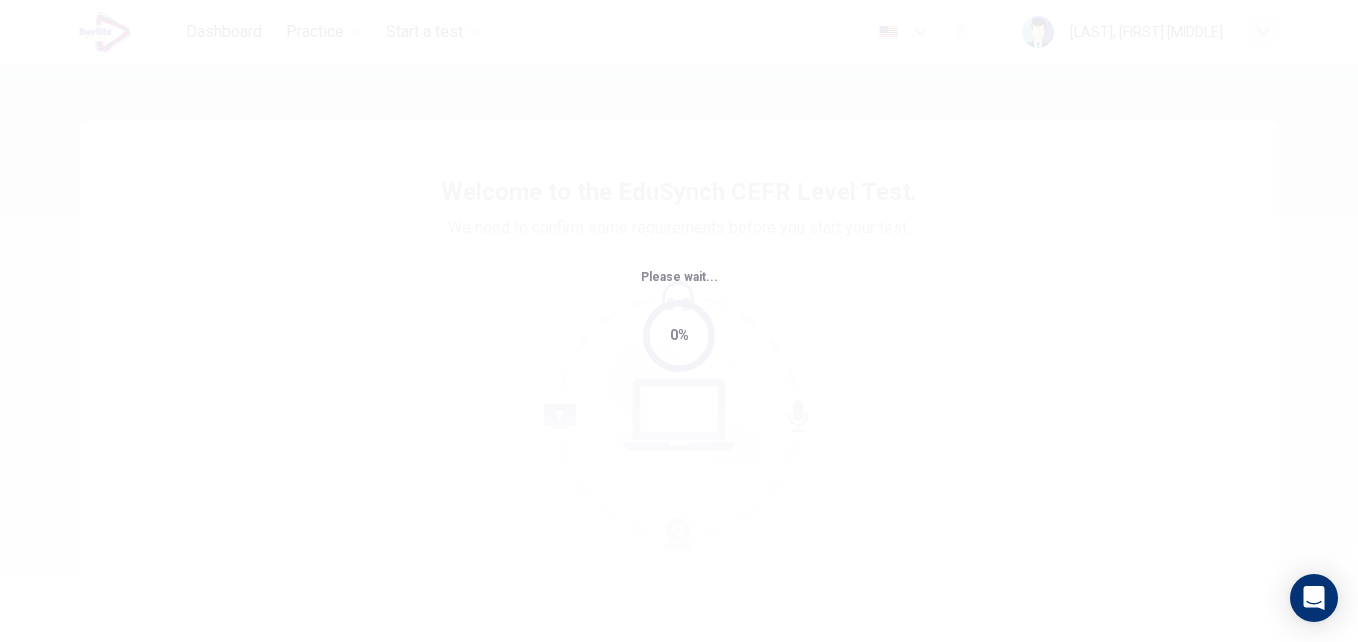 scroll, scrollTop: 0, scrollLeft: 0, axis: both 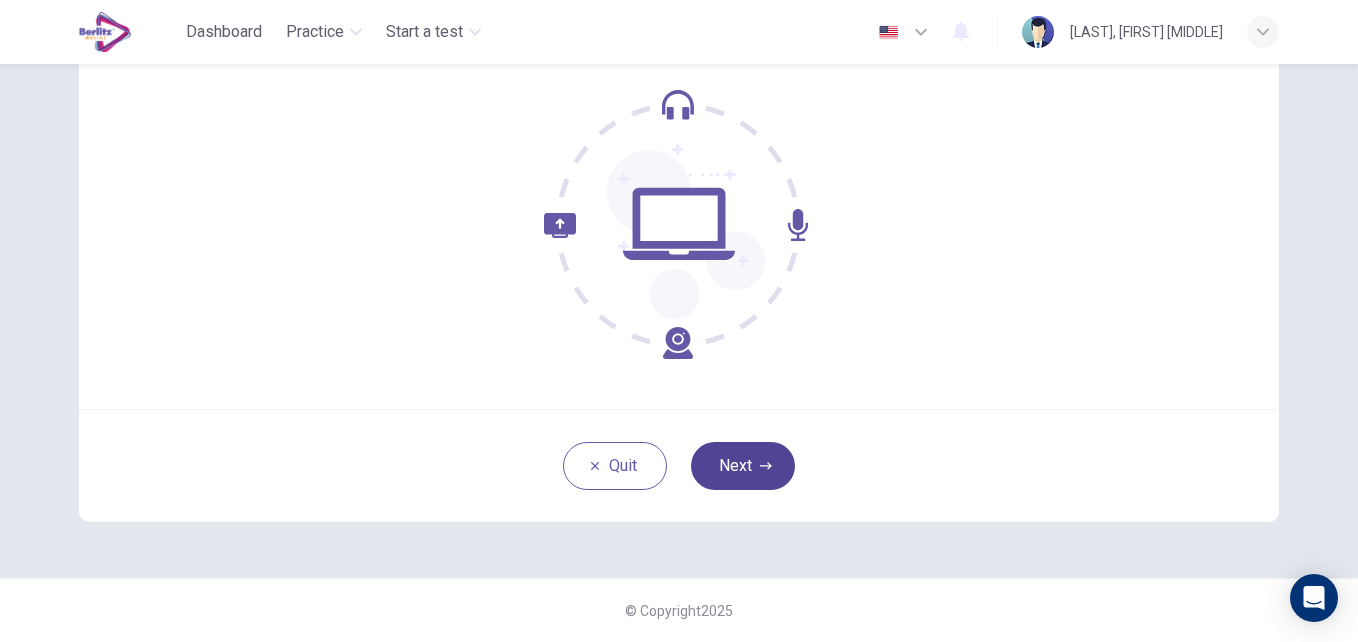 click on "Next" at bounding box center (743, 466) 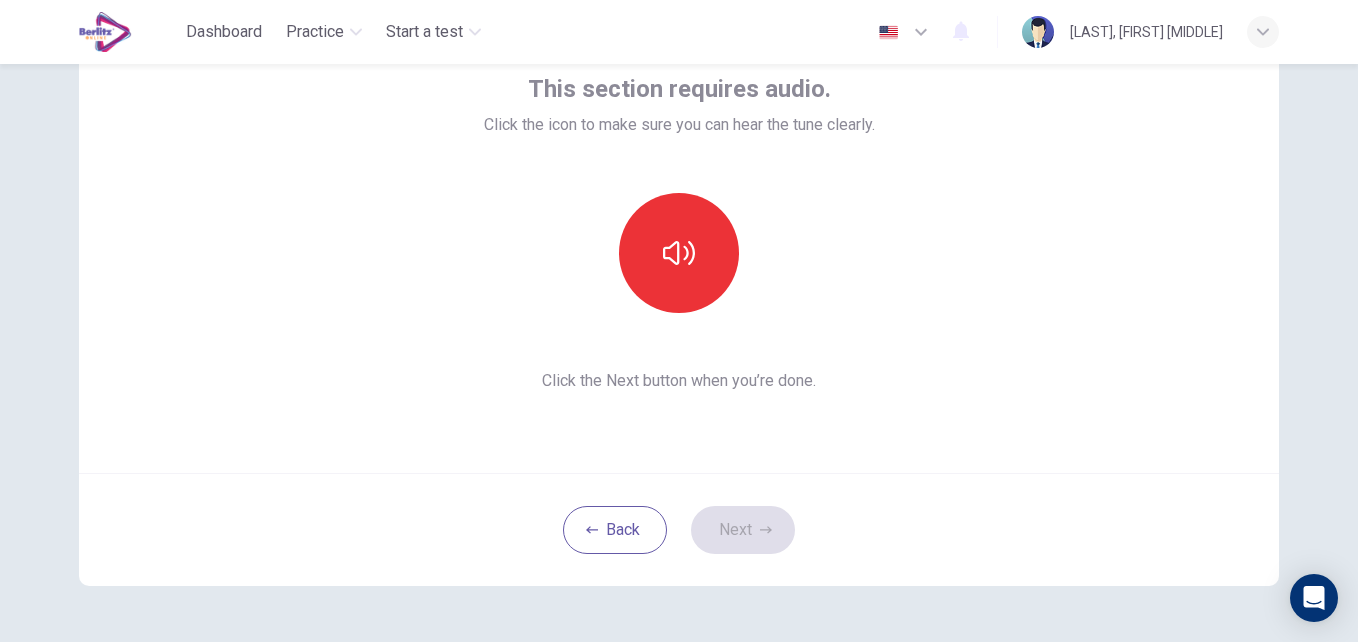 scroll, scrollTop: 91, scrollLeft: 0, axis: vertical 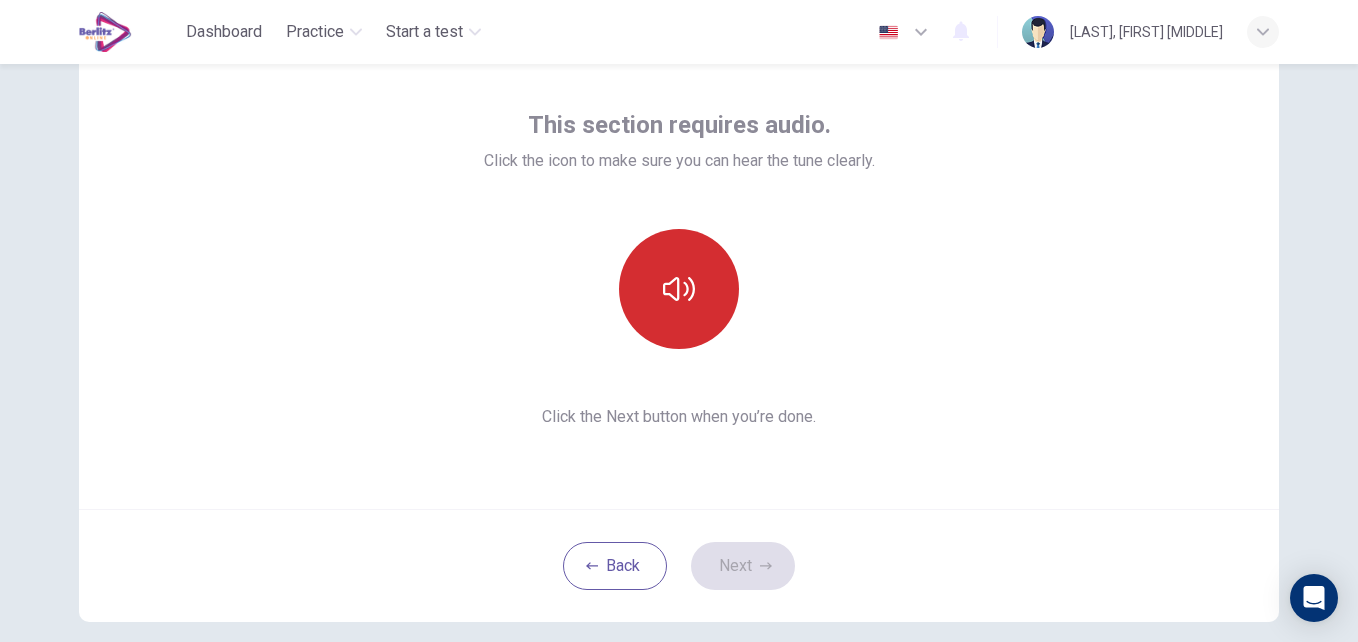 click 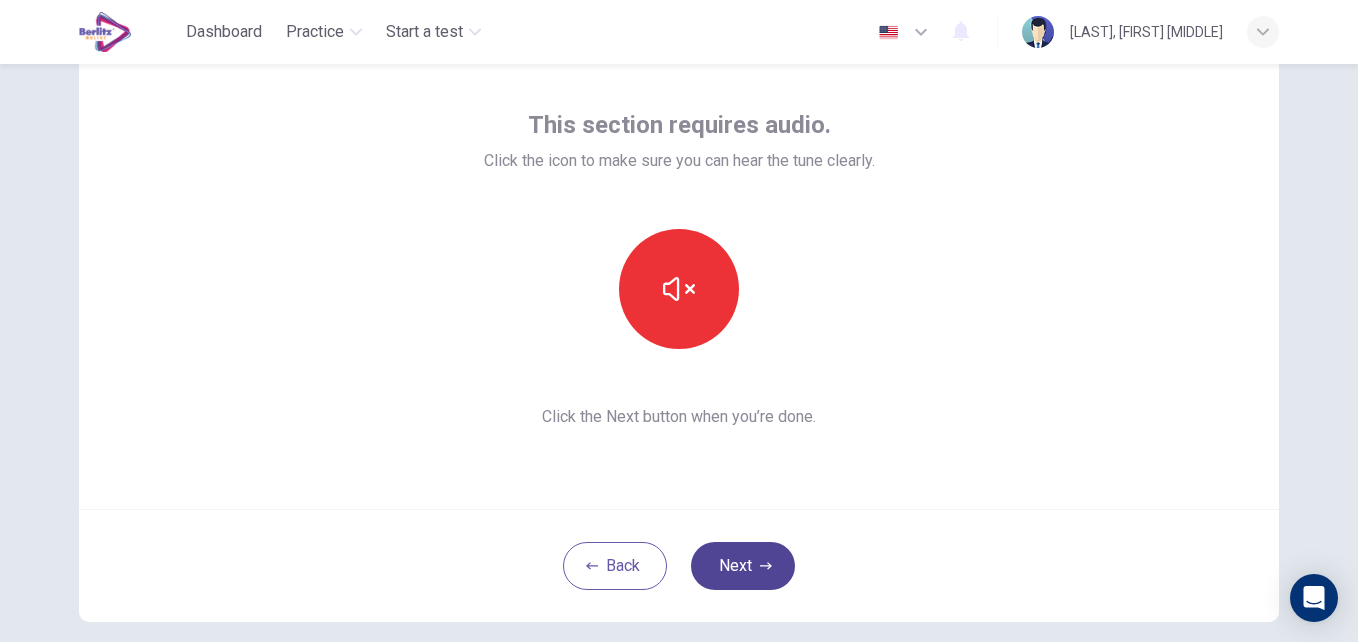 click on "Next" at bounding box center [743, 566] 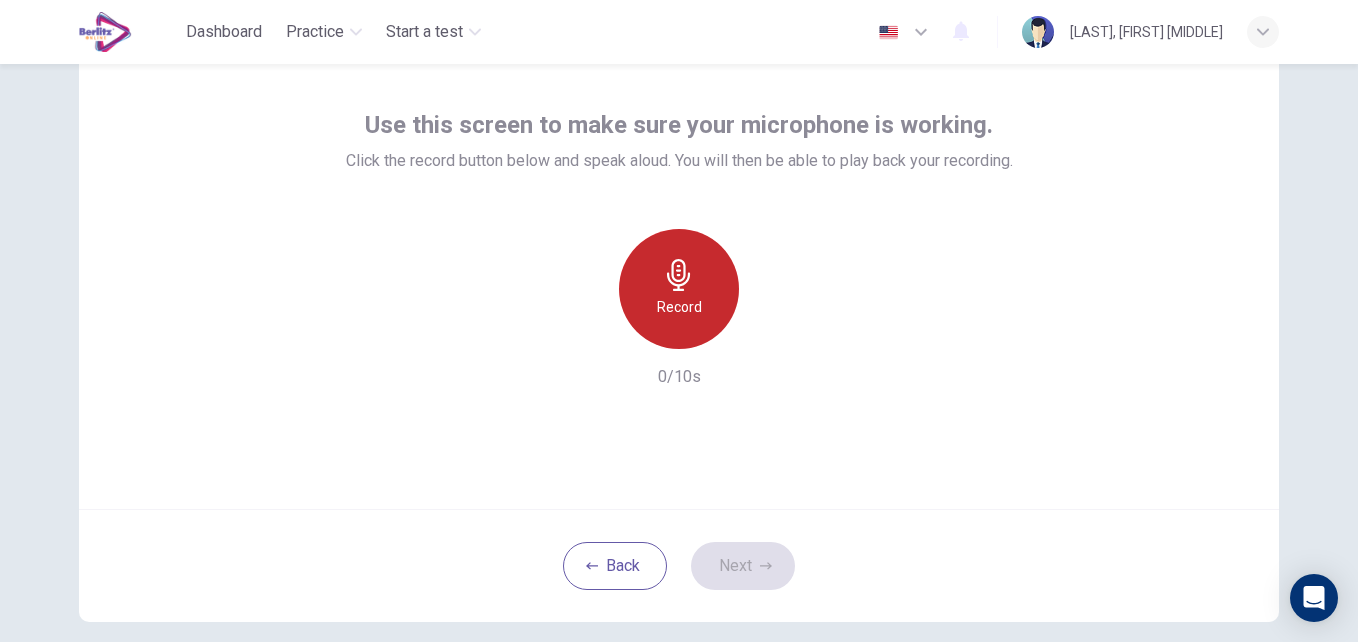 click on "Record" at bounding box center [679, 307] 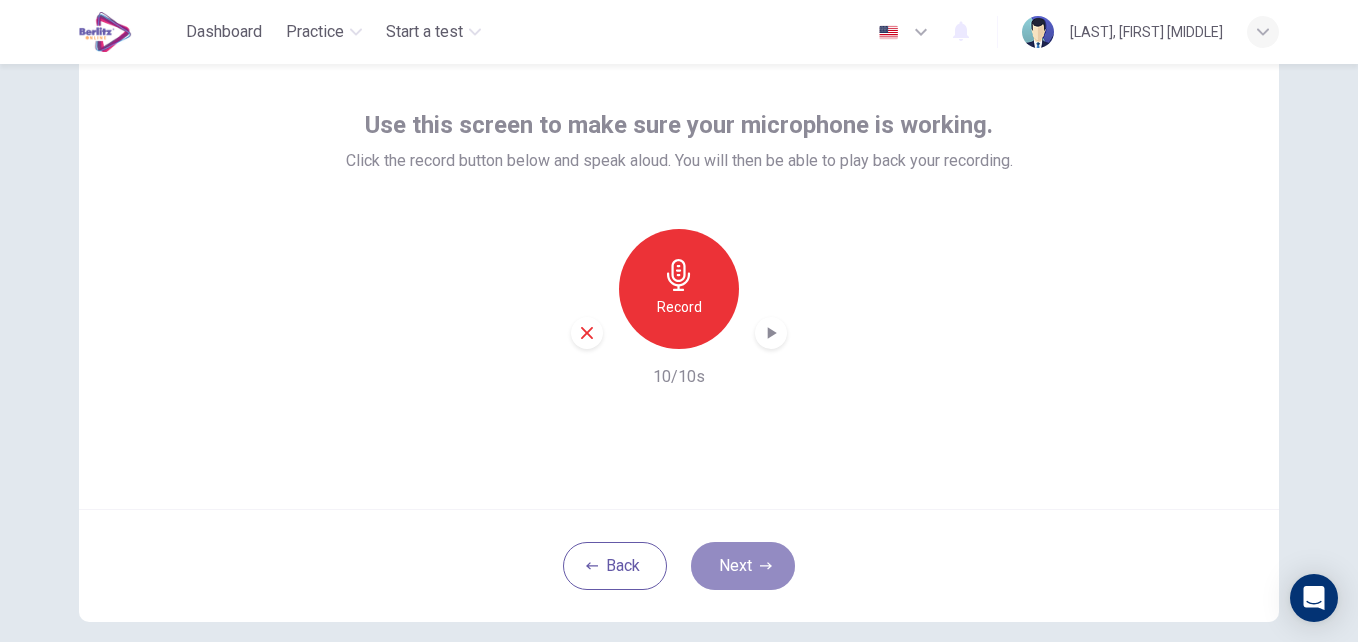 drag, startPoint x: 728, startPoint y: 569, endPoint x: 771, endPoint y: 389, distance: 185.06485 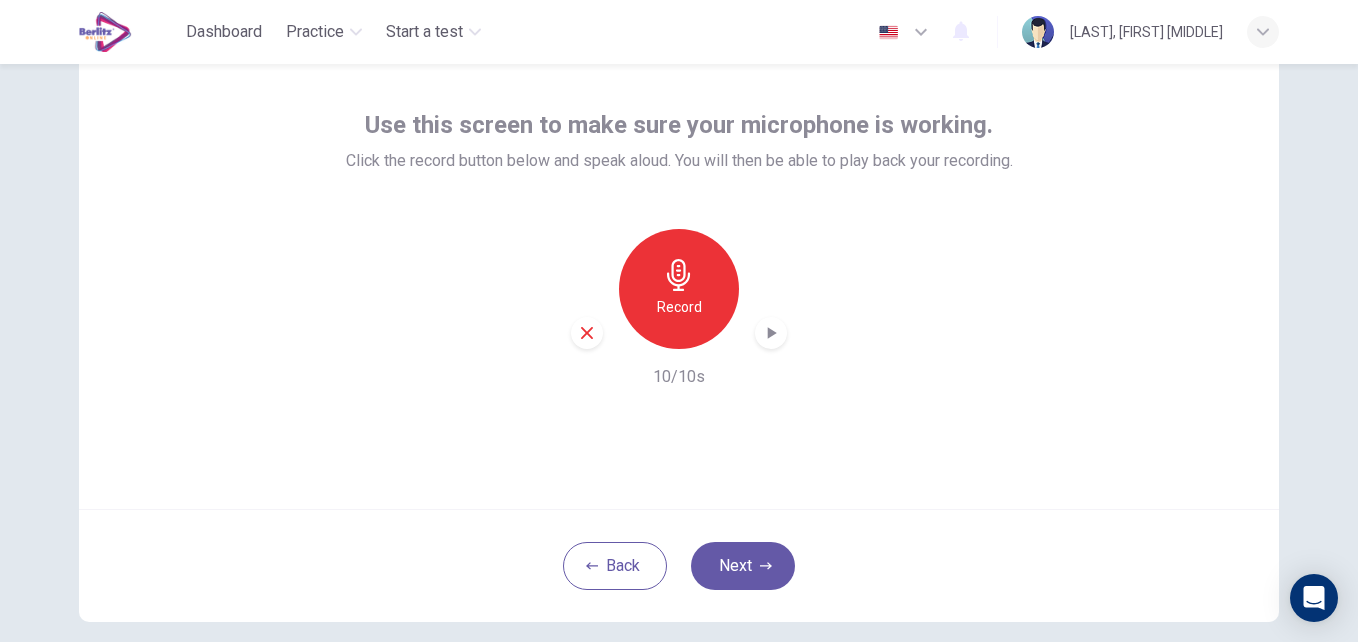 click 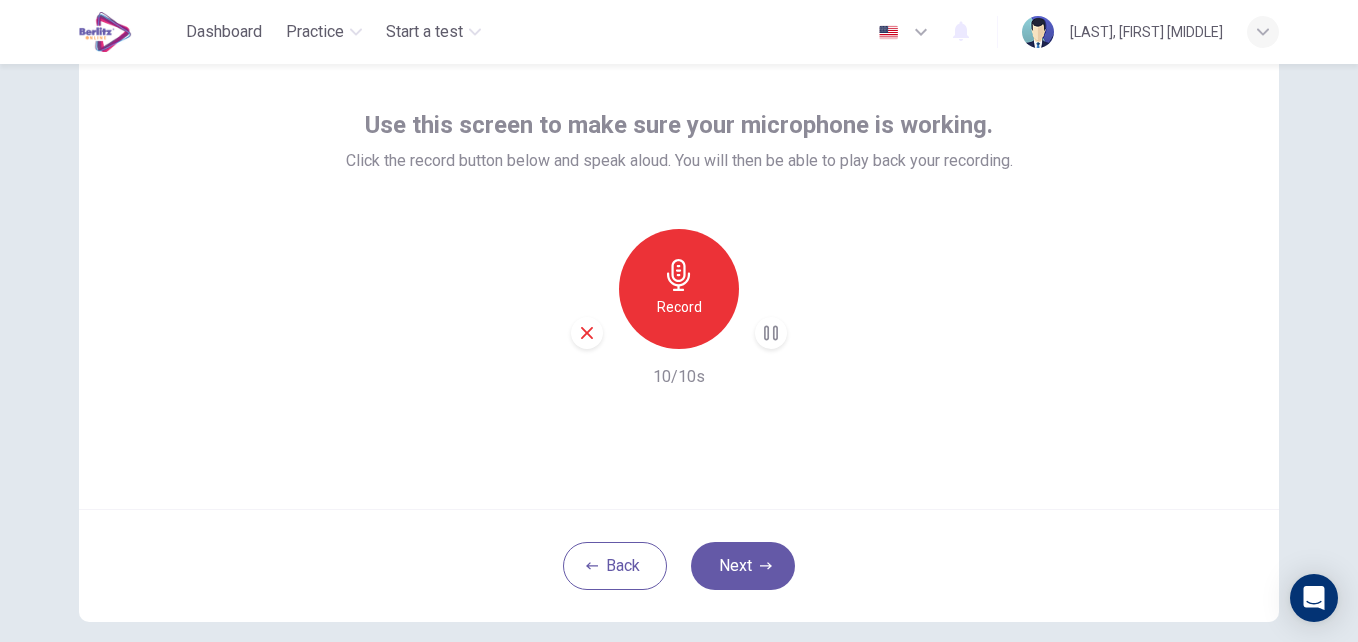 click 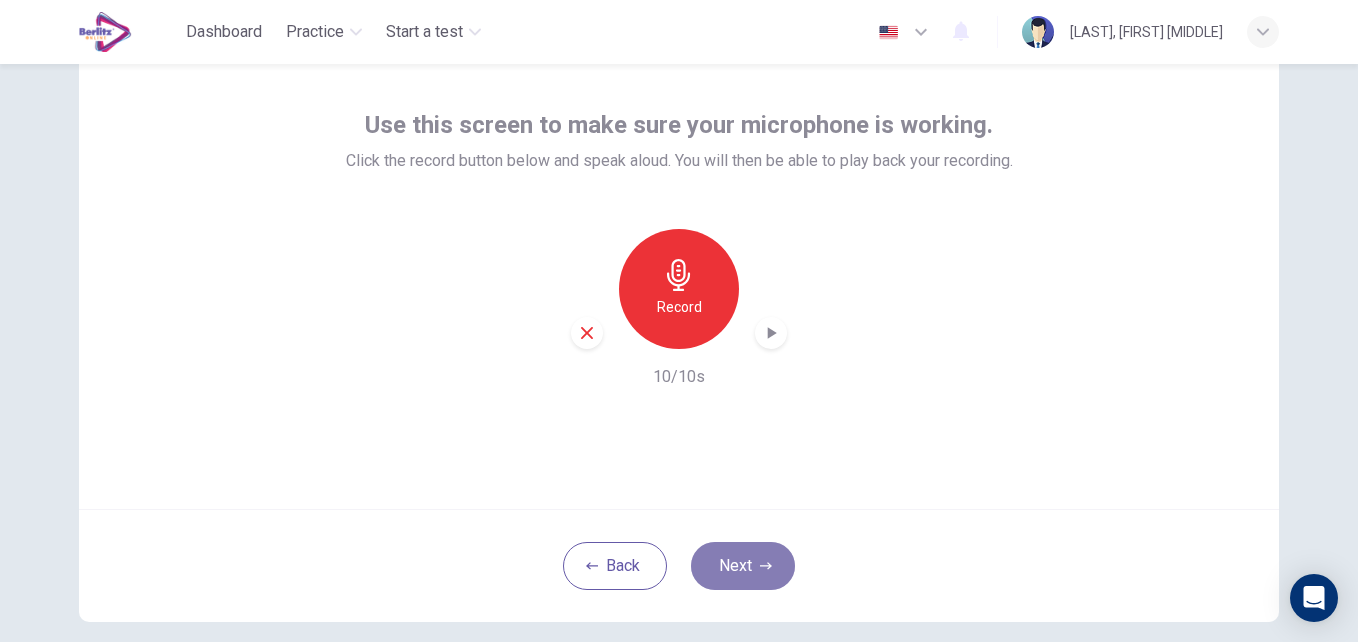 click on "Next" at bounding box center (743, 566) 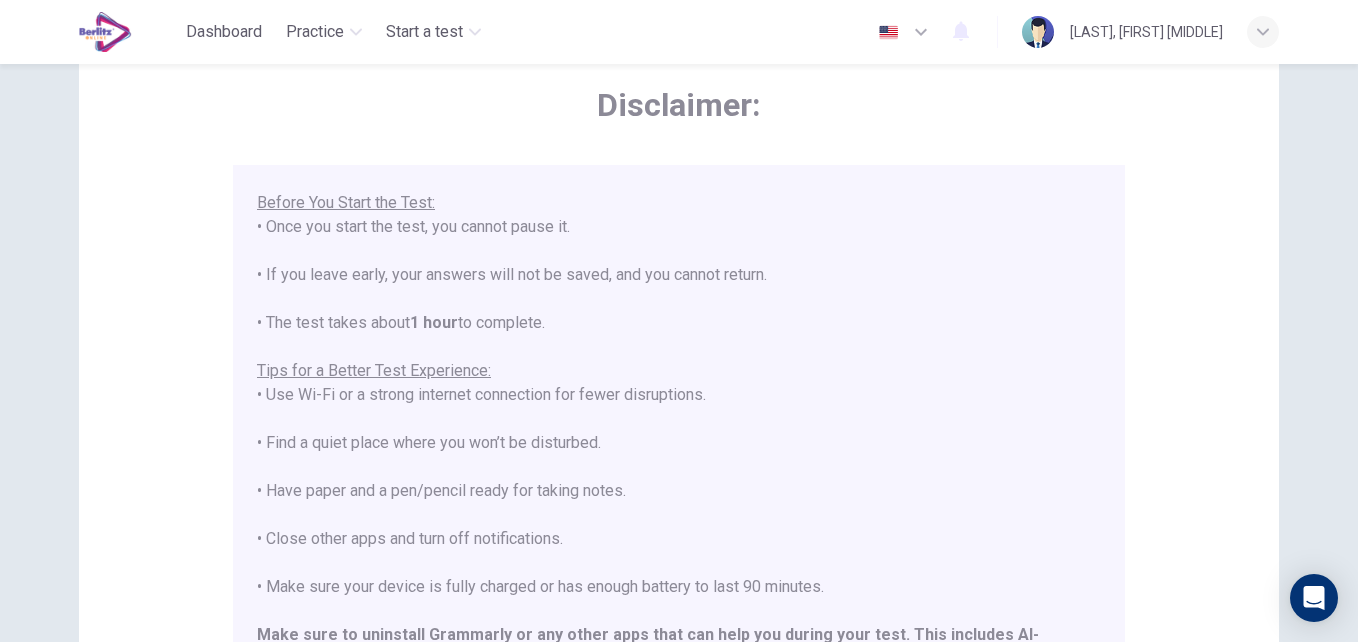 scroll, scrollTop: 191, scrollLeft: 0, axis: vertical 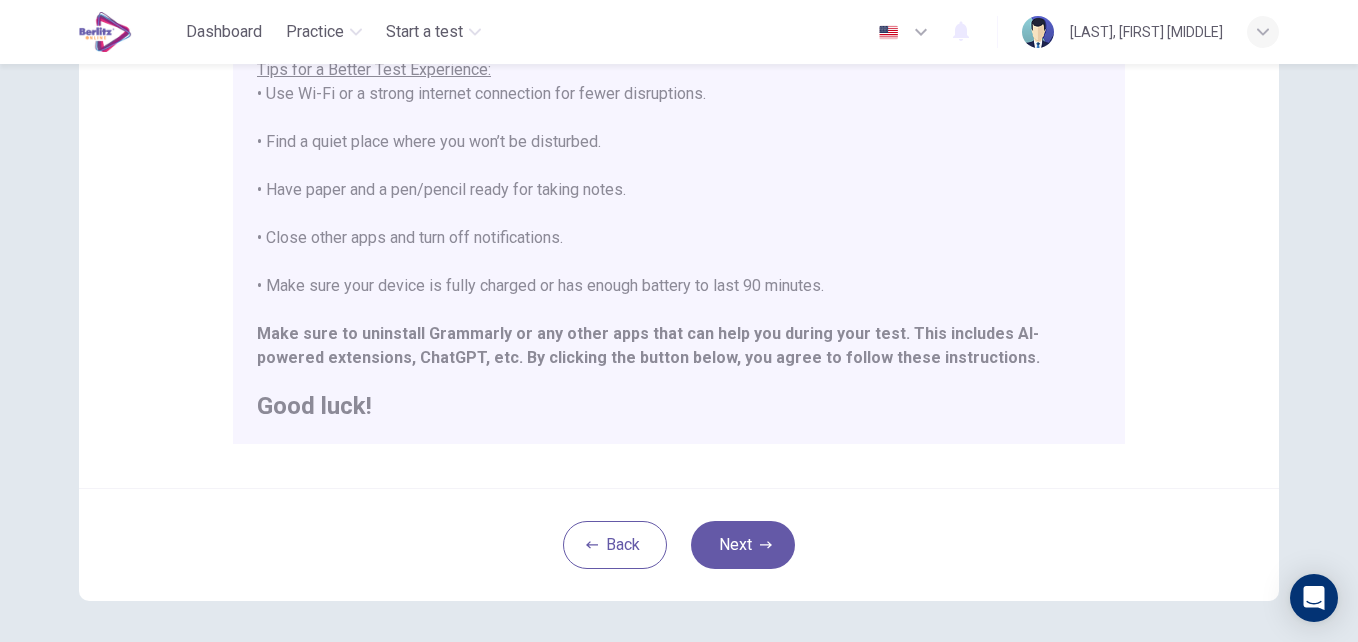 drag, startPoint x: 726, startPoint y: 536, endPoint x: 819, endPoint y: 513, distance: 95.80188 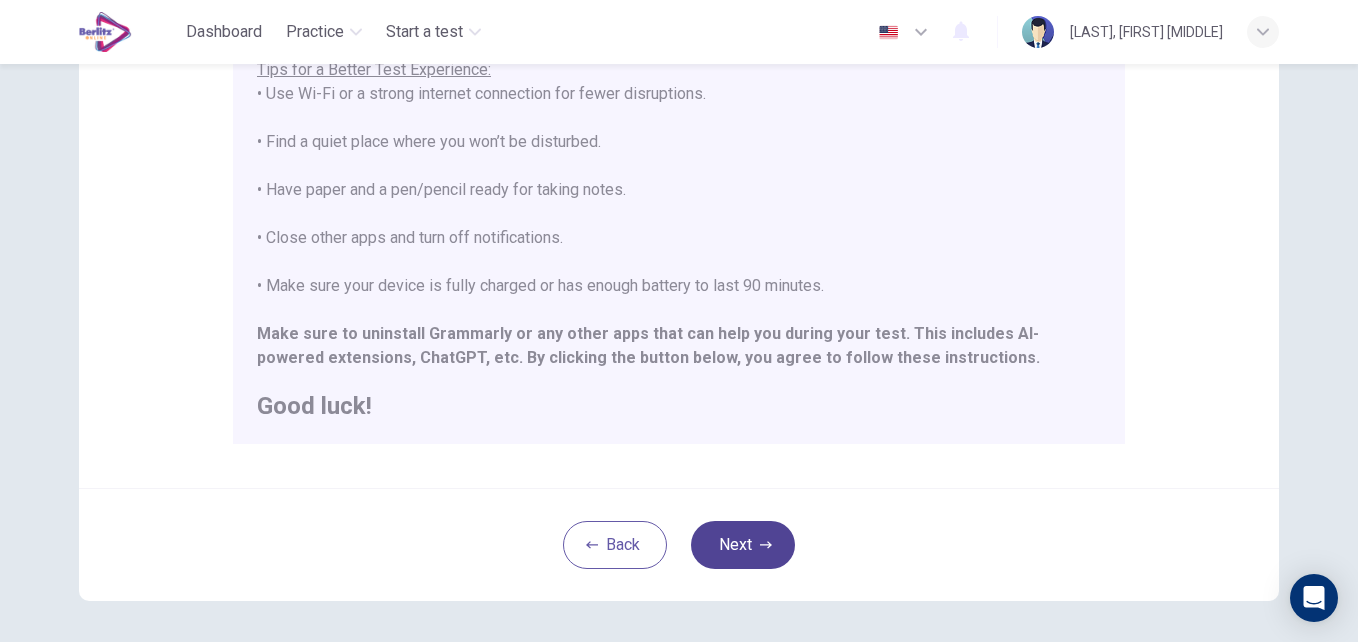 click on "Next" at bounding box center (743, 545) 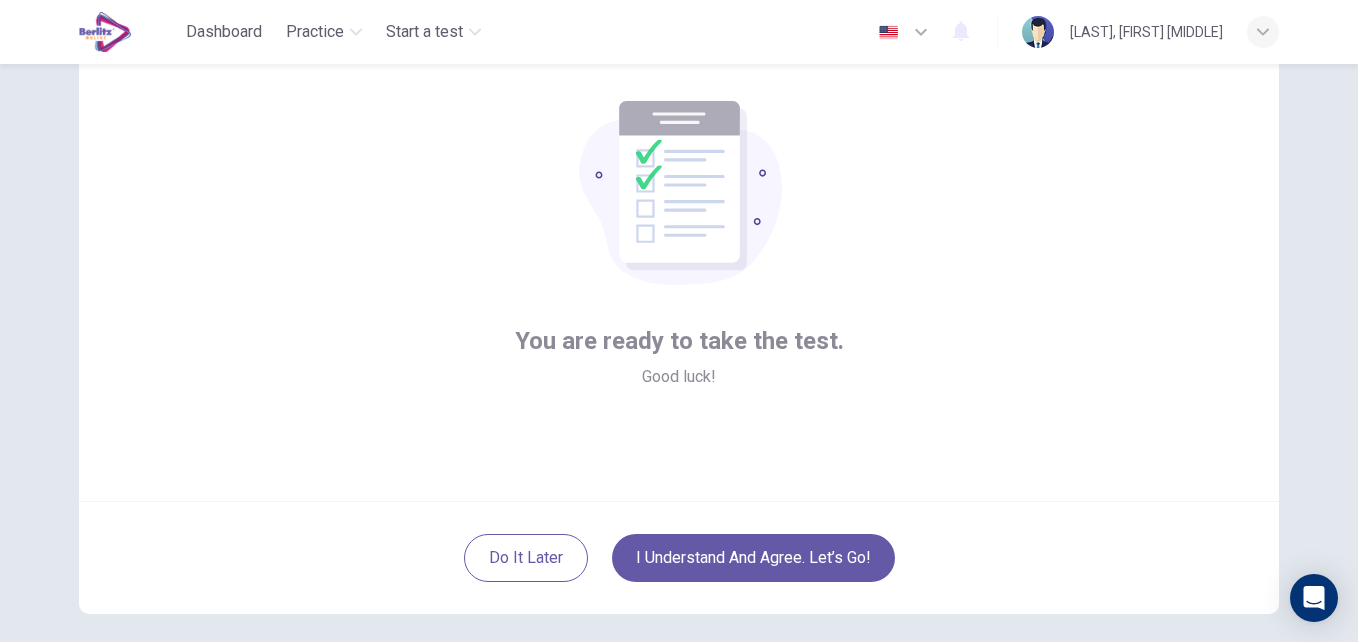 scroll, scrollTop: 100, scrollLeft: 0, axis: vertical 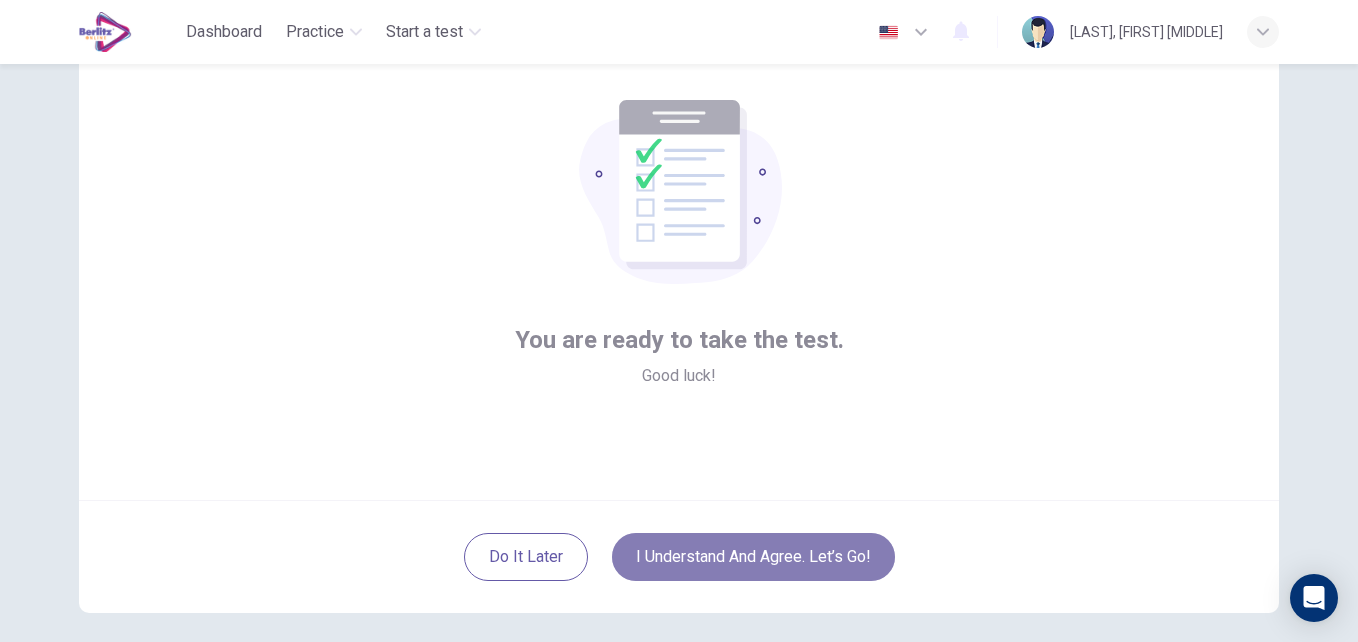 click on "I understand and agree. Let’s go!" at bounding box center [753, 557] 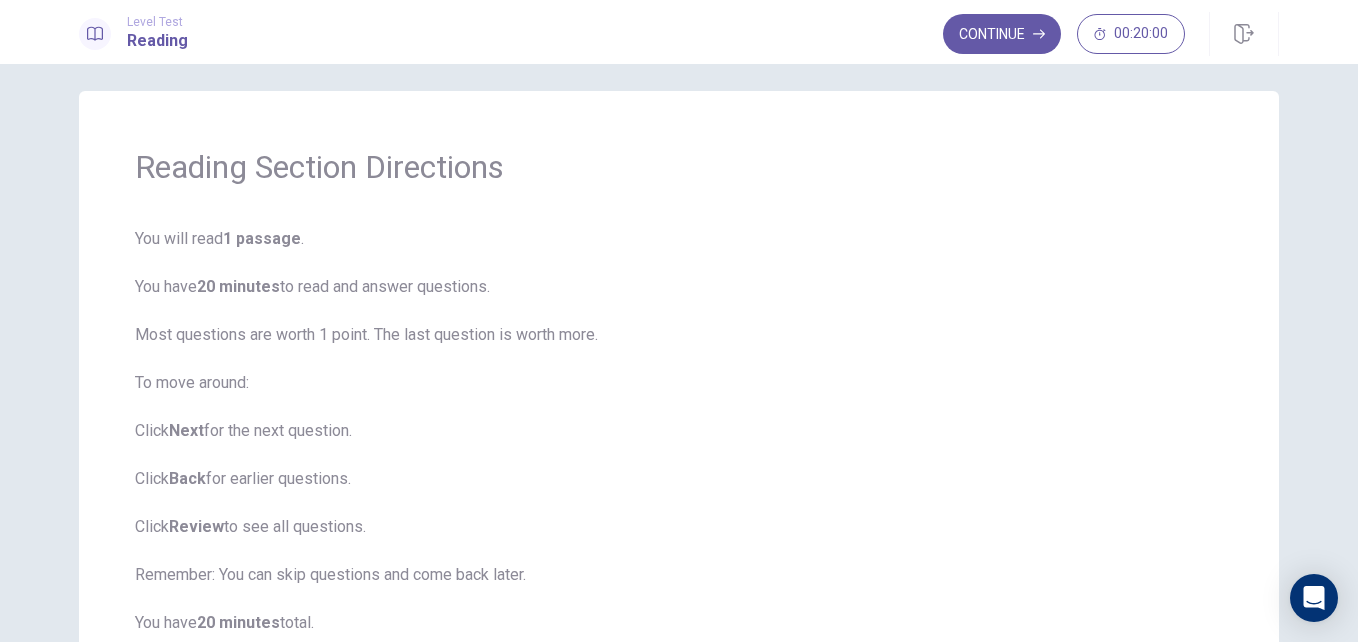 scroll, scrollTop: 0, scrollLeft: 0, axis: both 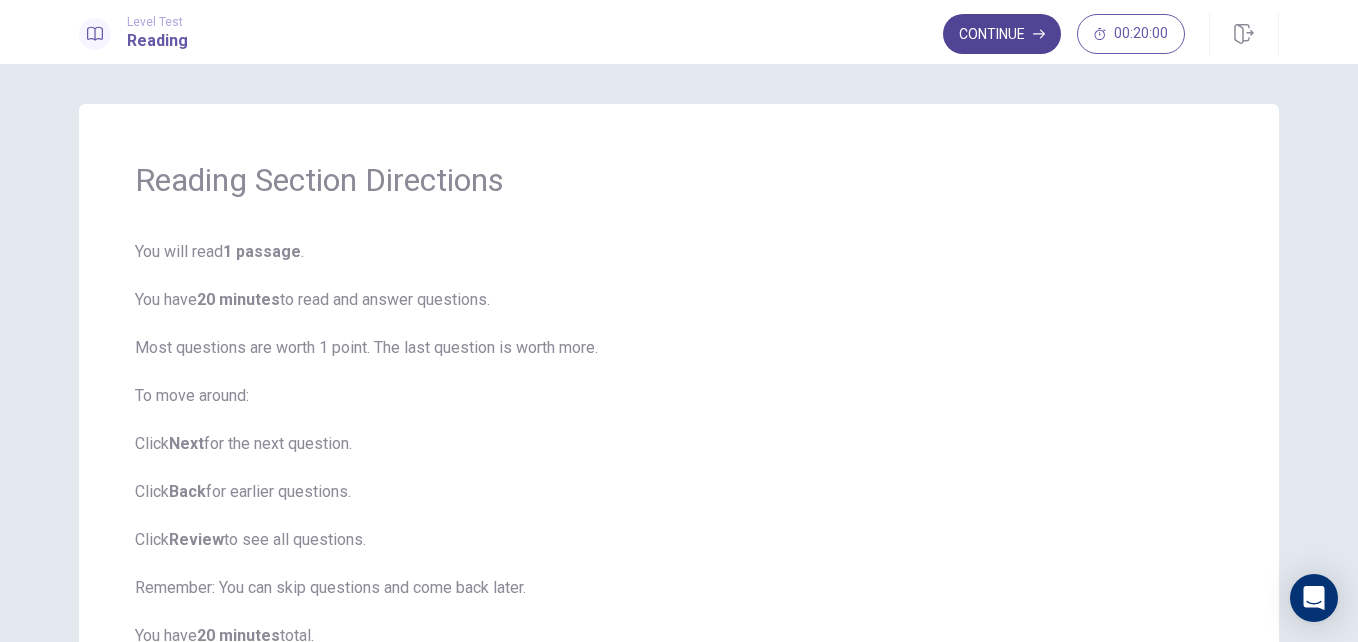 click on "Continue" at bounding box center [1002, 34] 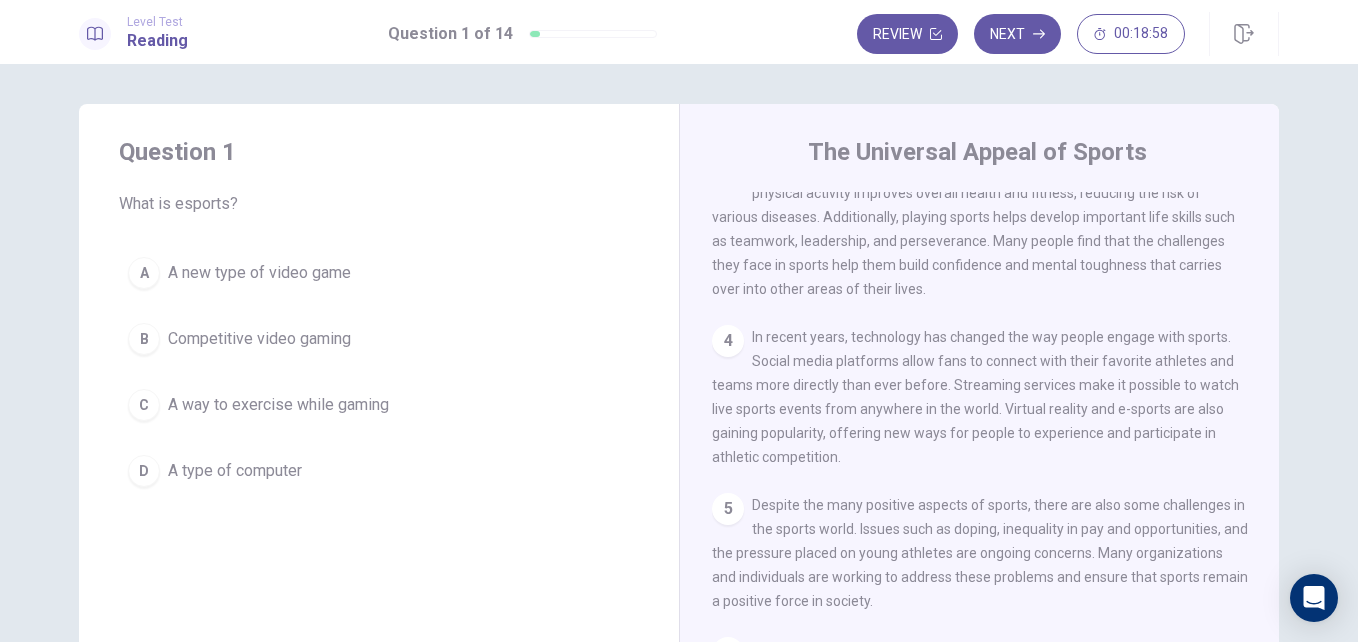scroll, scrollTop: 369, scrollLeft: 0, axis: vertical 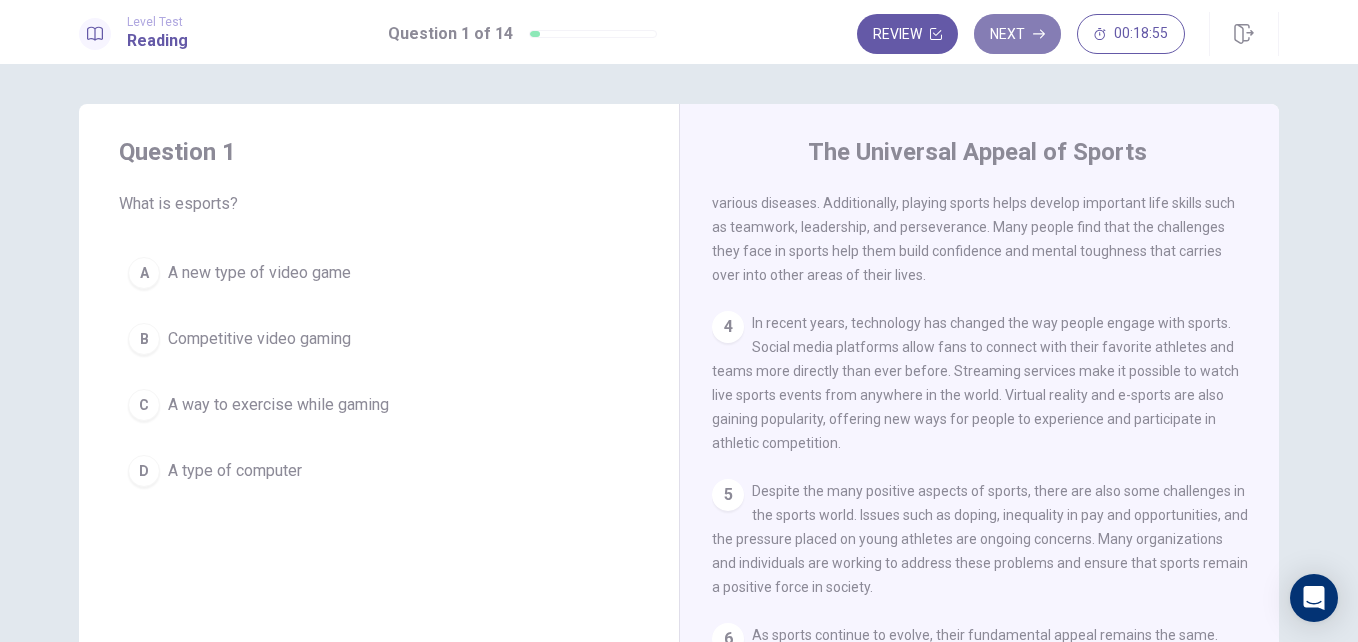click on "Next" at bounding box center (1017, 34) 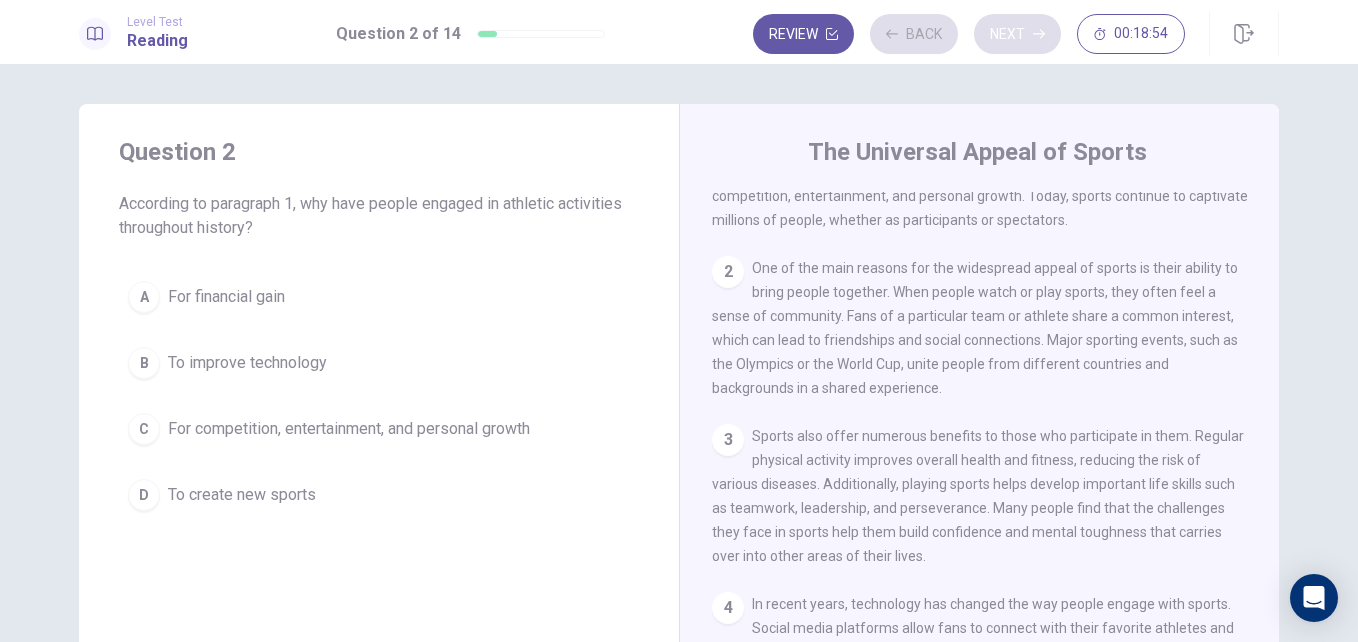 scroll, scrollTop: 0, scrollLeft: 0, axis: both 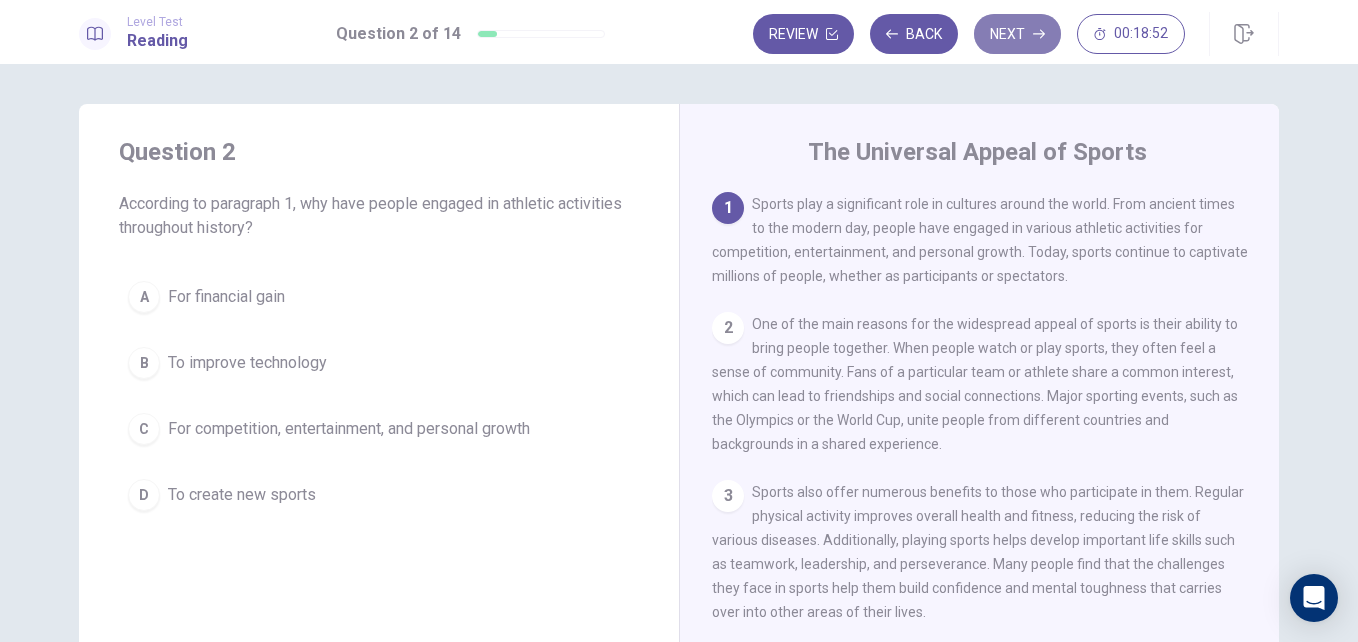 click on "Next" at bounding box center [1017, 34] 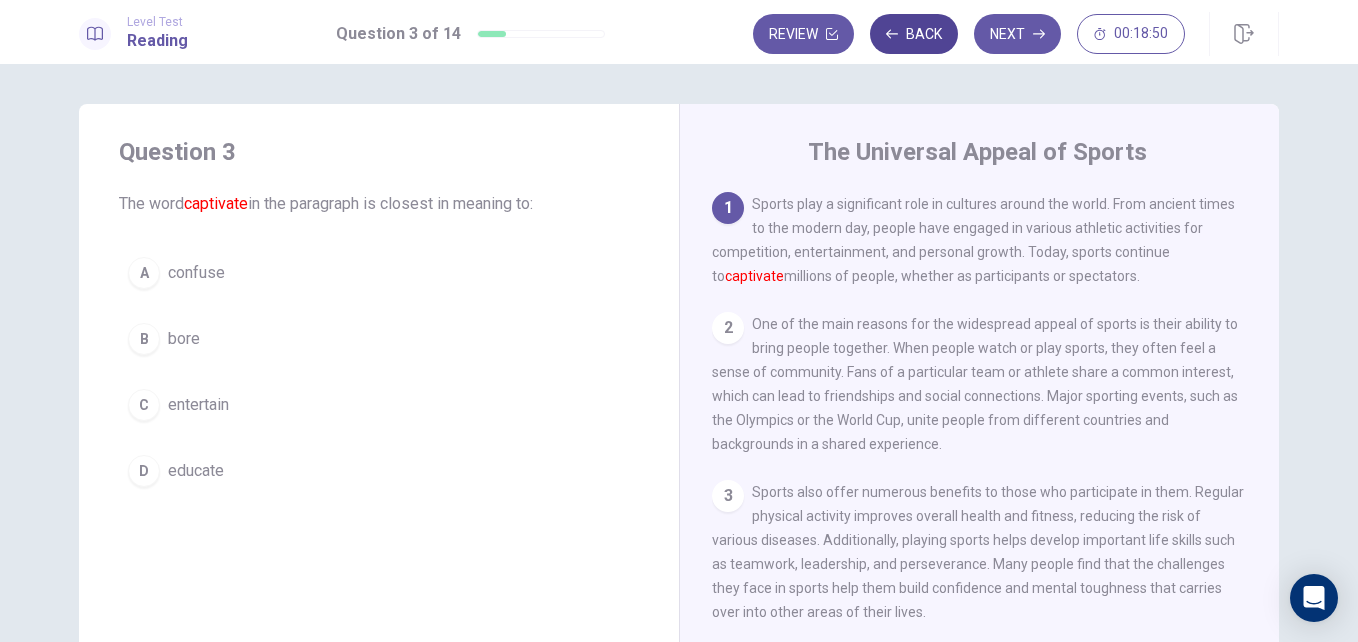click on "Back" at bounding box center (914, 34) 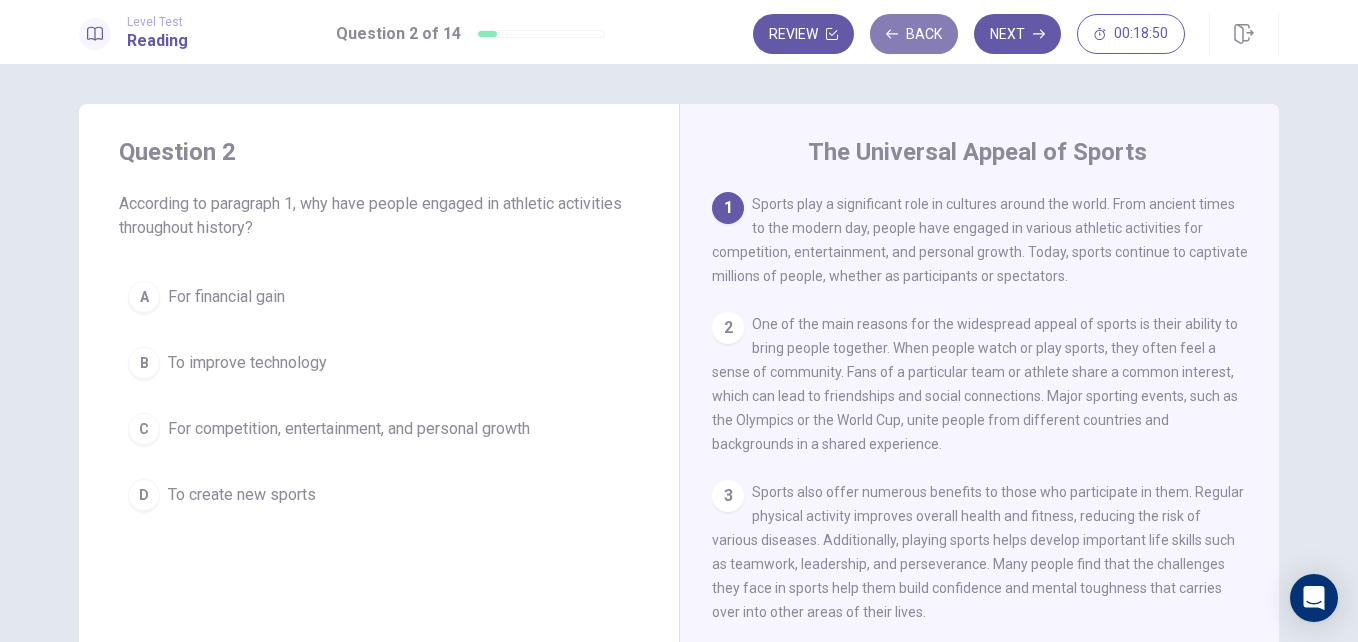 click on "Back" at bounding box center (914, 34) 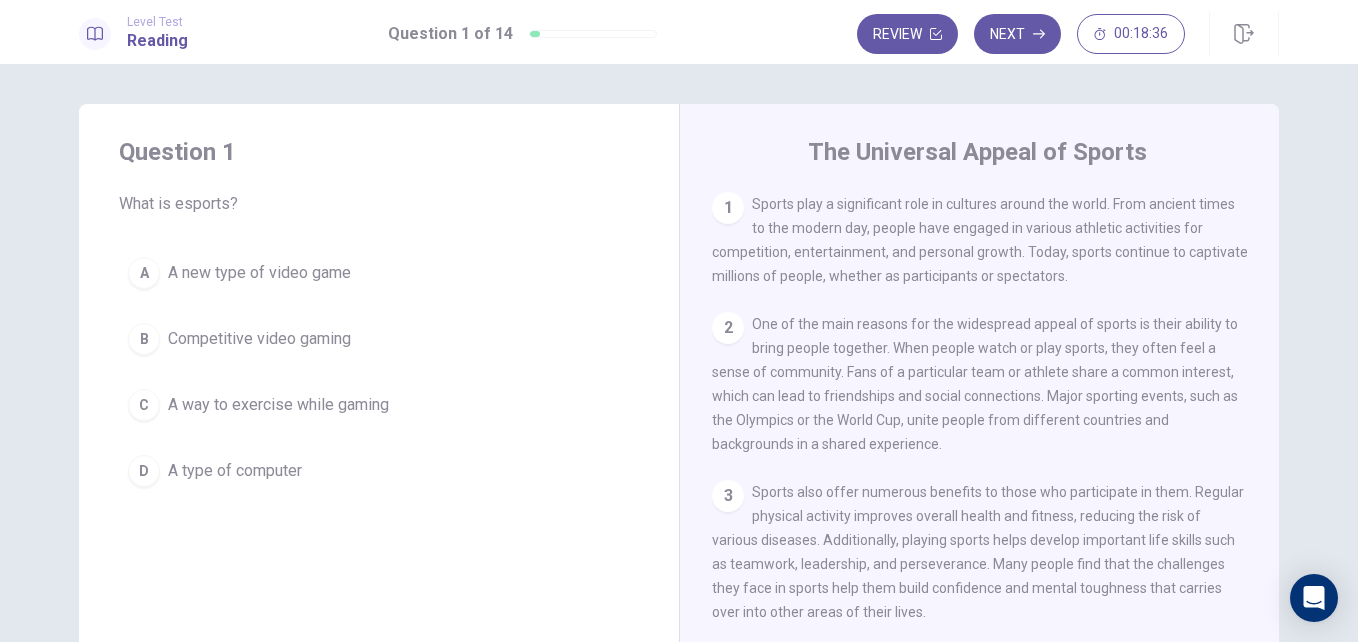 click on "C" at bounding box center [144, 405] 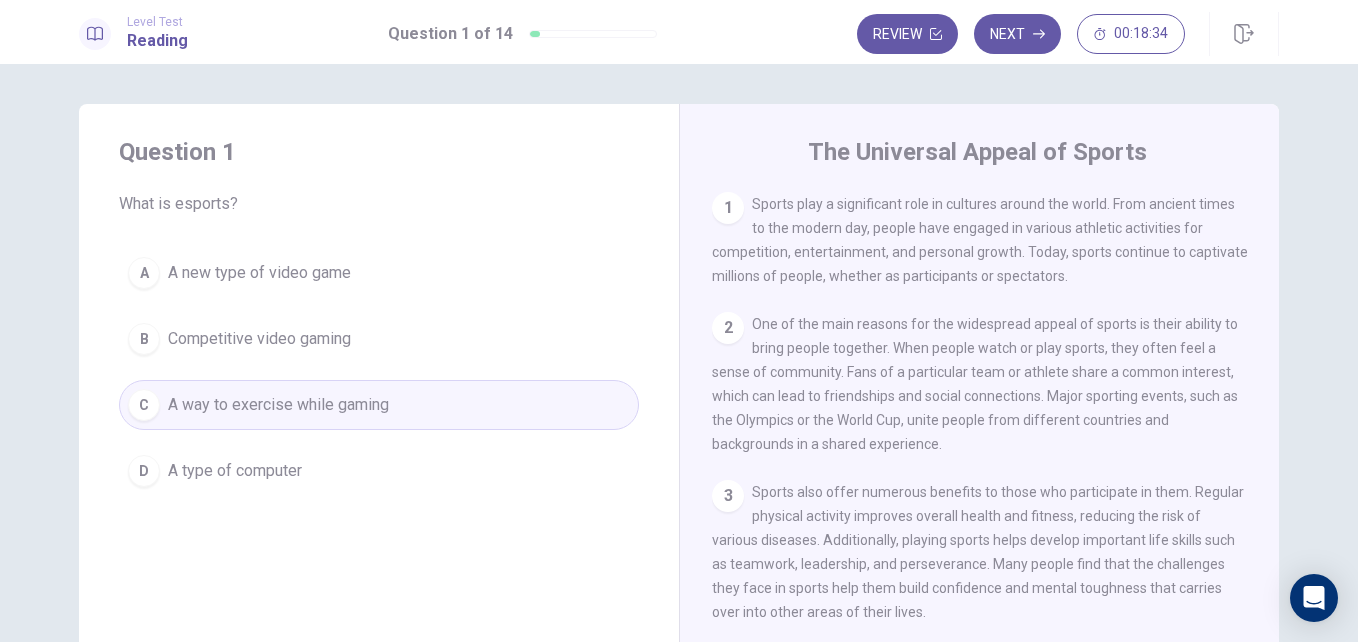 click on "A way to exercise while gaming" at bounding box center [278, 405] 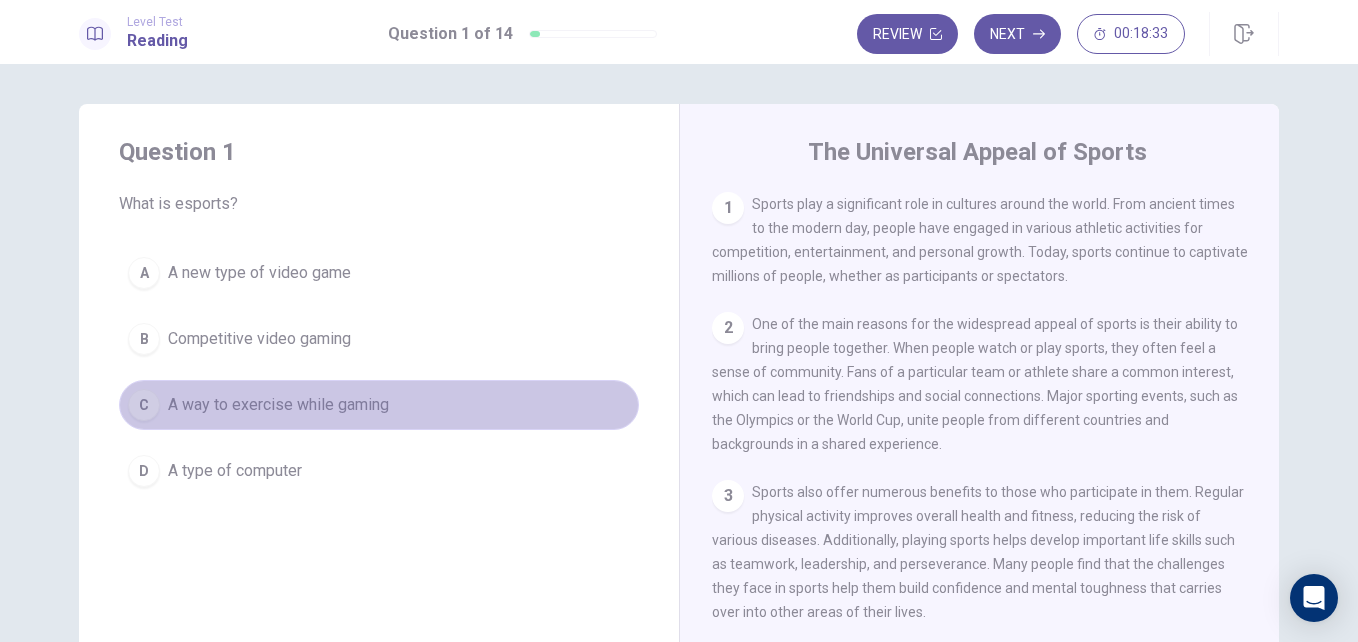 click on "C" at bounding box center [144, 405] 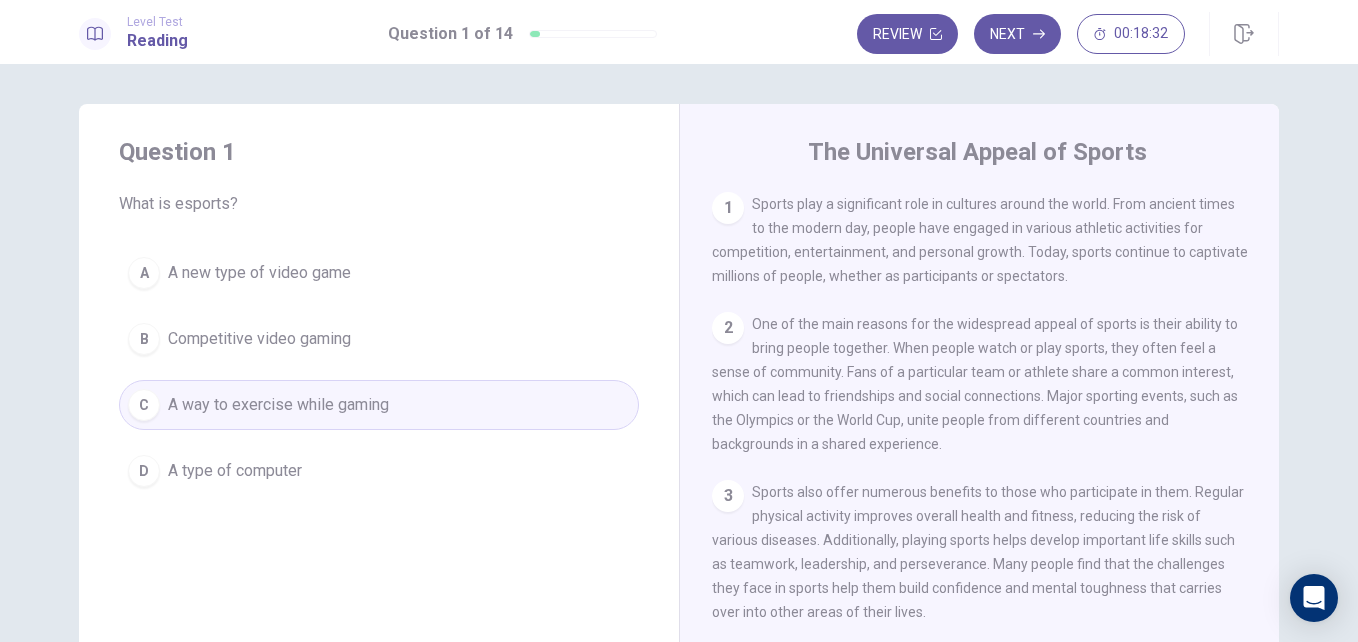 click on "Question 1 What is esports? A A new type of video game B Competitive video gaming C A way to exercise while gaming D A type of computer" at bounding box center (379, 316) 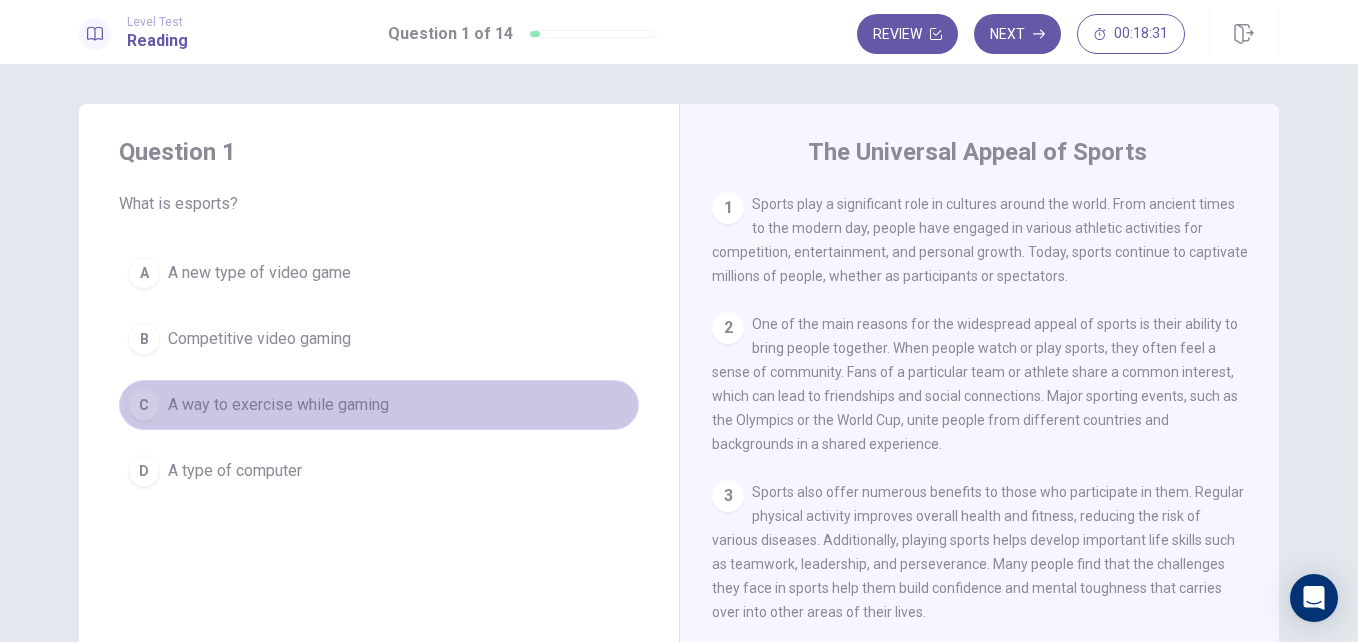 click on "A way to exercise while gaming" at bounding box center [278, 405] 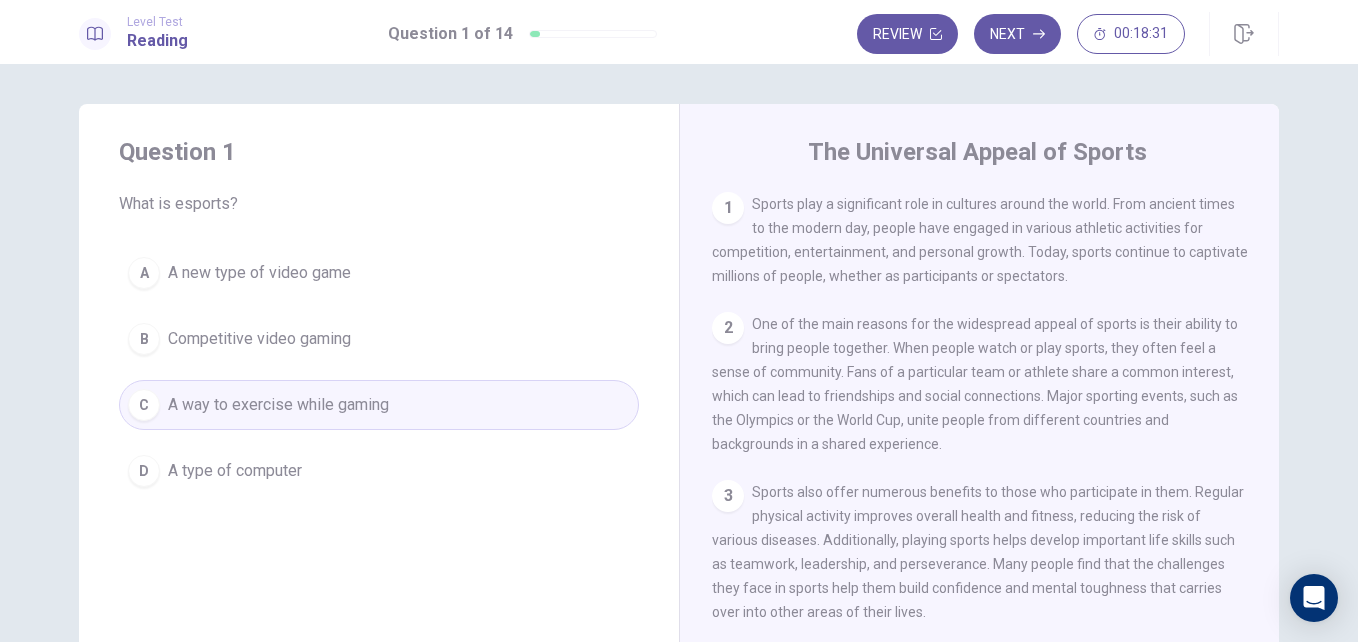 click on "C" at bounding box center [144, 405] 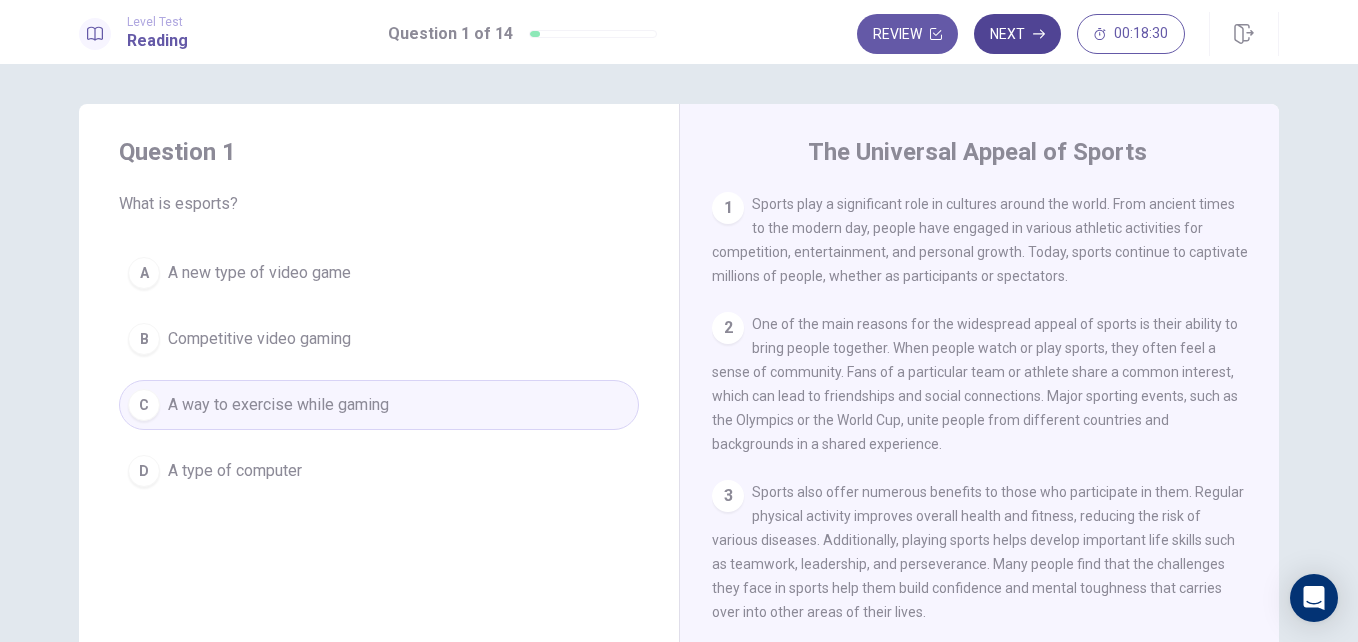 click on "Next" at bounding box center (1017, 34) 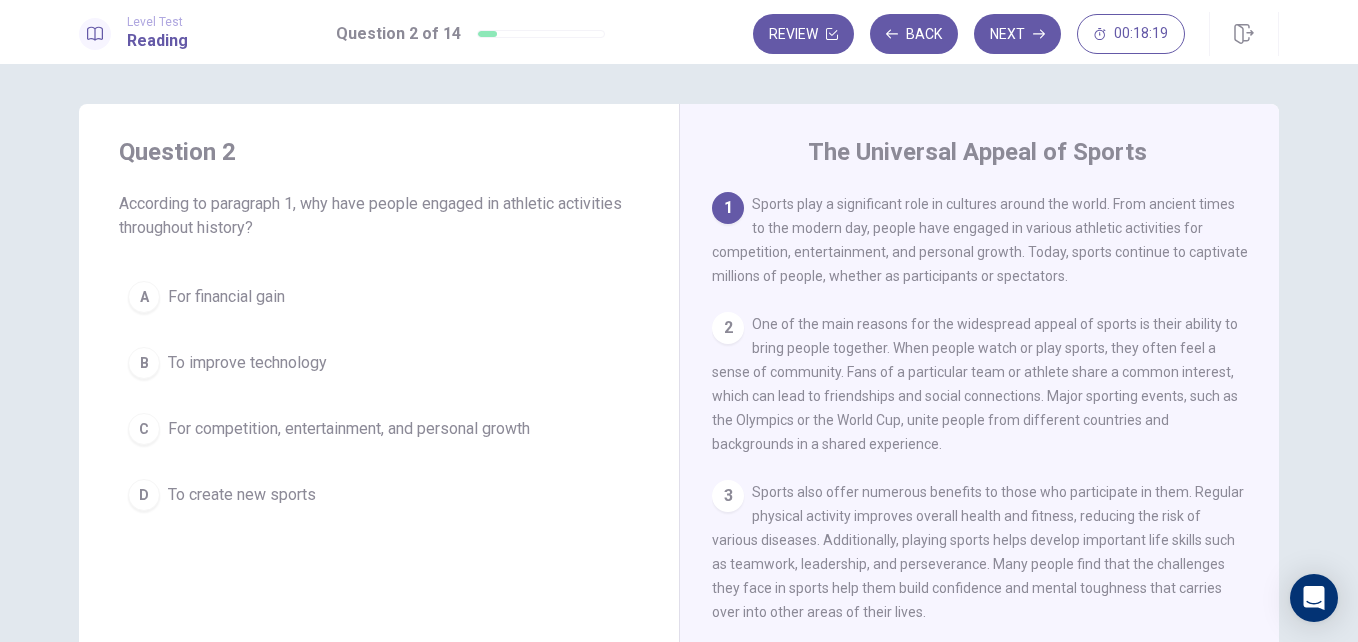 click on "For competition, entertainment, and personal growth" at bounding box center (349, 429) 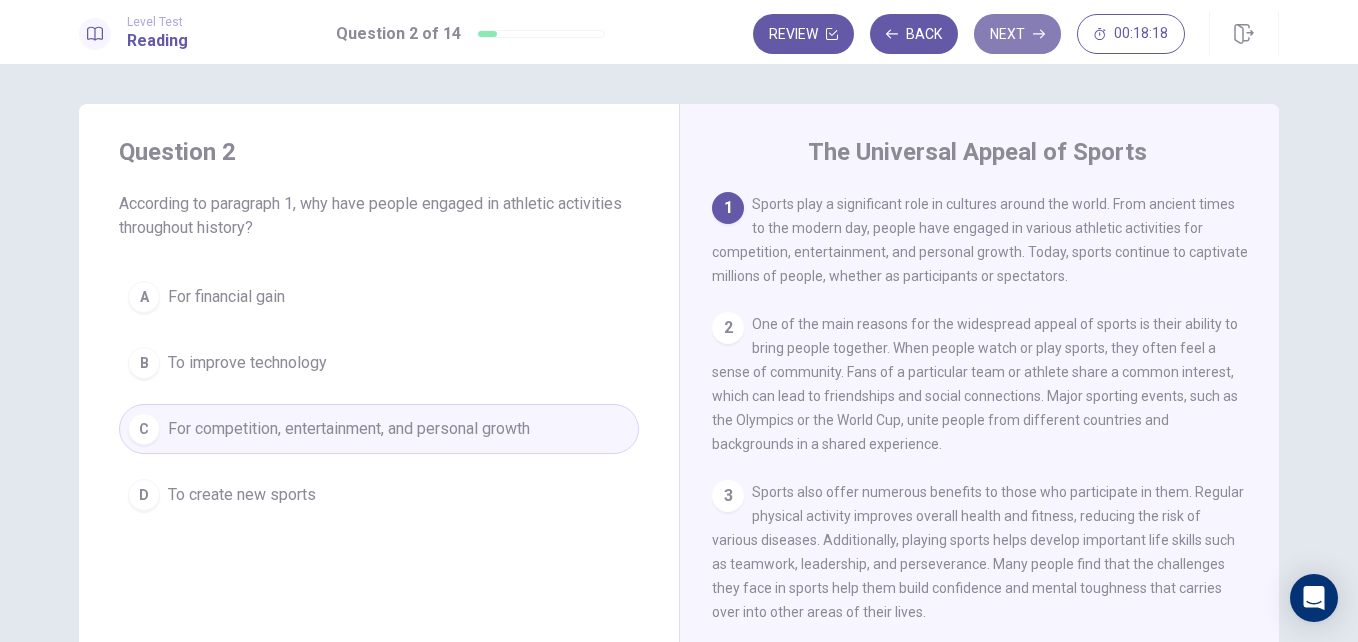 click on "Next" at bounding box center [1017, 34] 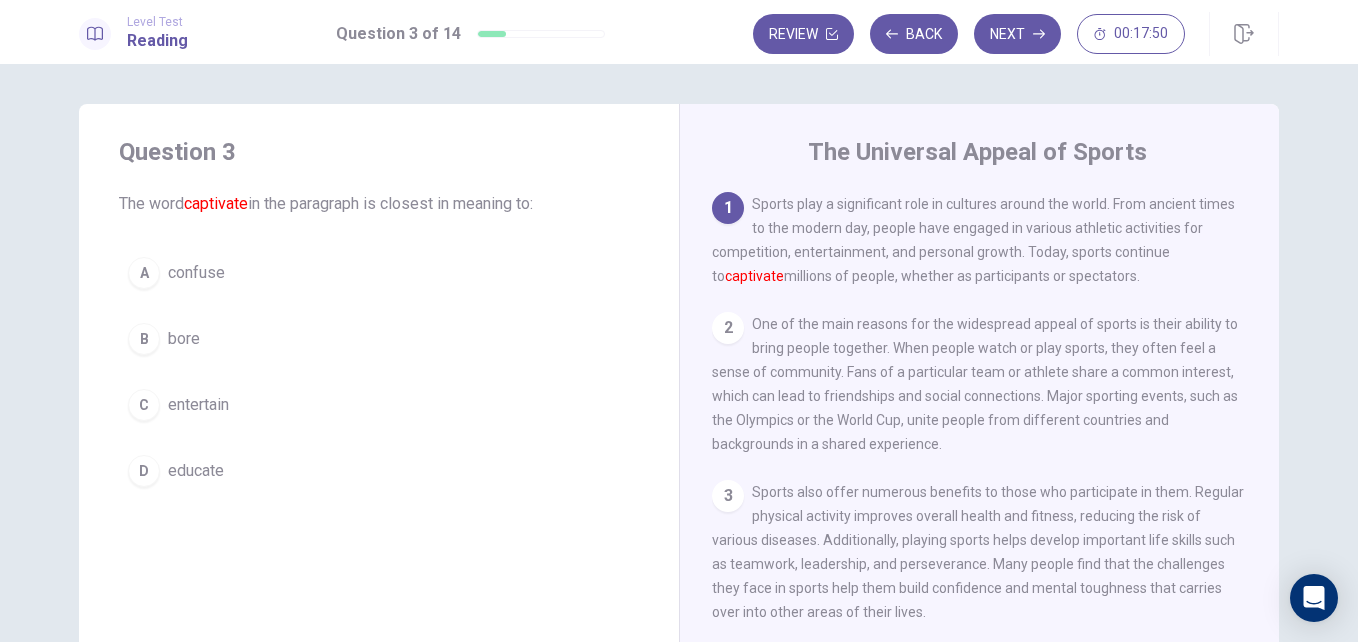 click on "educate" at bounding box center (196, 471) 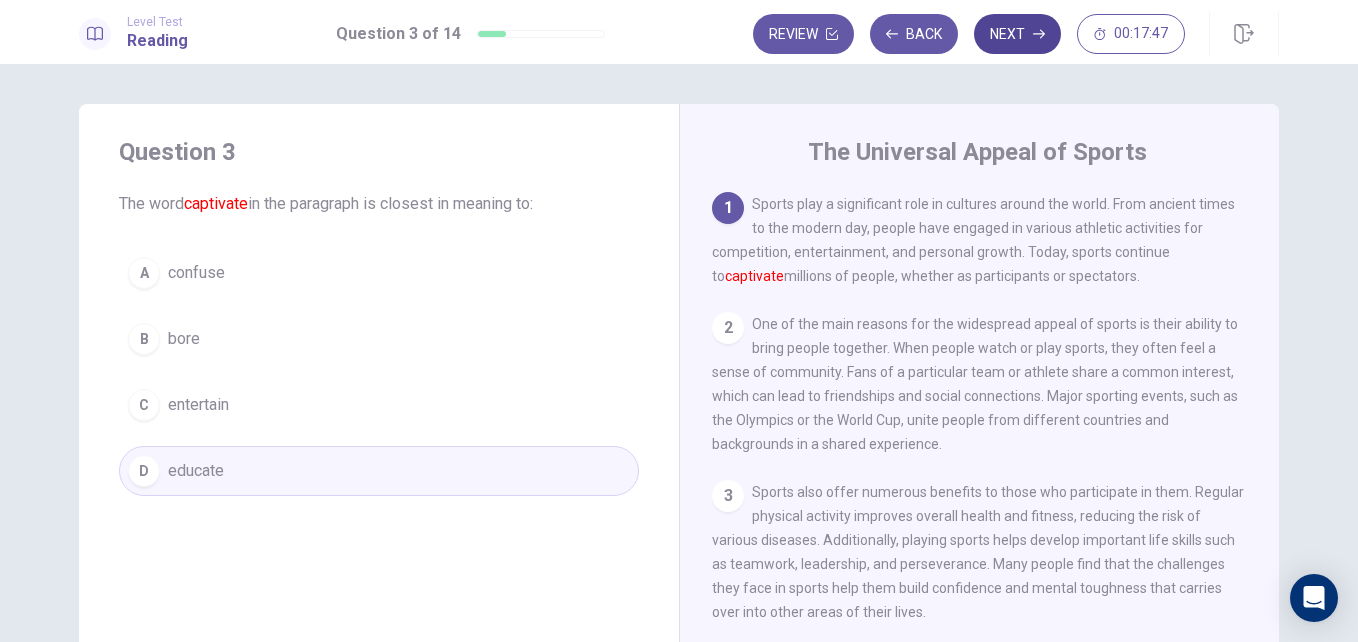 click on "Next" at bounding box center [1017, 34] 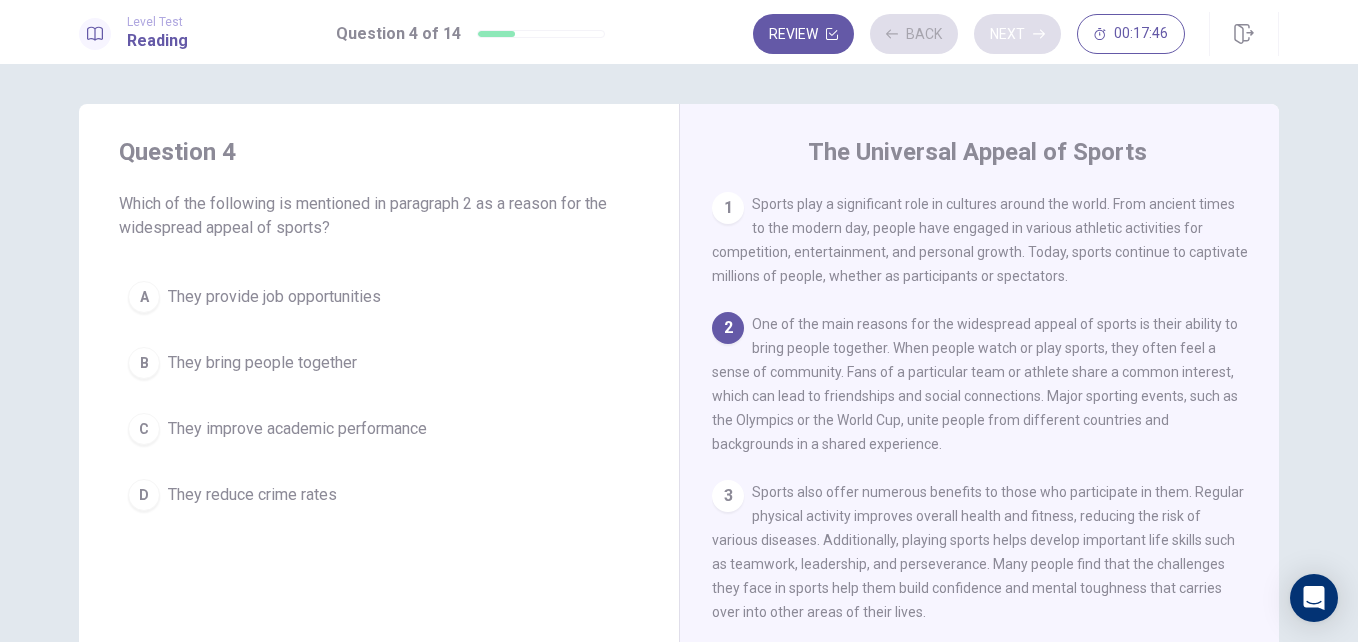 scroll, scrollTop: 124, scrollLeft: 0, axis: vertical 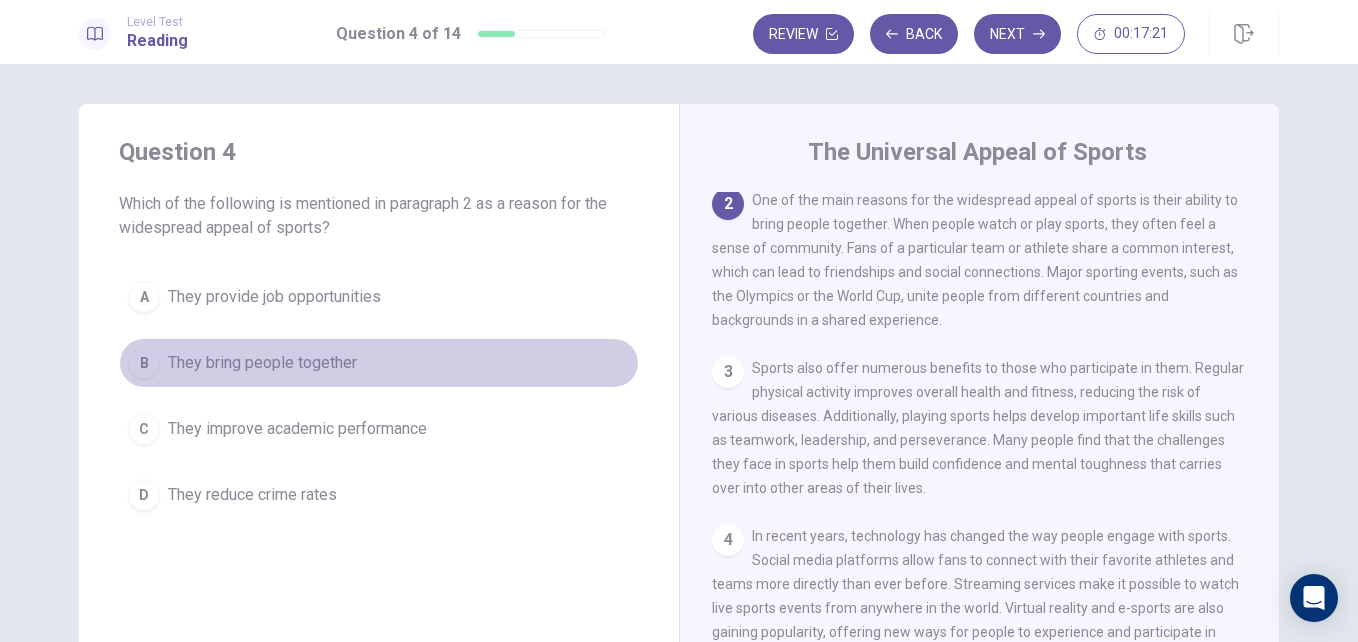 click on "They bring people together" at bounding box center [262, 363] 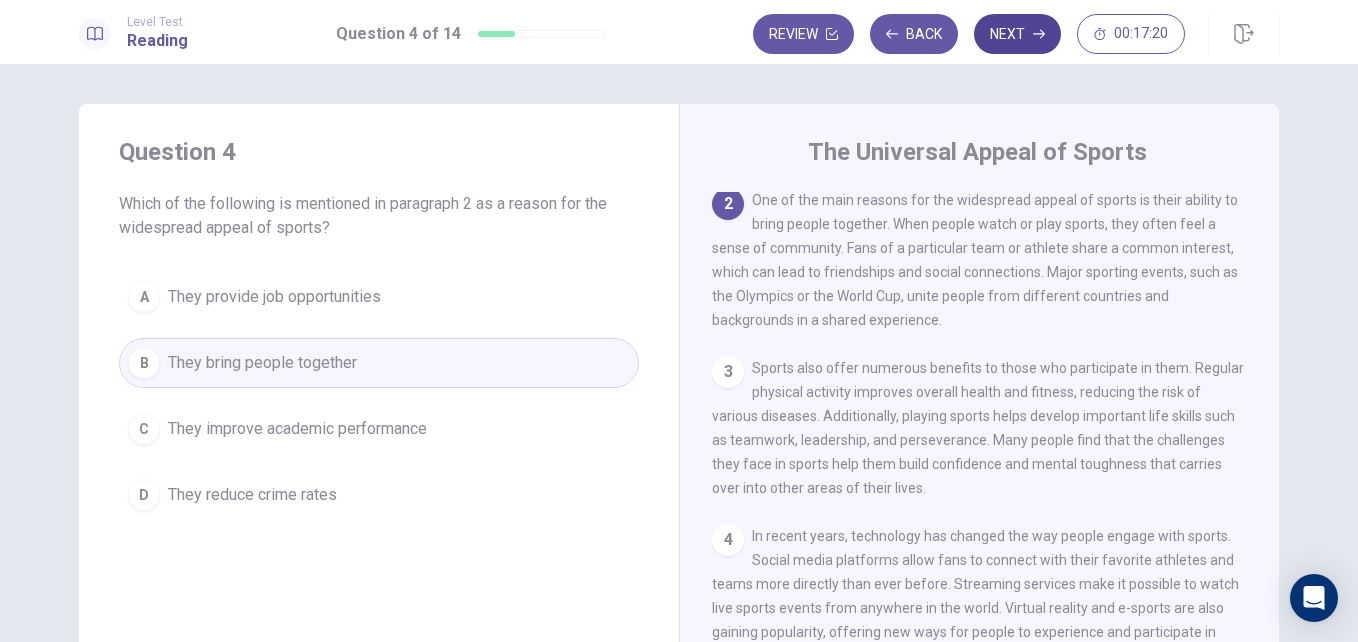 click 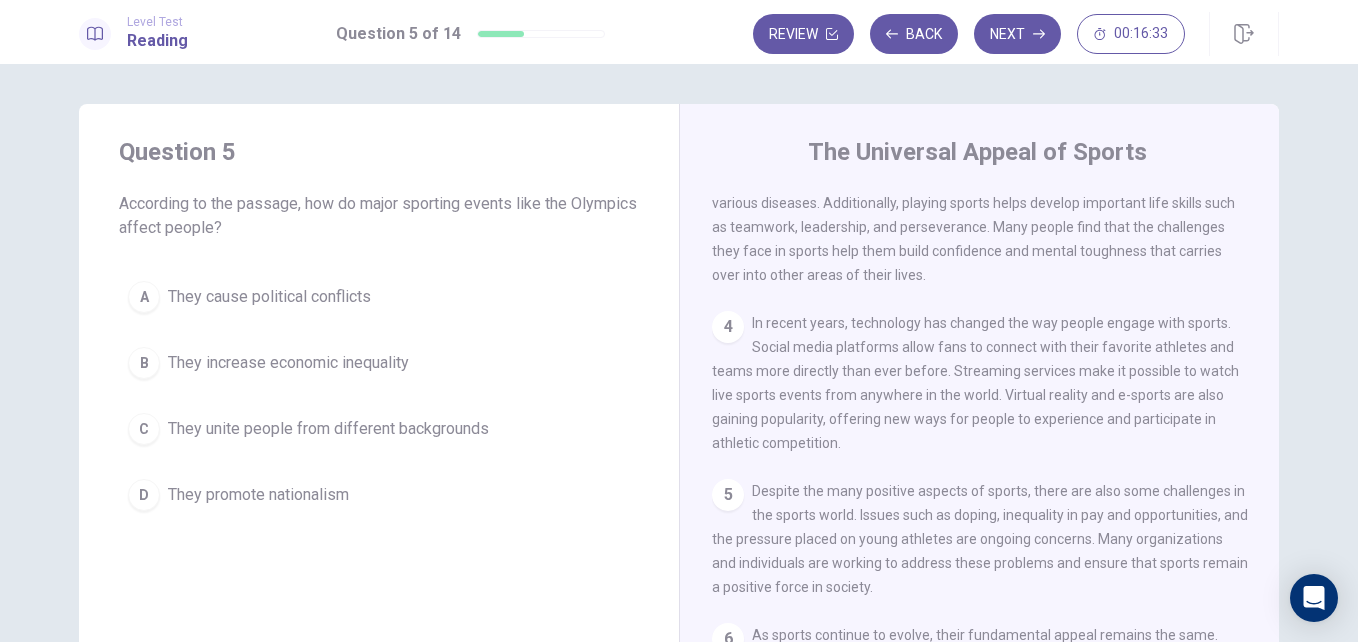 scroll, scrollTop: 369, scrollLeft: 0, axis: vertical 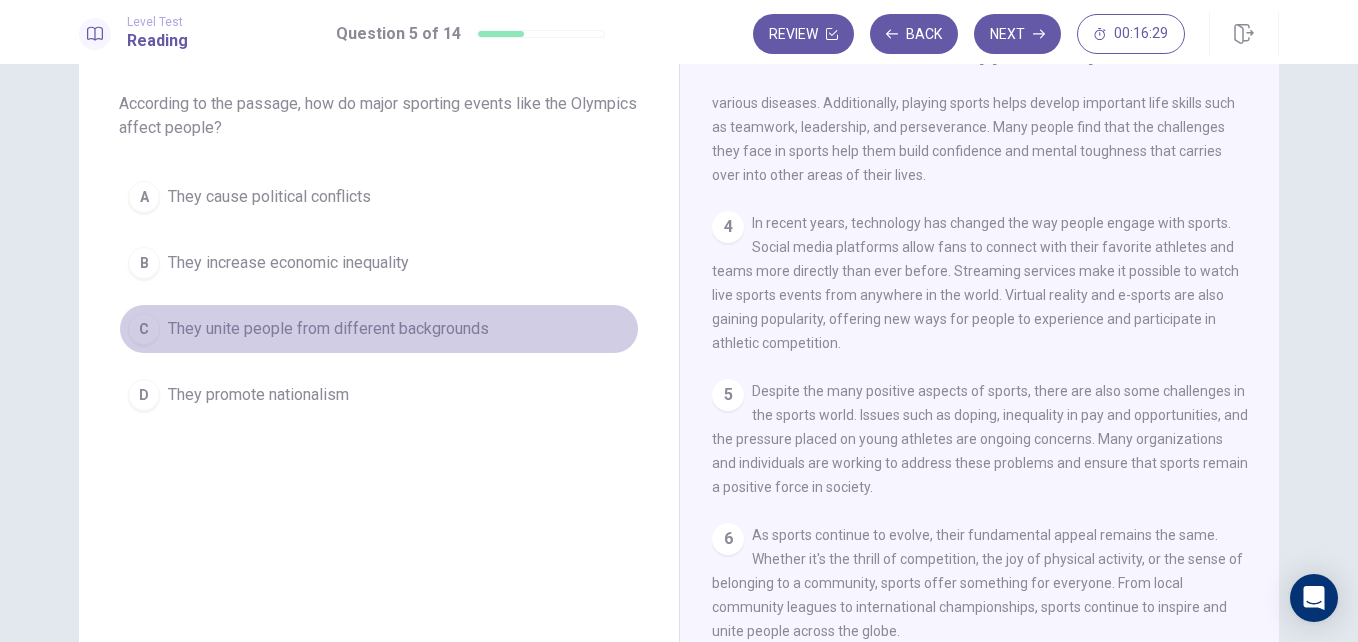 click on "C They unite people from different backgrounds" at bounding box center (379, 329) 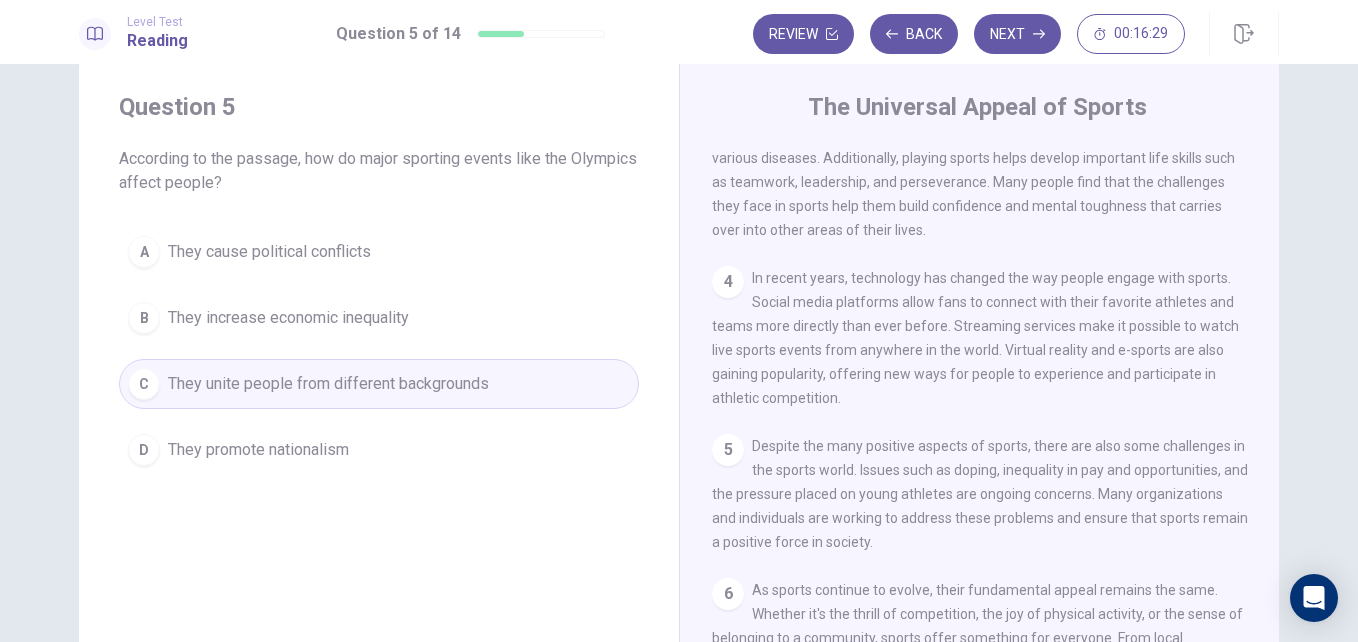 scroll, scrollTop: 0, scrollLeft: 0, axis: both 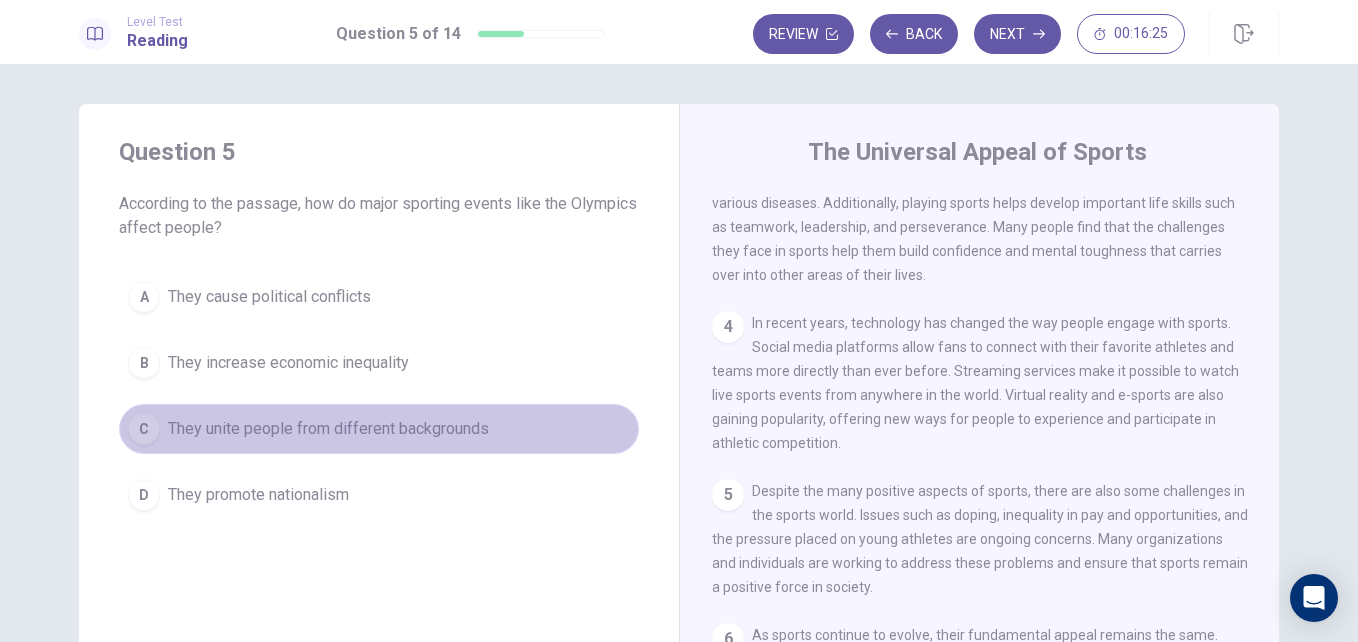 click on "They unite people from different backgrounds" at bounding box center (328, 429) 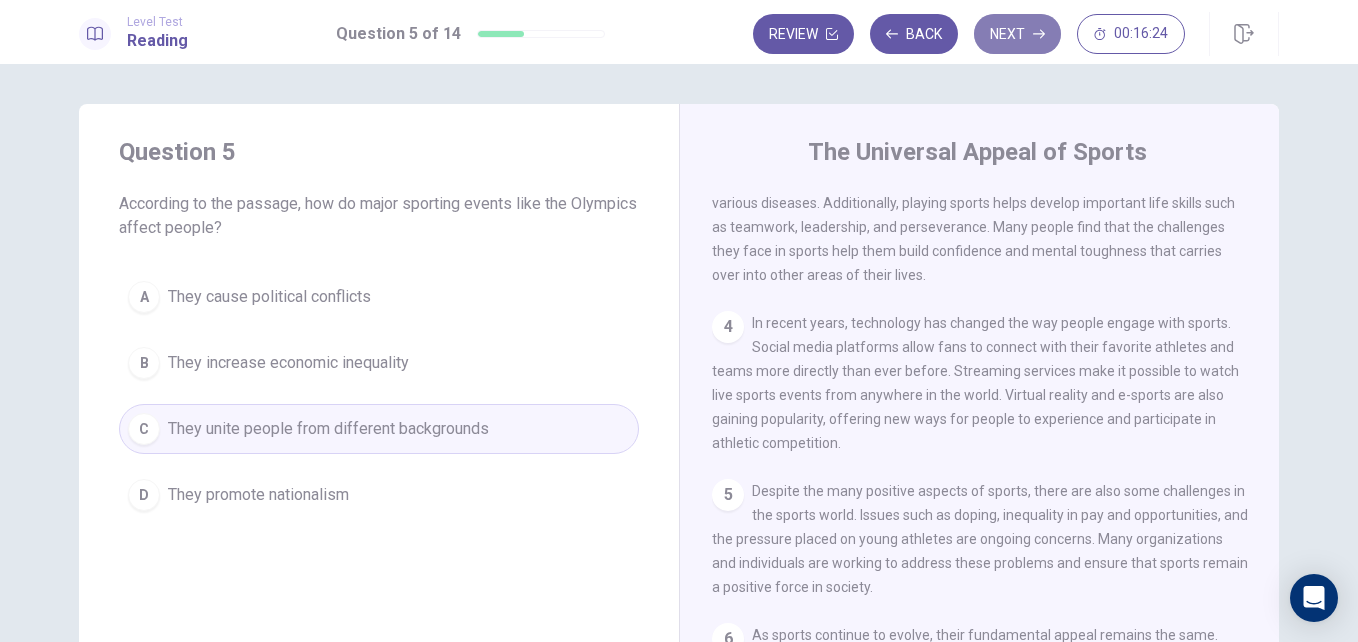 click on "Next" at bounding box center [1017, 34] 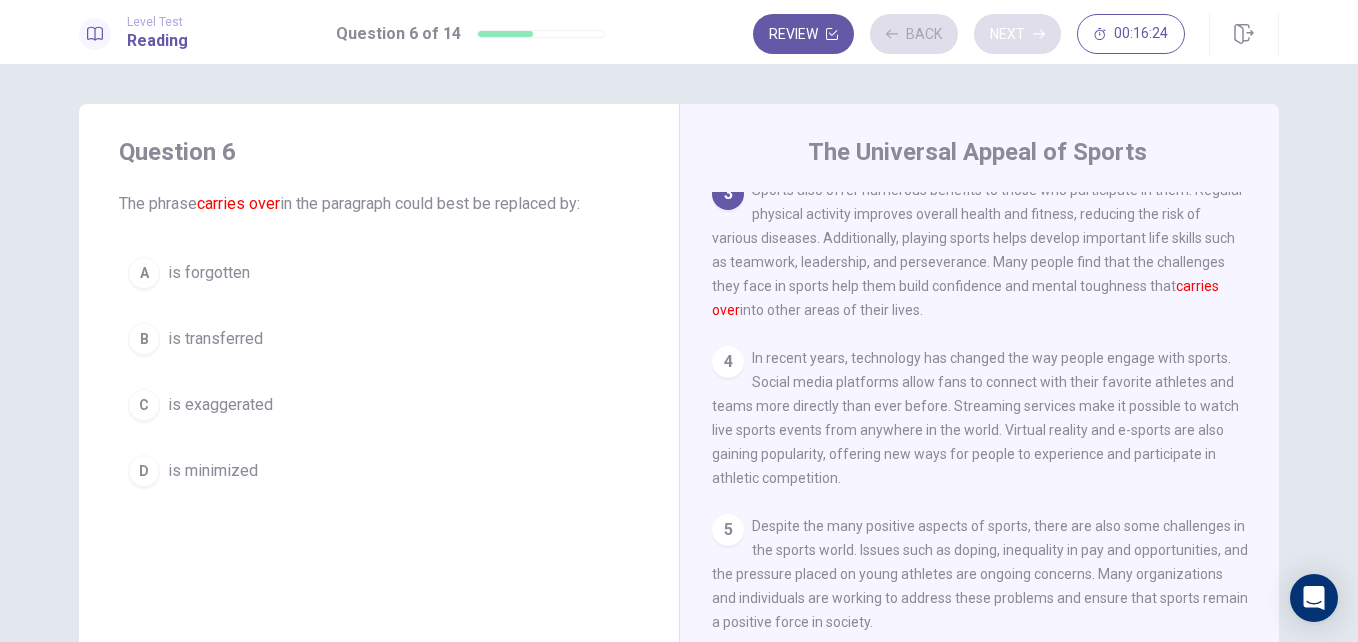 scroll, scrollTop: 298, scrollLeft: 0, axis: vertical 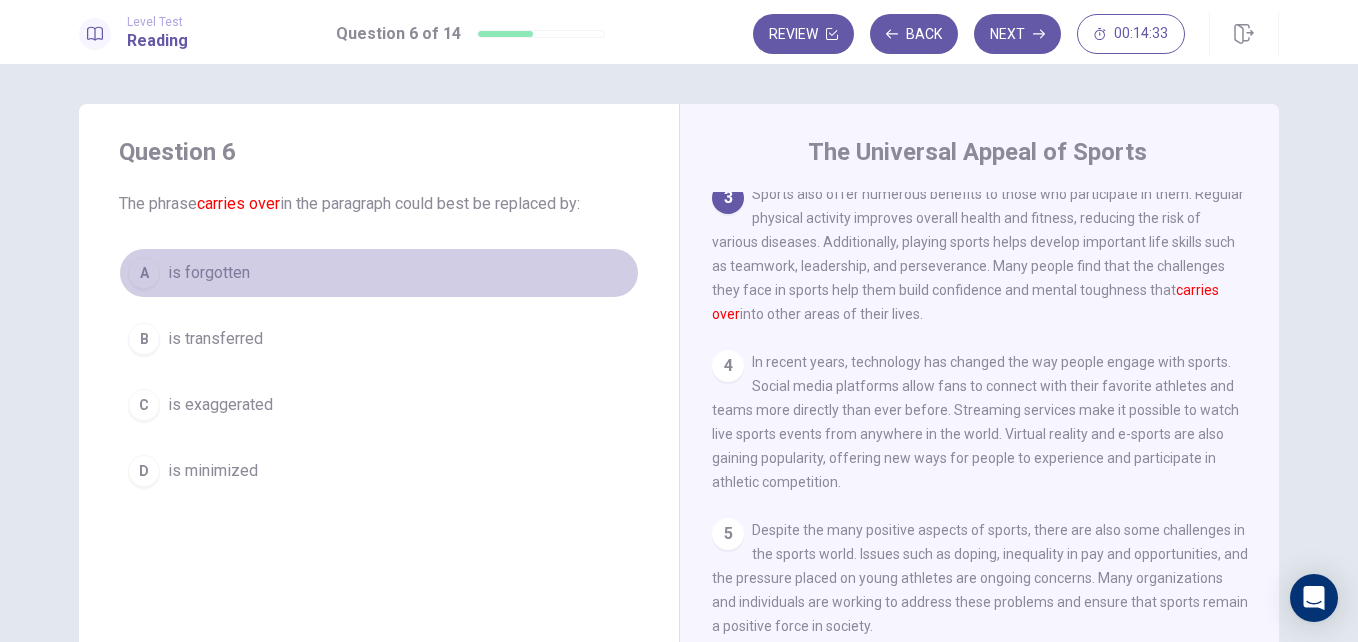 click on "A is forgotten" at bounding box center (379, 273) 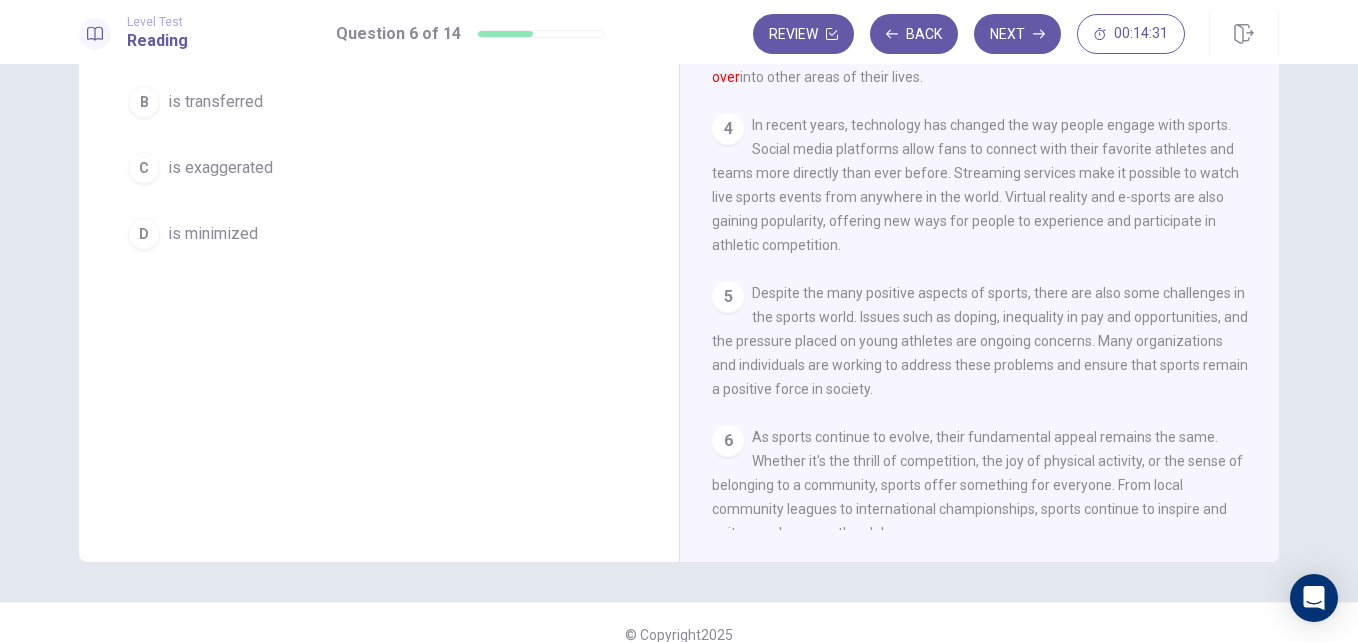 scroll, scrollTop: 261, scrollLeft: 0, axis: vertical 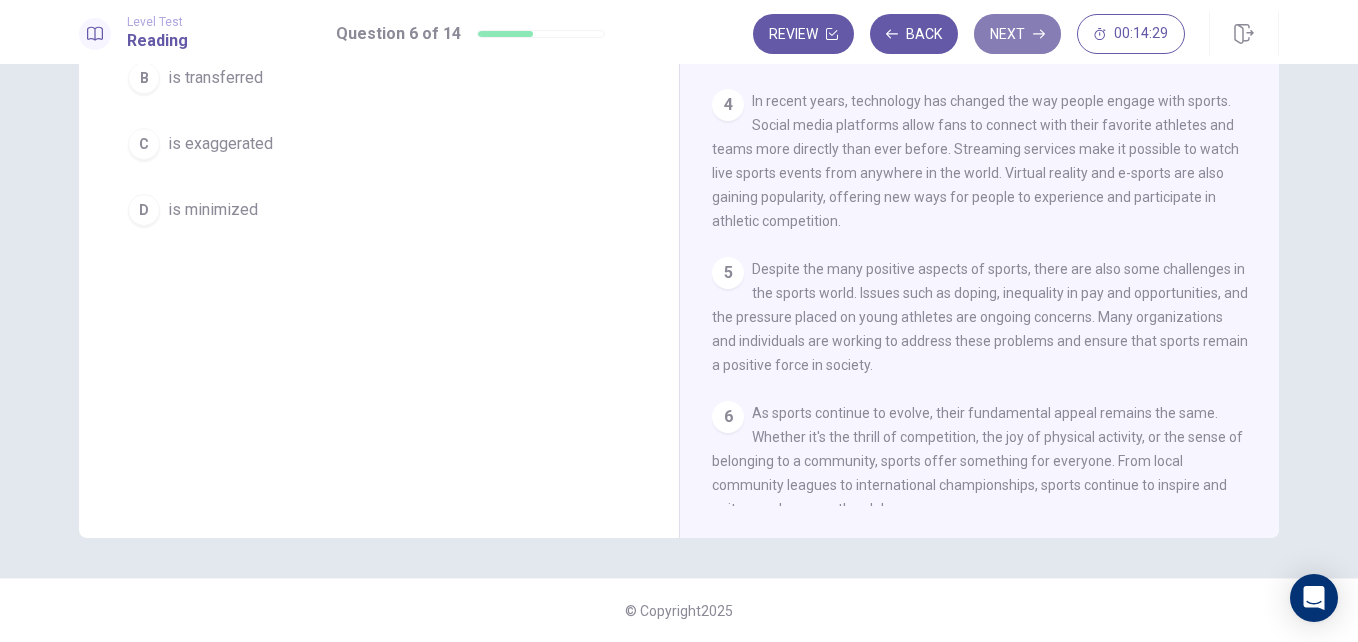 click on "Next" at bounding box center [1017, 34] 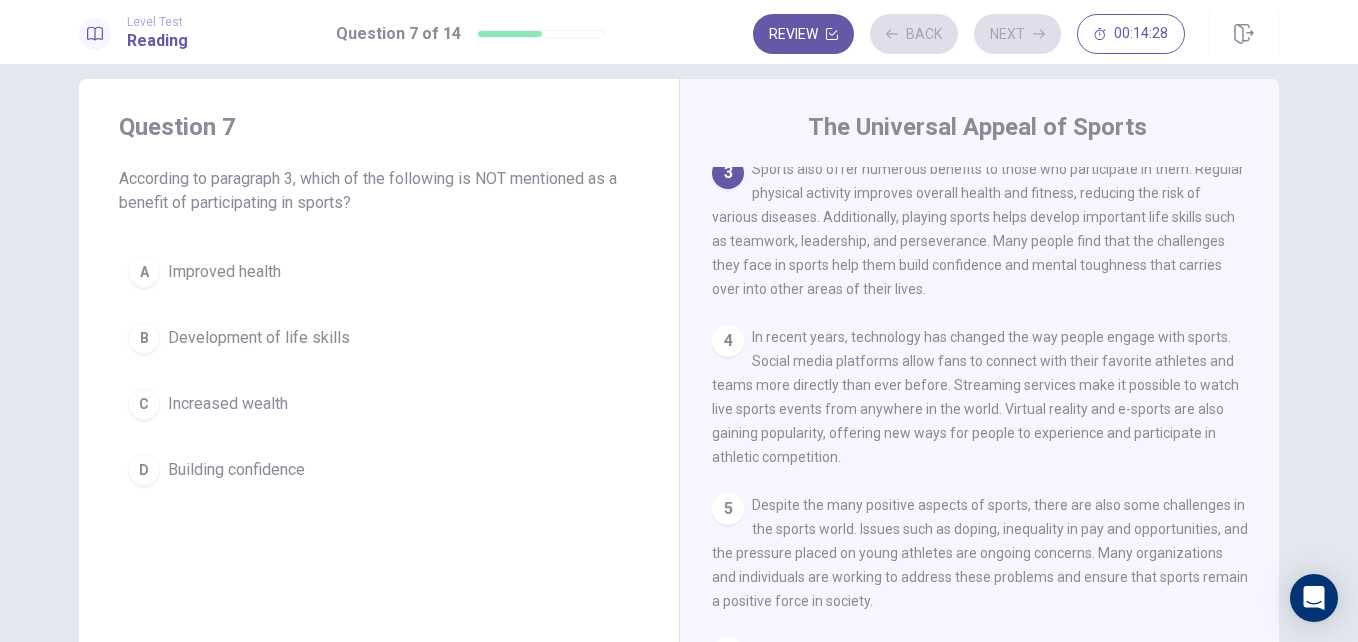 scroll, scrollTop: 0, scrollLeft: 0, axis: both 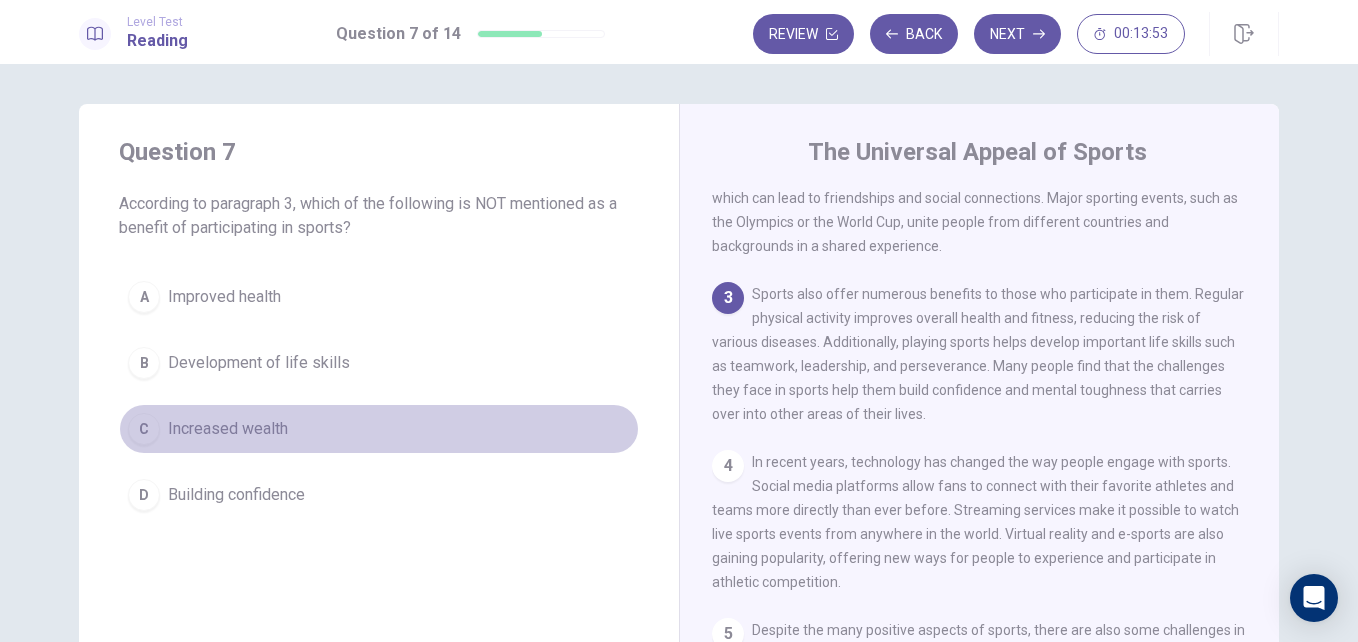 click on "Increased wealth" at bounding box center [228, 429] 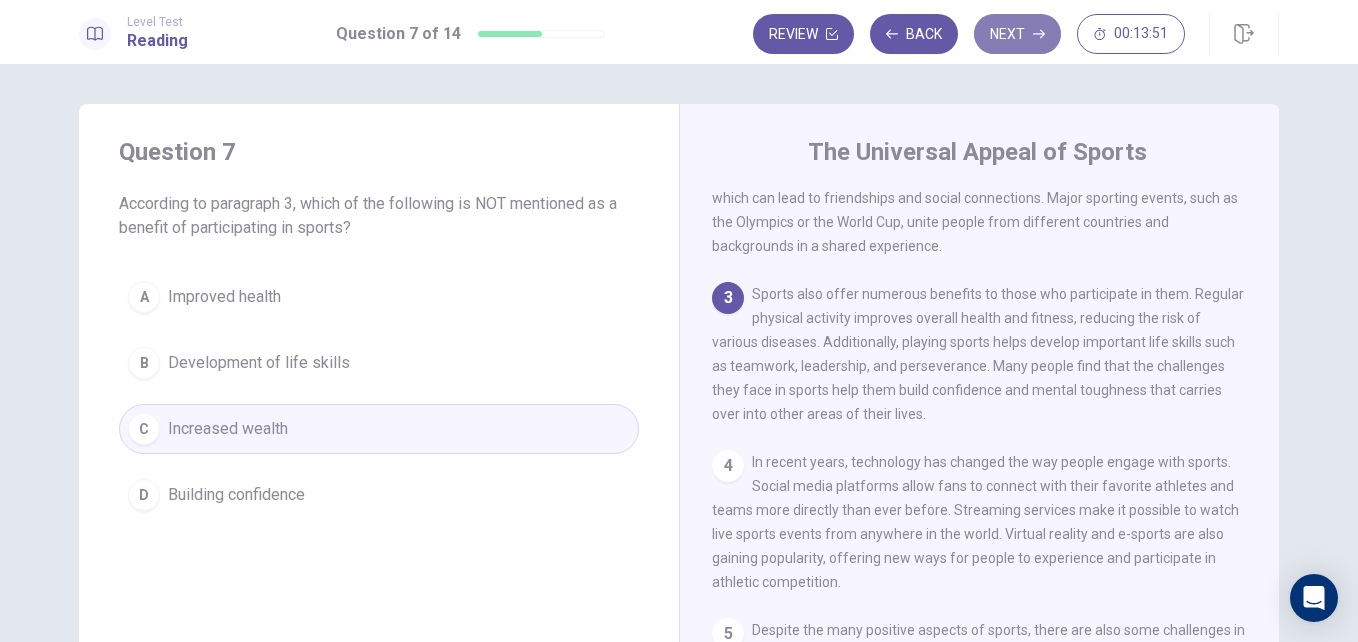 click on "Next" at bounding box center [1017, 34] 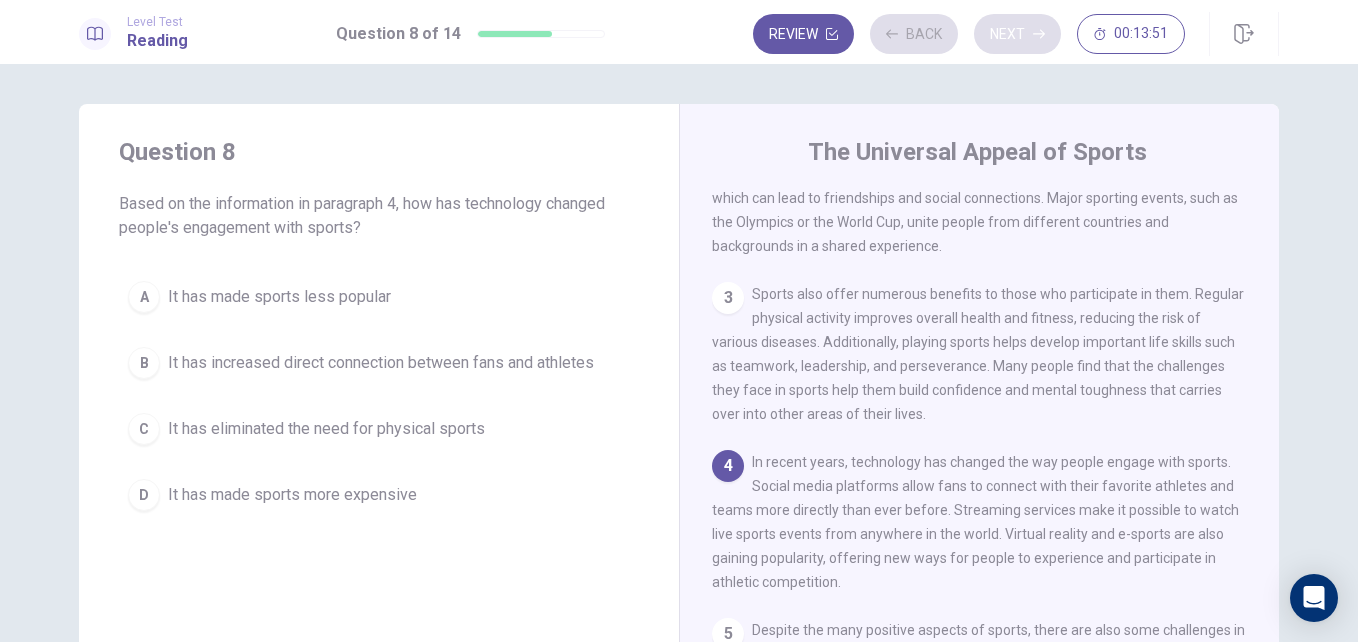 scroll, scrollTop: 247, scrollLeft: 0, axis: vertical 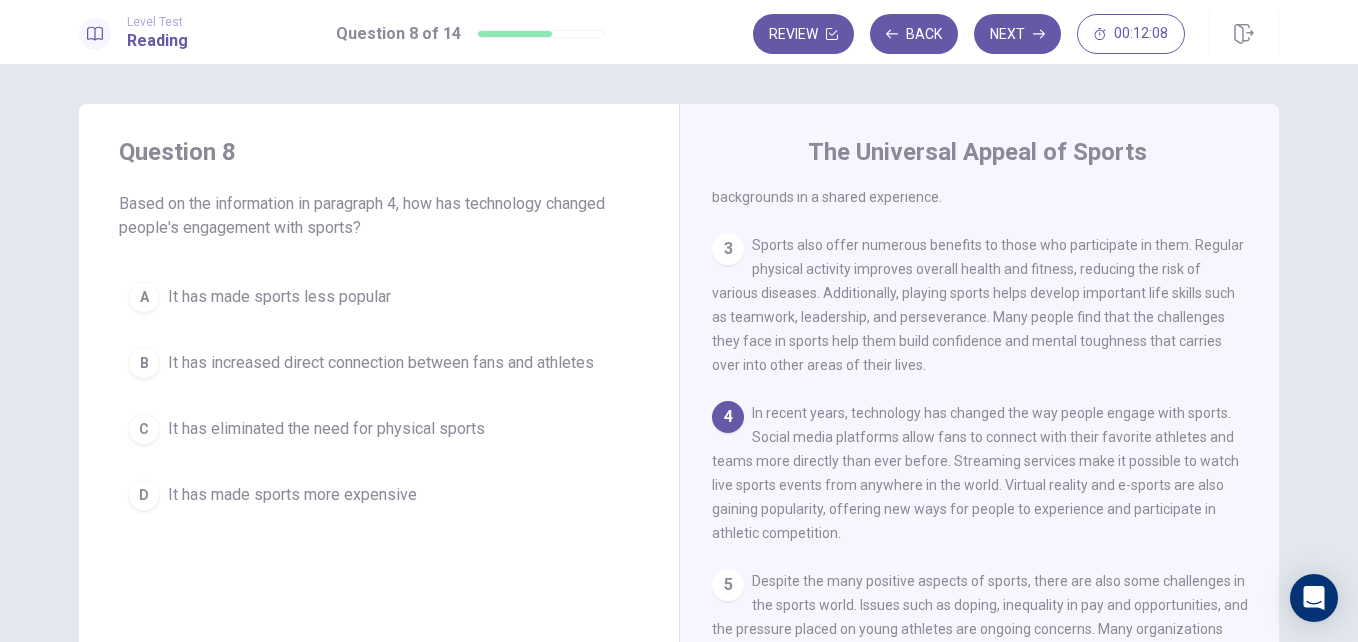 click on "It has increased direct connection between fans and athletes" at bounding box center [381, 363] 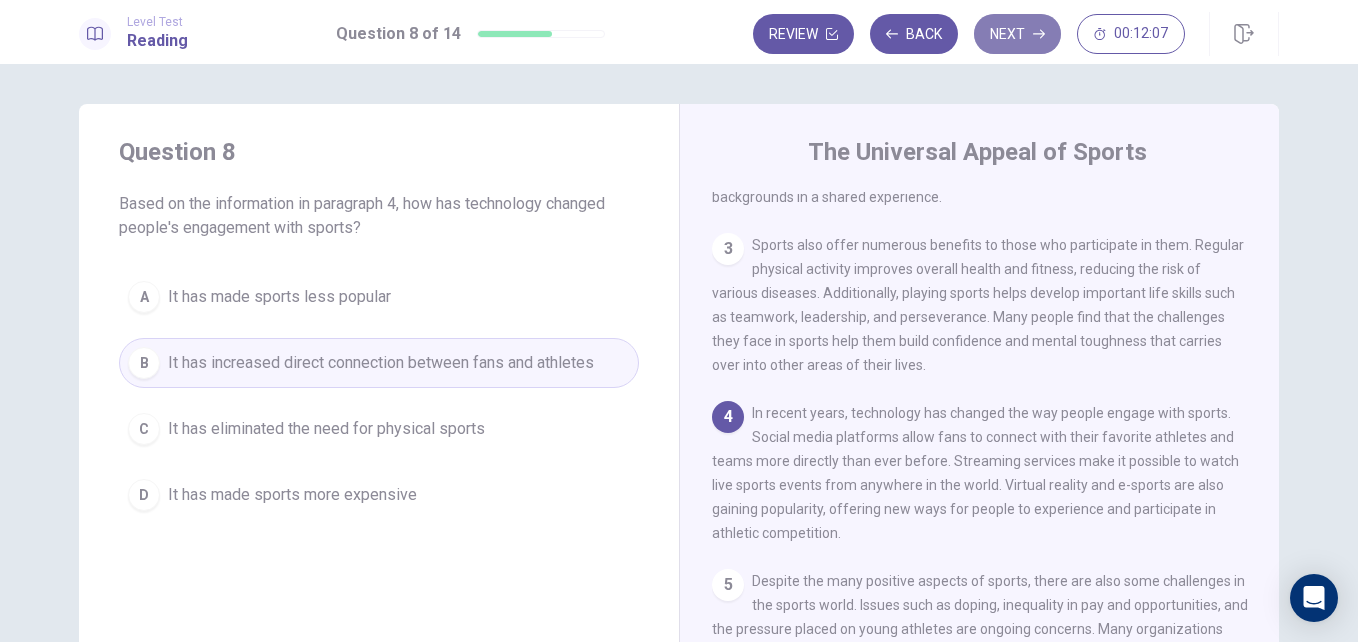 click on "Next" at bounding box center [1017, 34] 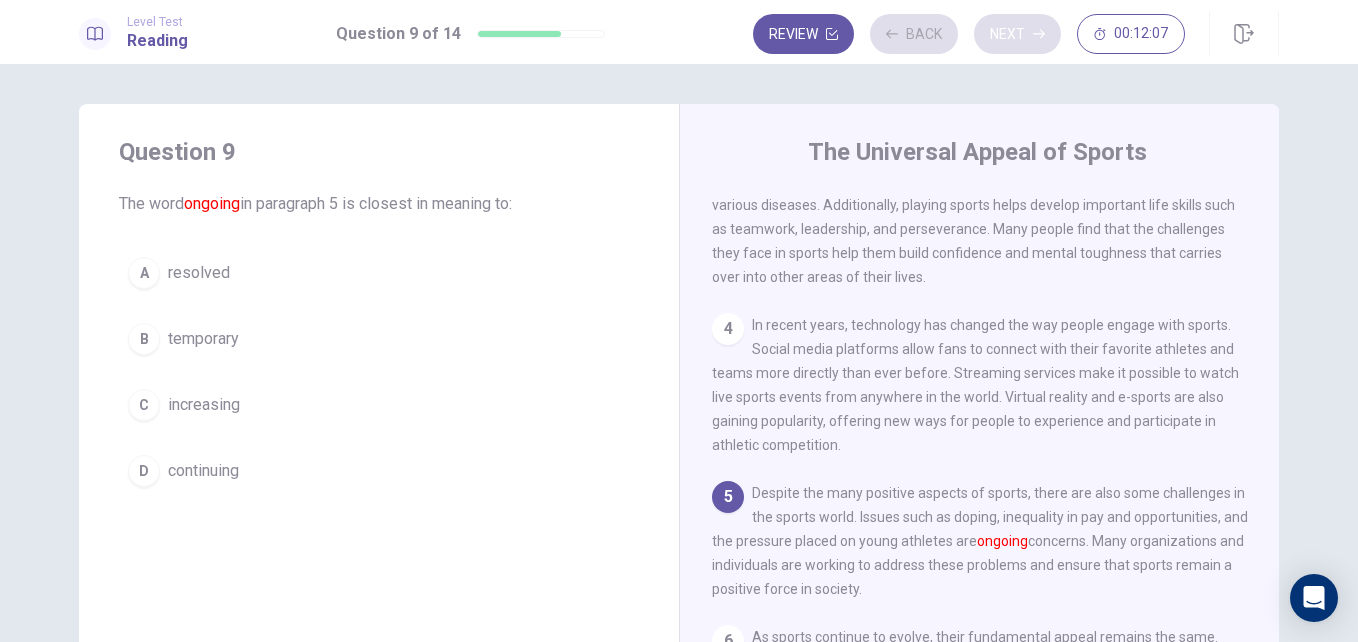 scroll, scrollTop: 369, scrollLeft: 0, axis: vertical 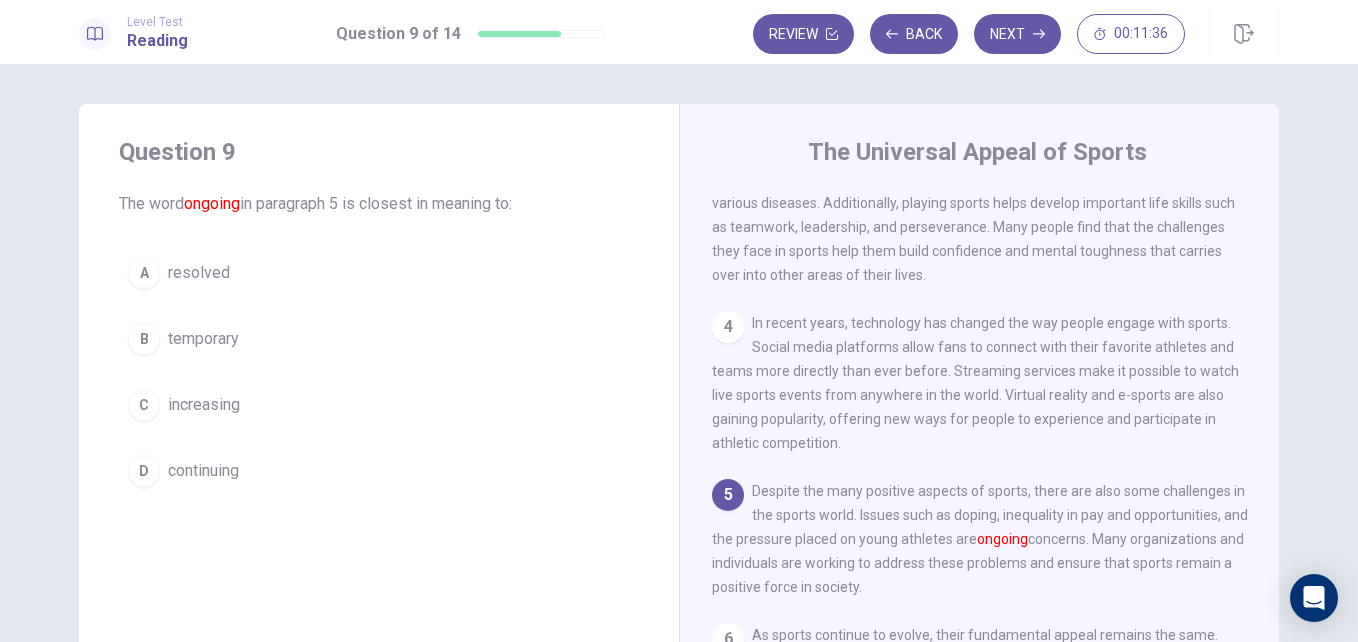 click on "C increasing" at bounding box center [379, 405] 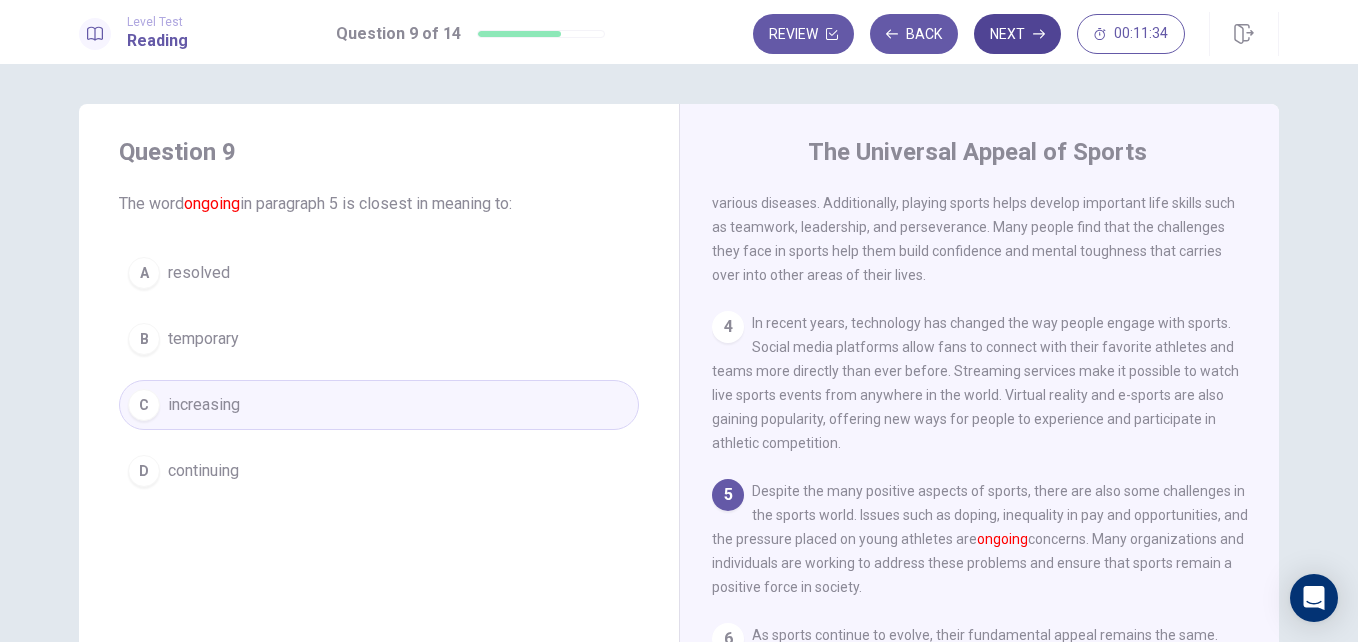 click on "Next" at bounding box center [1017, 34] 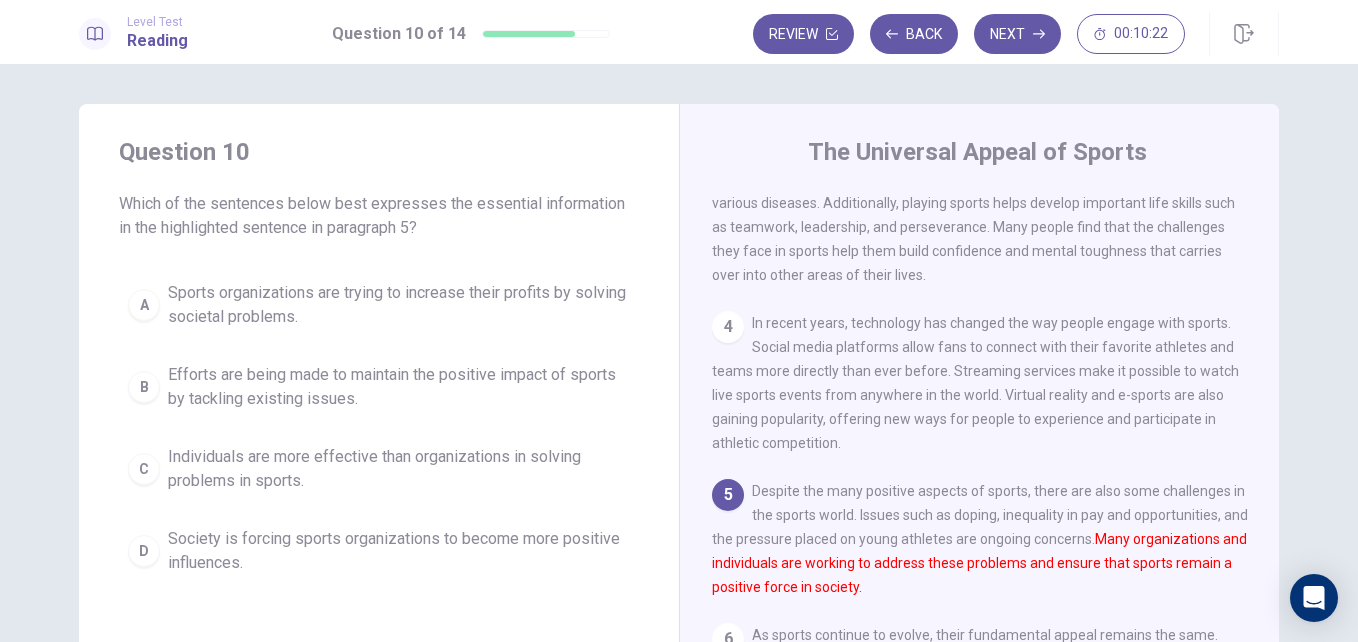 click on "D Society is forcing sports organizations to become more positive influences." at bounding box center [379, 551] 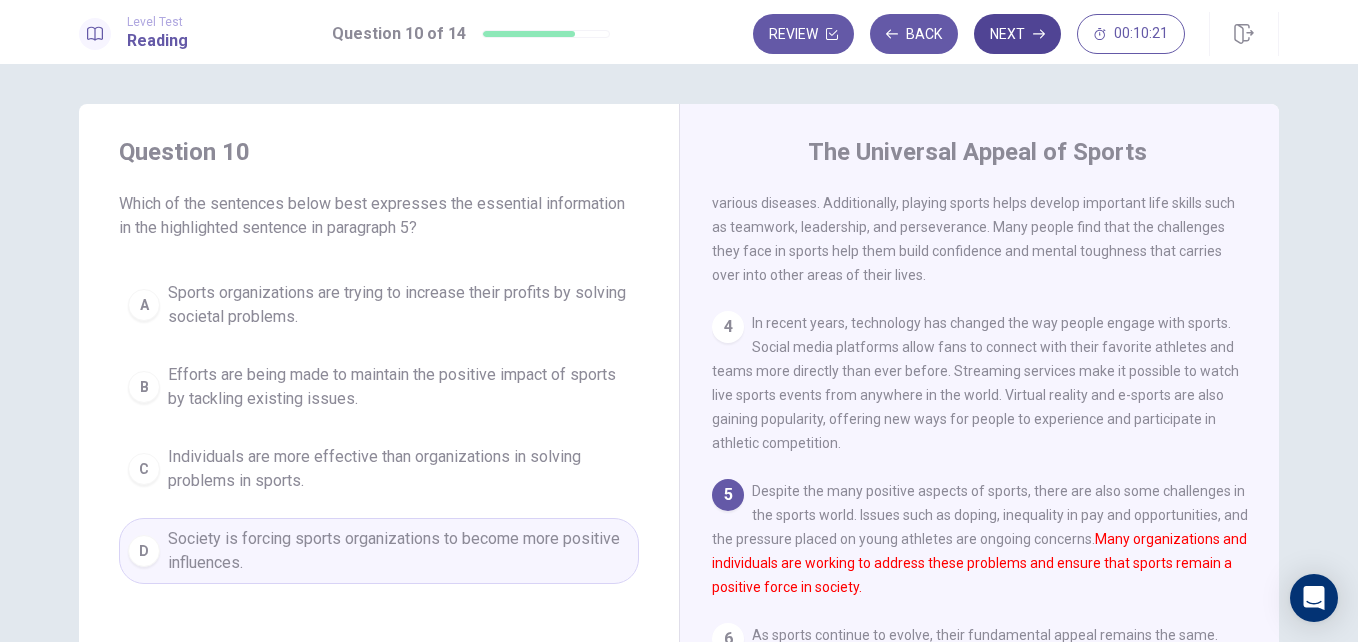 click on "Next" at bounding box center (1017, 34) 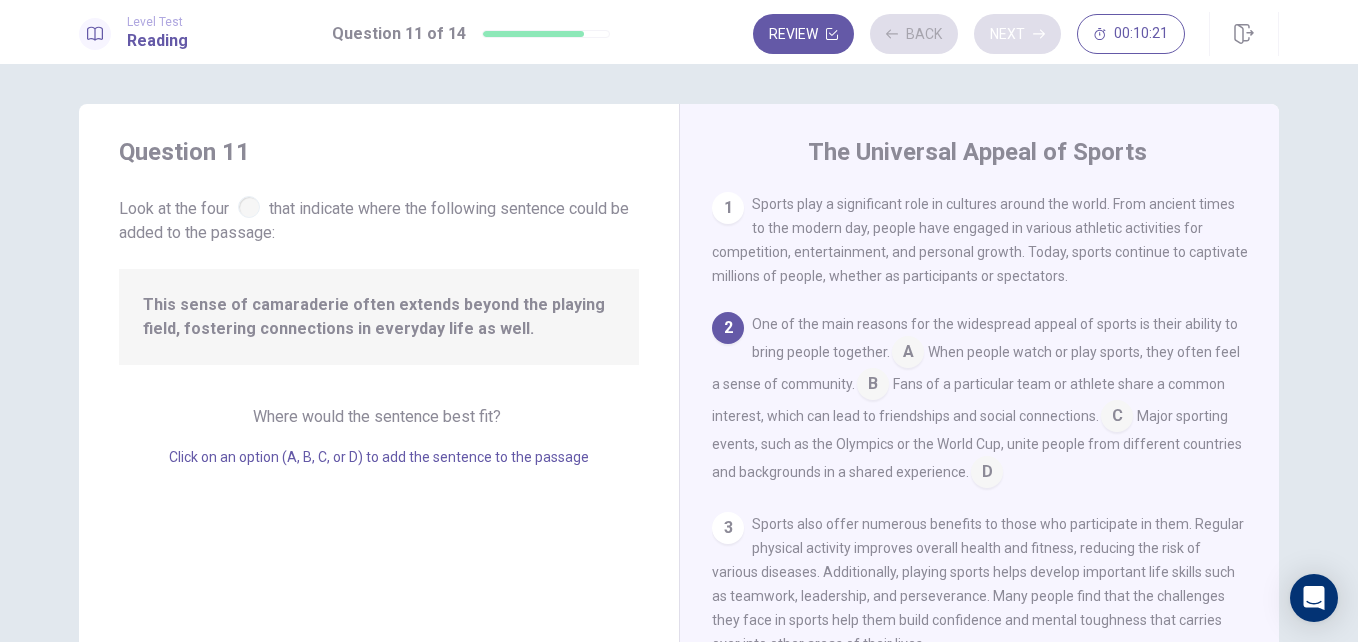 scroll, scrollTop: 124, scrollLeft: 0, axis: vertical 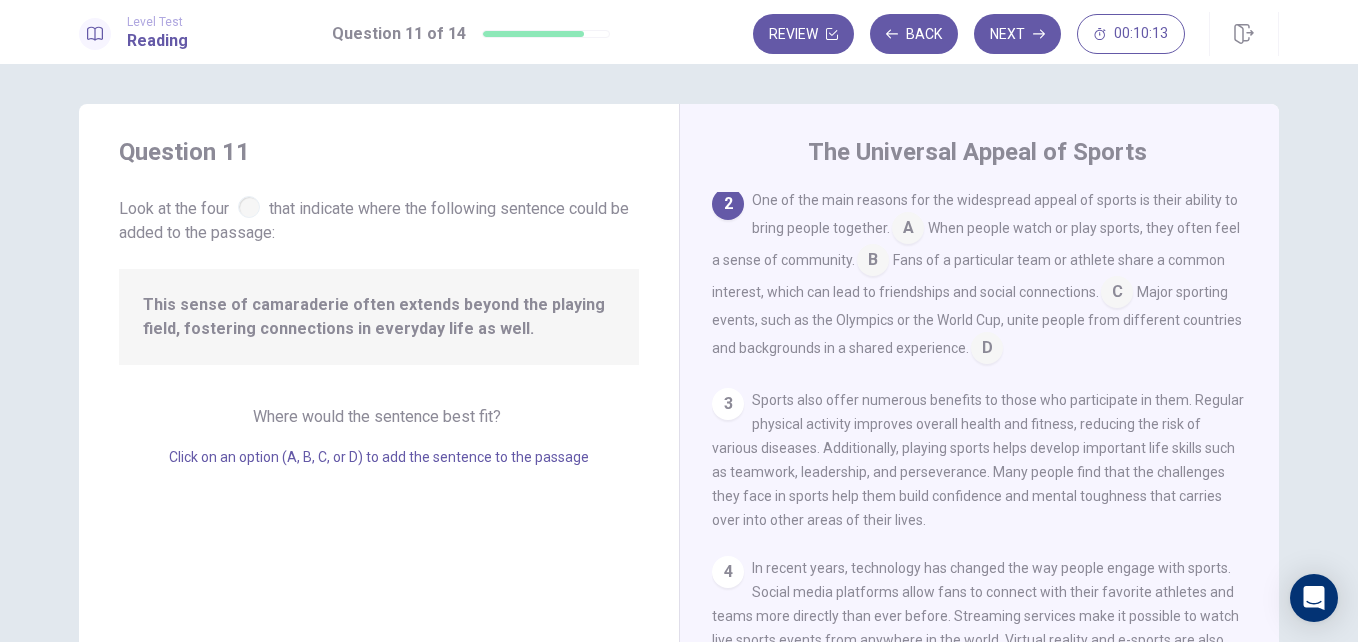 click at bounding box center [249, 207] 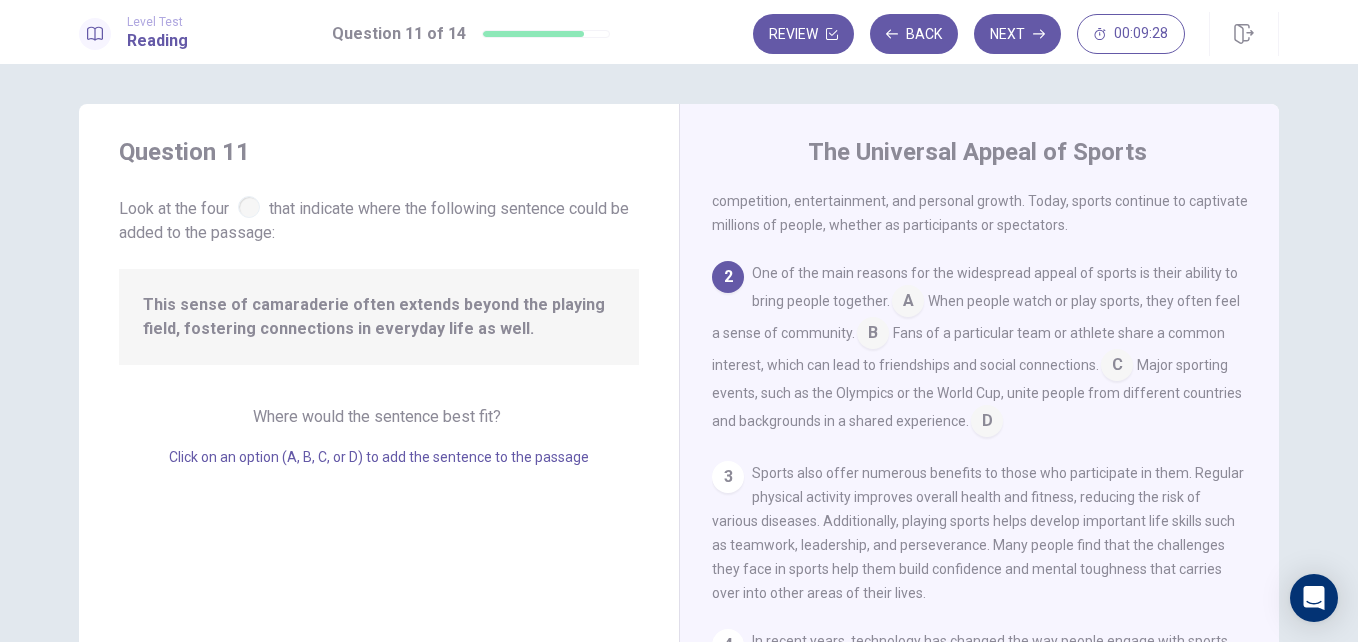 scroll, scrollTop: 100, scrollLeft: 0, axis: vertical 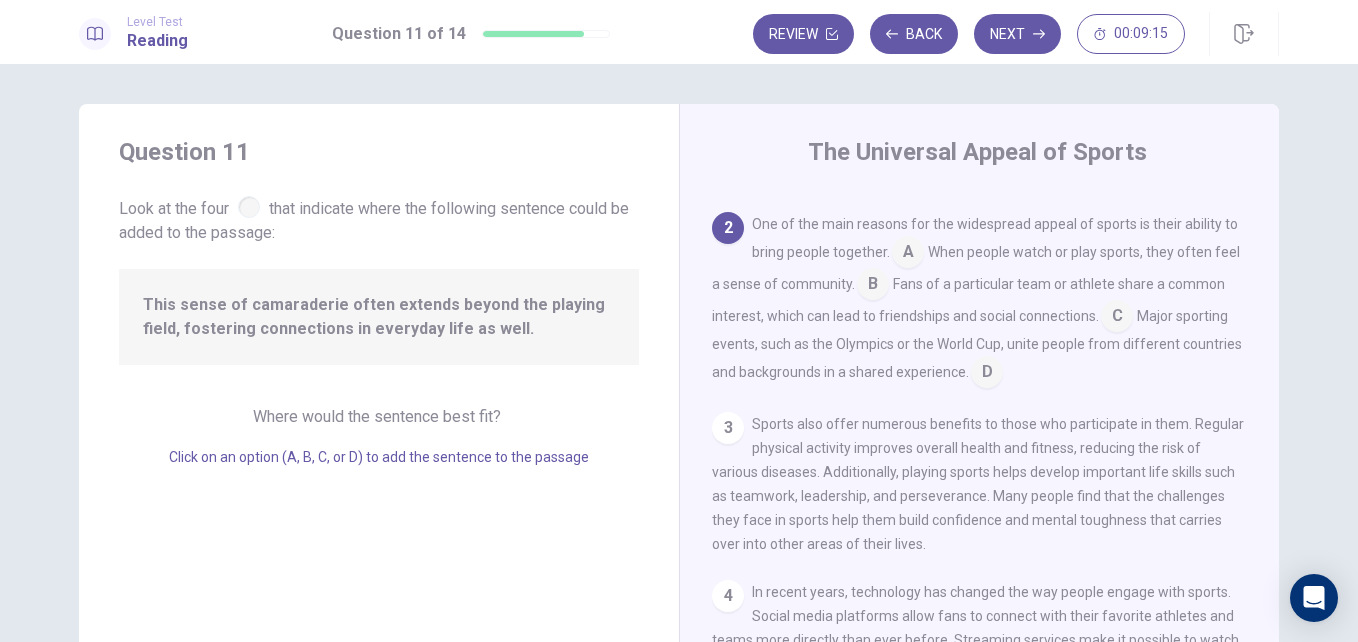 click at bounding box center [908, 254] 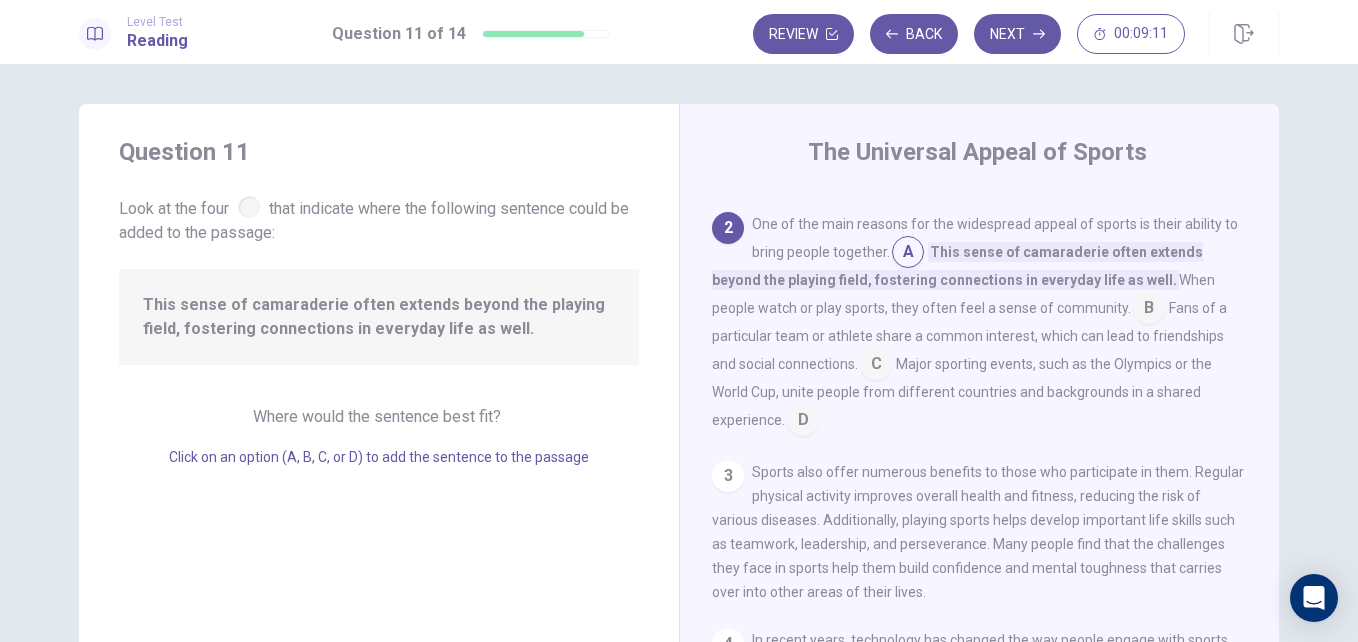 click at bounding box center (908, 254) 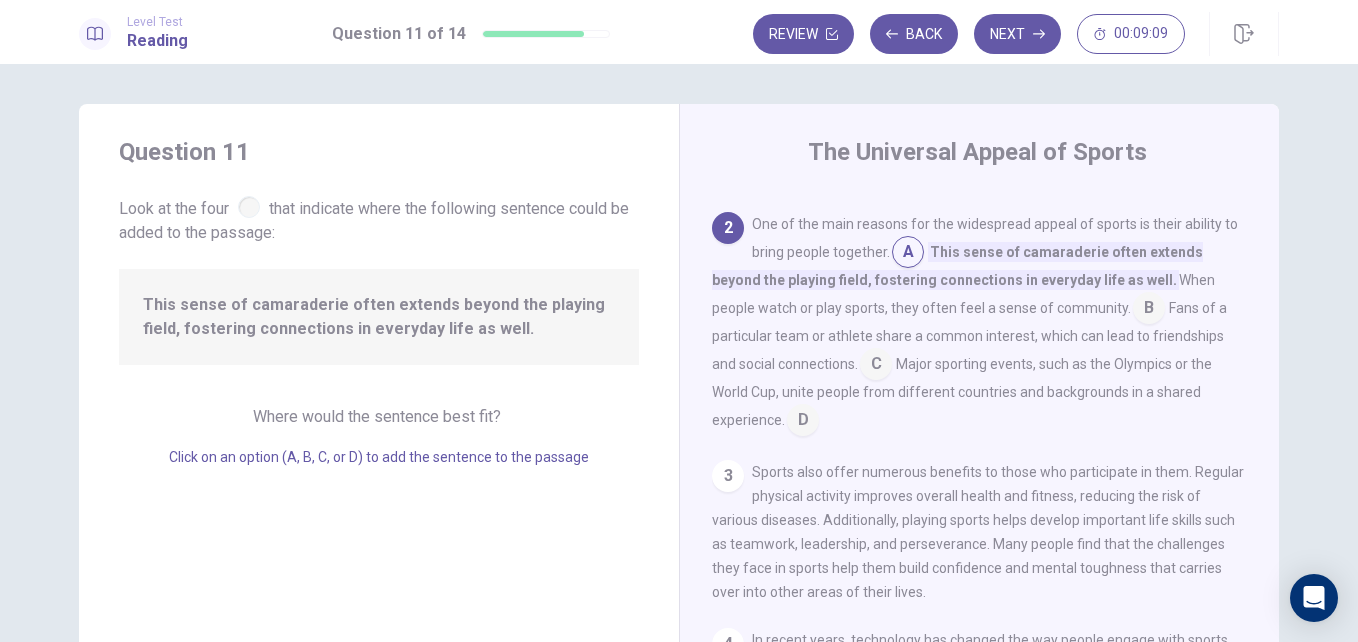 click at bounding box center (249, 207) 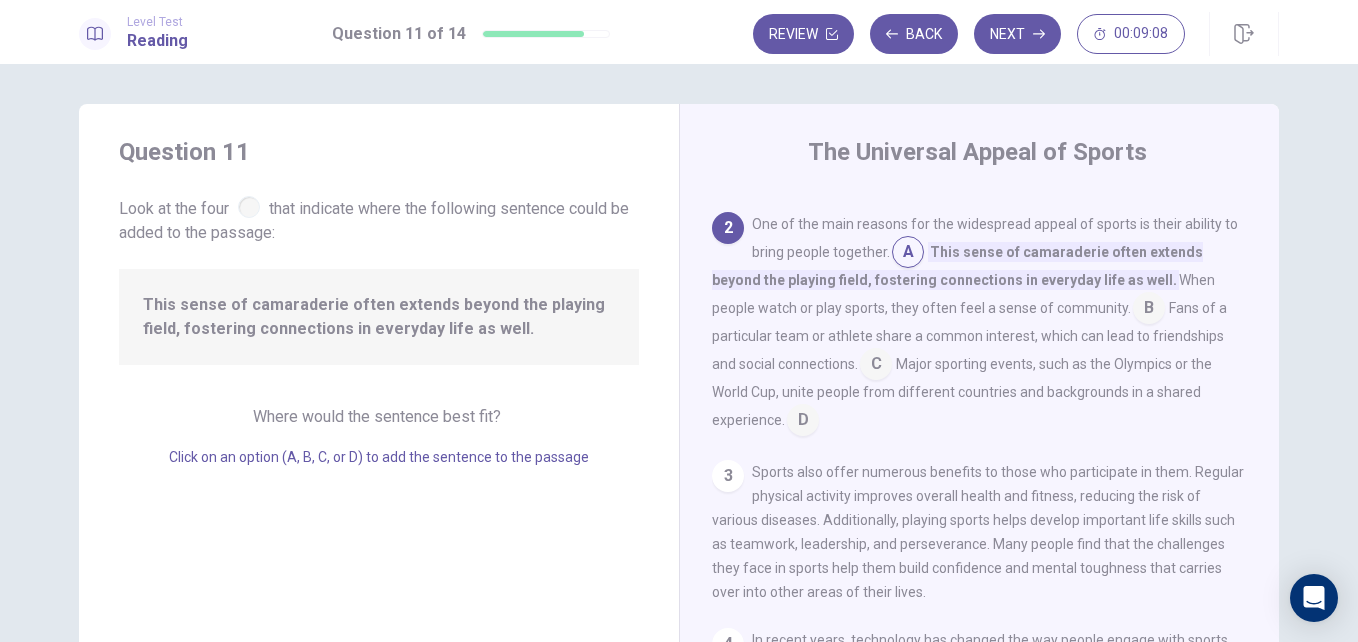 click on "Click on an option (A, B, C, or D) to add the sentence to the passage" at bounding box center (379, 457) 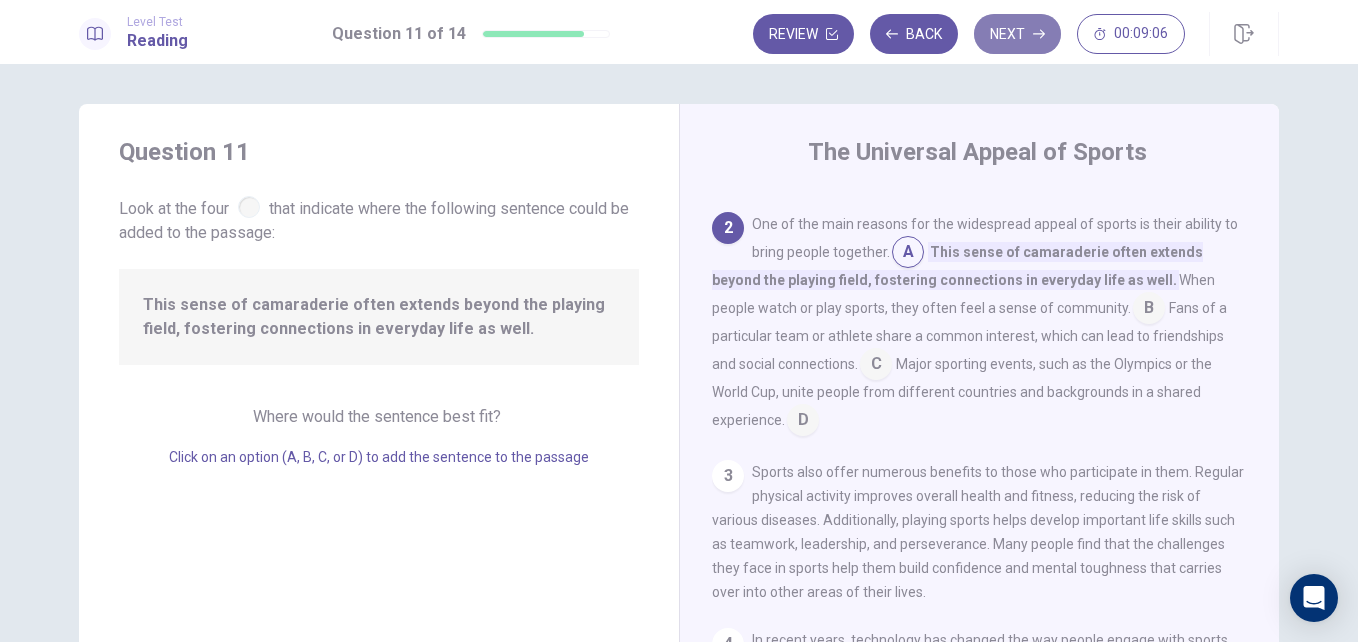 click on "Next" at bounding box center [1017, 34] 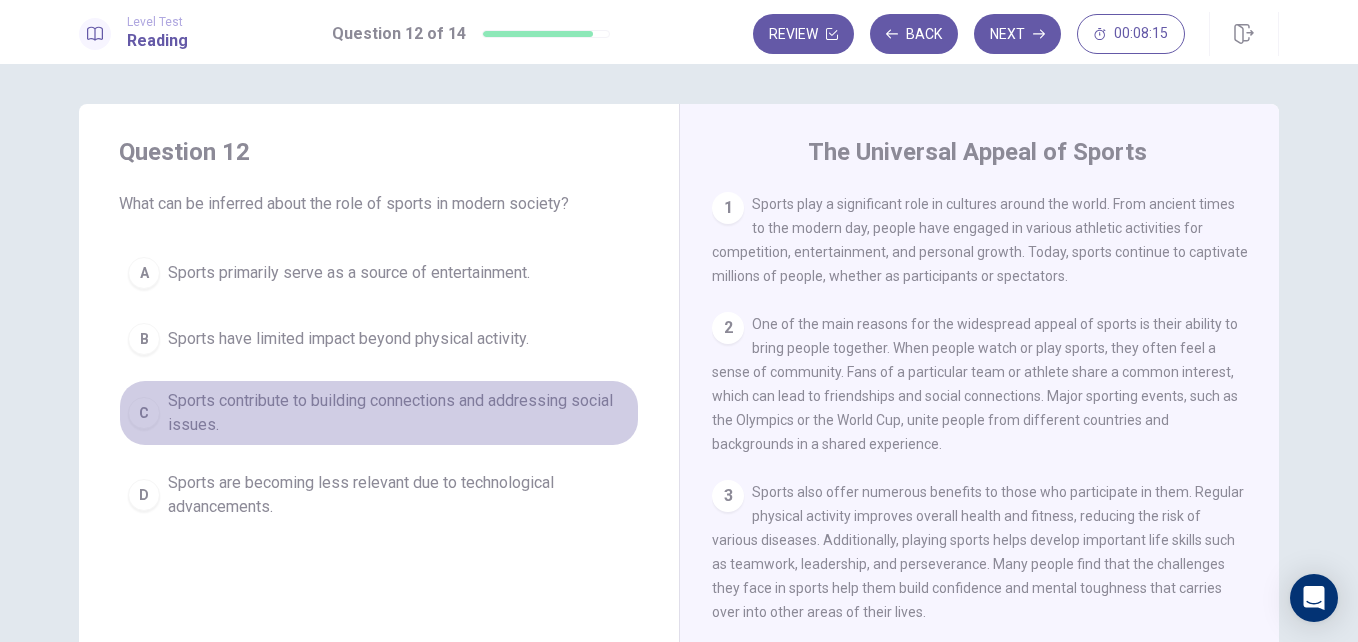 click on "C" at bounding box center [144, 413] 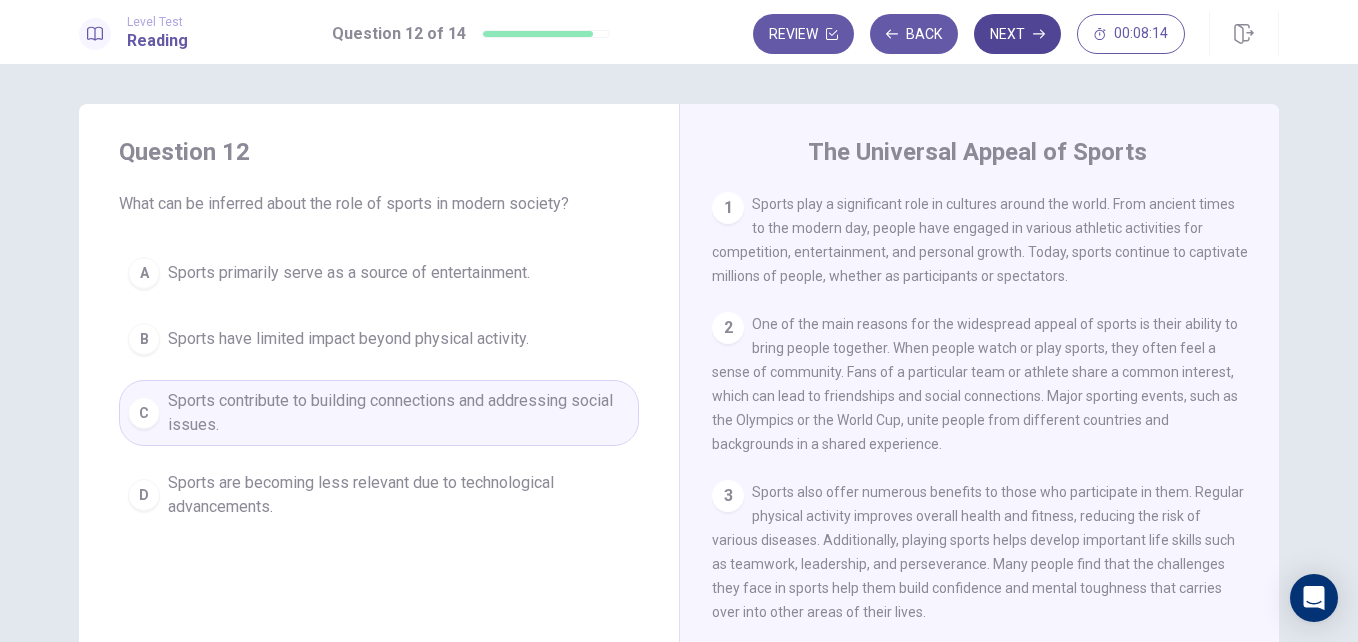 click on "Next" at bounding box center (1017, 34) 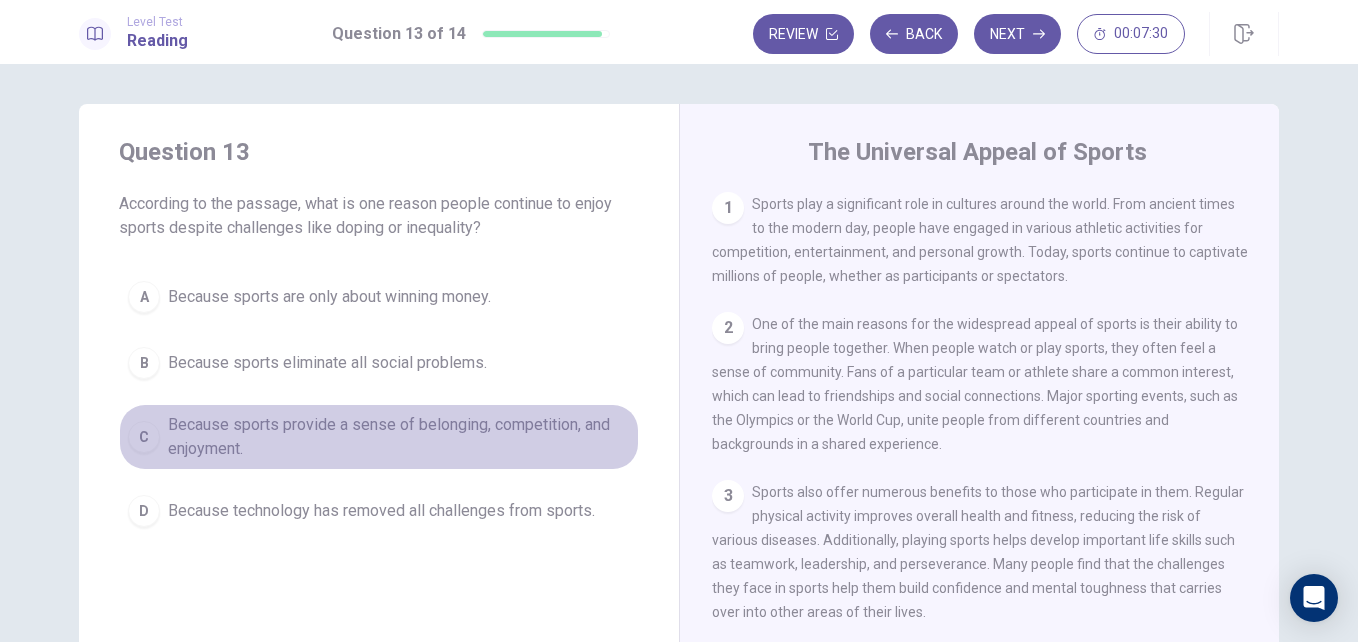 click on "C" at bounding box center (144, 437) 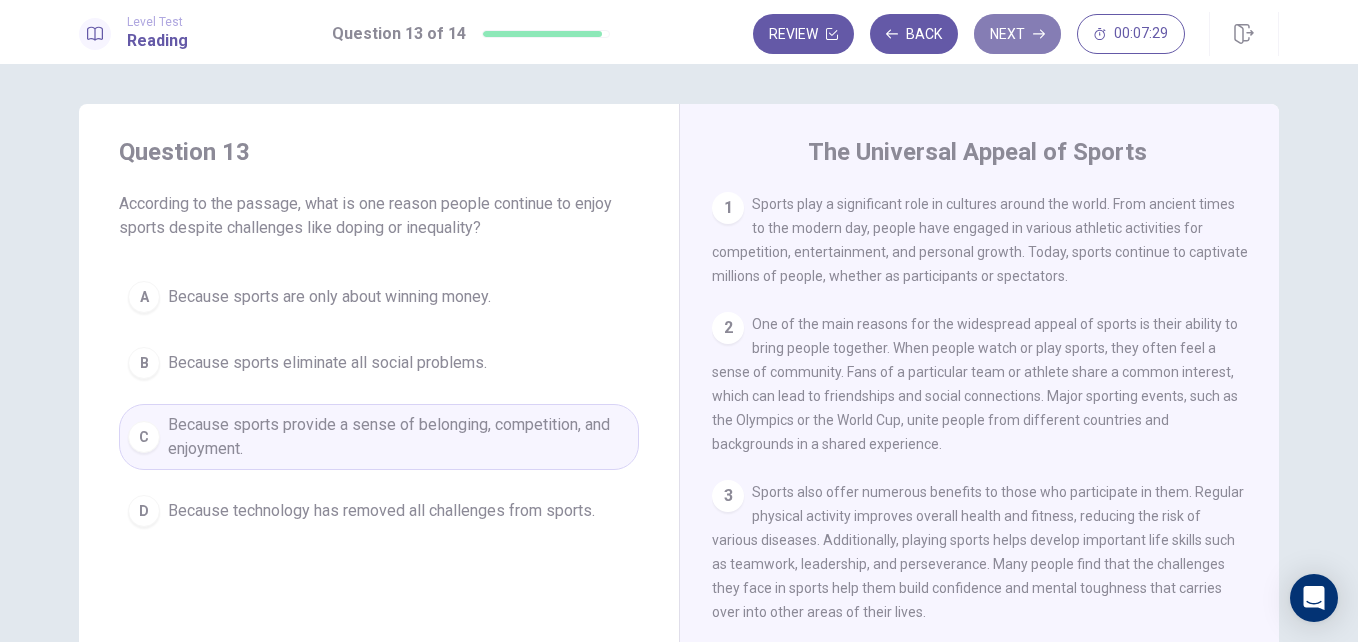 click on "Next" at bounding box center (1017, 34) 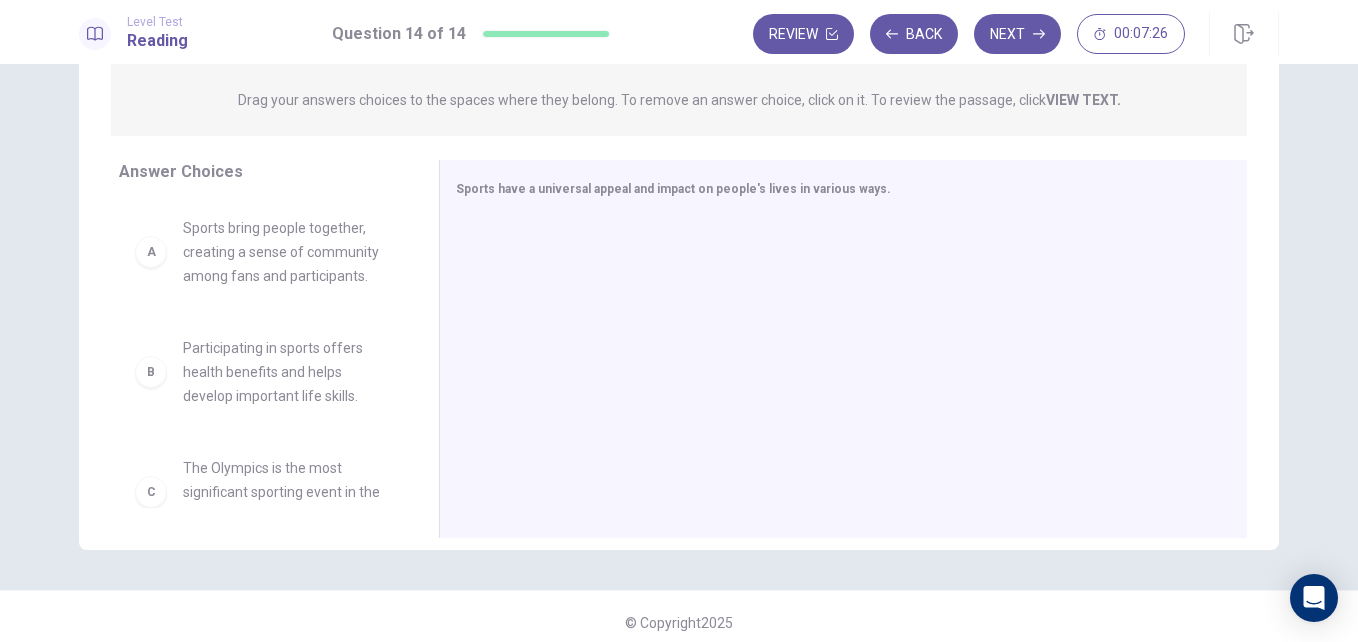 scroll, scrollTop: 261, scrollLeft: 0, axis: vertical 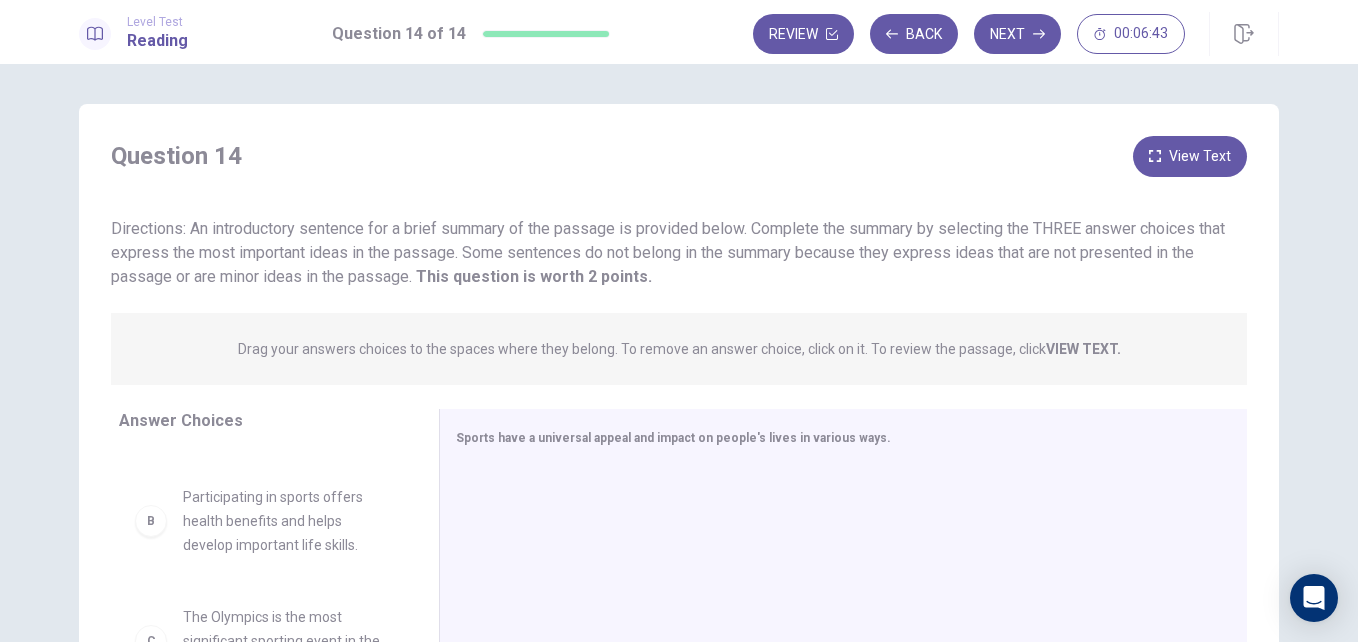 click on "Participating in sports offers health benefits and helps develop important life skills." at bounding box center (287, 521) 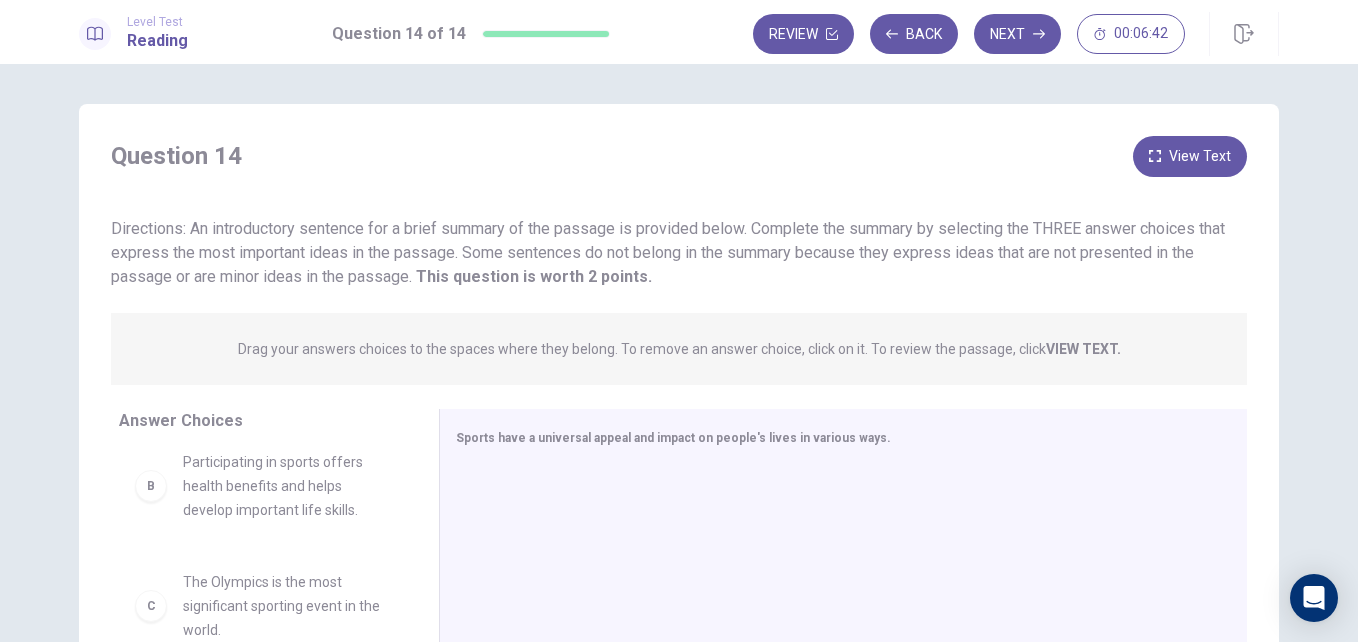 scroll, scrollTop: 100, scrollLeft: 0, axis: vertical 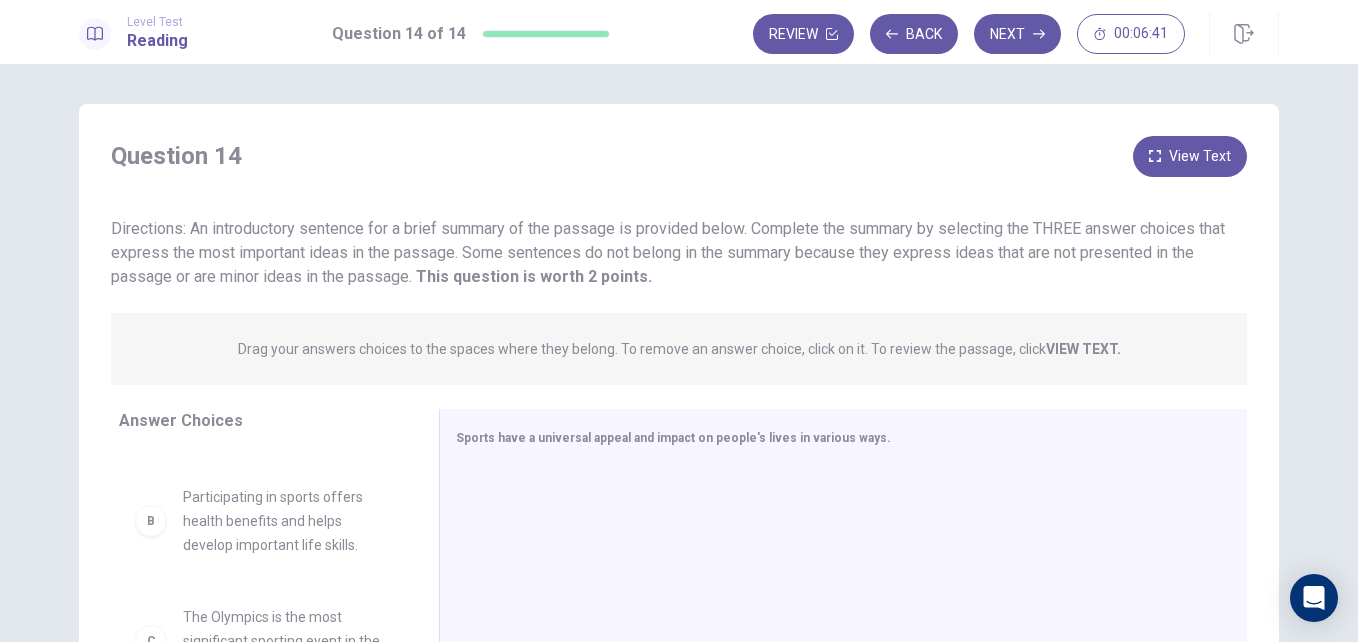 click on "B" at bounding box center (151, 521) 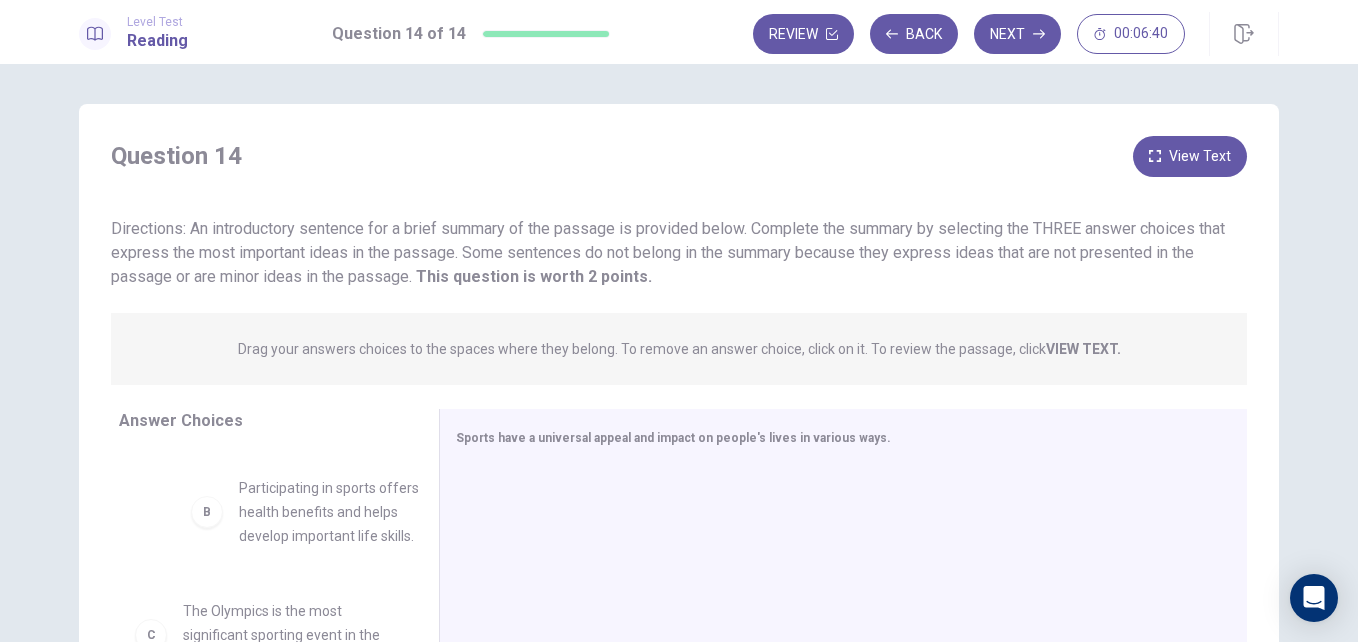 drag, startPoint x: 182, startPoint y: 535, endPoint x: 253, endPoint y: 517, distance: 73.24616 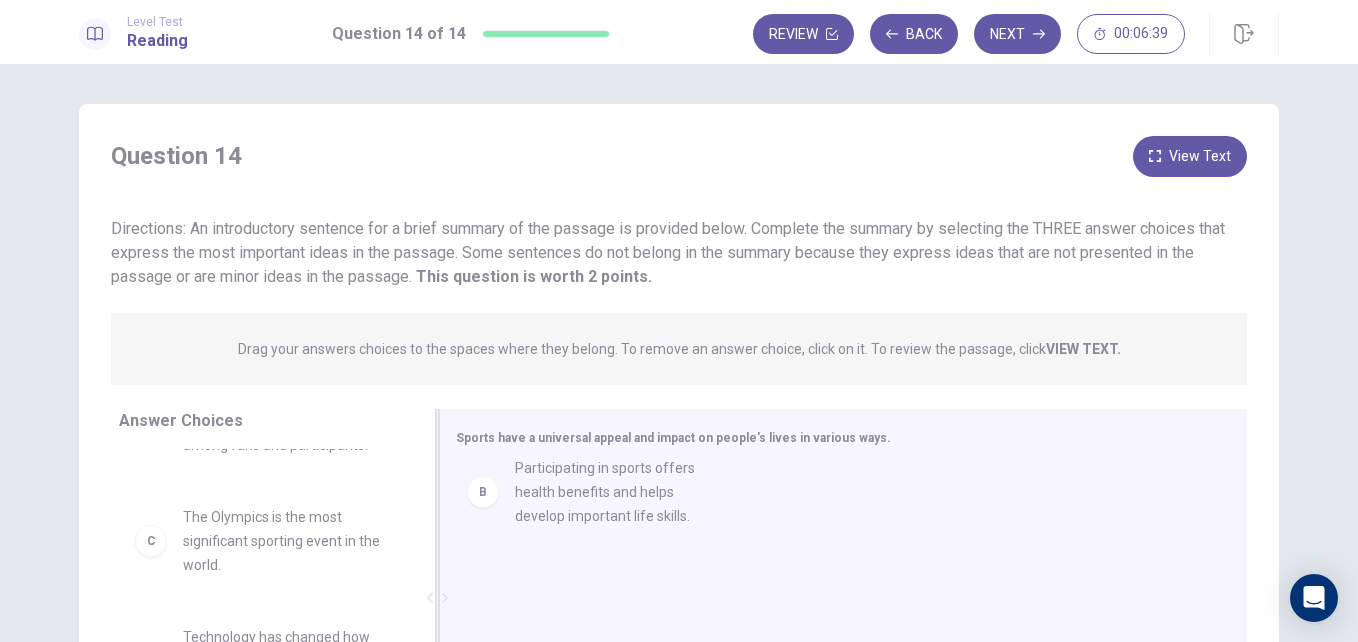 drag, startPoint x: 249, startPoint y: 544, endPoint x: 605, endPoint y: 496, distance: 359.22137 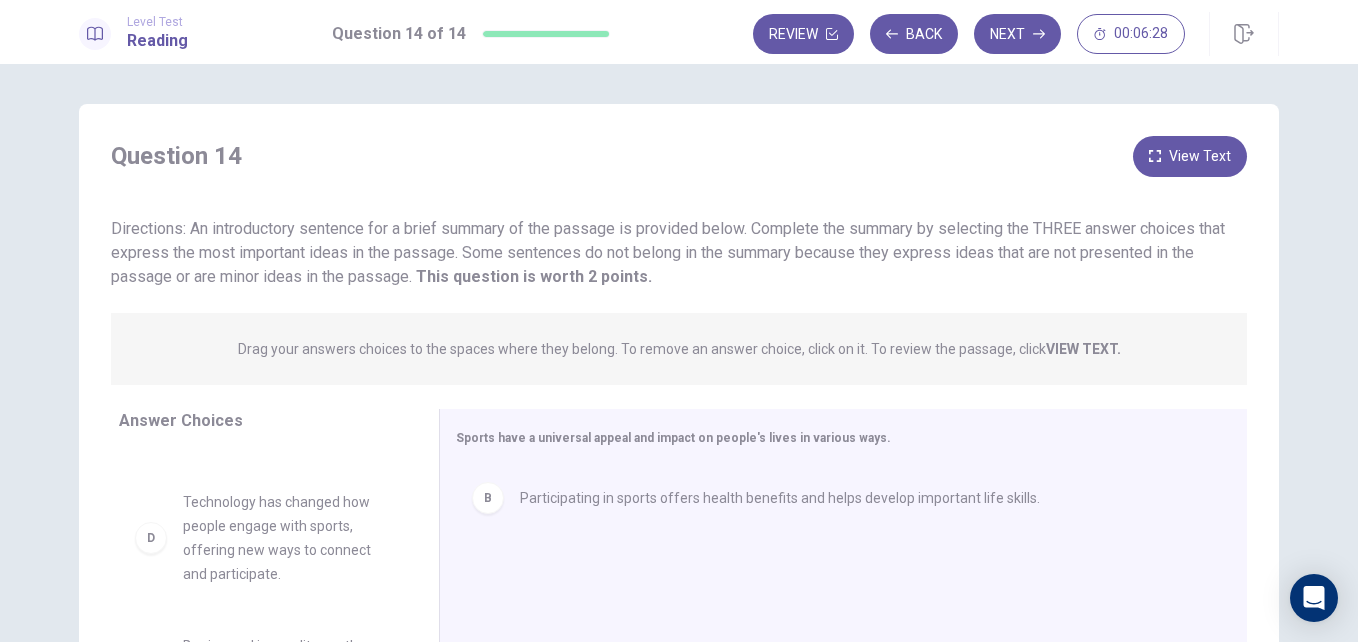 scroll, scrollTop: 180, scrollLeft: 0, axis: vertical 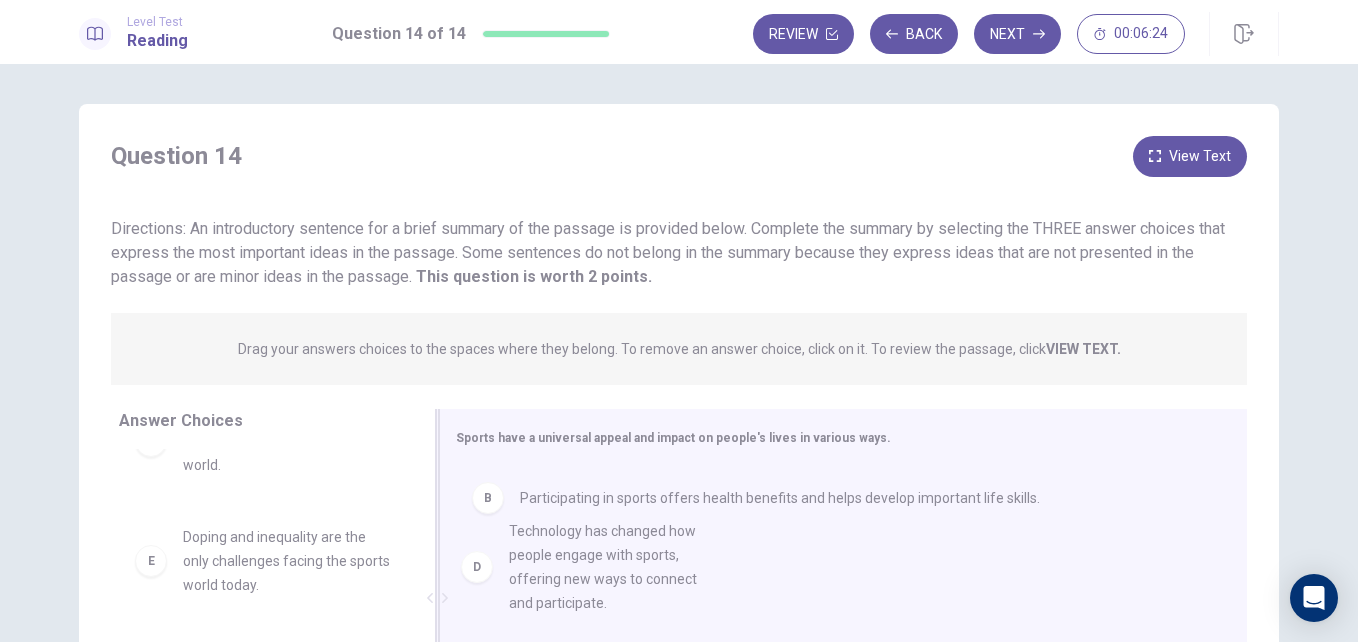 drag, startPoint x: 291, startPoint y: 574, endPoint x: 642, endPoint y: 577, distance: 351.01282 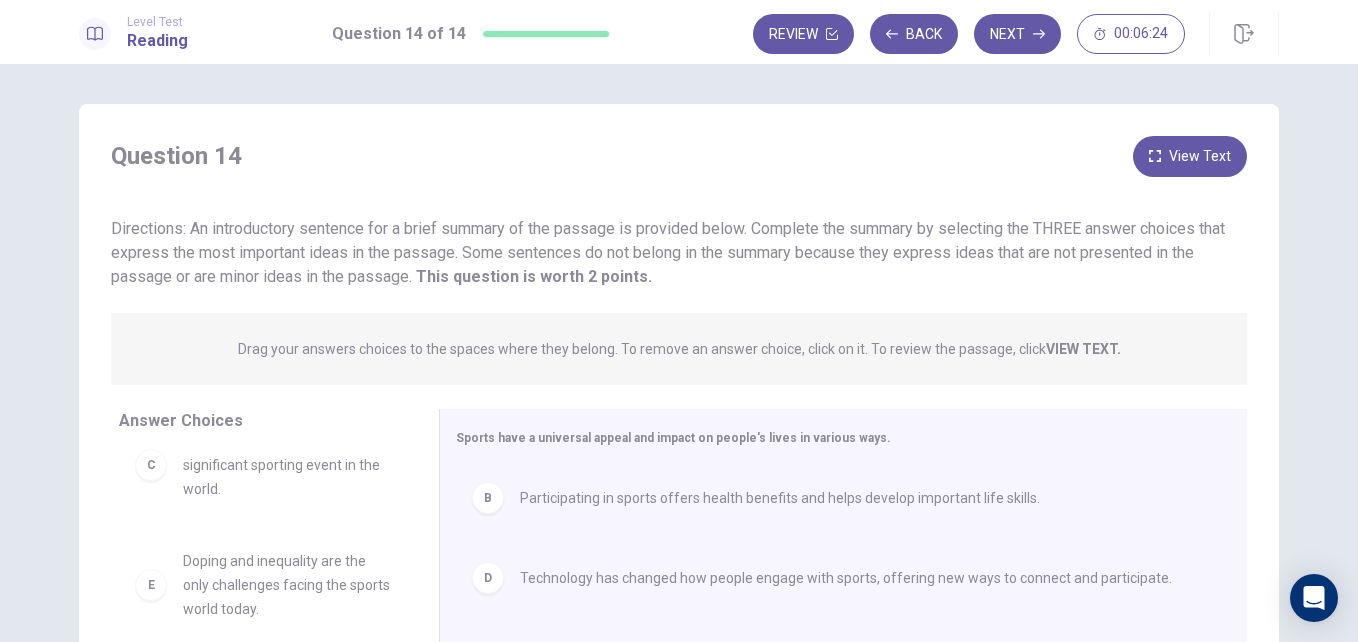 scroll, scrollTop: 156, scrollLeft: 0, axis: vertical 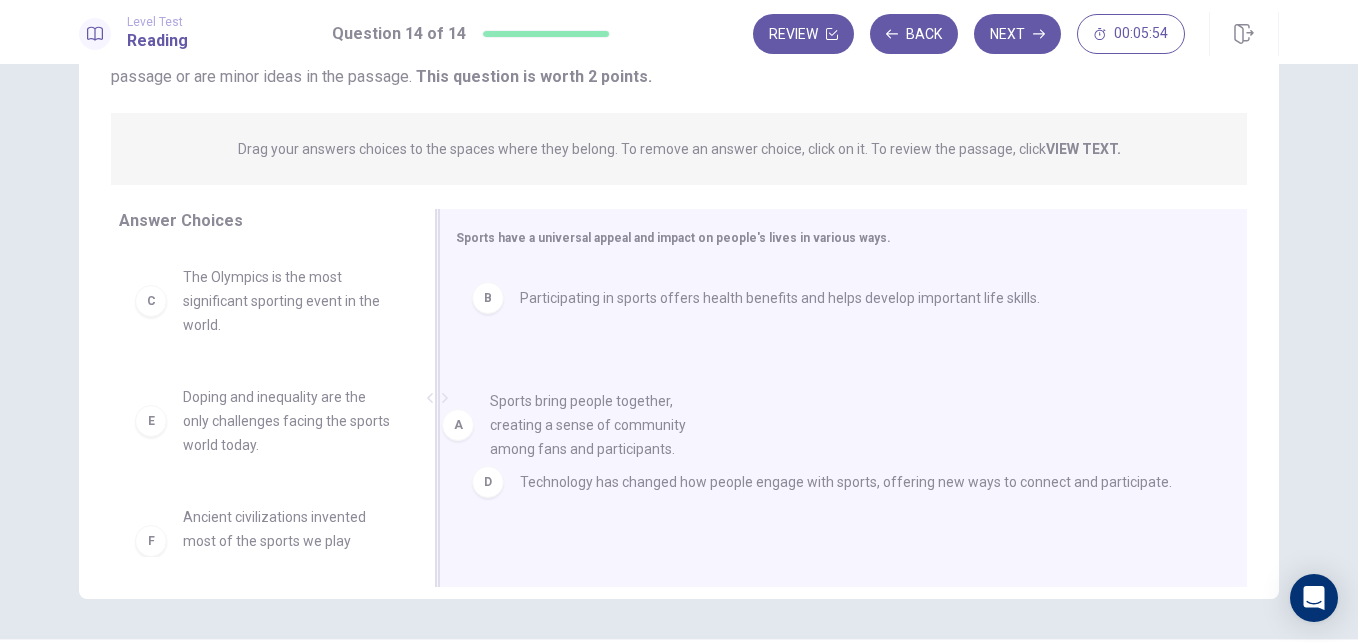 drag, startPoint x: 317, startPoint y: 320, endPoint x: 635, endPoint y: 453, distance: 344.69263 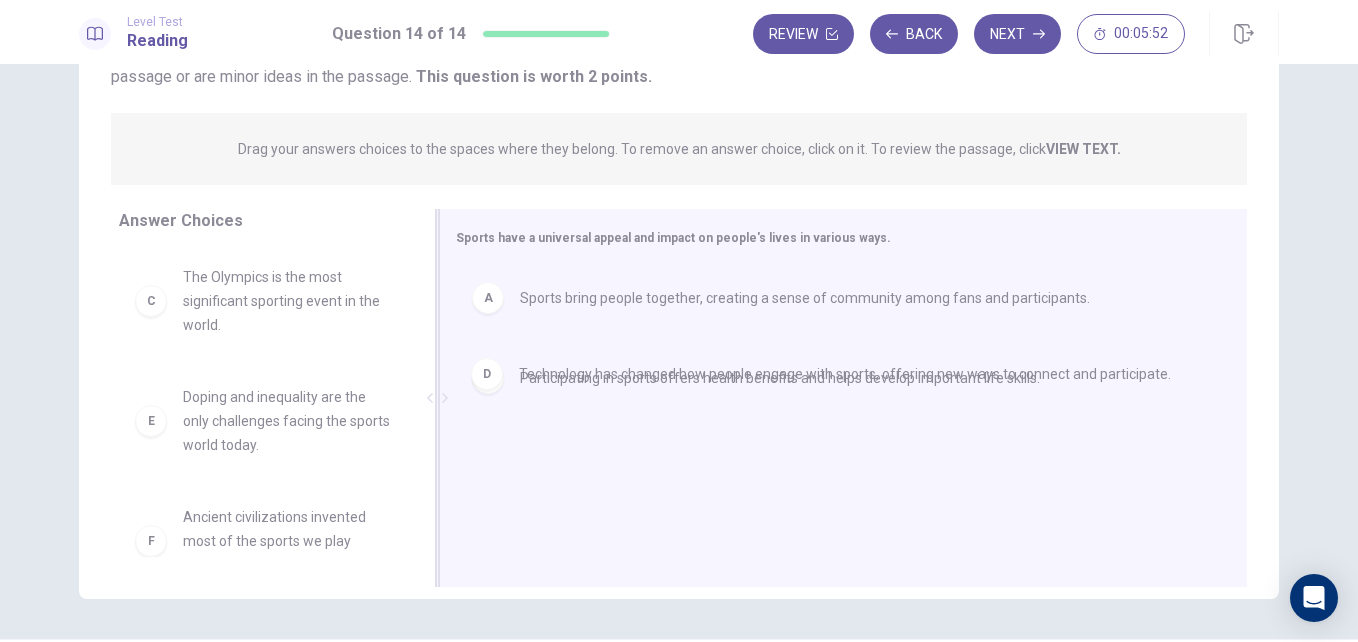 drag, startPoint x: 661, startPoint y: 466, endPoint x: 671, endPoint y: 374, distance: 92.541885 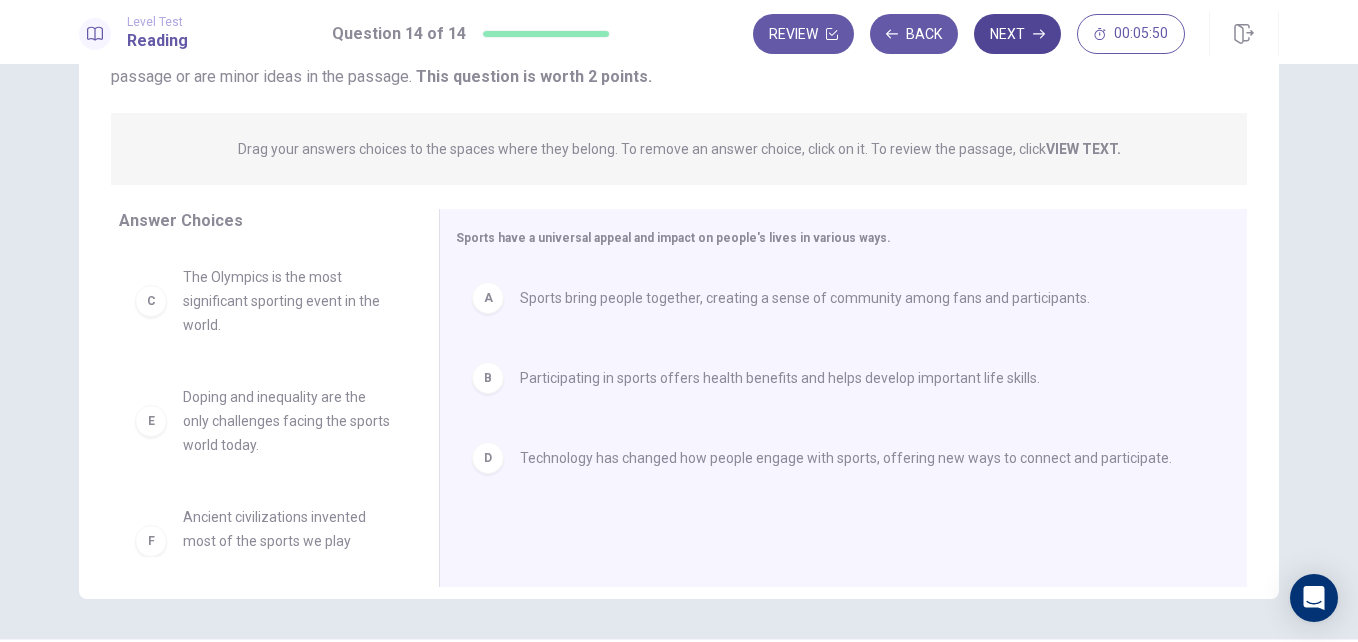 click on "Next" at bounding box center [1017, 34] 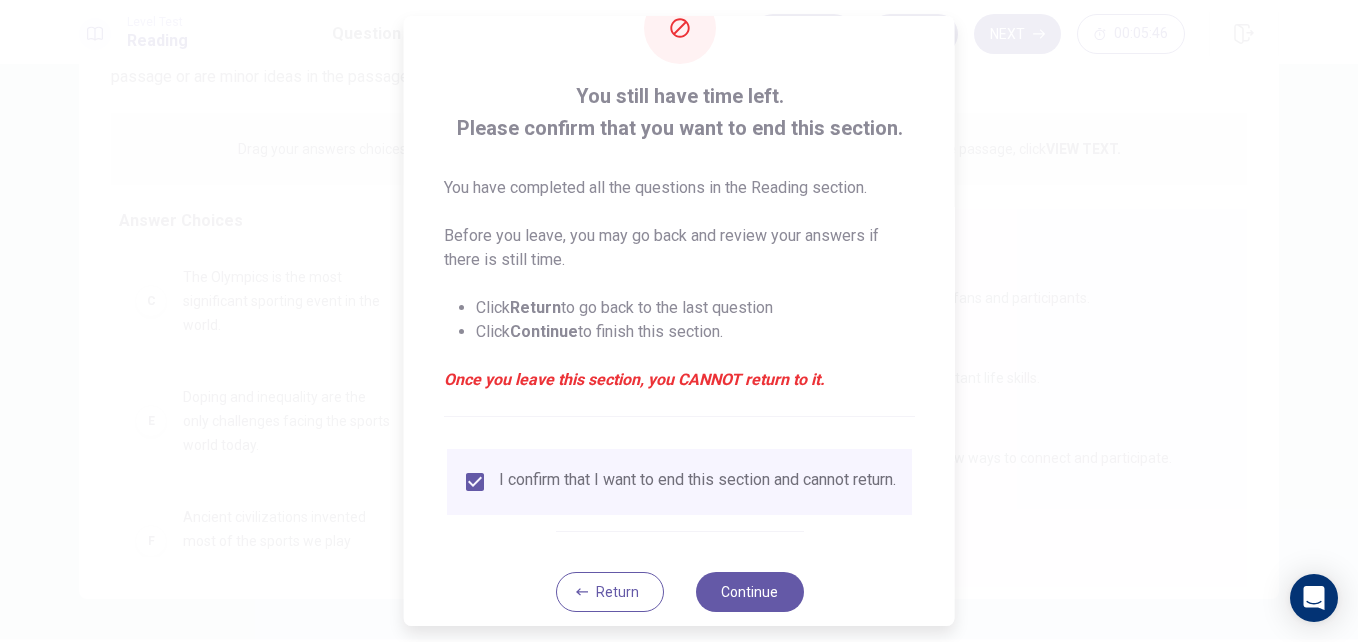 scroll, scrollTop: 104, scrollLeft: 0, axis: vertical 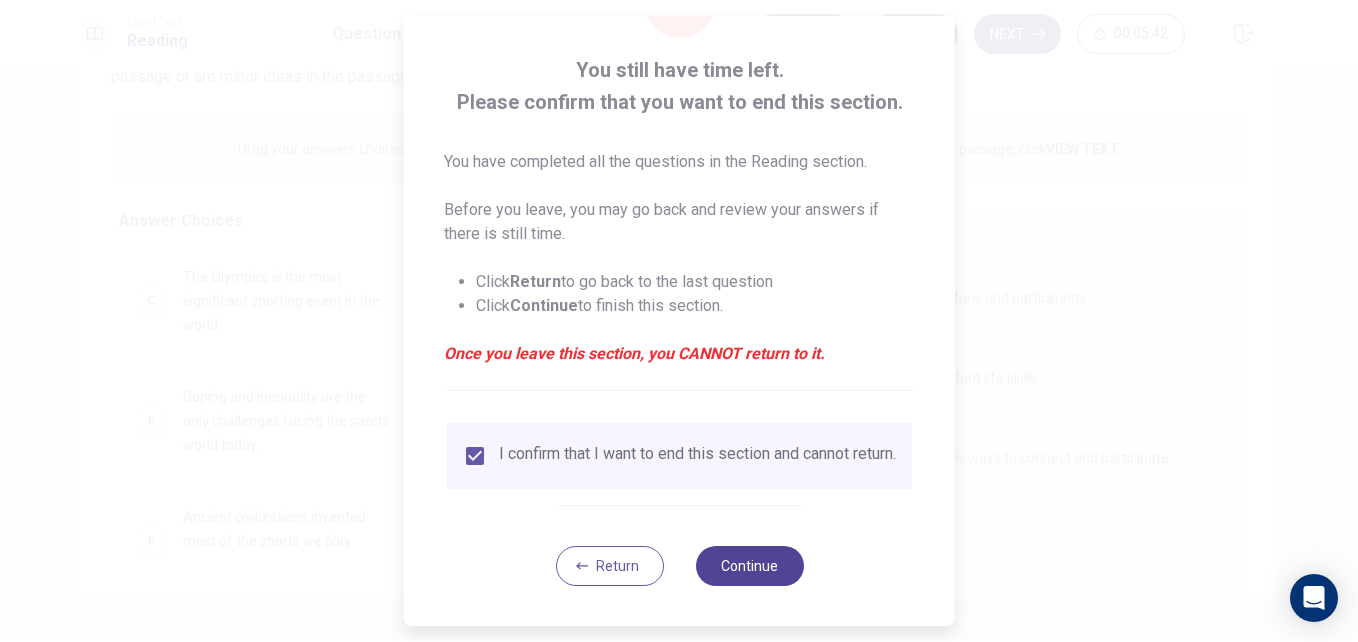 click on "Continue" at bounding box center [749, 566] 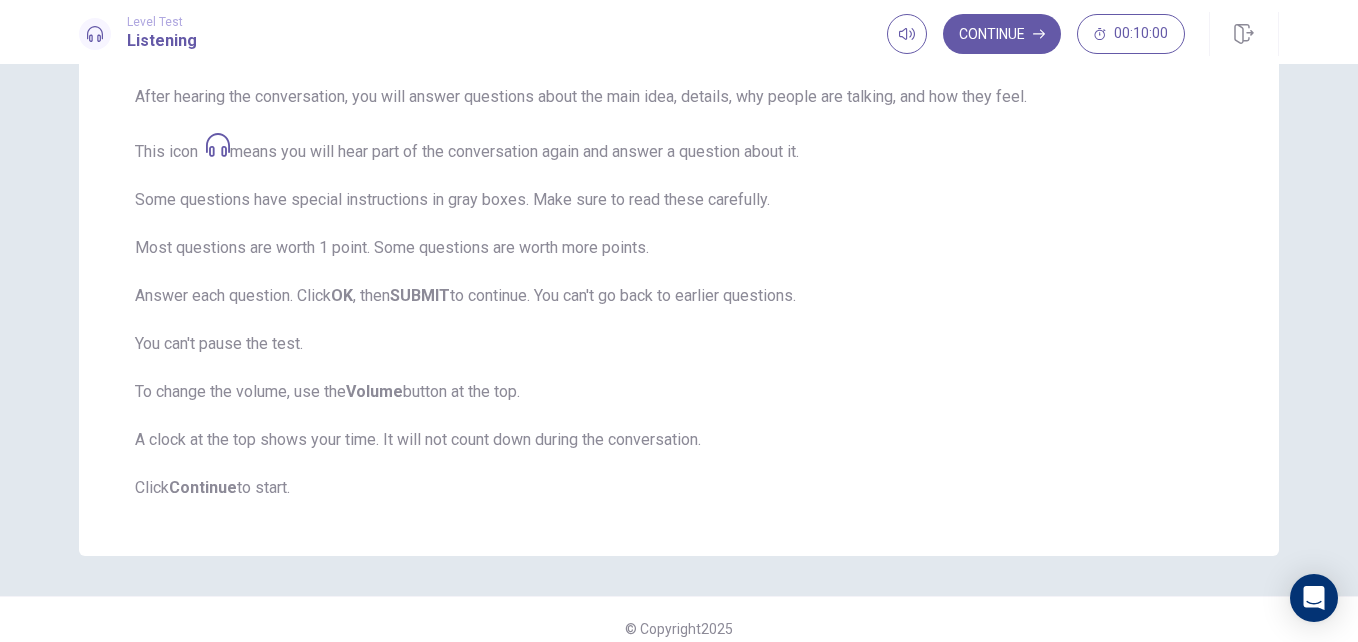 scroll, scrollTop: 300, scrollLeft: 0, axis: vertical 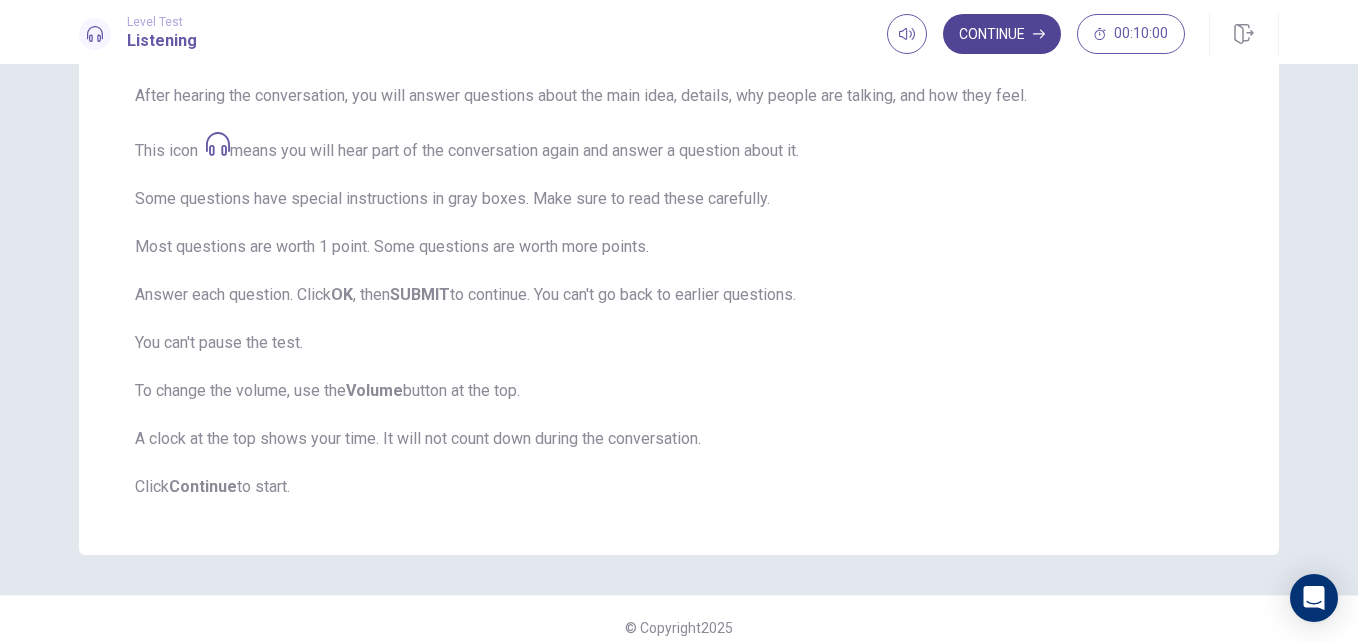 click on "Continue" at bounding box center [1002, 34] 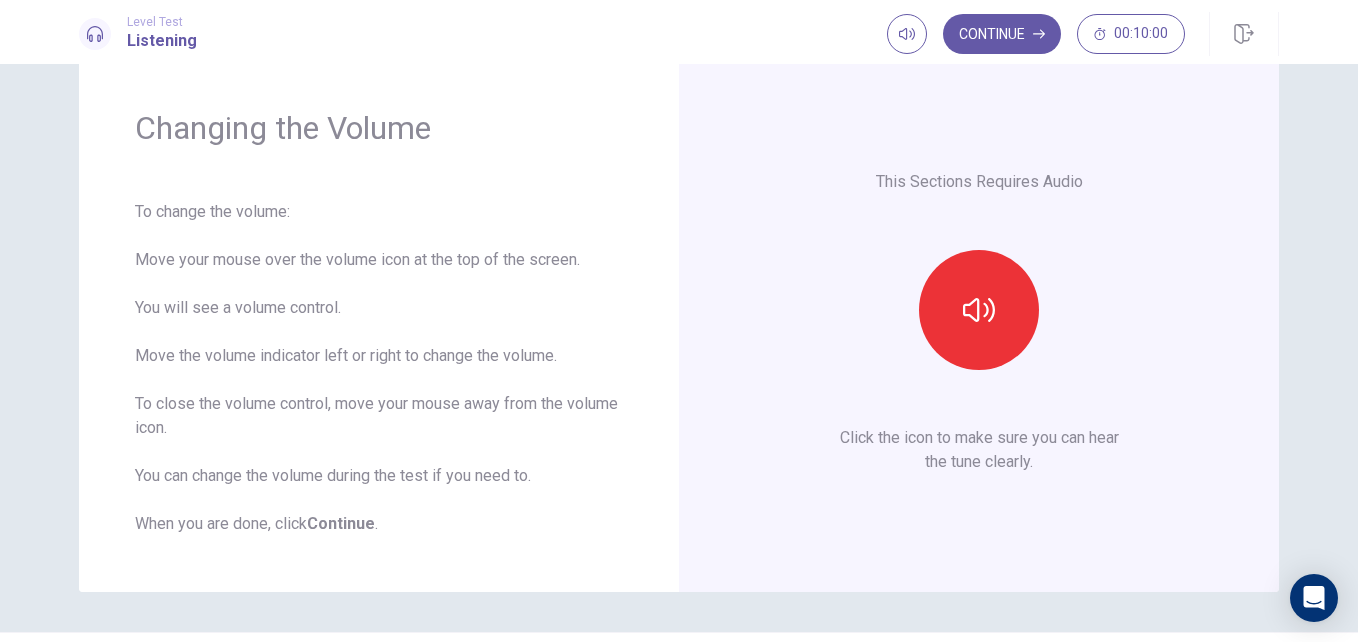 scroll, scrollTop: 6, scrollLeft: 0, axis: vertical 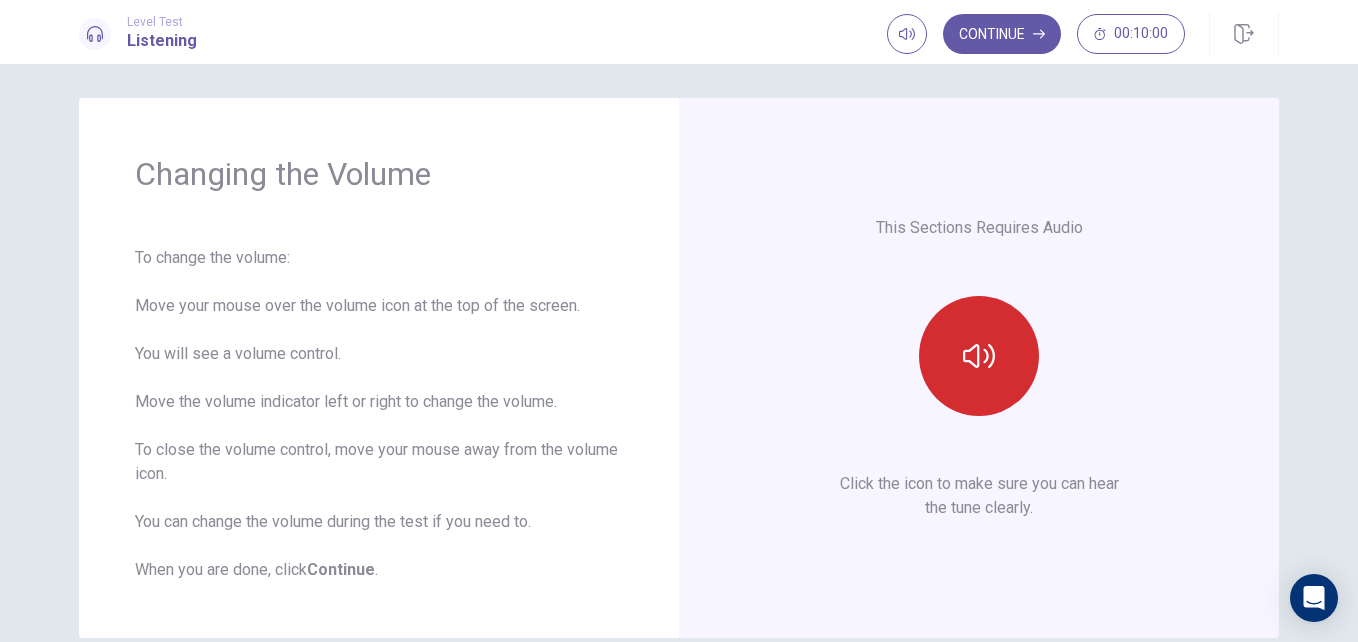 click 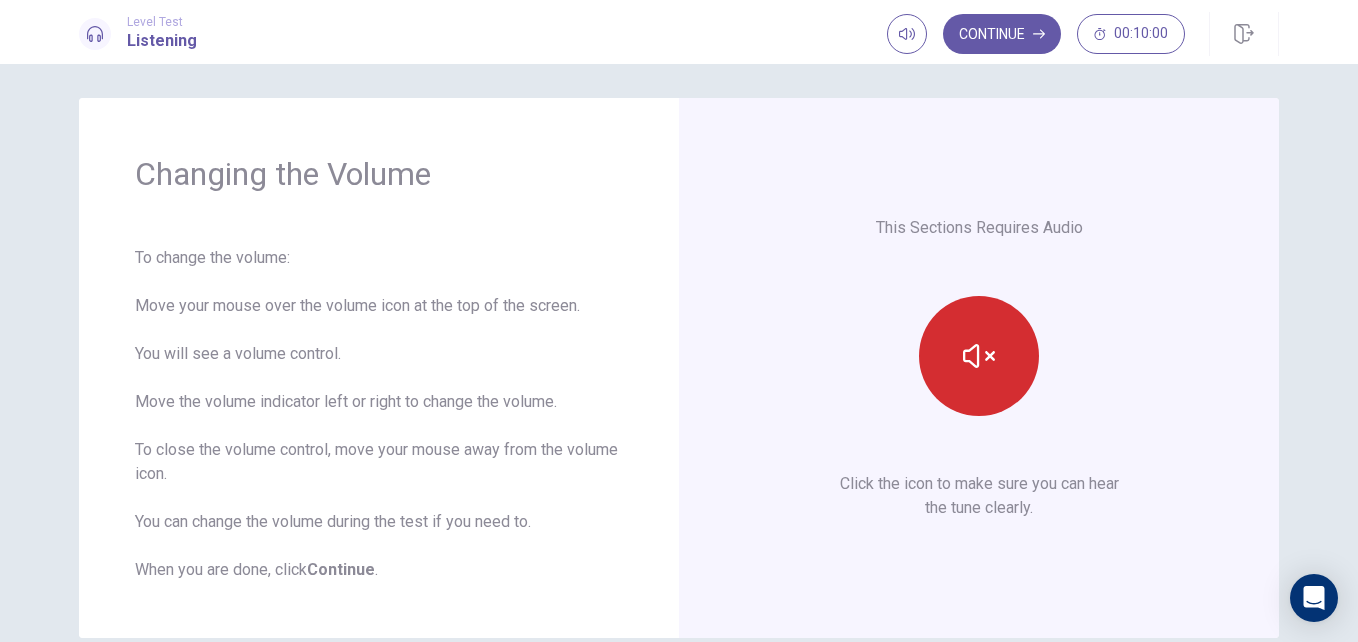 click 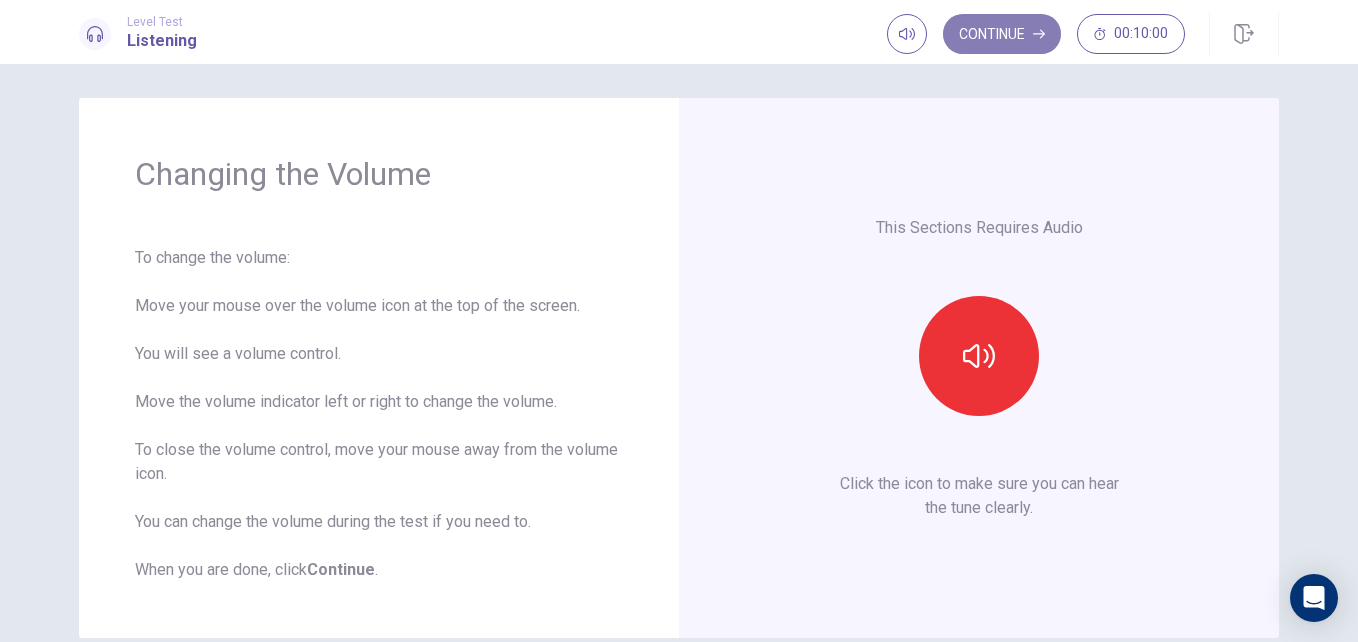 click on "Continue" at bounding box center [1002, 34] 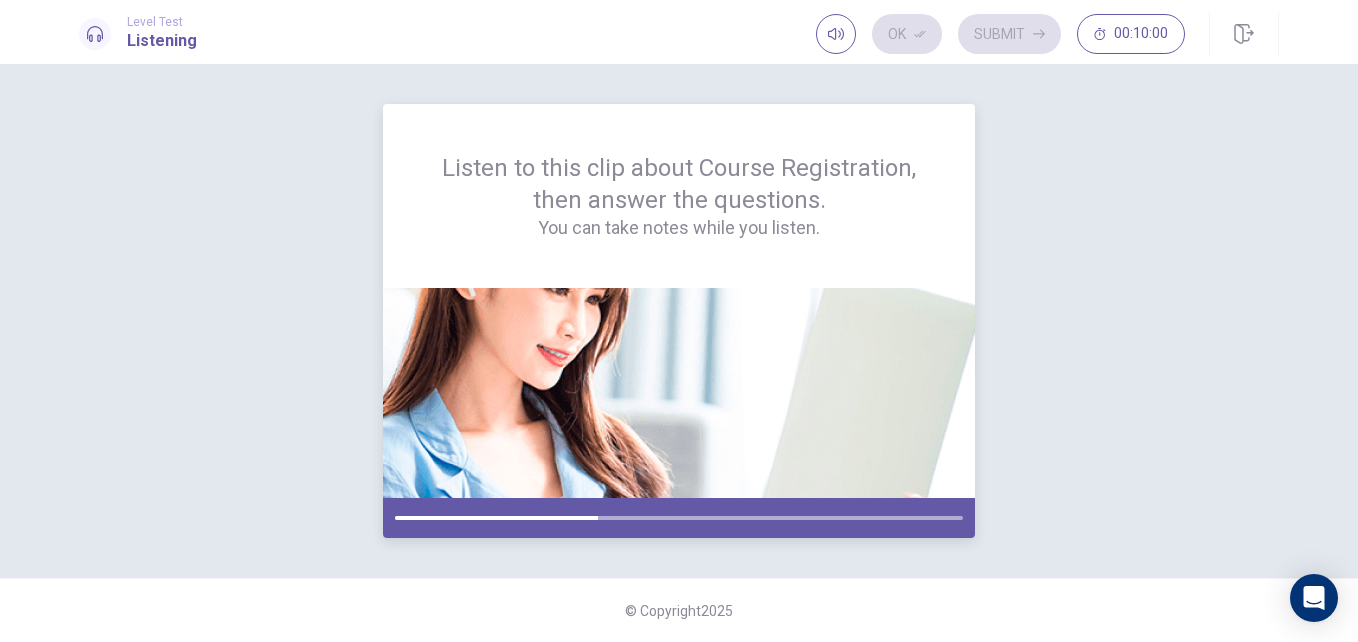click at bounding box center (679, 393) 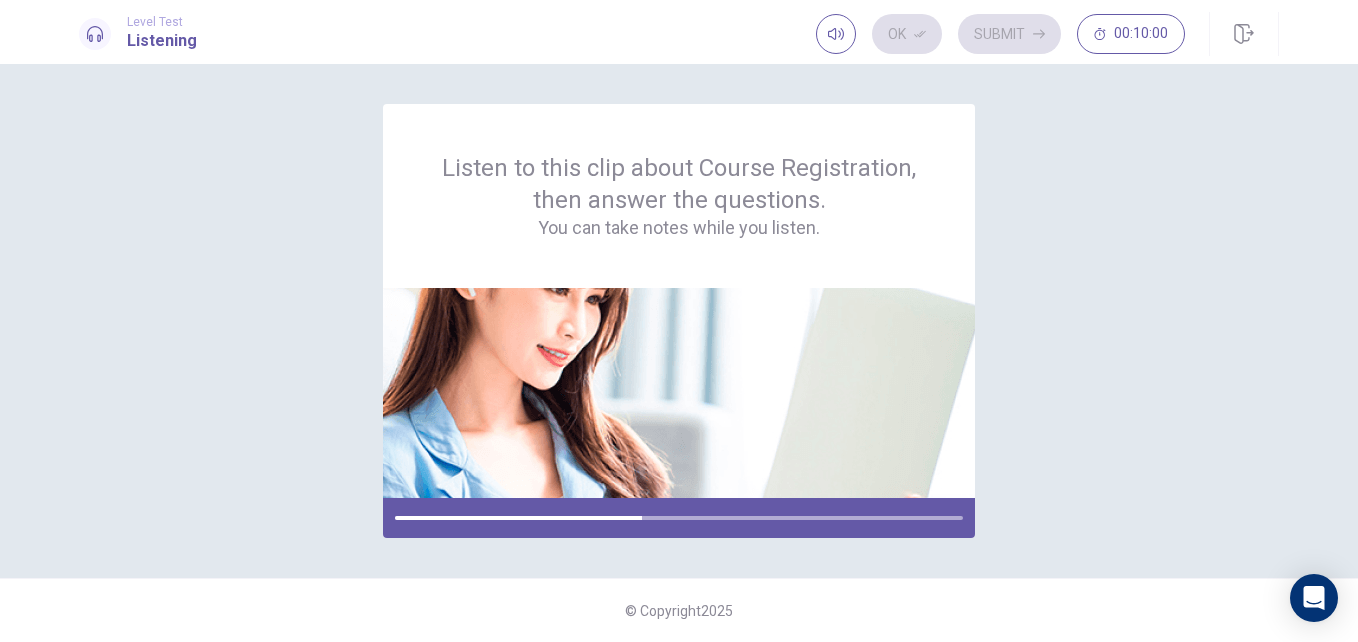 click on "Listen to this clip about Course Registration, then answer the questions. You can take notes while you listen." at bounding box center (679, 321) 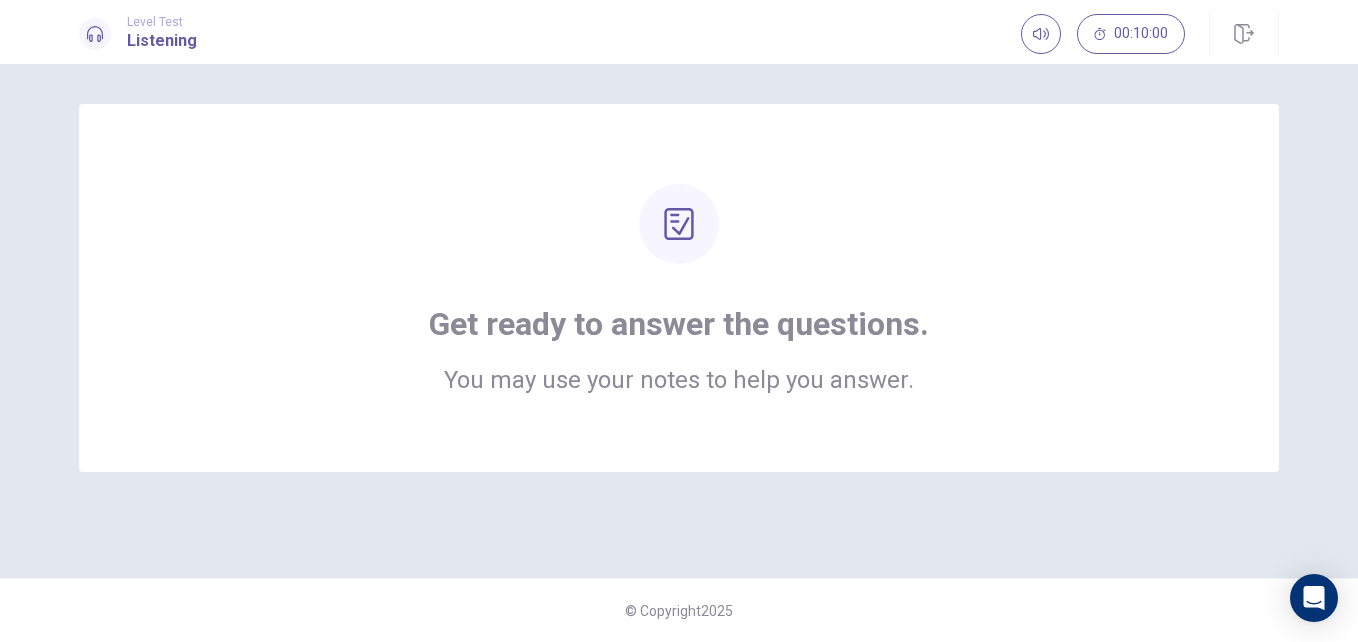 click on "Get ready to answer the questions. You may use your notes to help you answer." at bounding box center [679, 288] 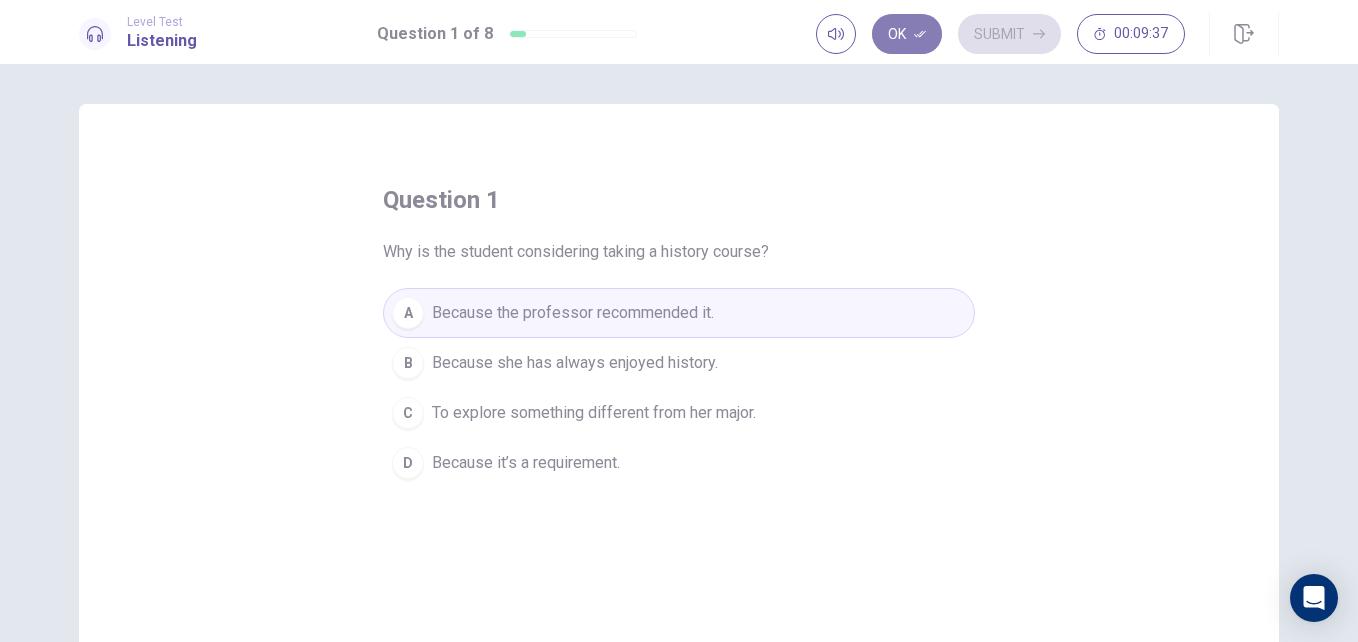 click on "Ok" at bounding box center [907, 34] 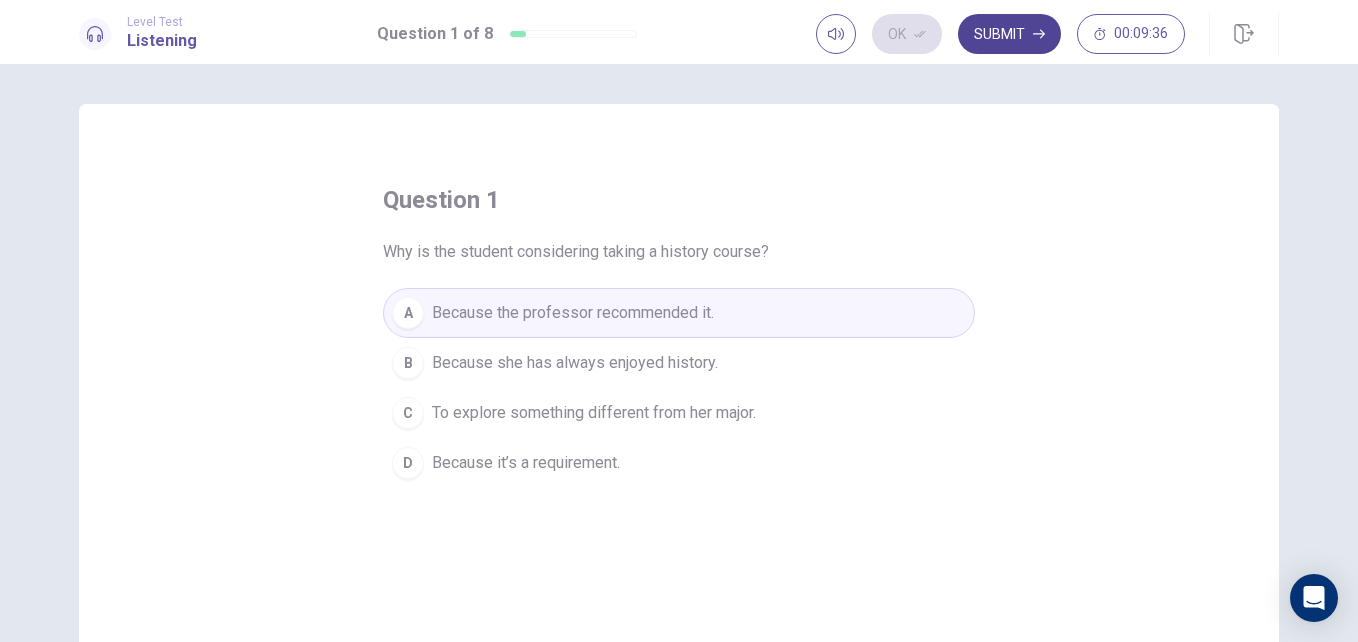 click on "Submit" at bounding box center (1009, 34) 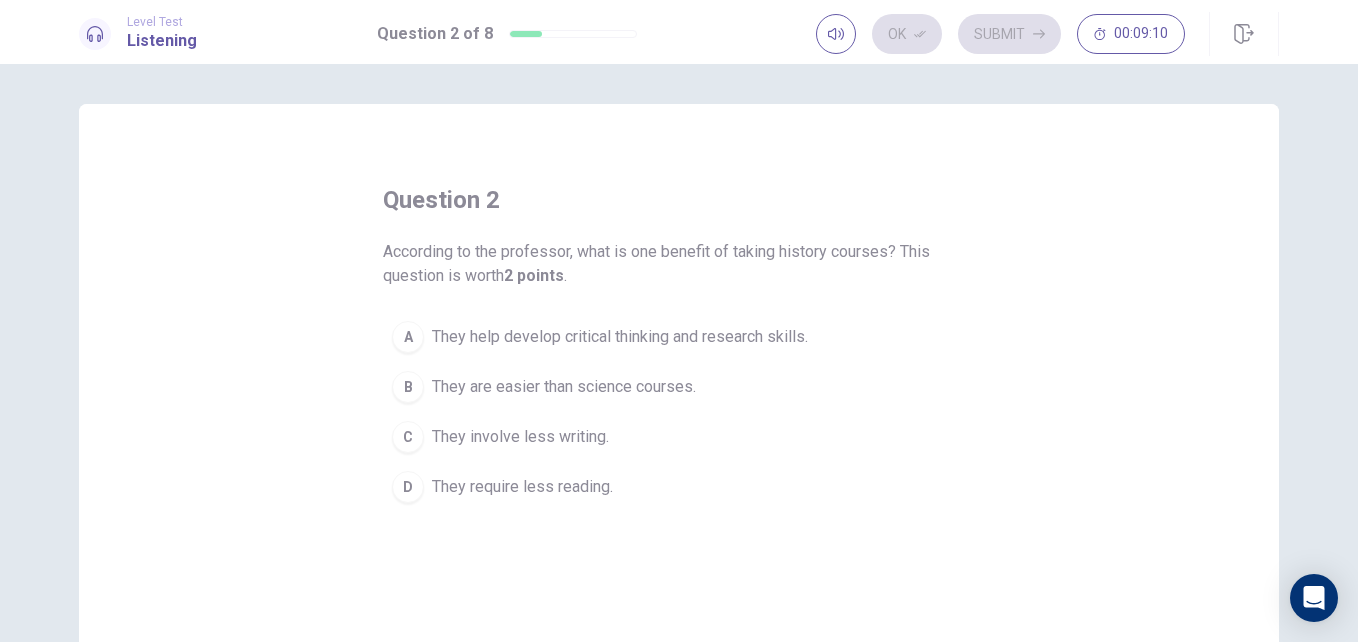 click on "They help develop critical thinking and research skills." at bounding box center (620, 337) 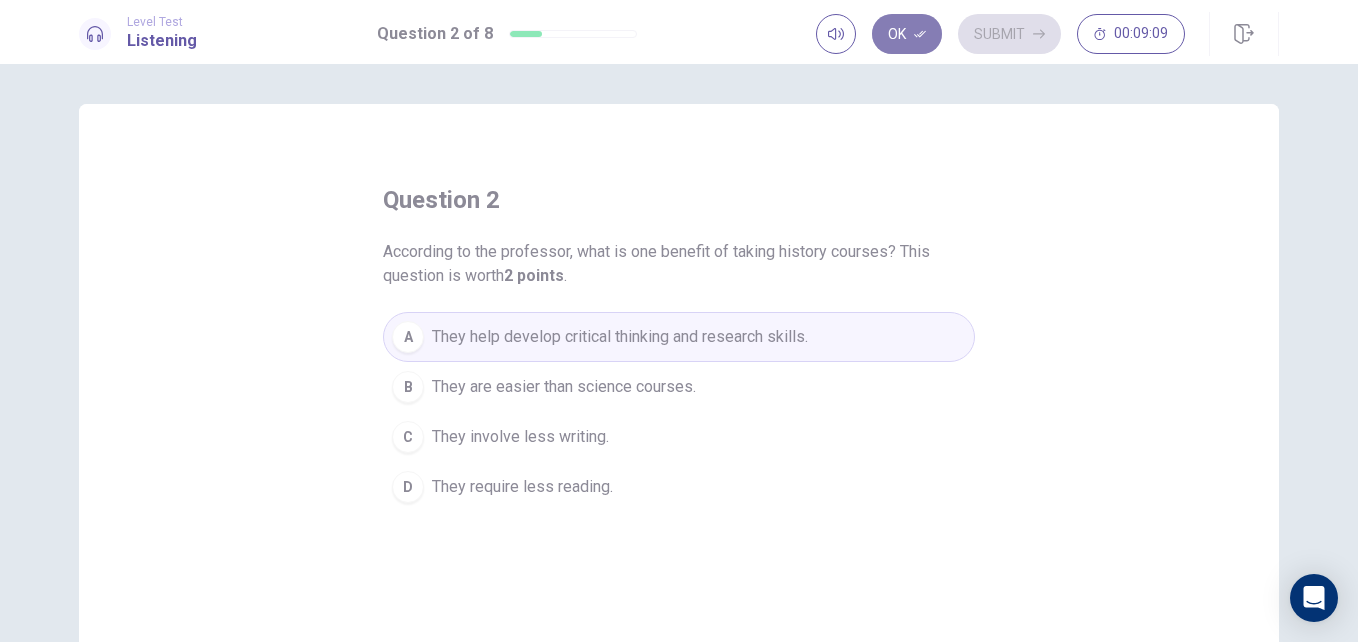 click on "Ok" at bounding box center [907, 34] 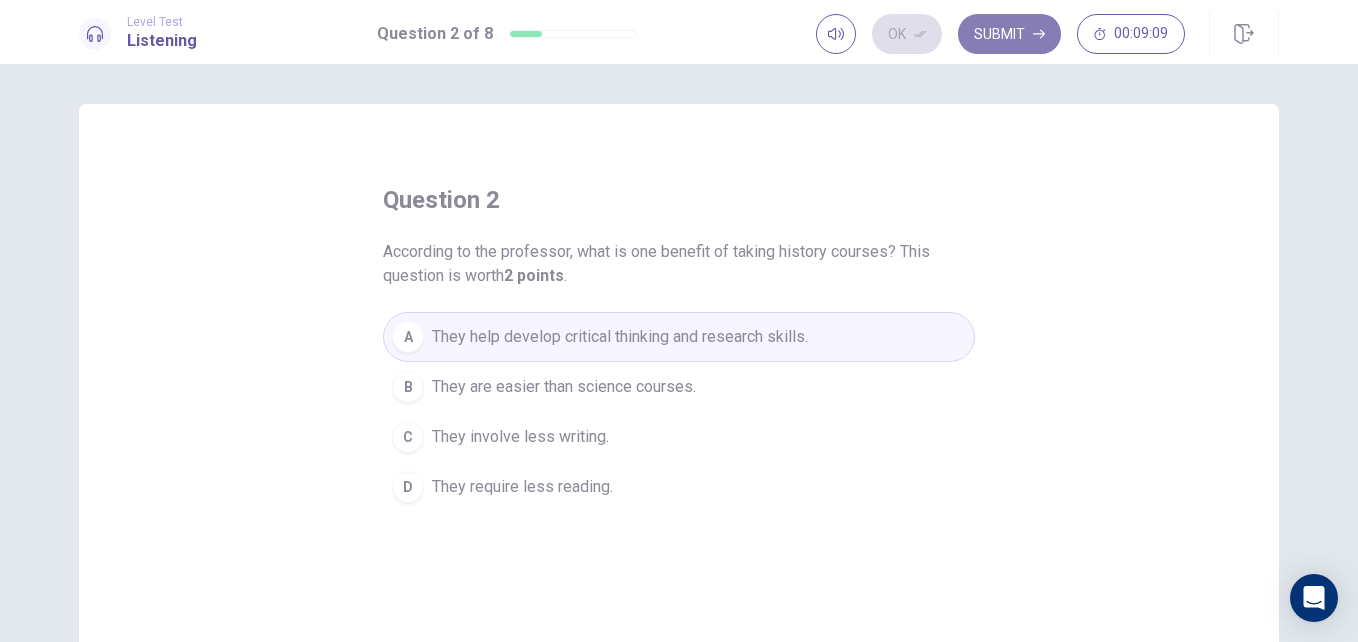click on "Submit" at bounding box center [1009, 34] 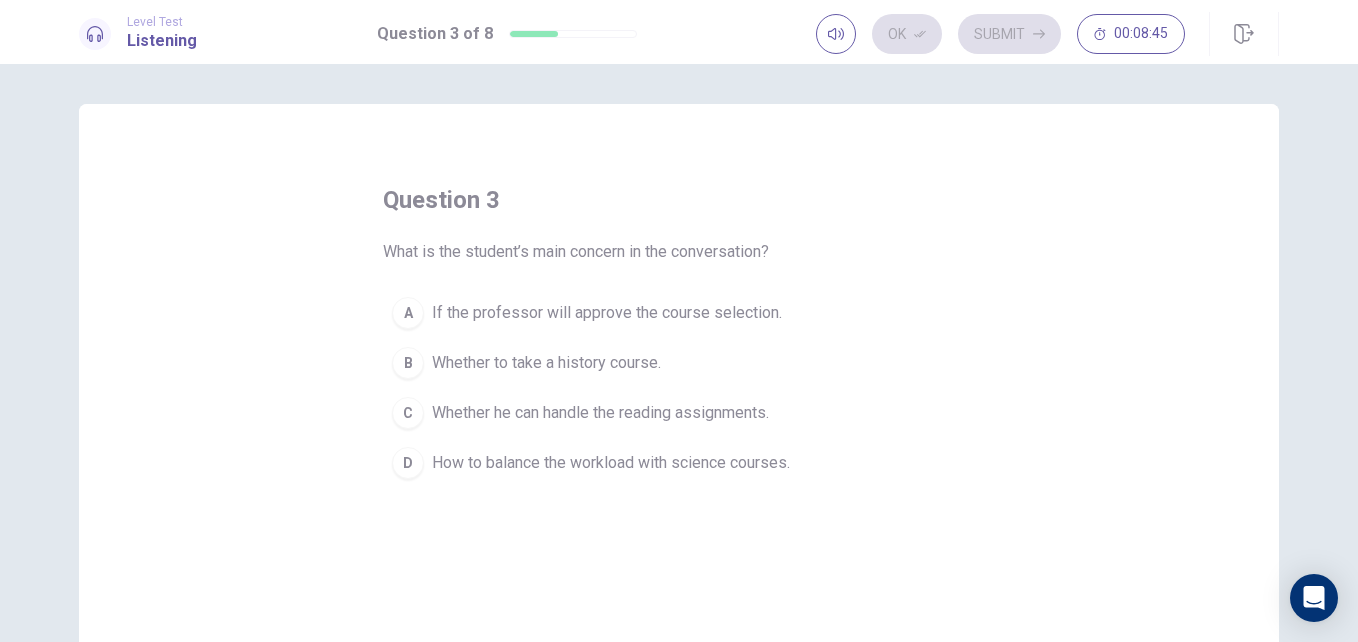 click on "If the professor will approve the course selection." at bounding box center (607, 313) 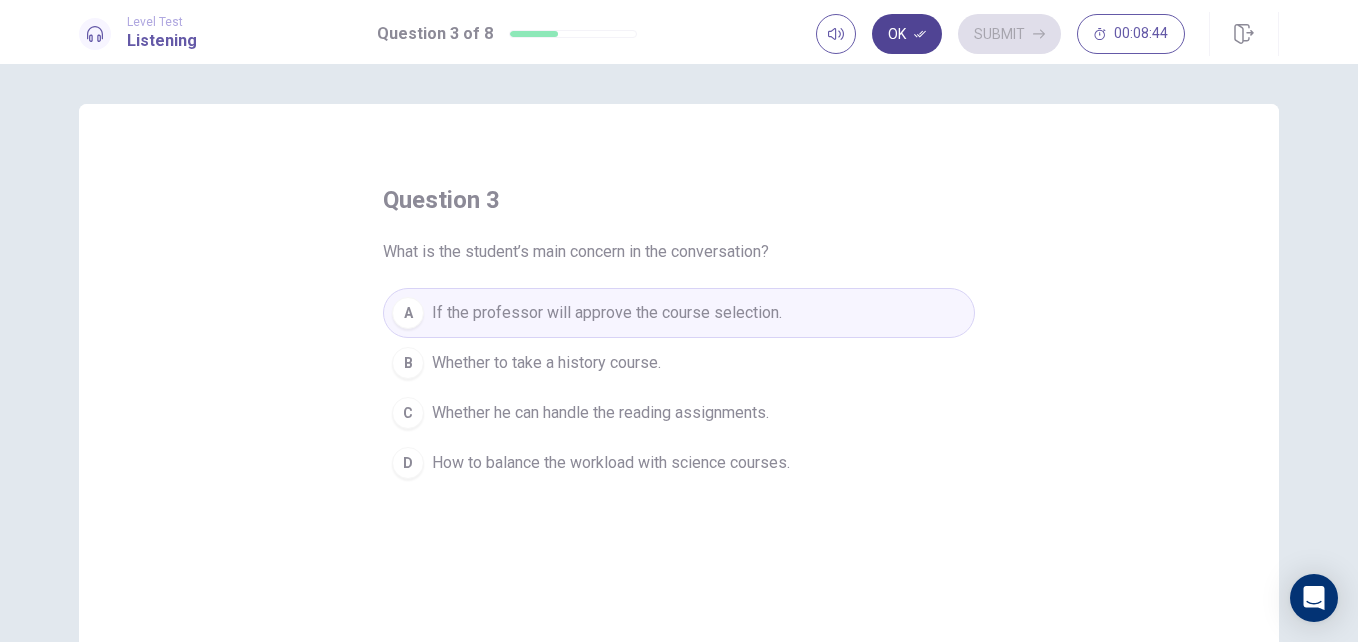 click on "Ok" at bounding box center (907, 34) 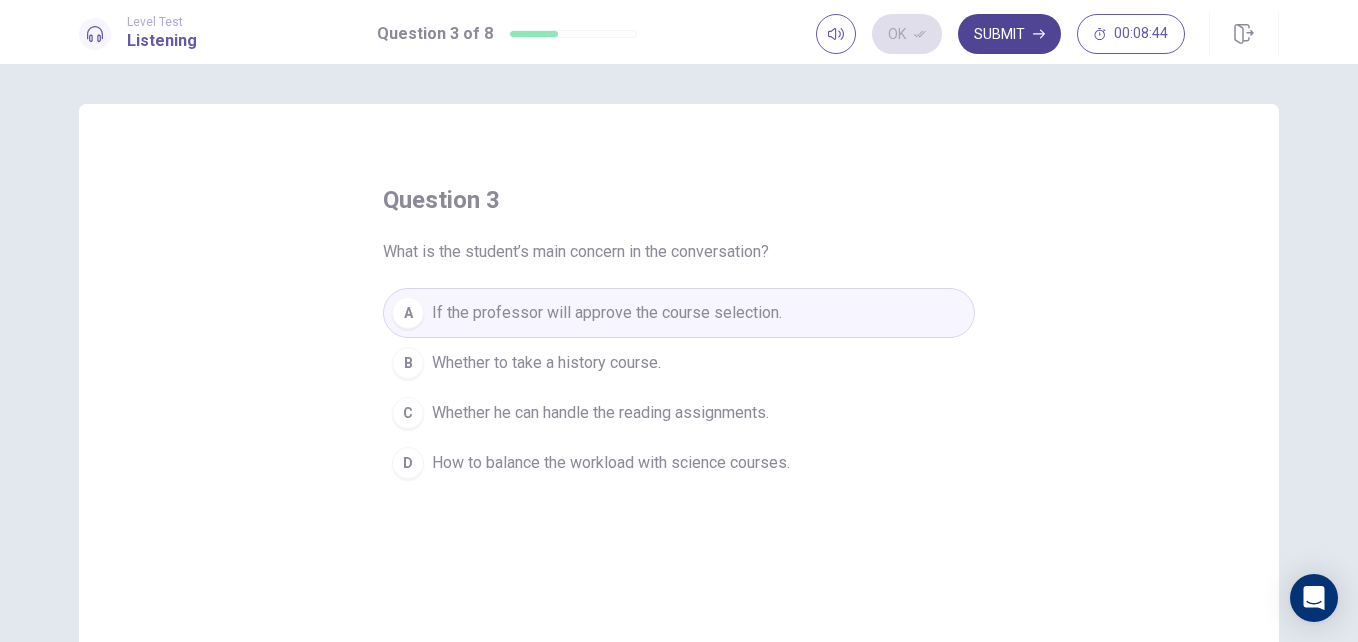click on "Submit" at bounding box center [1009, 34] 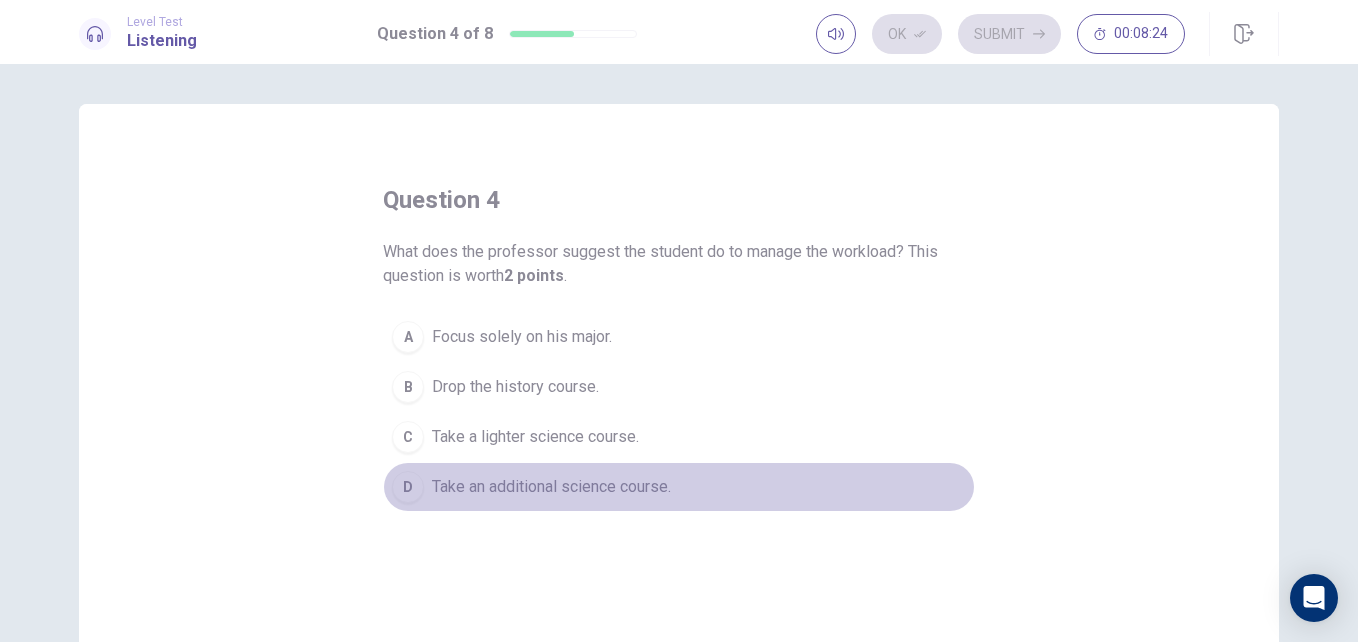 click on "Take an additional science course." at bounding box center (551, 487) 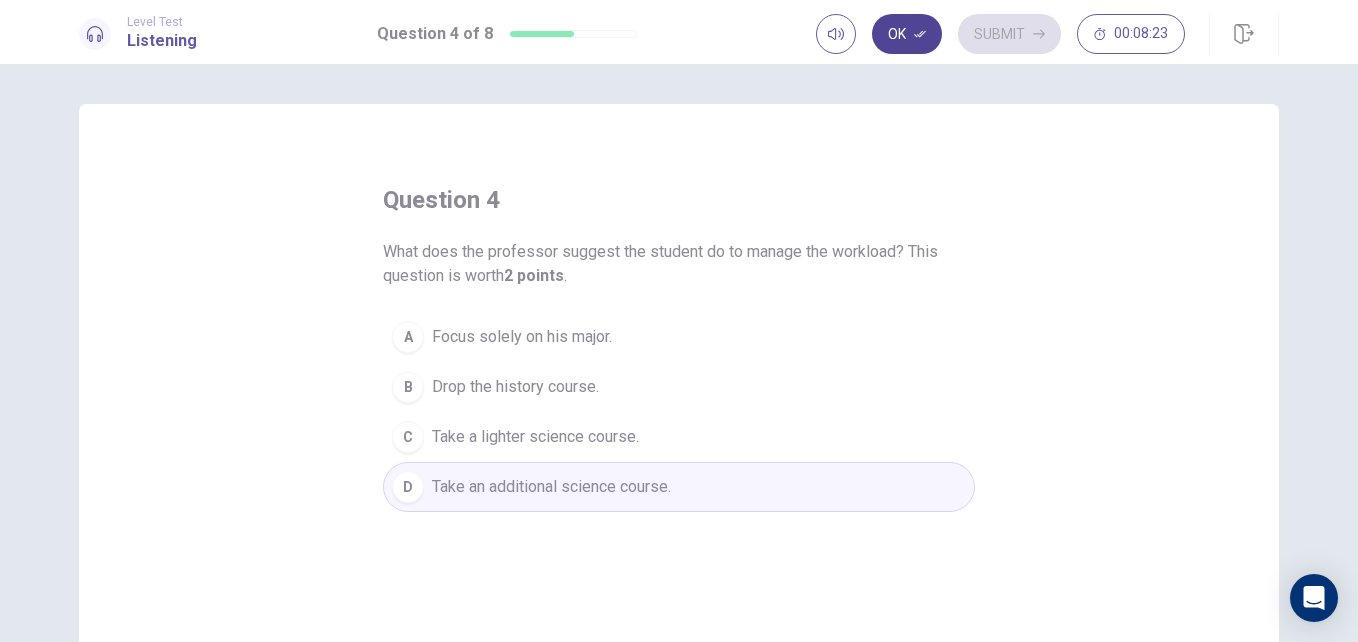 click on "Ok" at bounding box center (907, 34) 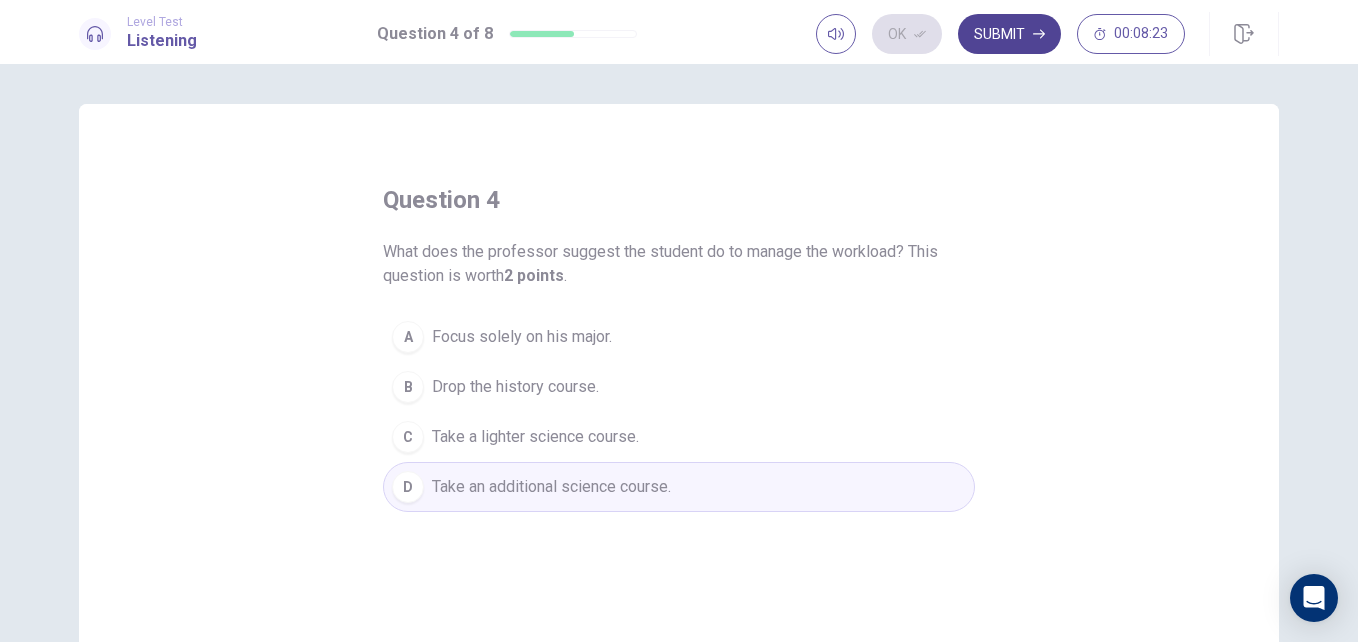 click on "Submit" at bounding box center [1009, 34] 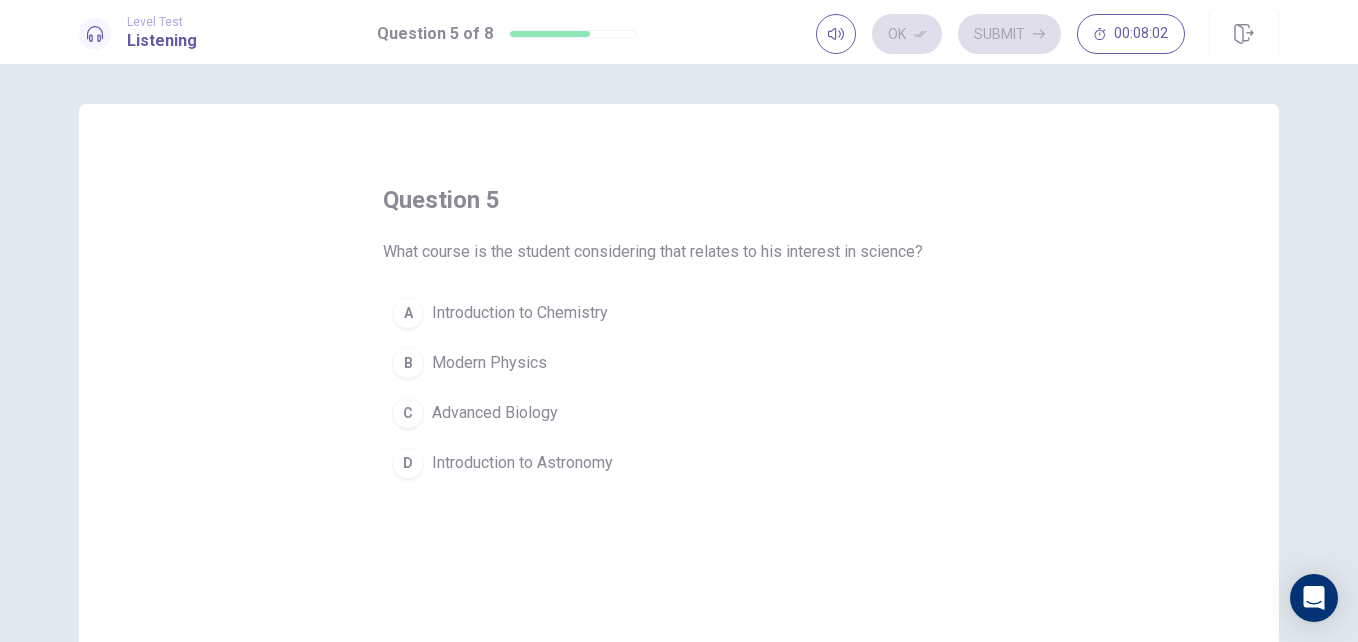 click on "Introduction to Astronomy" at bounding box center [522, 463] 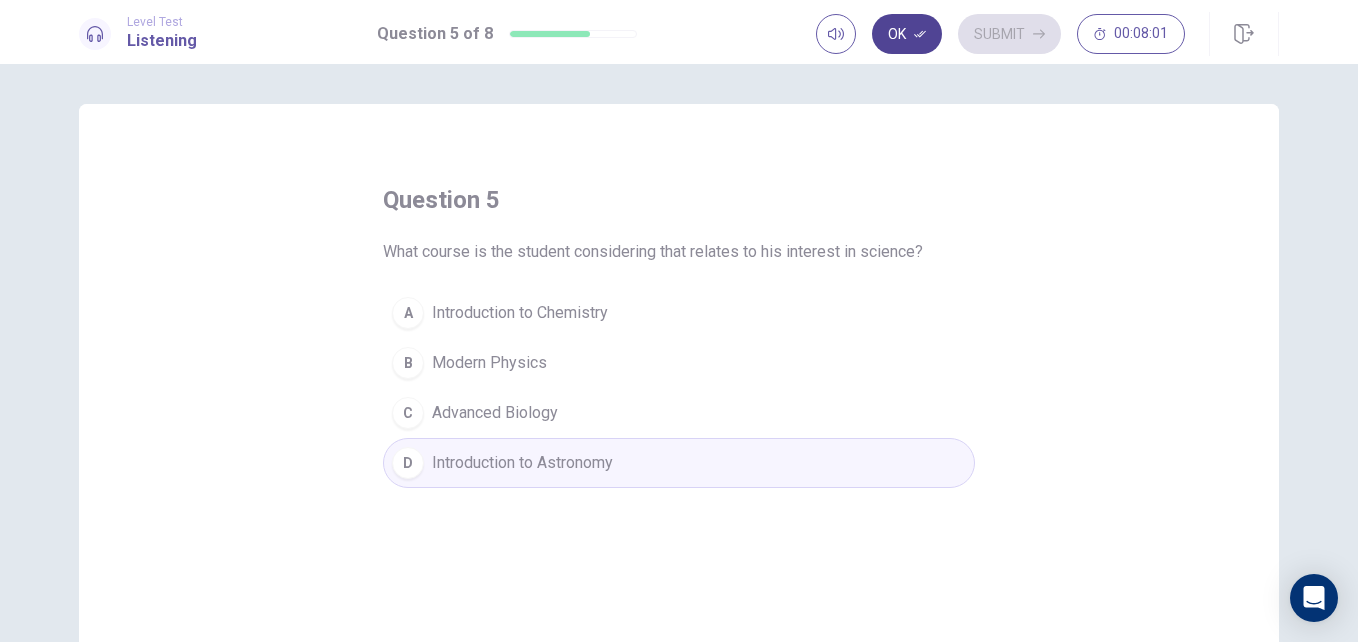 click on "Ok" at bounding box center [907, 34] 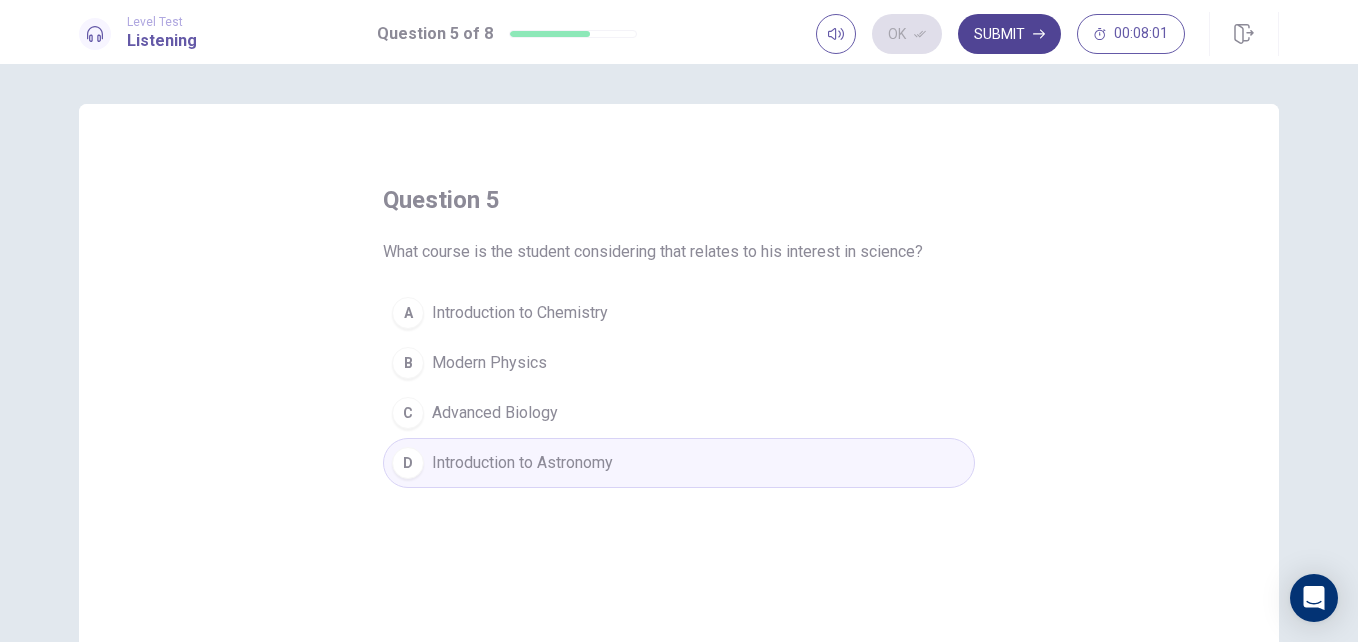 drag, startPoint x: 952, startPoint y: 30, endPoint x: 970, endPoint y: 33, distance: 18.248287 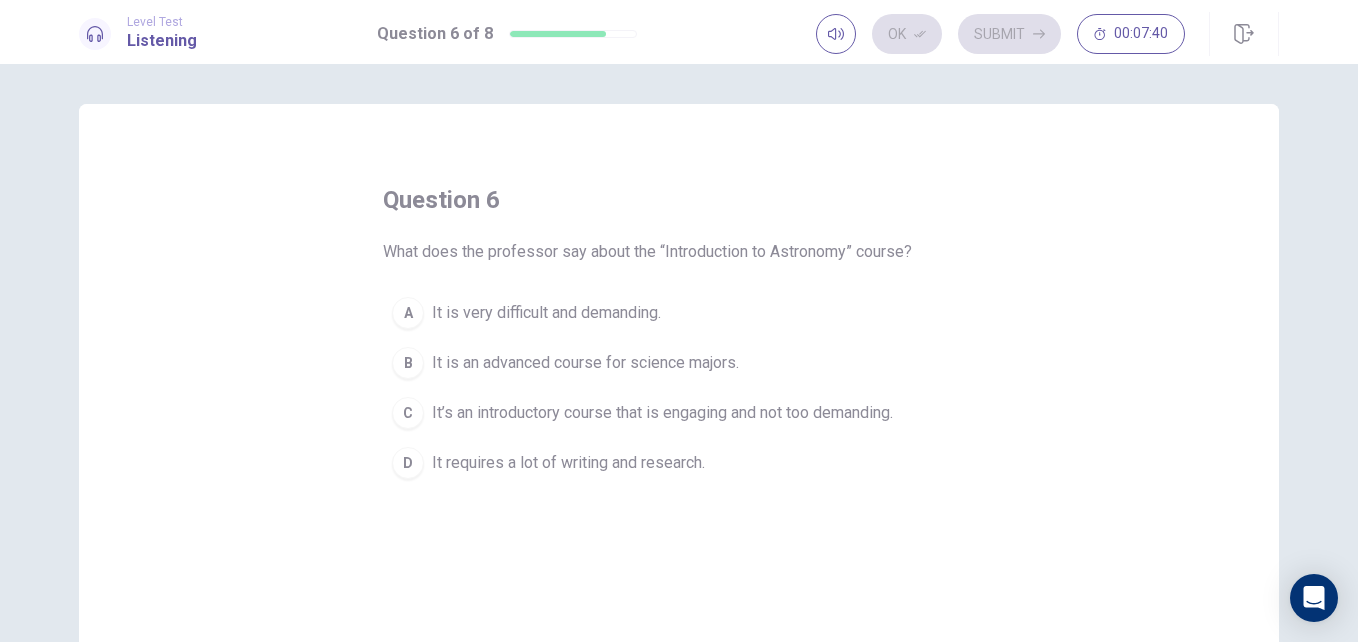 click on "It’s an introductory course that is engaging and not too demanding." at bounding box center [662, 413] 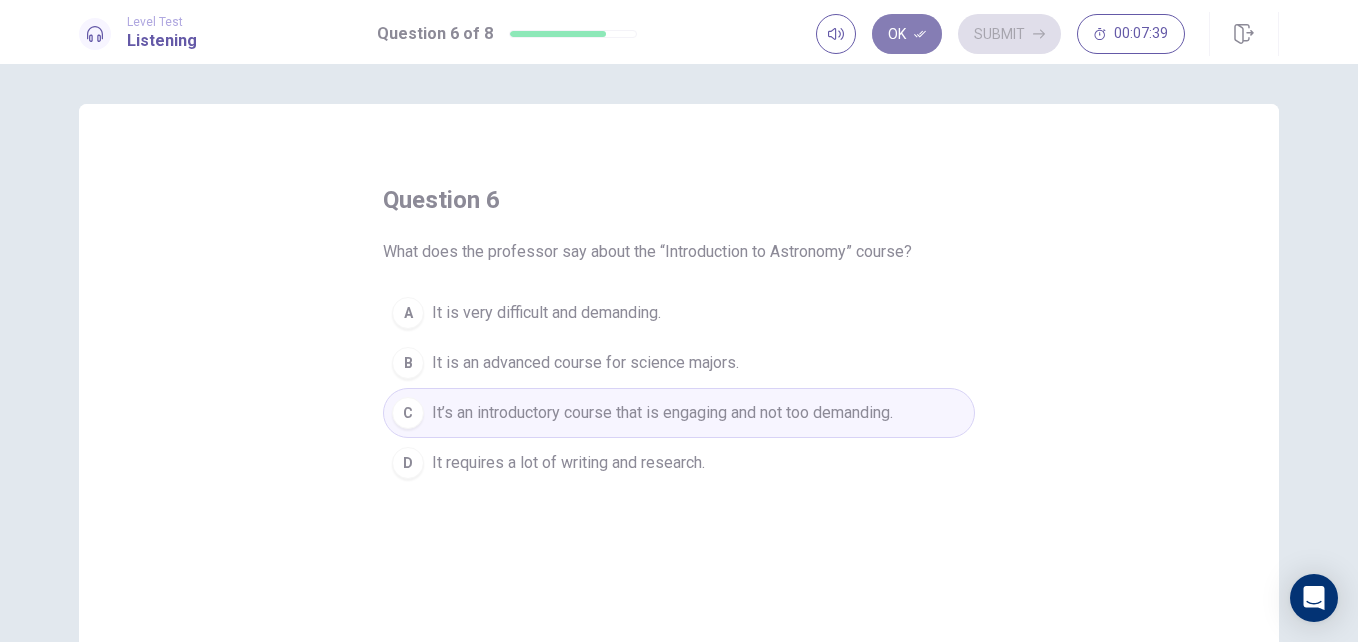 click on "Ok" at bounding box center (907, 34) 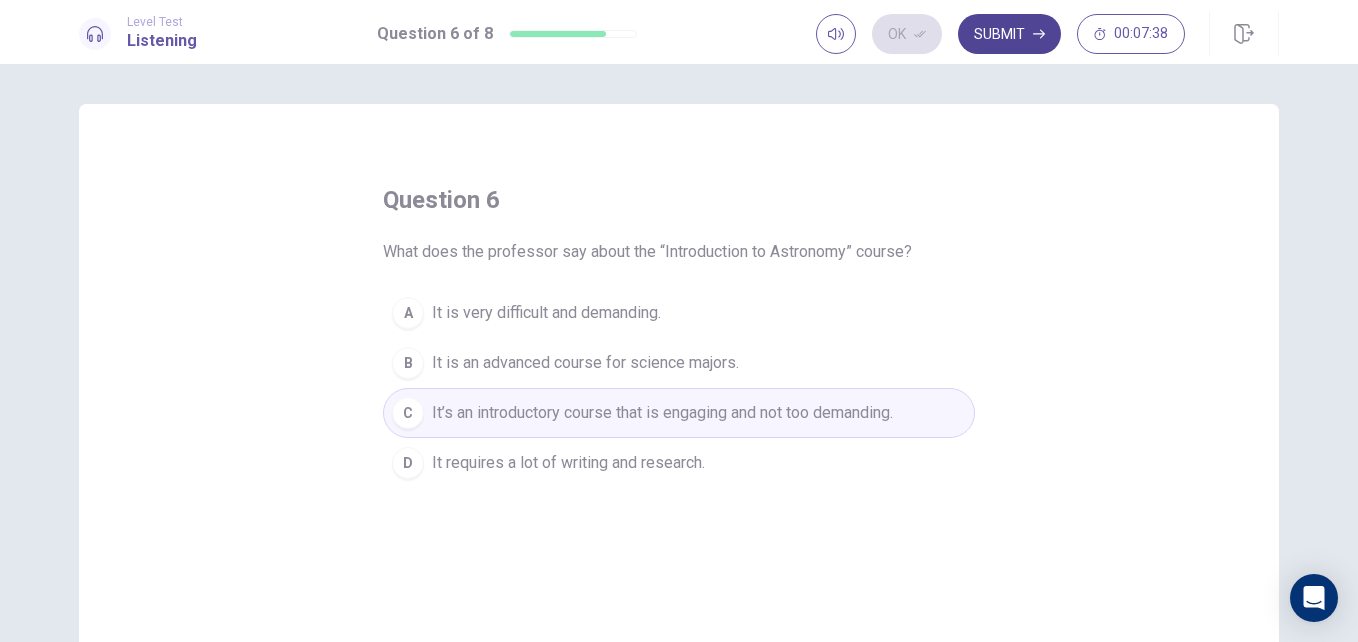 click on "Submit" at bounding box center [1009, 34] 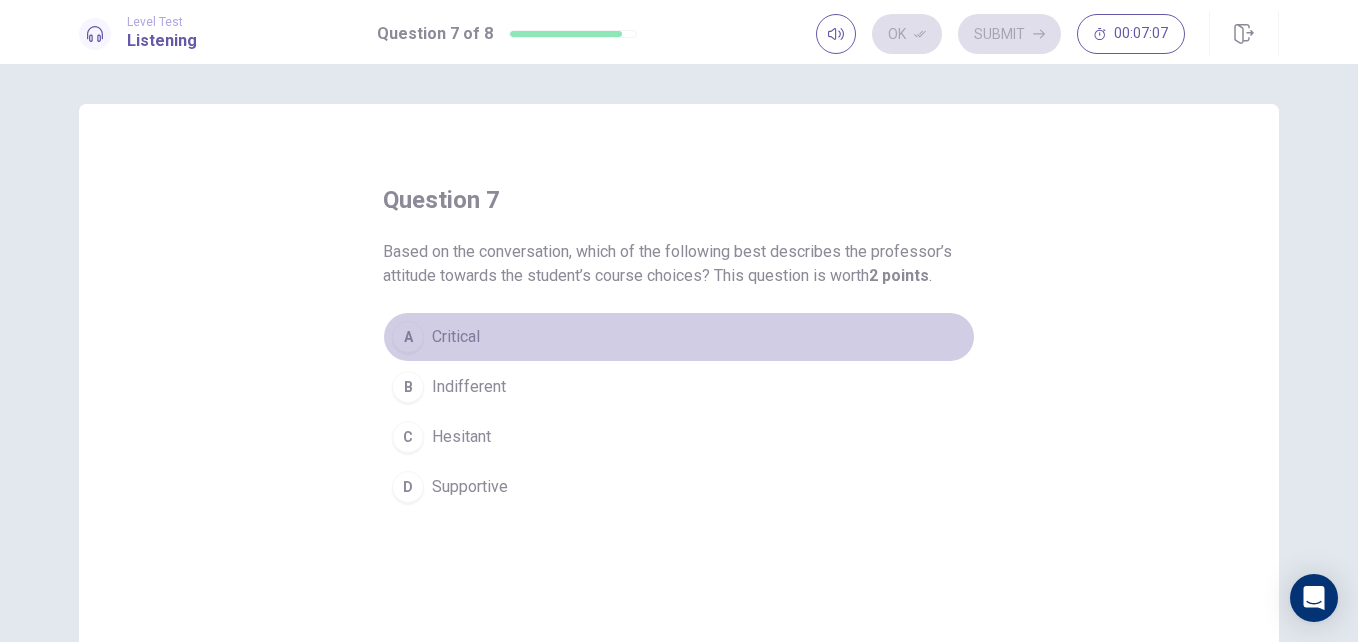 click on "A" at bounding box center [408, 337] 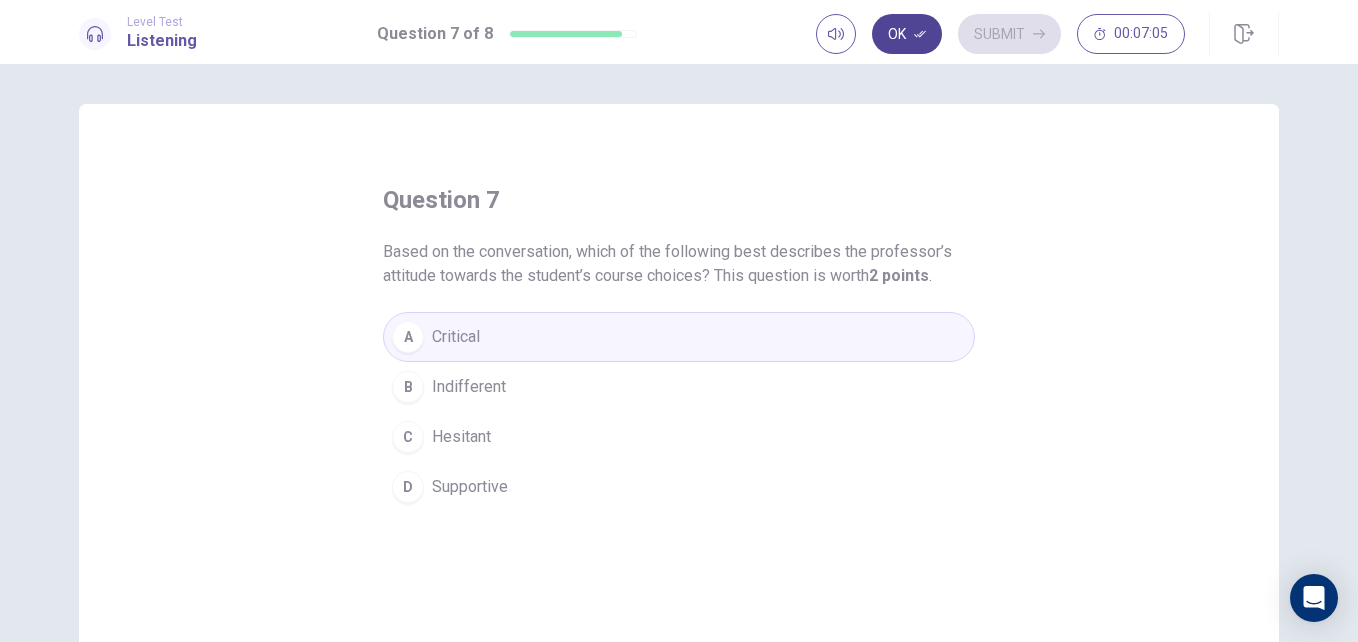 click 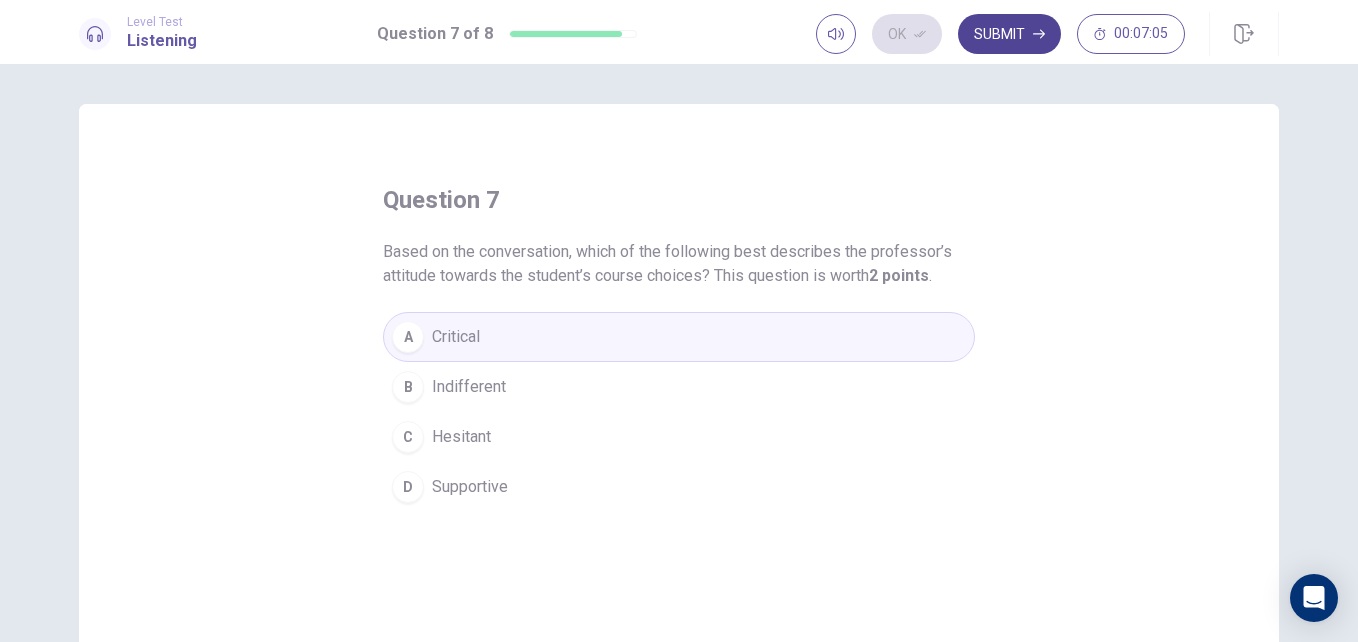 click on "Submit" at bounding box center (1009, 34) 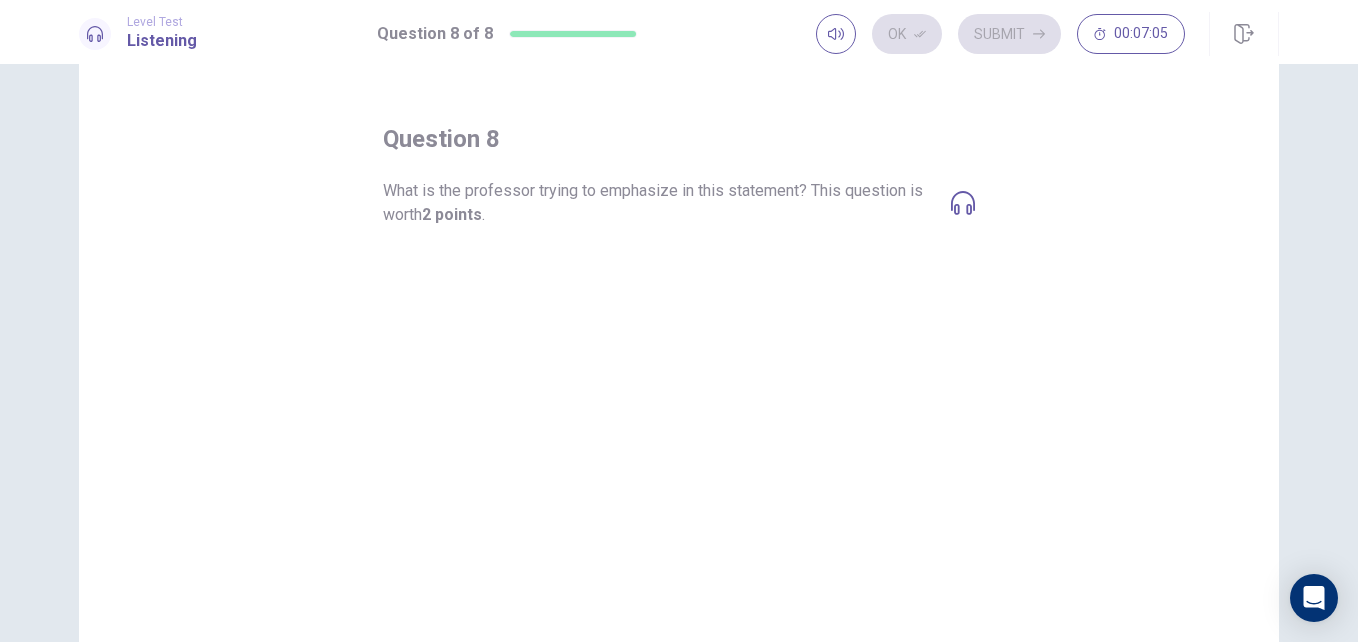 scroll, scrollTop: 0, scrollLeft: 0, axis: both 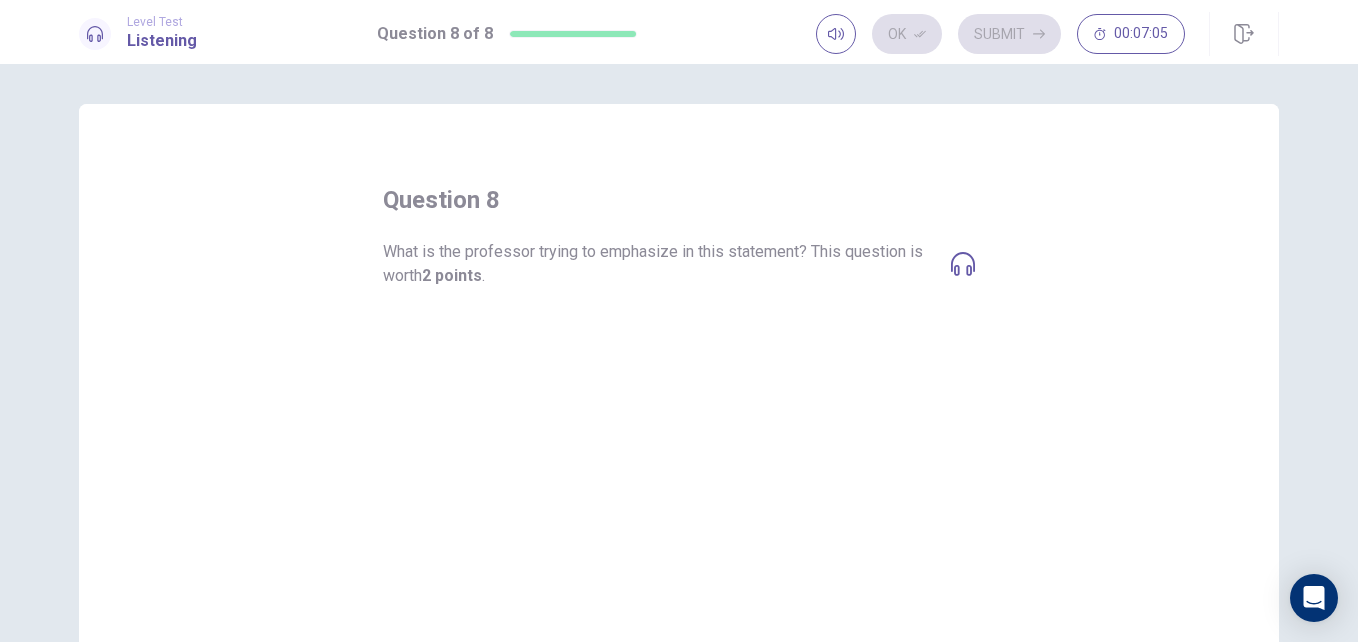 click on "What is the professor trying to emphasize in this statement? This question is worth 2 points." at bounding box center (659, 264) 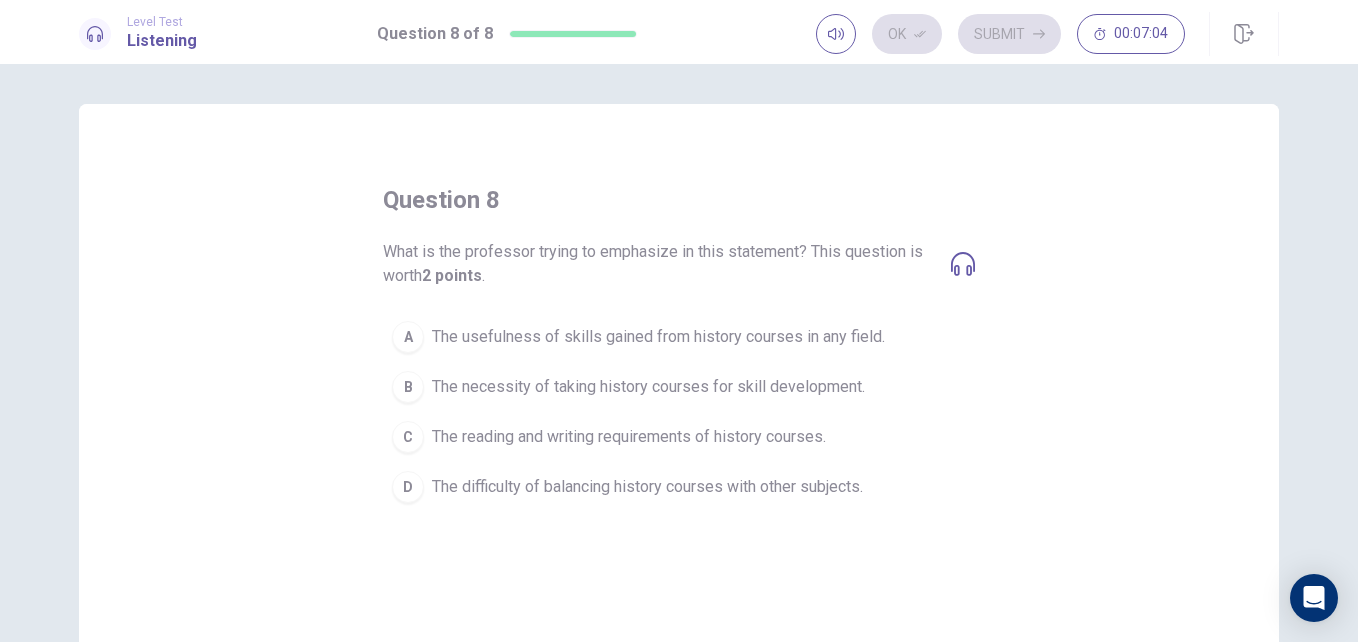 click on "What is the professor trying to emphasize in this statement? This question is worth 2 points." at bounding box center [679, 264] 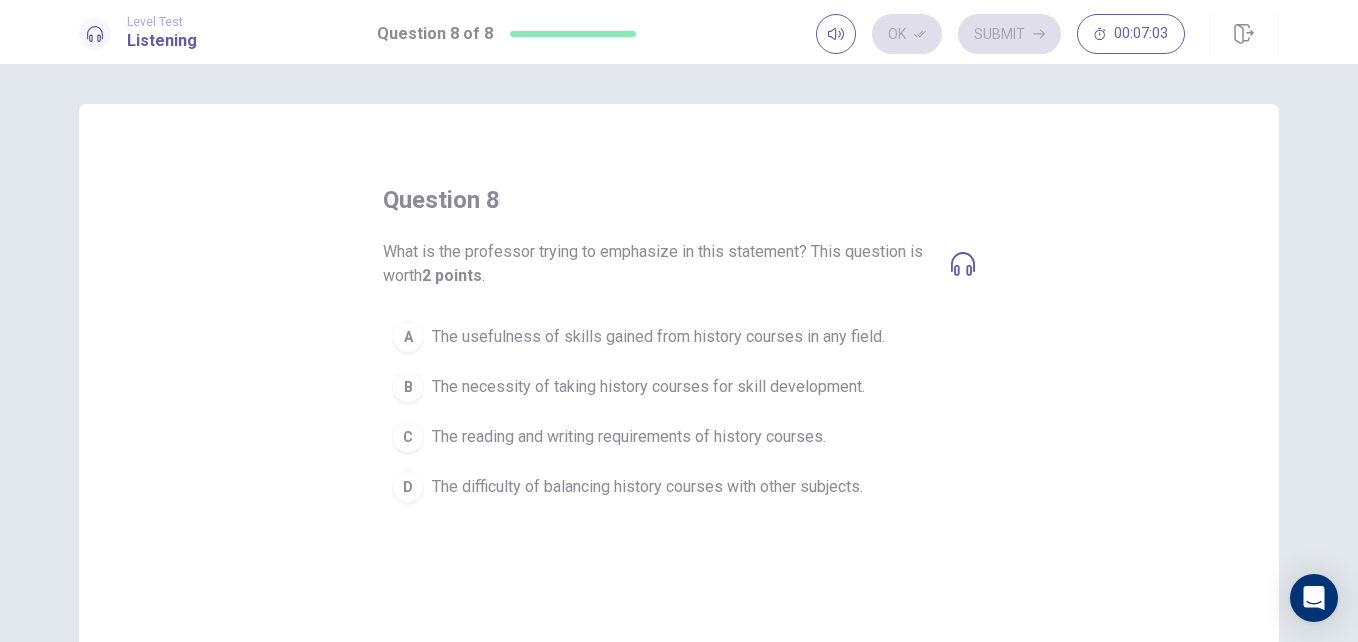 click 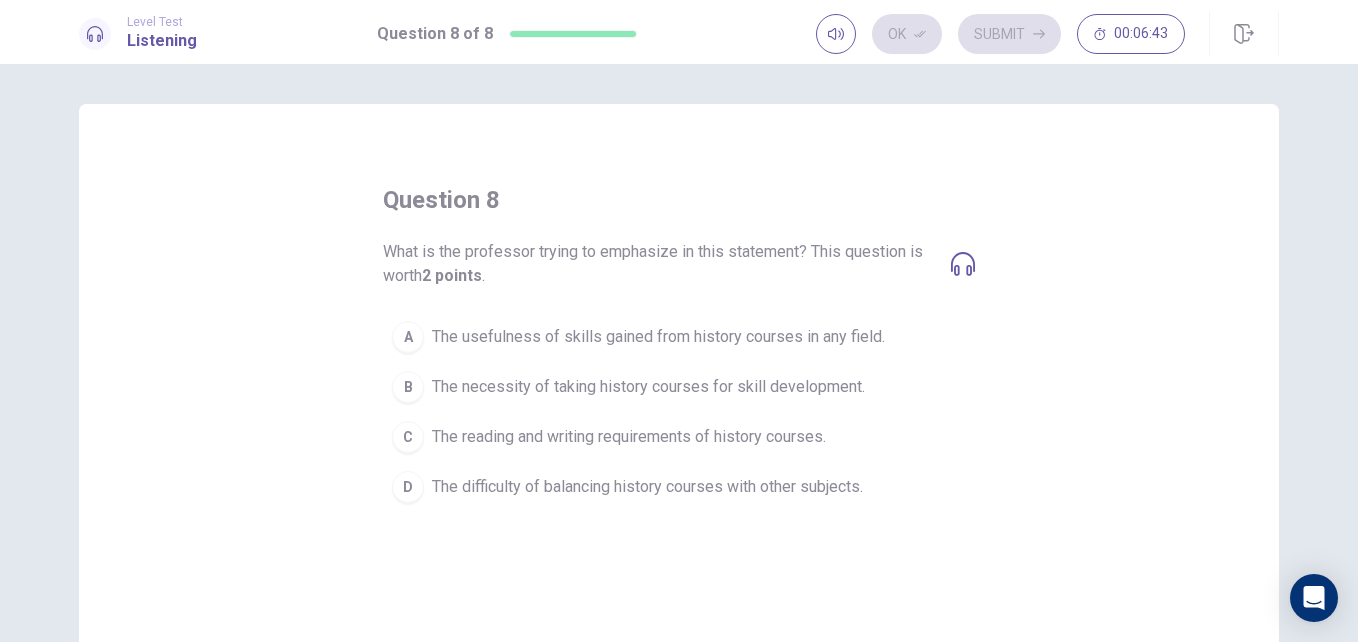 click on "C" at bounding box center (408, 437) 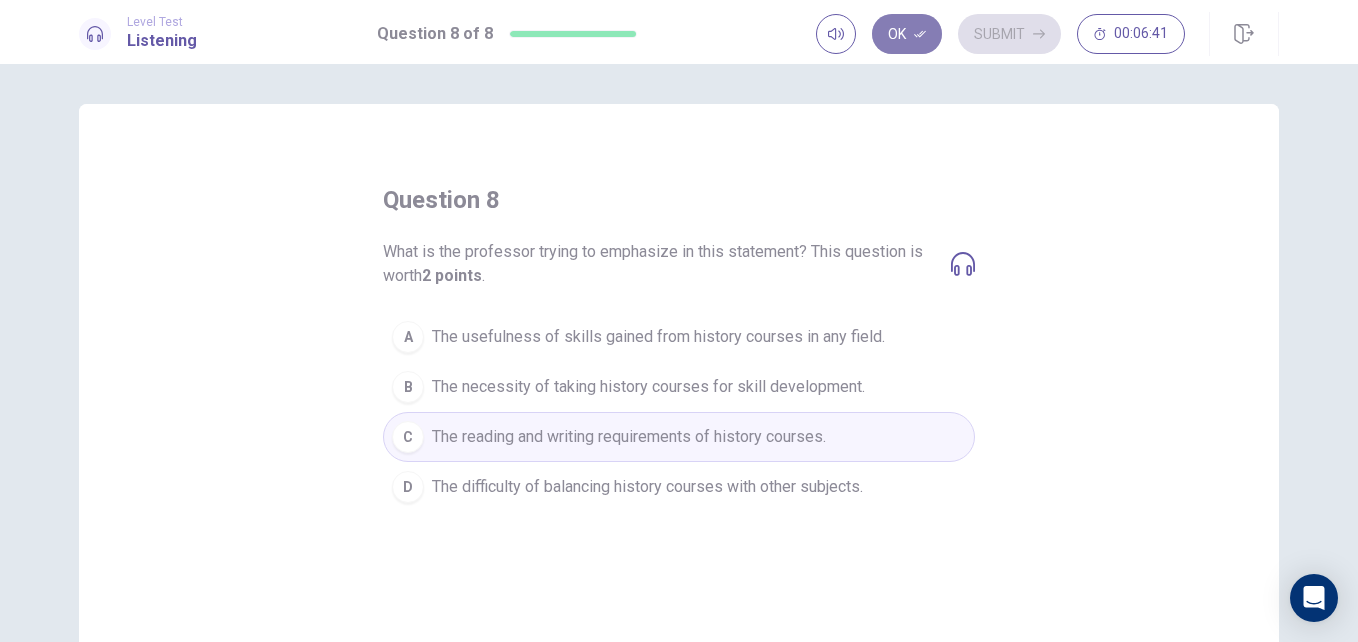 click on "Ok" at bounding box center (907, 34) 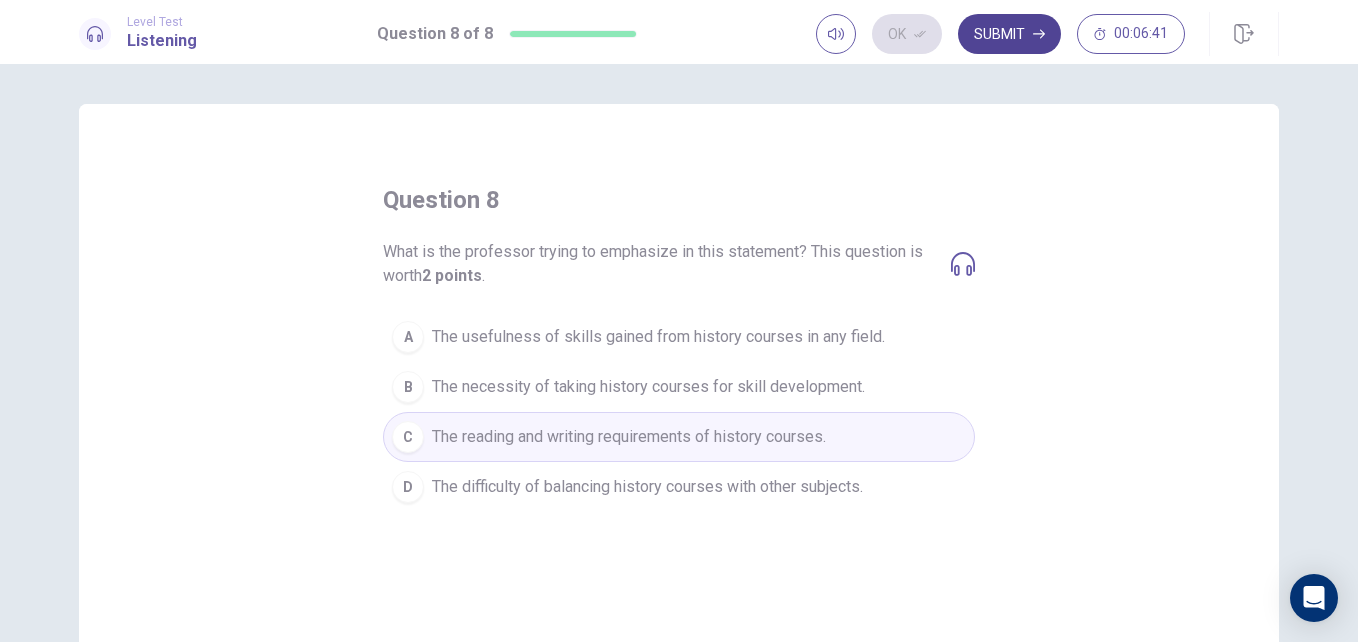 drag, startPoint x: 955, startPoint y: 25, endPoint x: 964, endPoint y: 32, distance: 11.401754 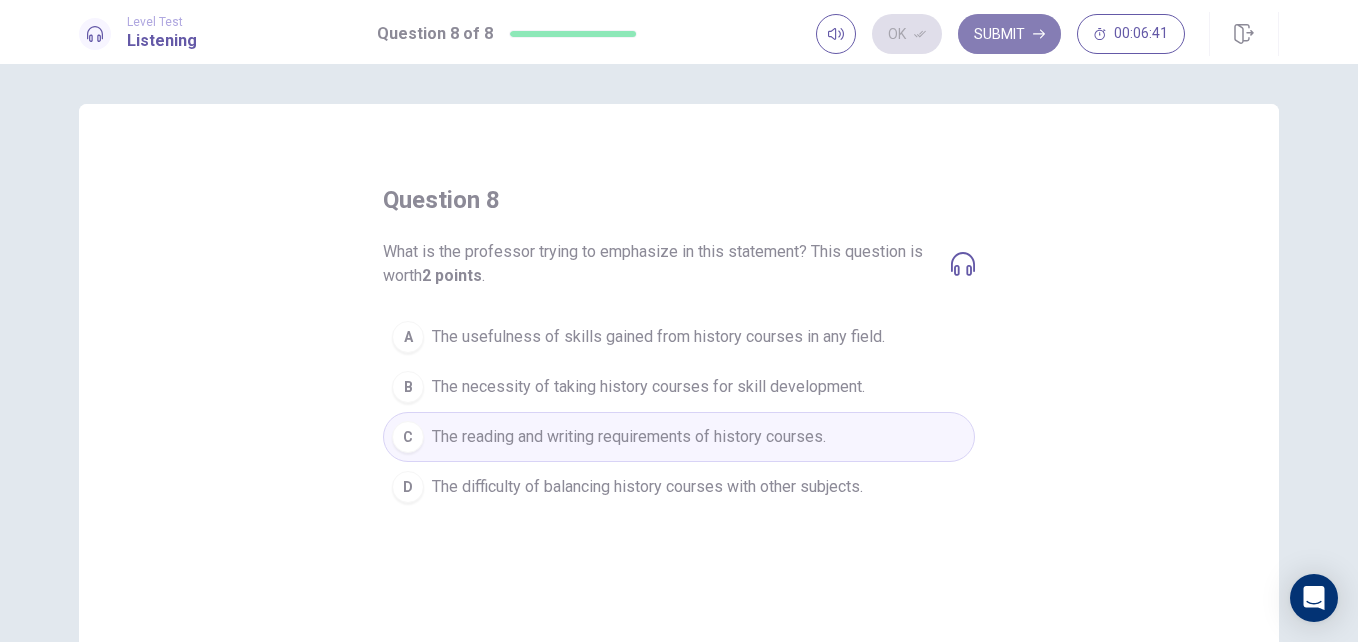 click on "Submit" at bounding box center [1009, 34] 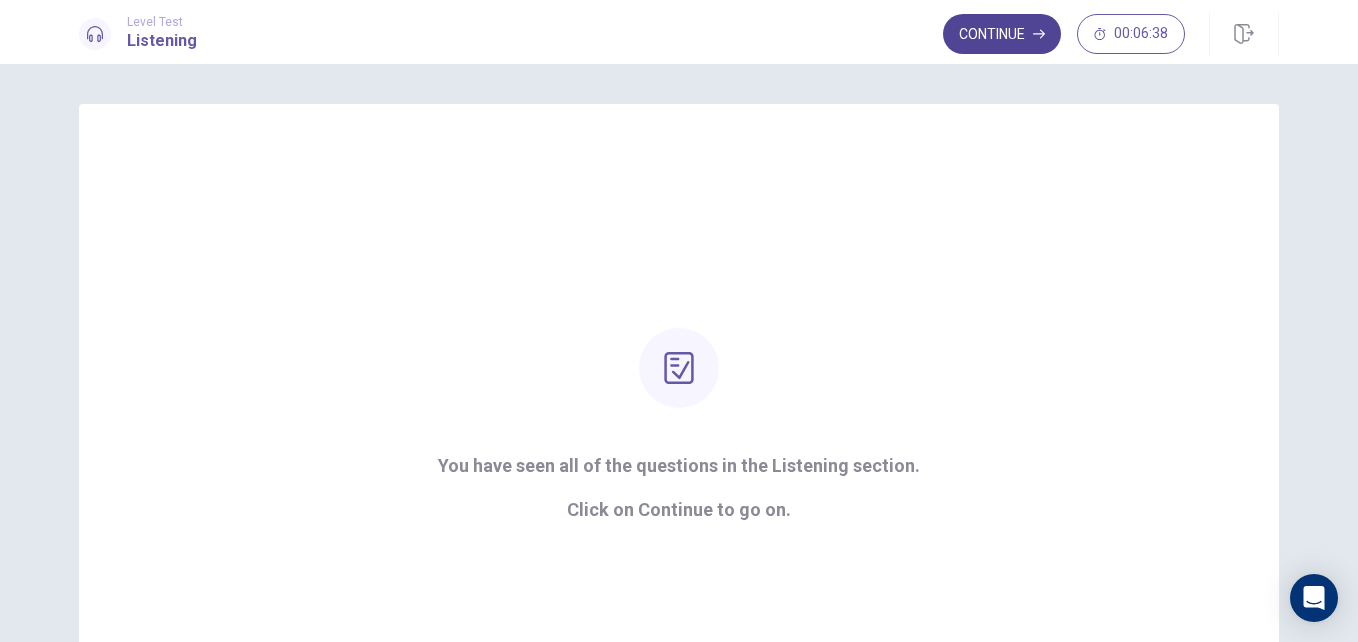 click on "Continue" at bounding box center [1002, 34] 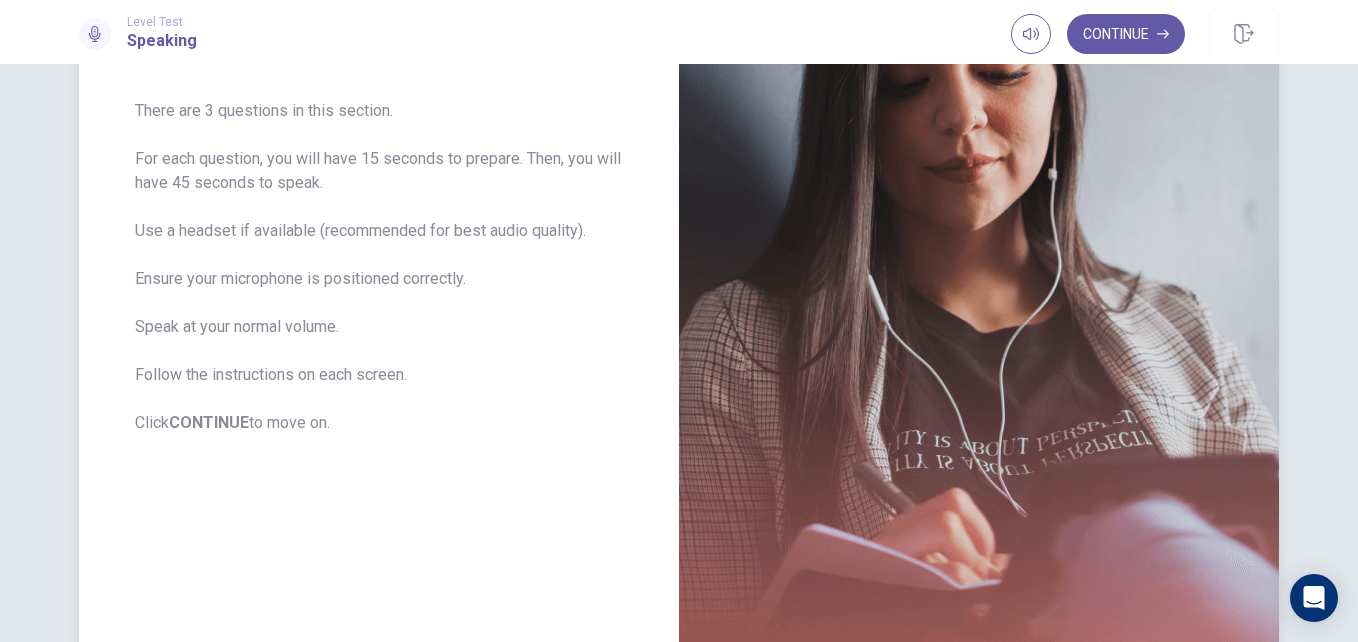 scroll, scrollTop: 138, scrollLeft: 0, axis: vertical 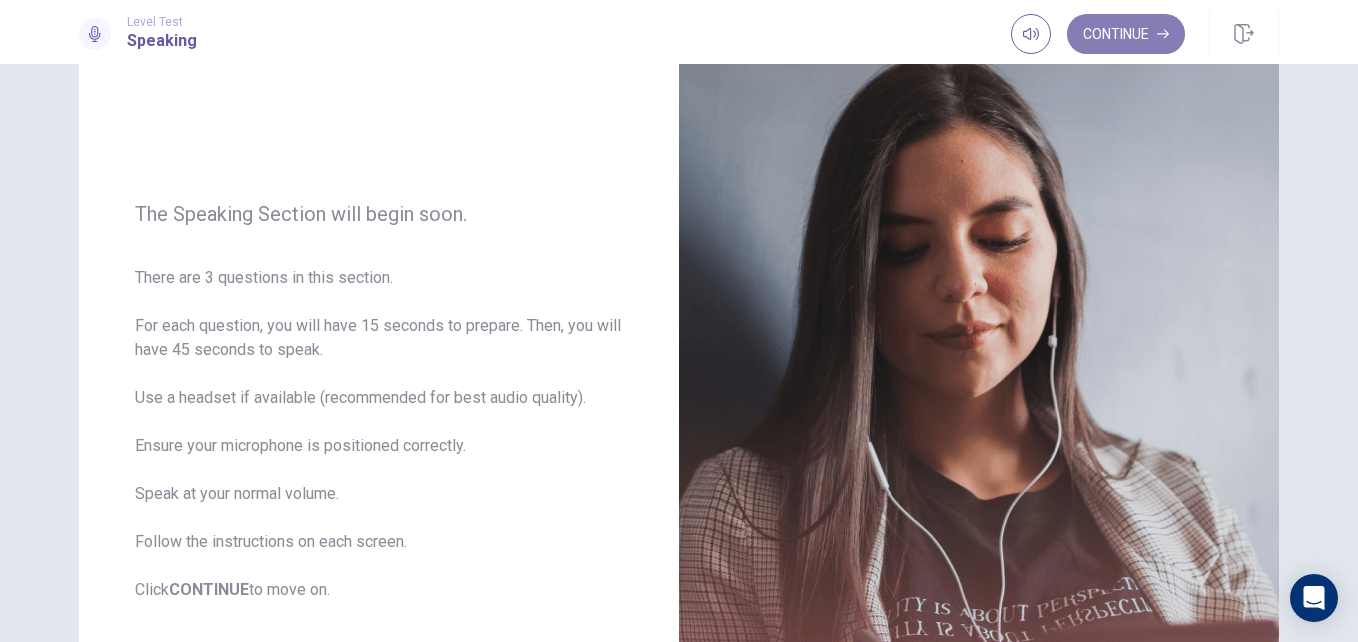 click on "Continue" at bounding box center [1126, 34] 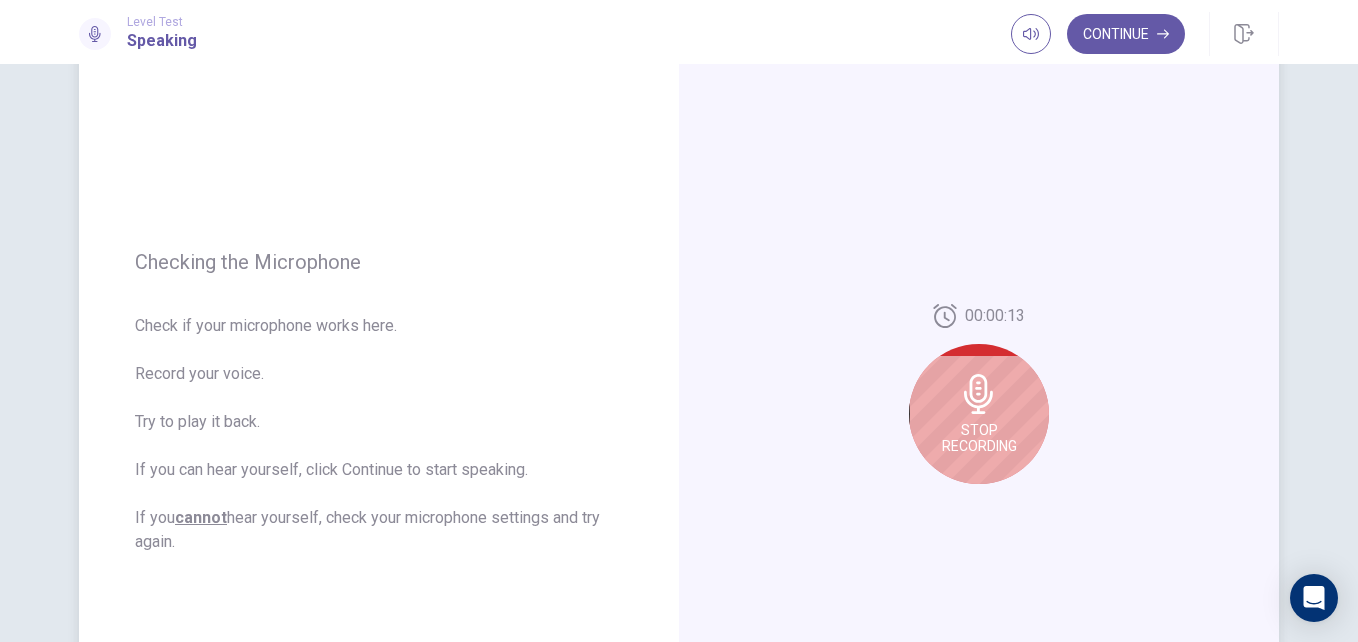 click 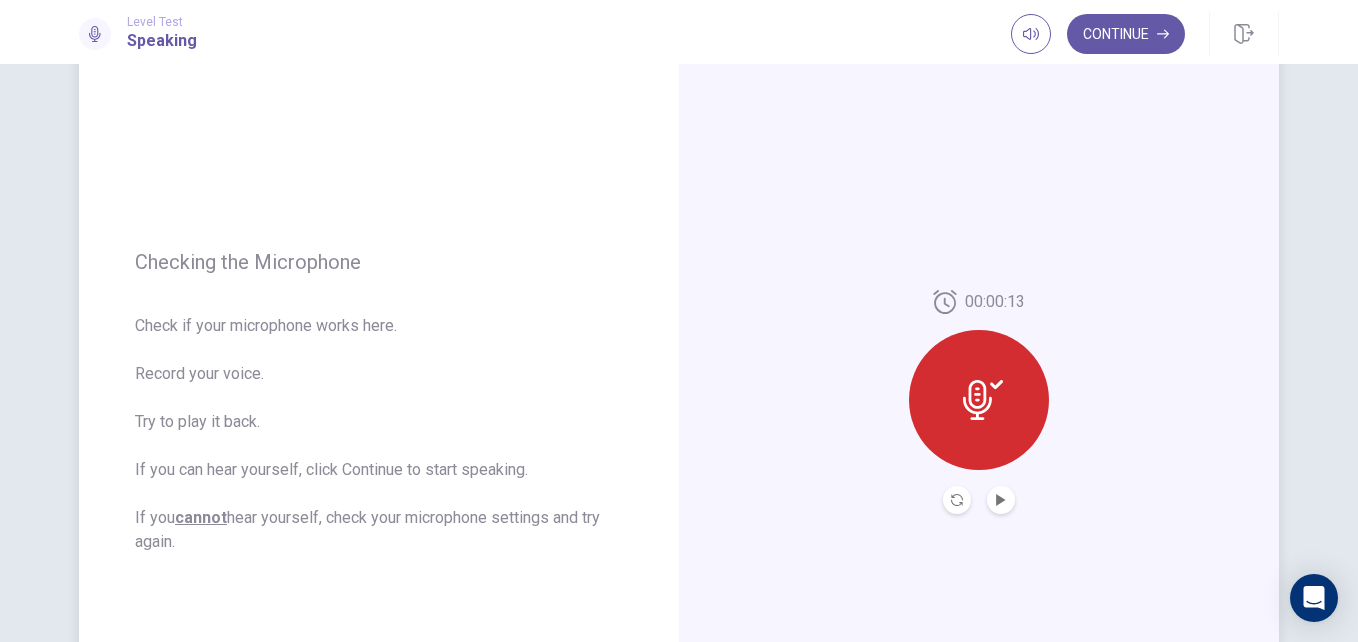 click 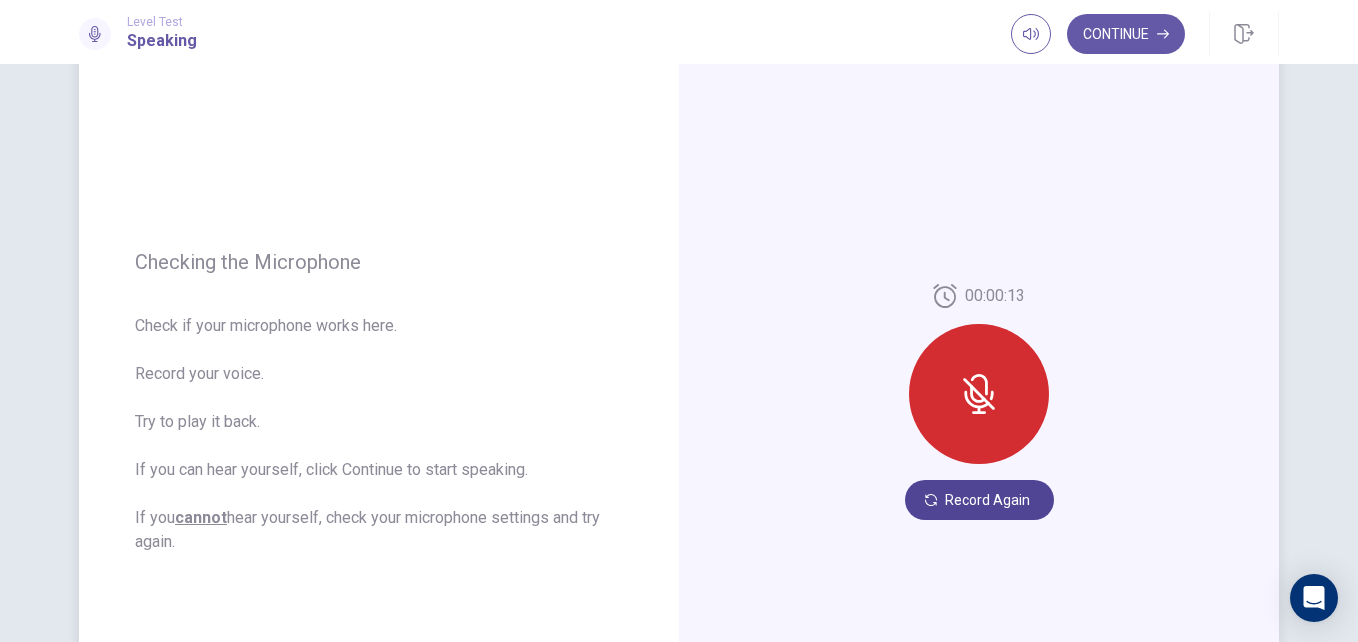 click on "Record Again" at bounding box center (979, 500) 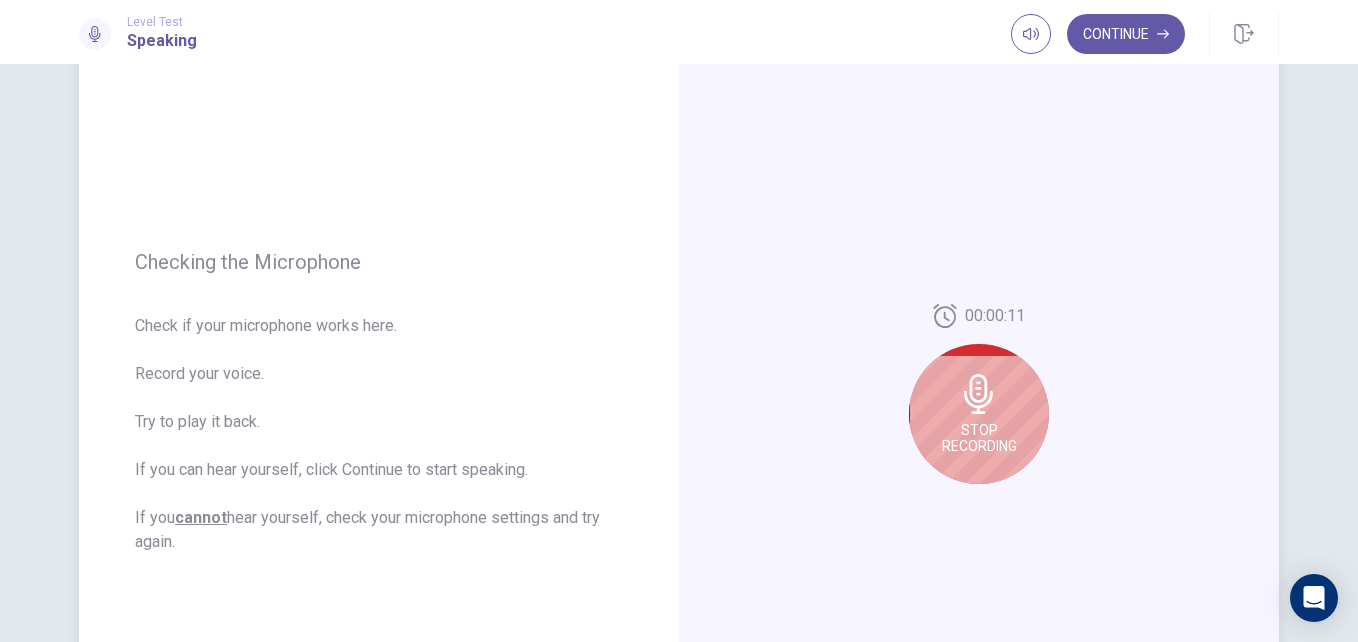 click on "Stop   Recording" at bounding box center (979, 438) 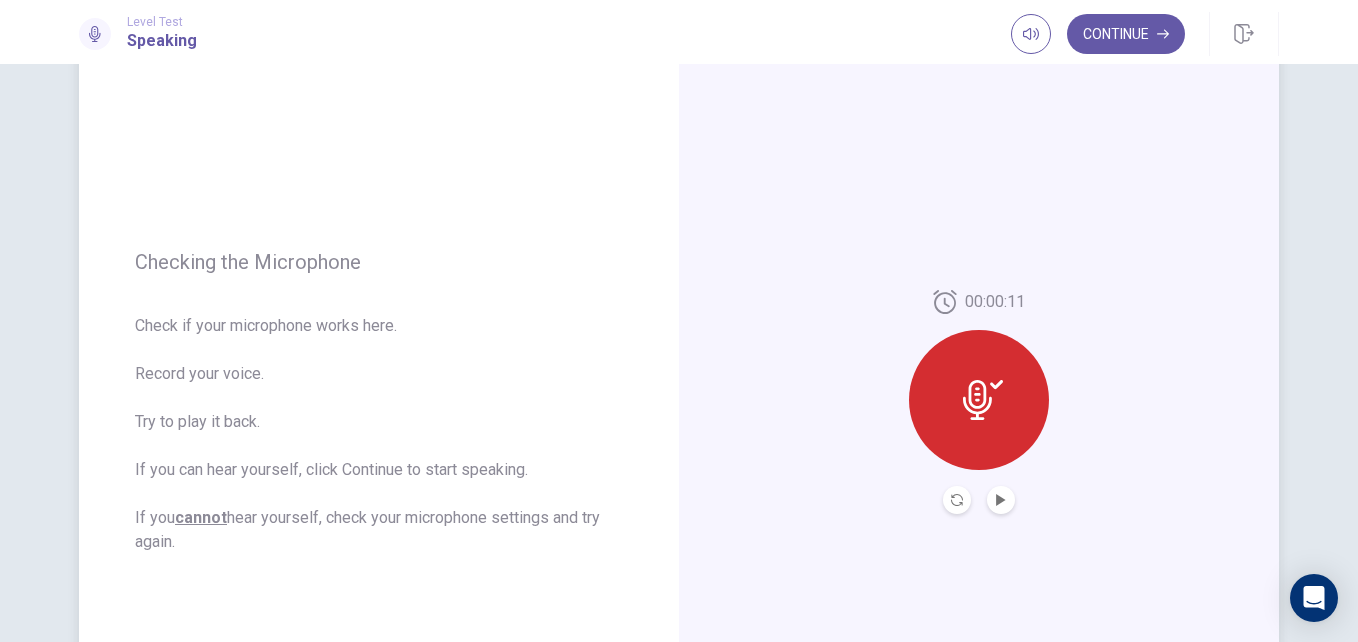click at bounding box center [1001, 500] 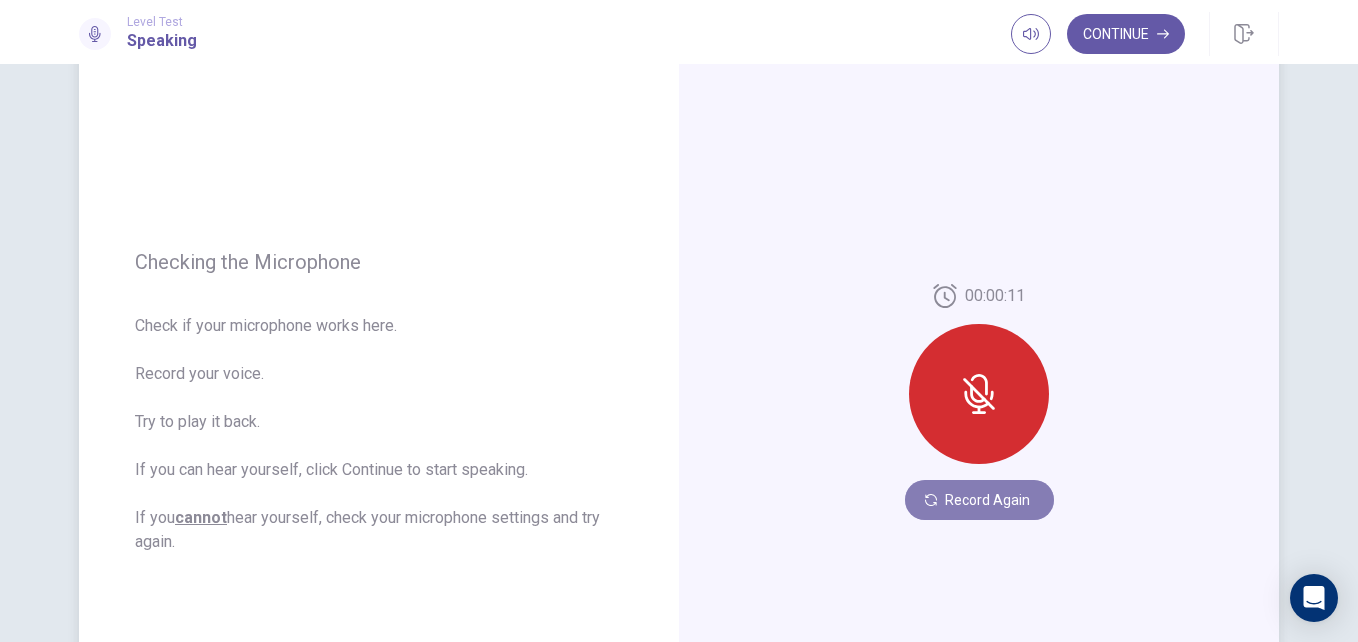 click on "Record Again" at bounding box center [979, 500] 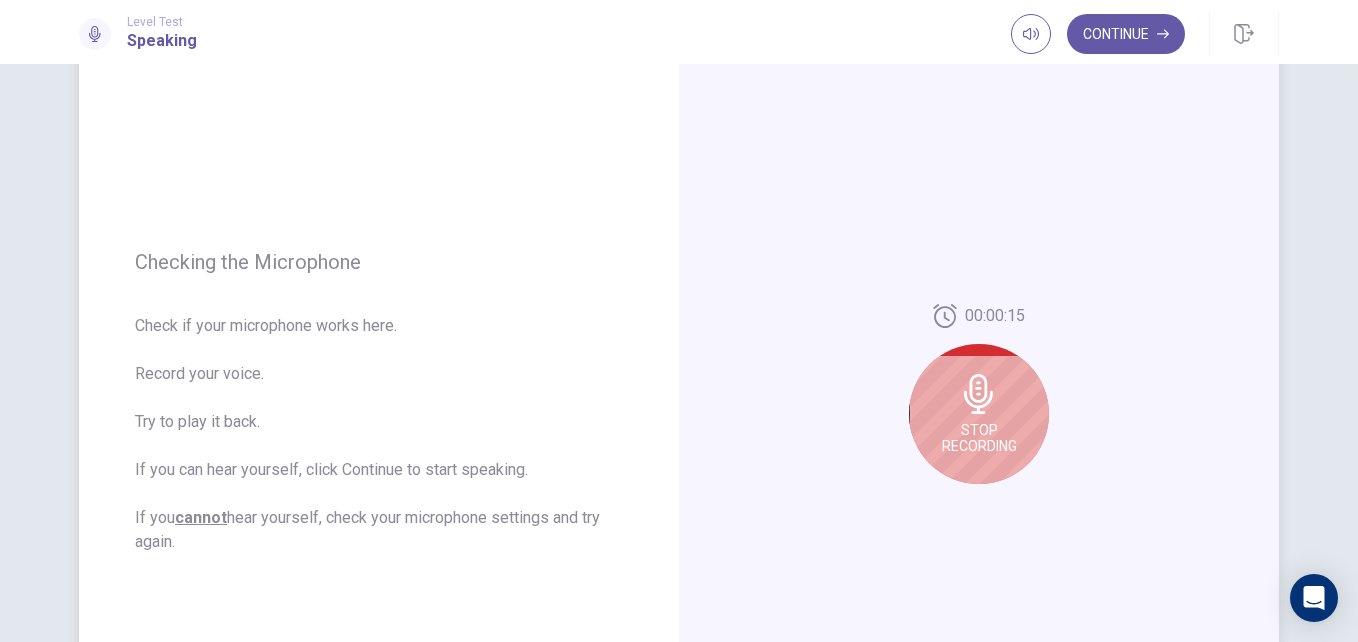 click 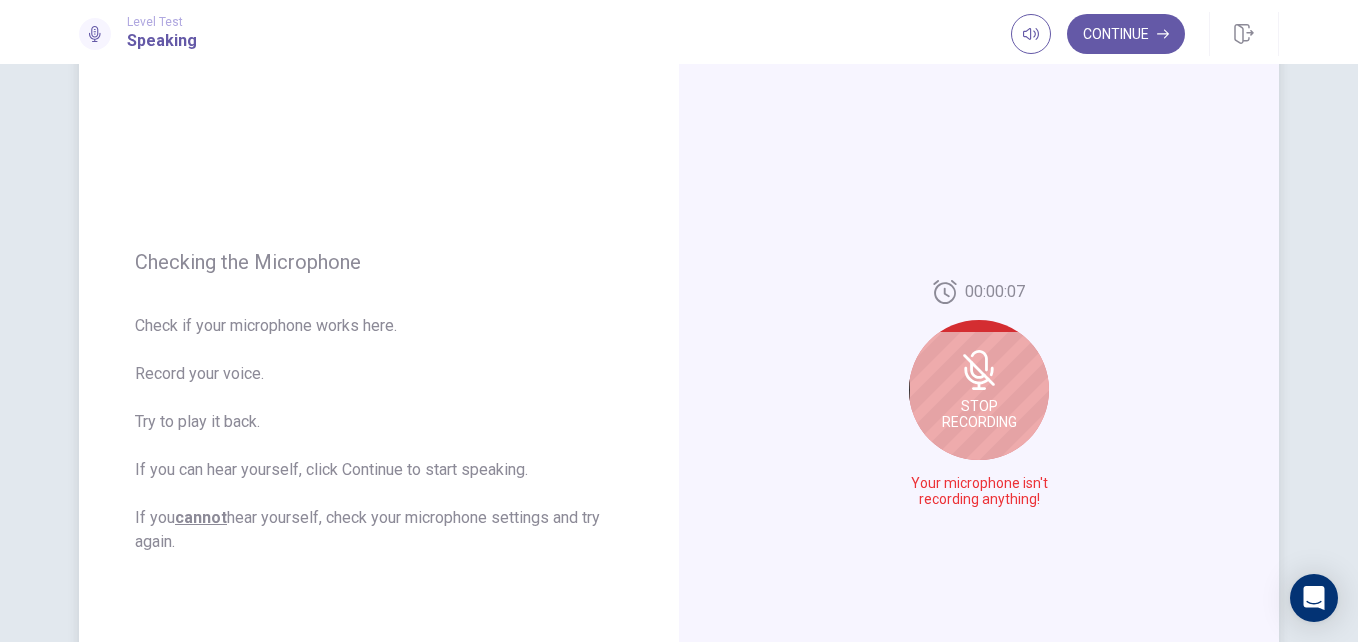 click 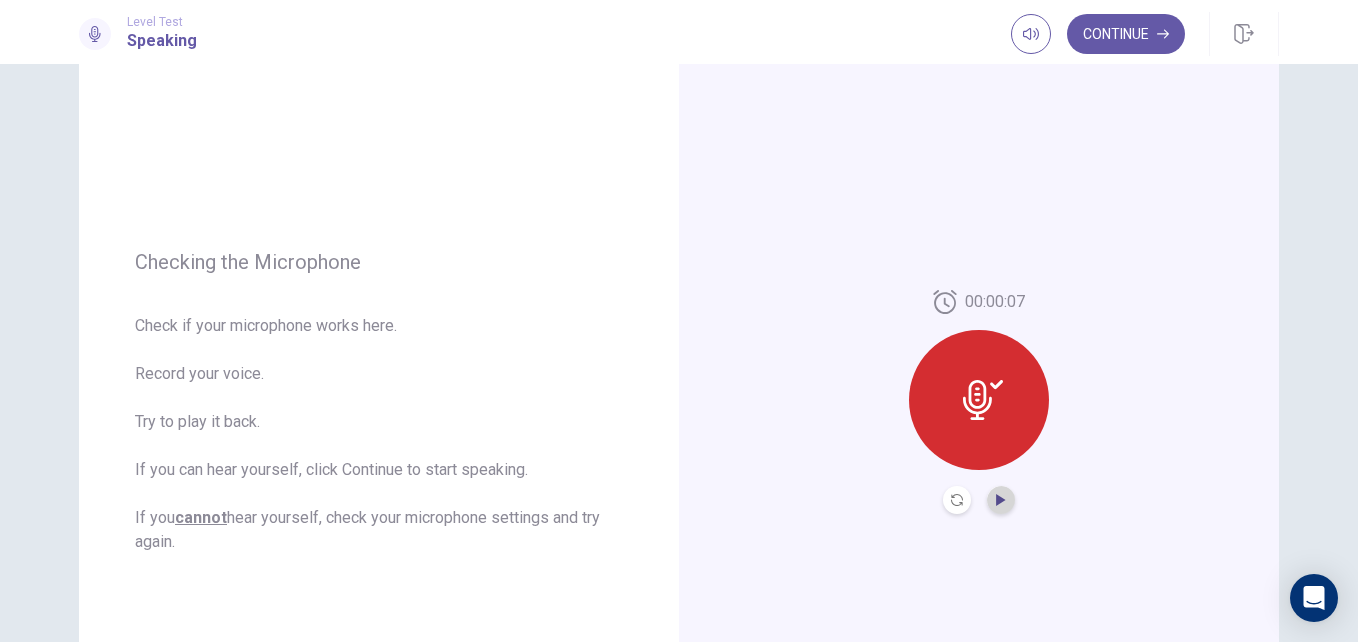 click 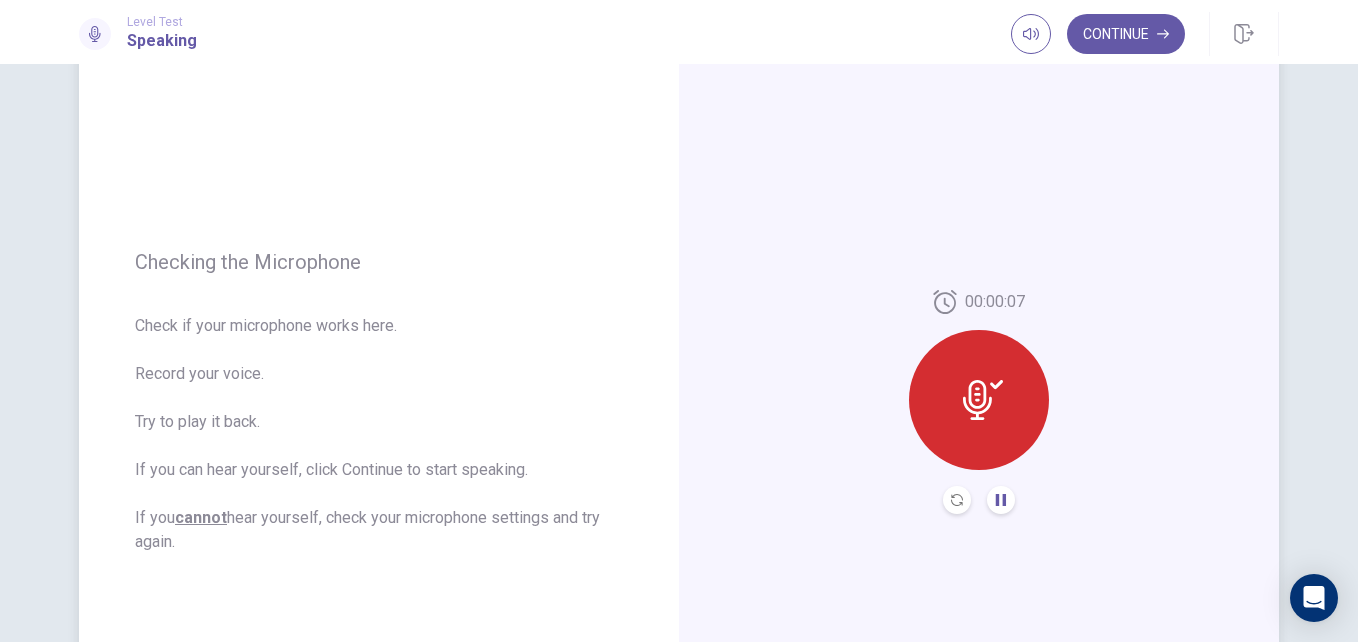 click 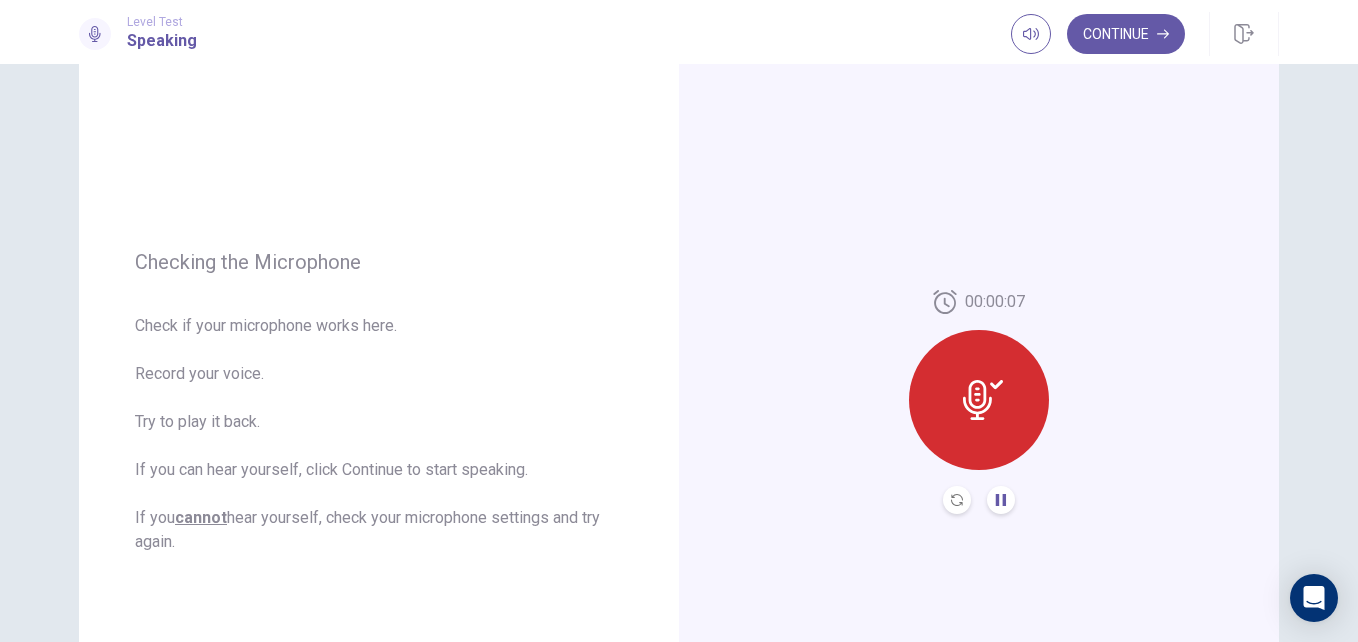 click at bounding box center [979, 500] 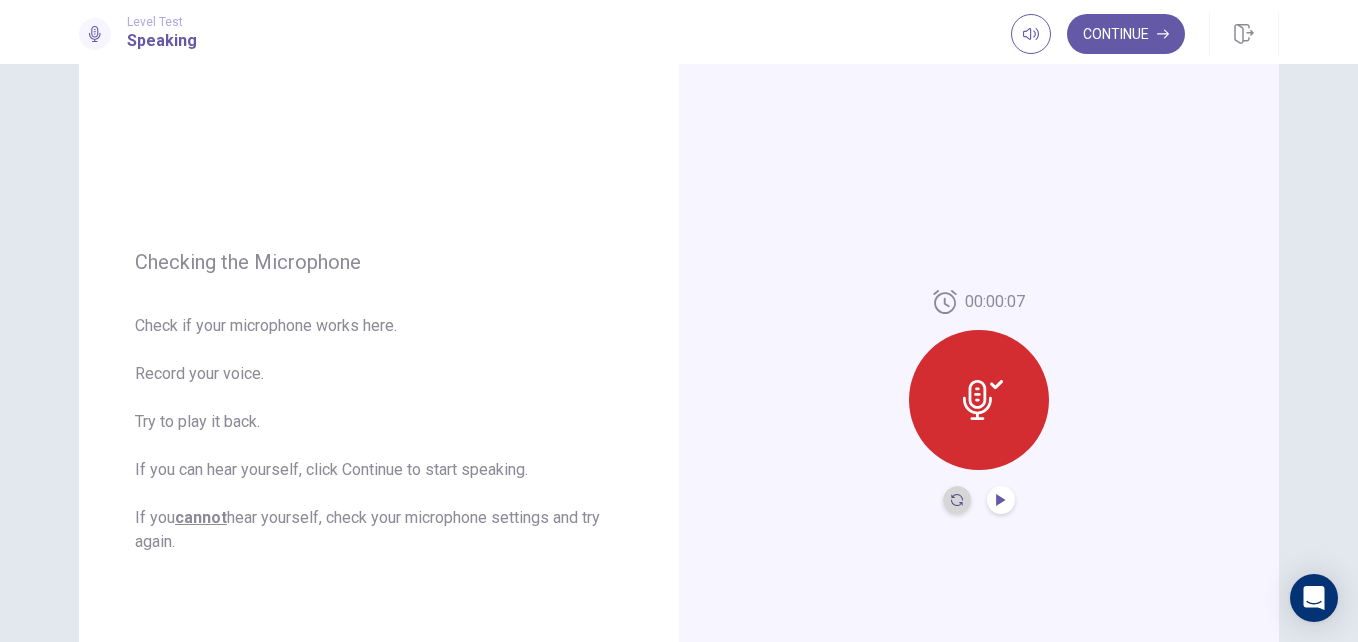click 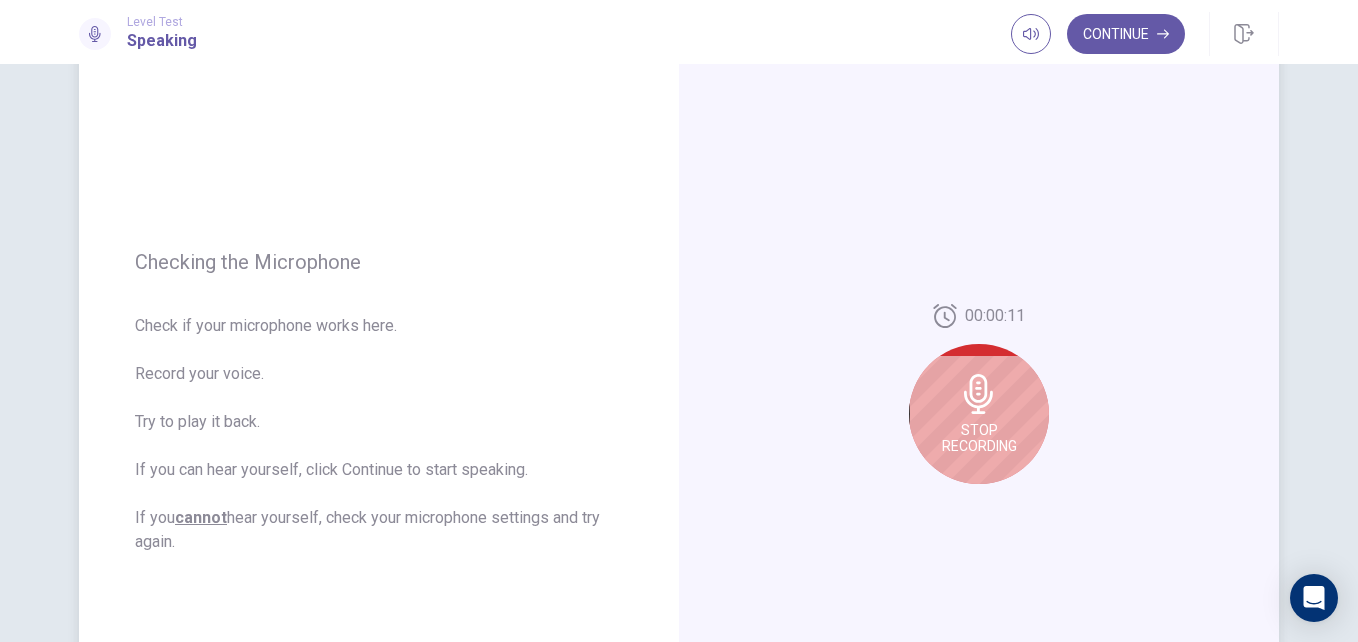 click 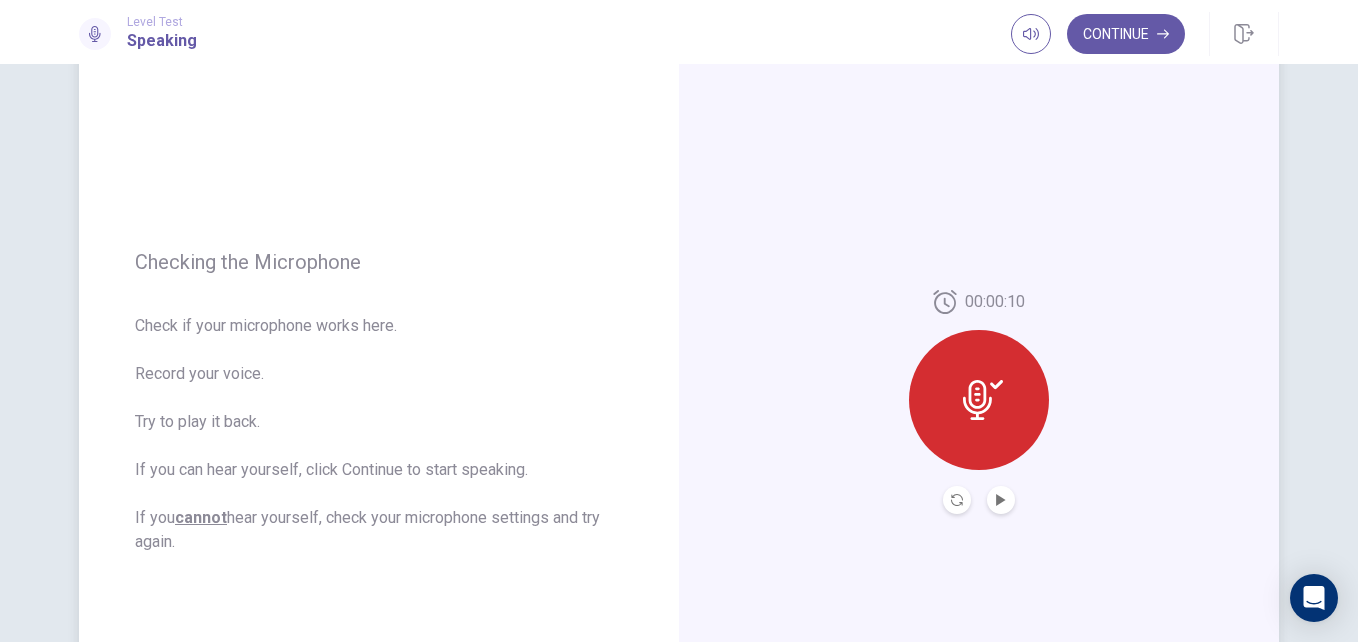 click at bounding box center (1001, 500) 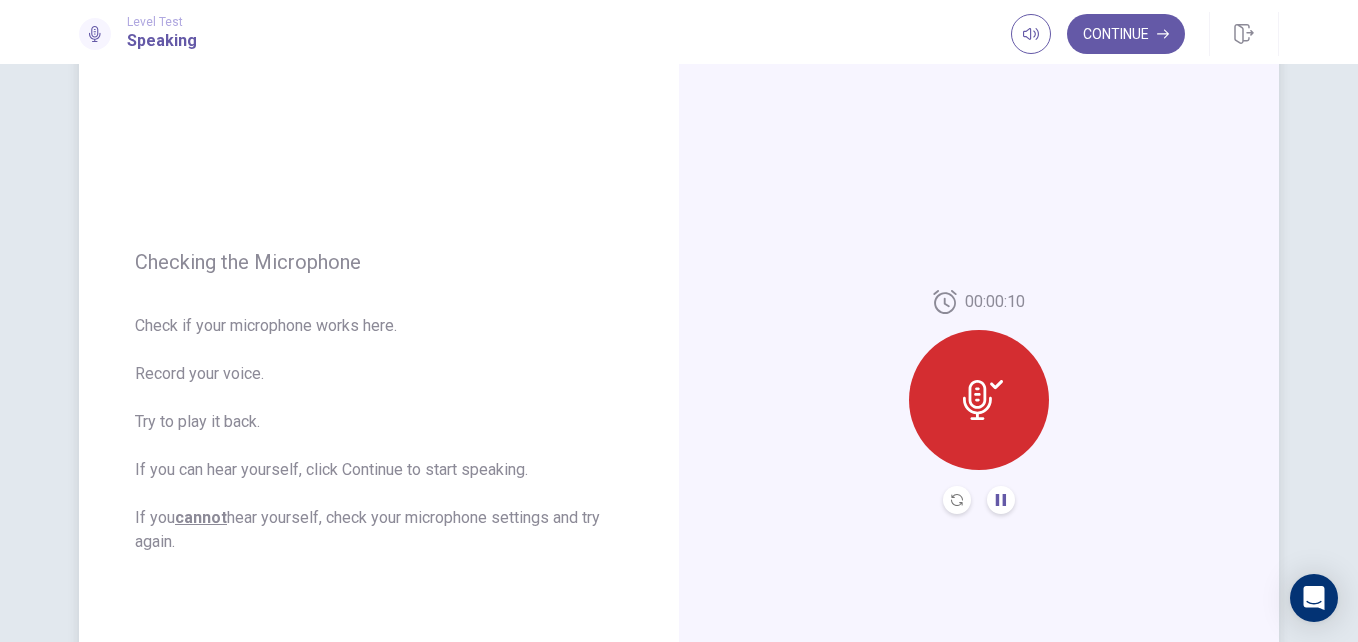click 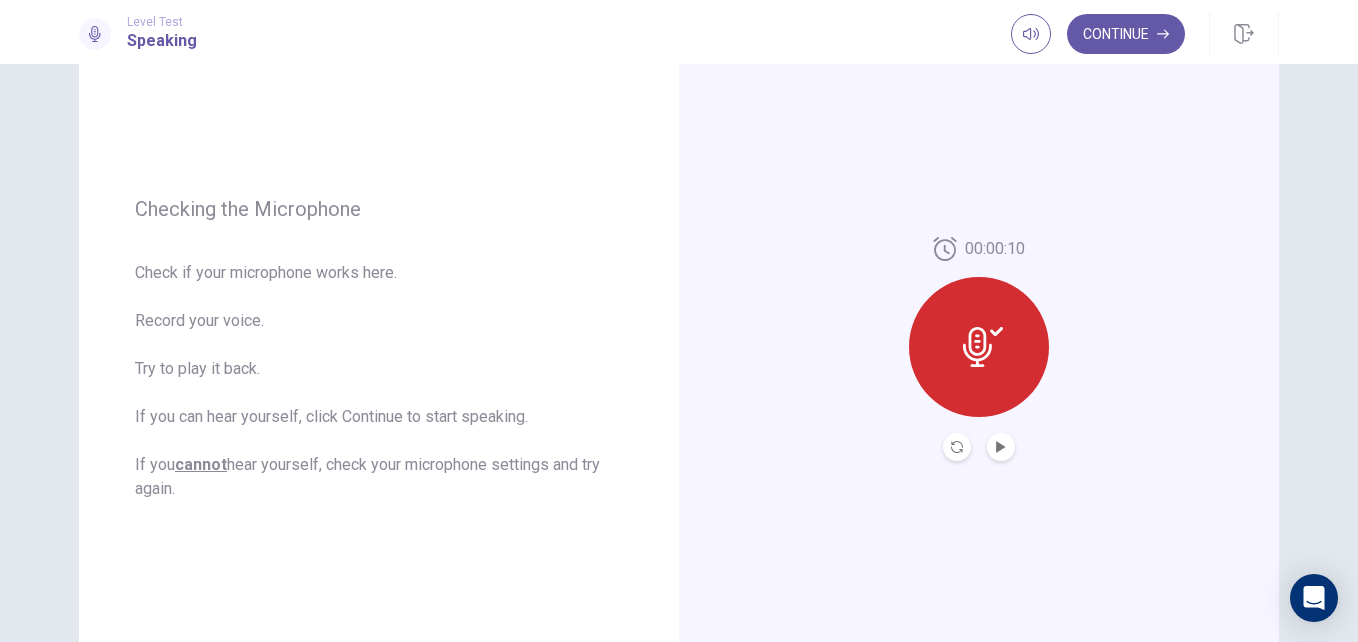 scroll, scrollTop: 138, scrollLeft: 0, axis: vertical 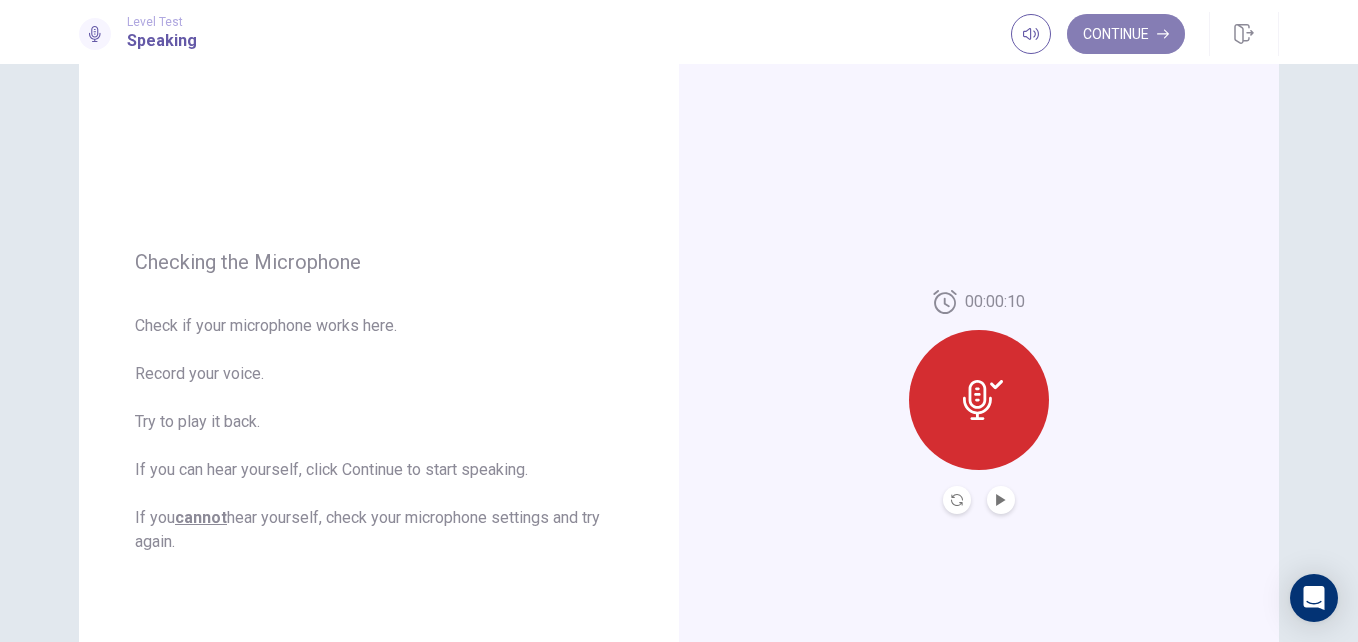click on "Continue" at bounding box center (1126, 34) 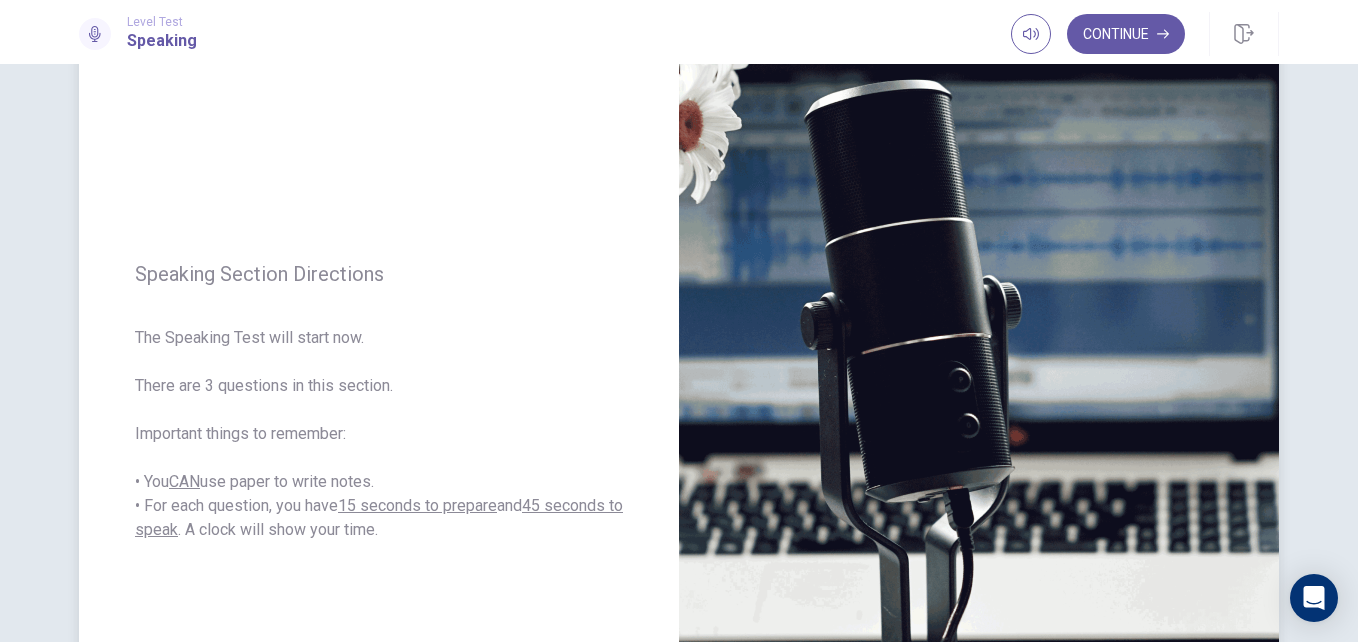 scroll, scrollTop: 238, scrollLeft: 0, axis: vertical 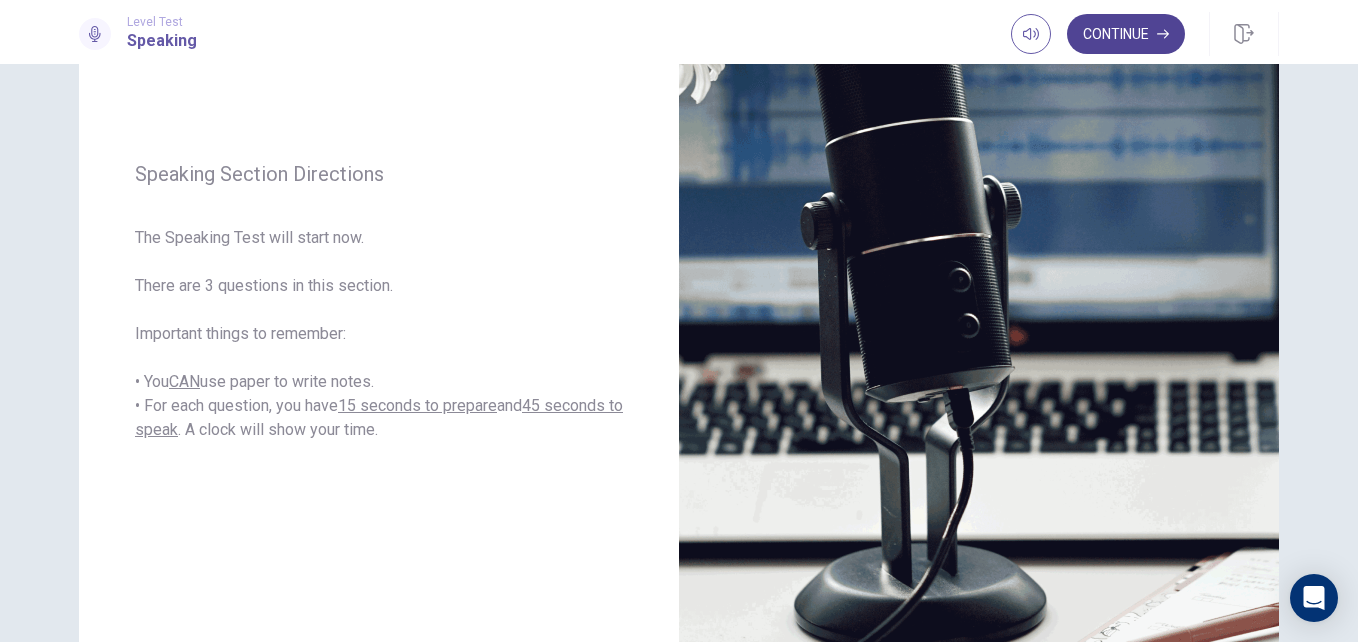click on "Continue" at bounding box center (1126, 34) 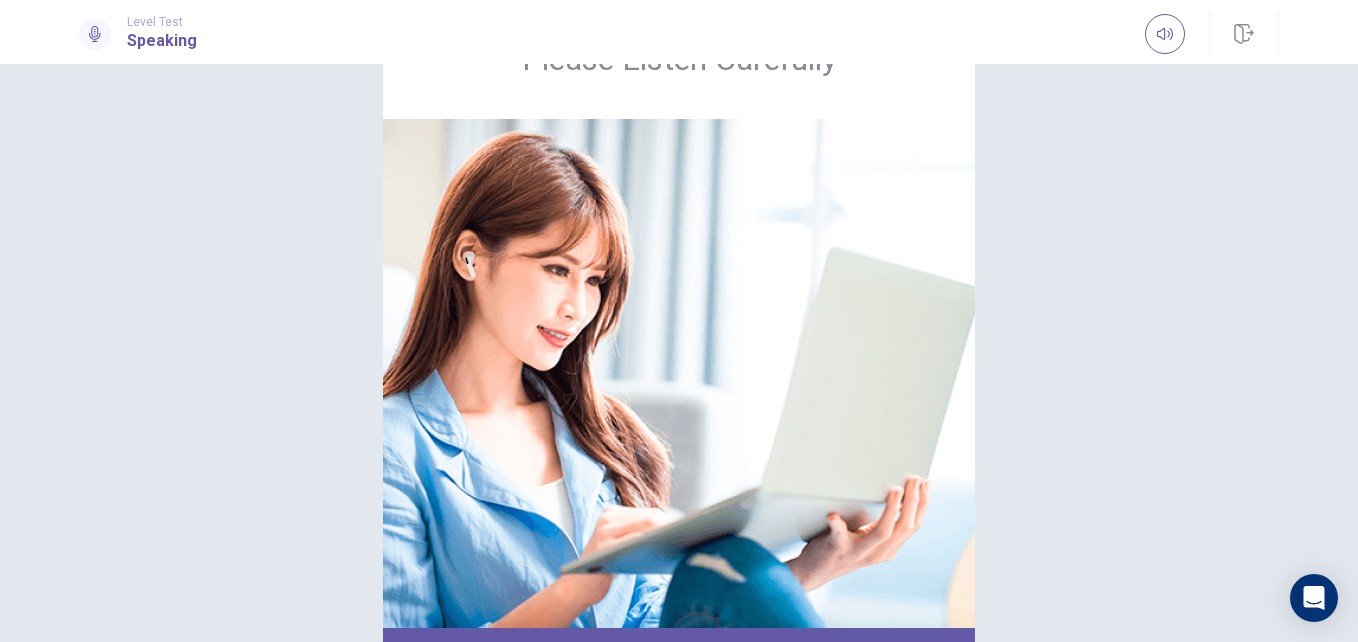 scroll, scrollTop: 235, scrollLeft: 0, axis: vertical 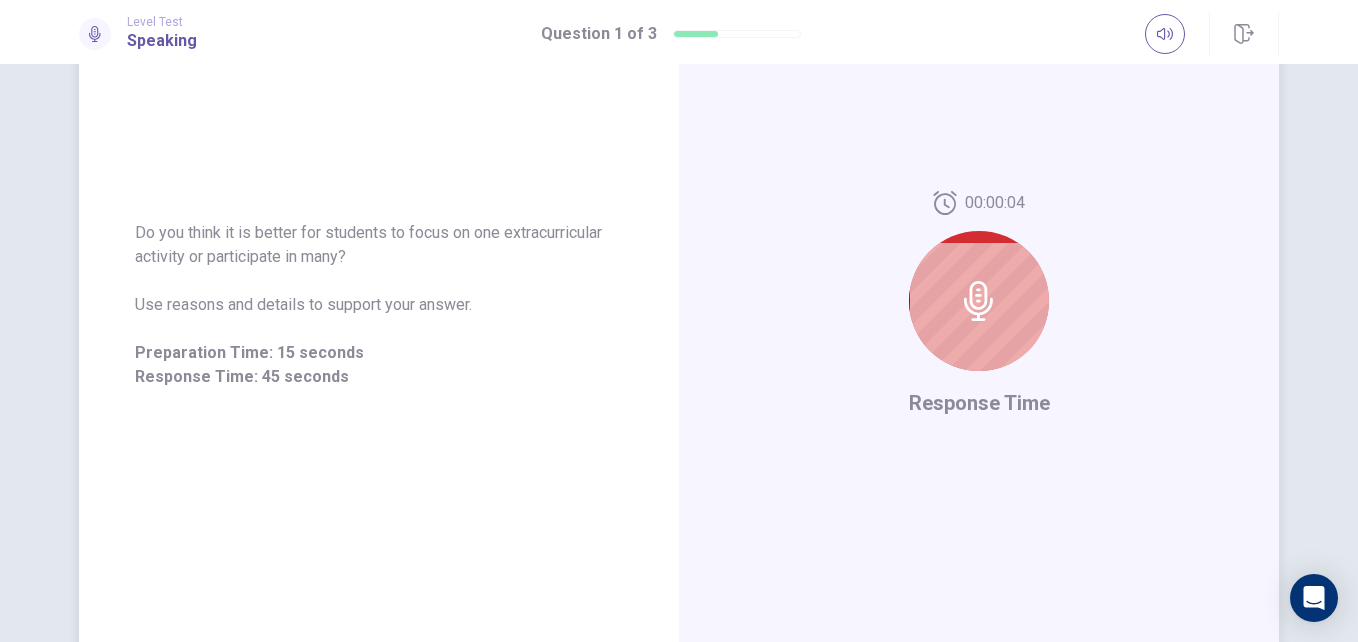 click 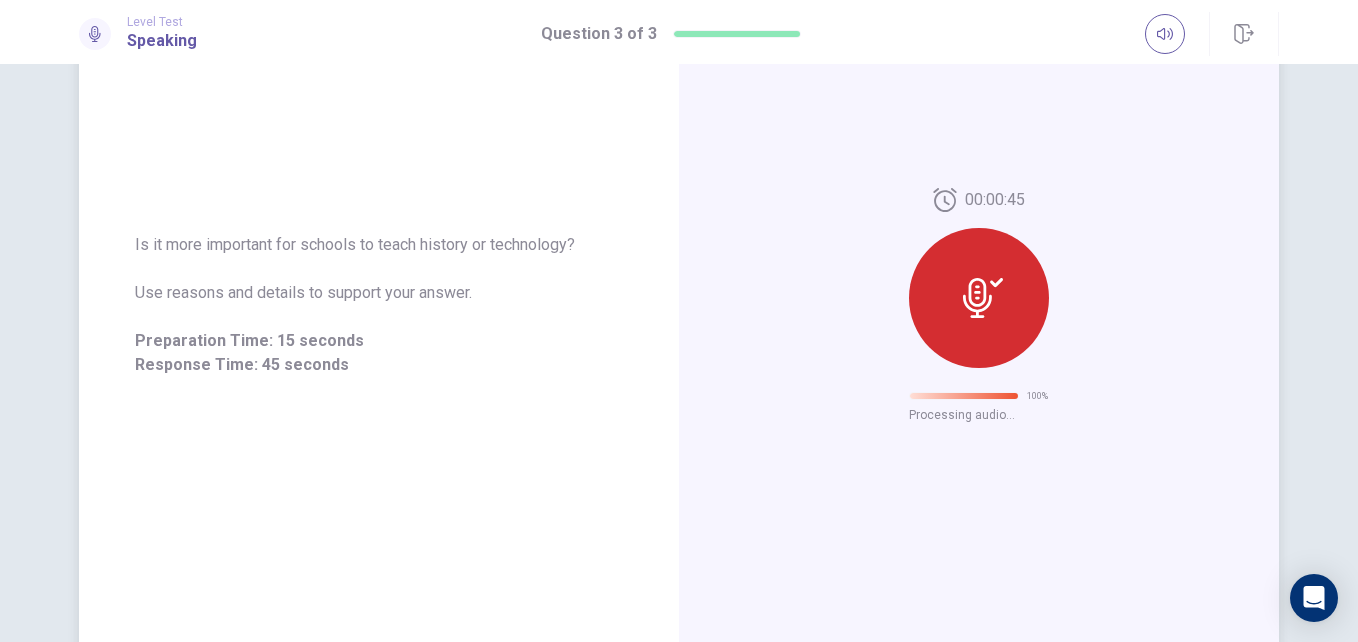 scroll, scrollTop: 86, scrollLeft: 0, axis: vertical 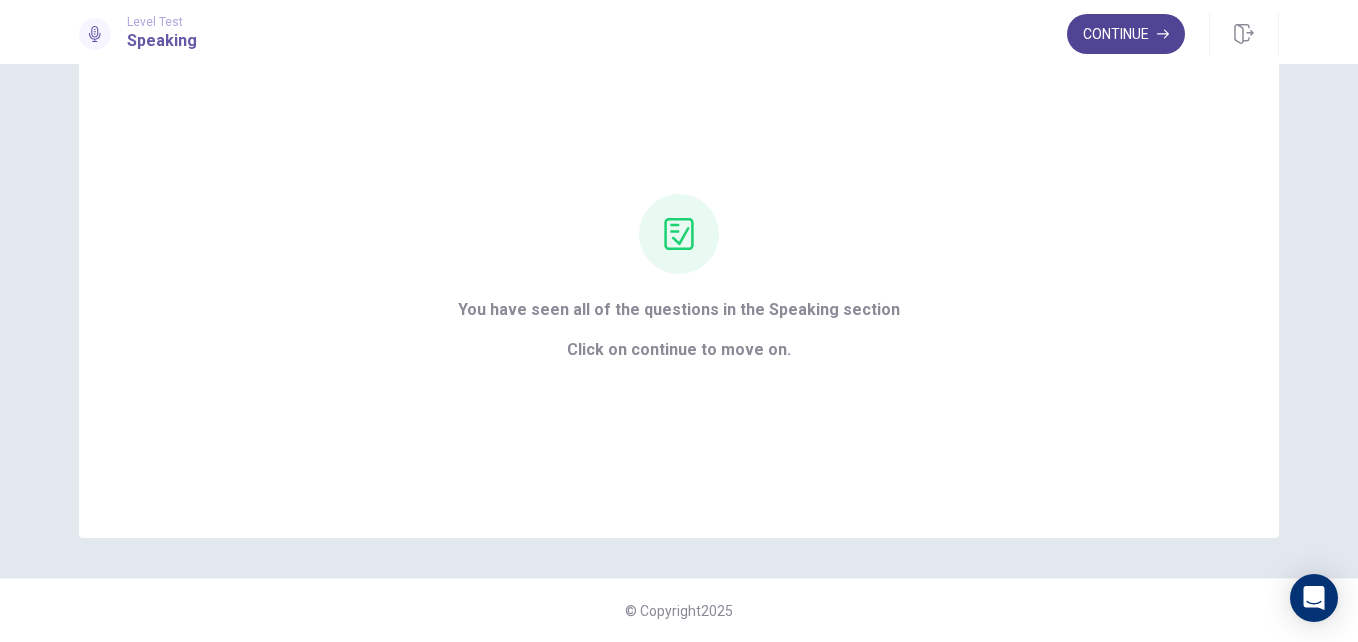click on "Continue" at bounding box center [1126, 34] 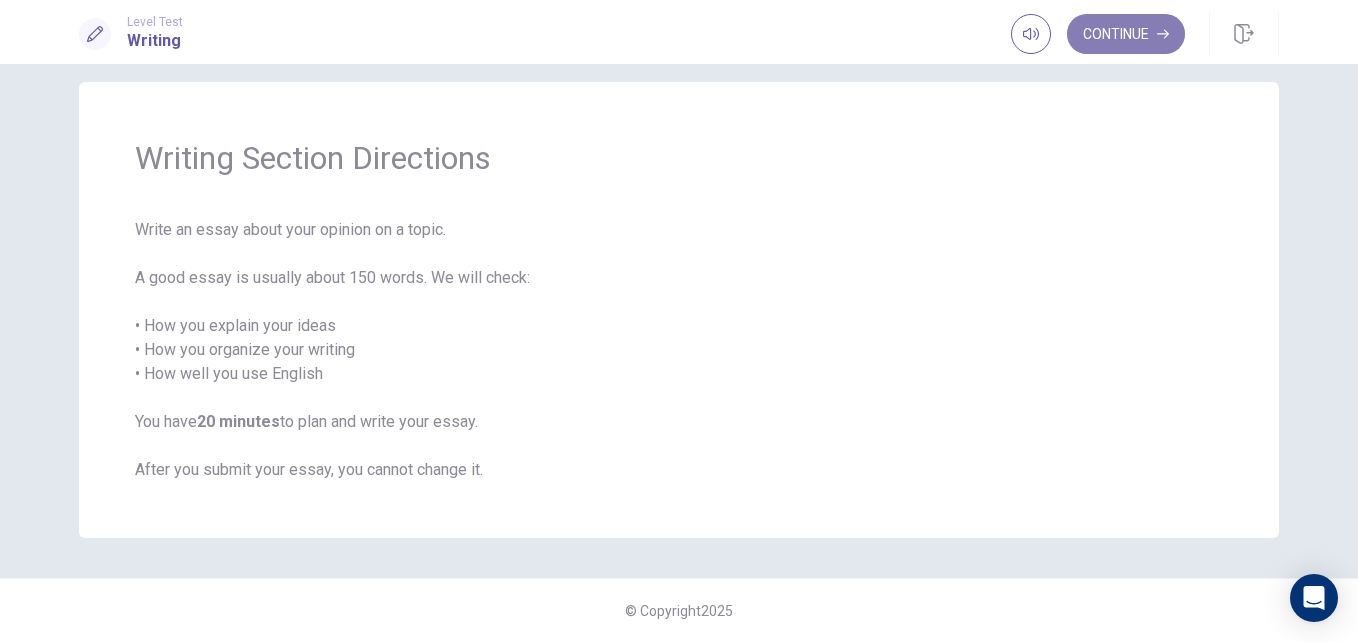 click on "Continue" at bounding box center [1126, 34] 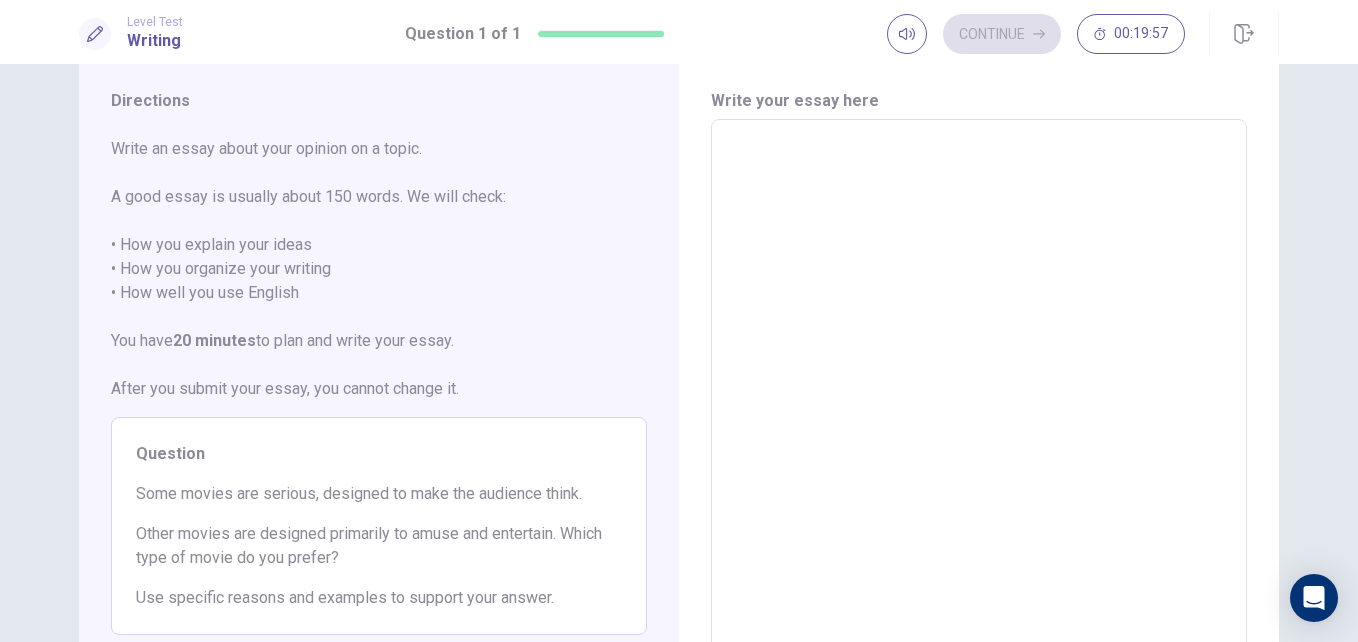 scroll, scrollTop: 100, scrollLeft: 0, axis: vertical 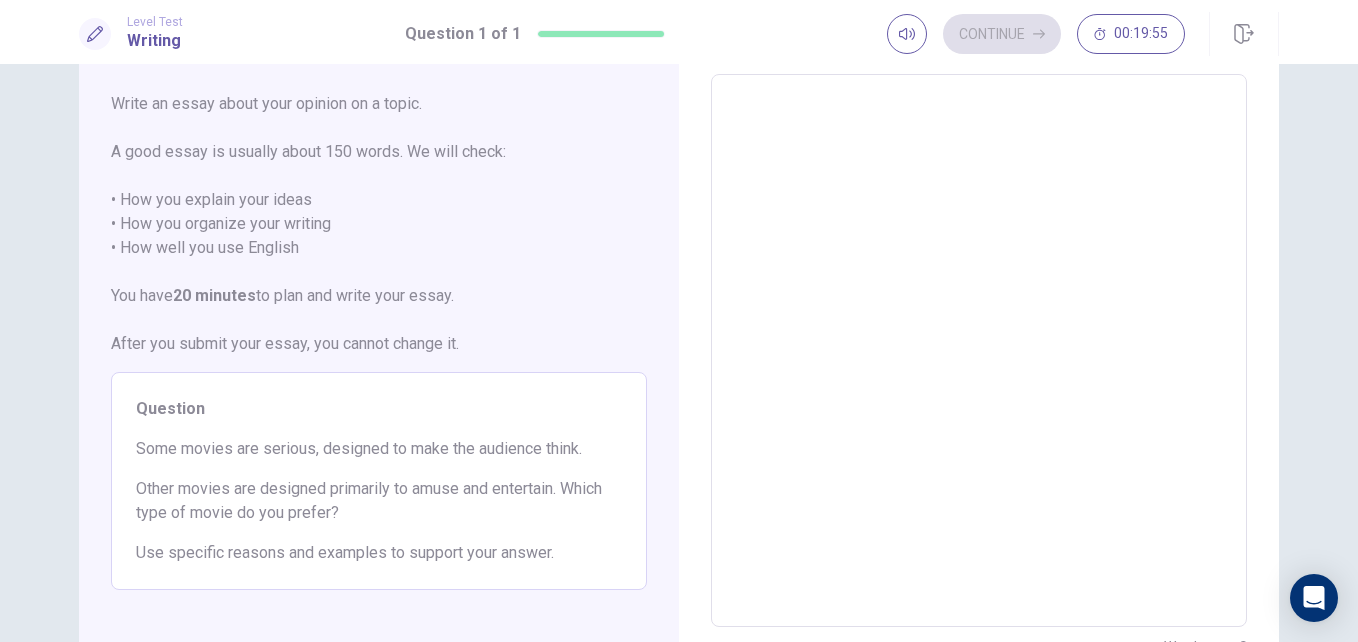click at bounding box center [979, 351] 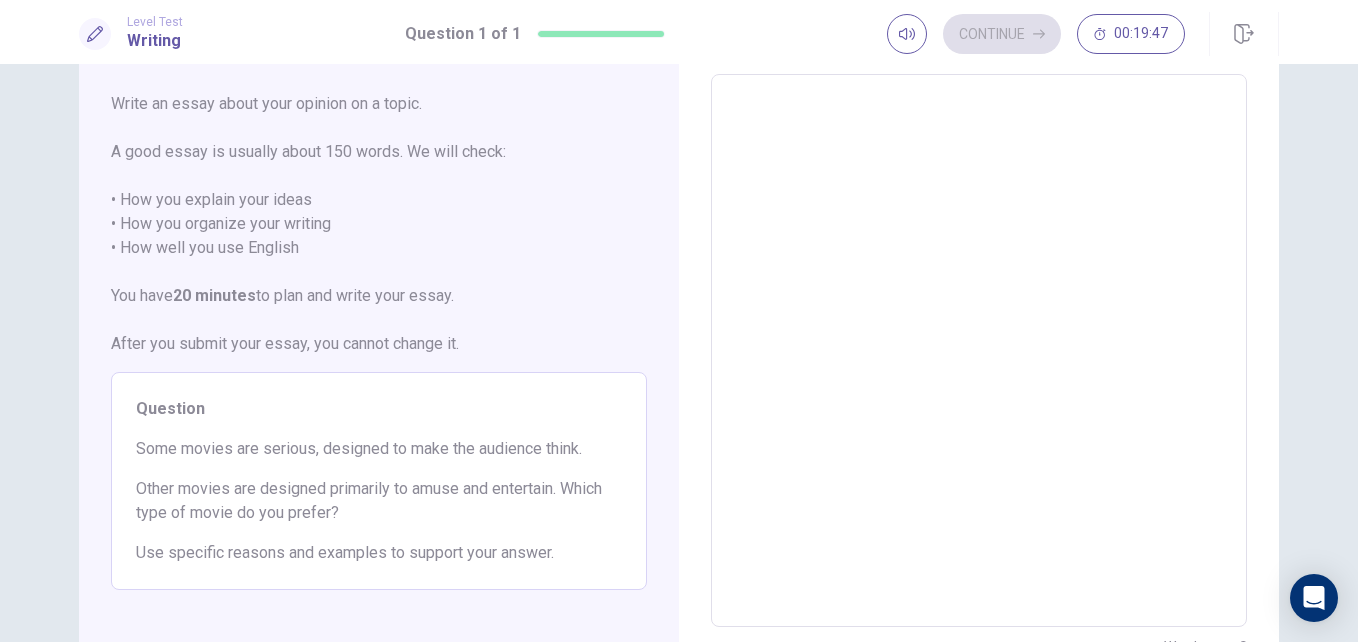 type on "*" 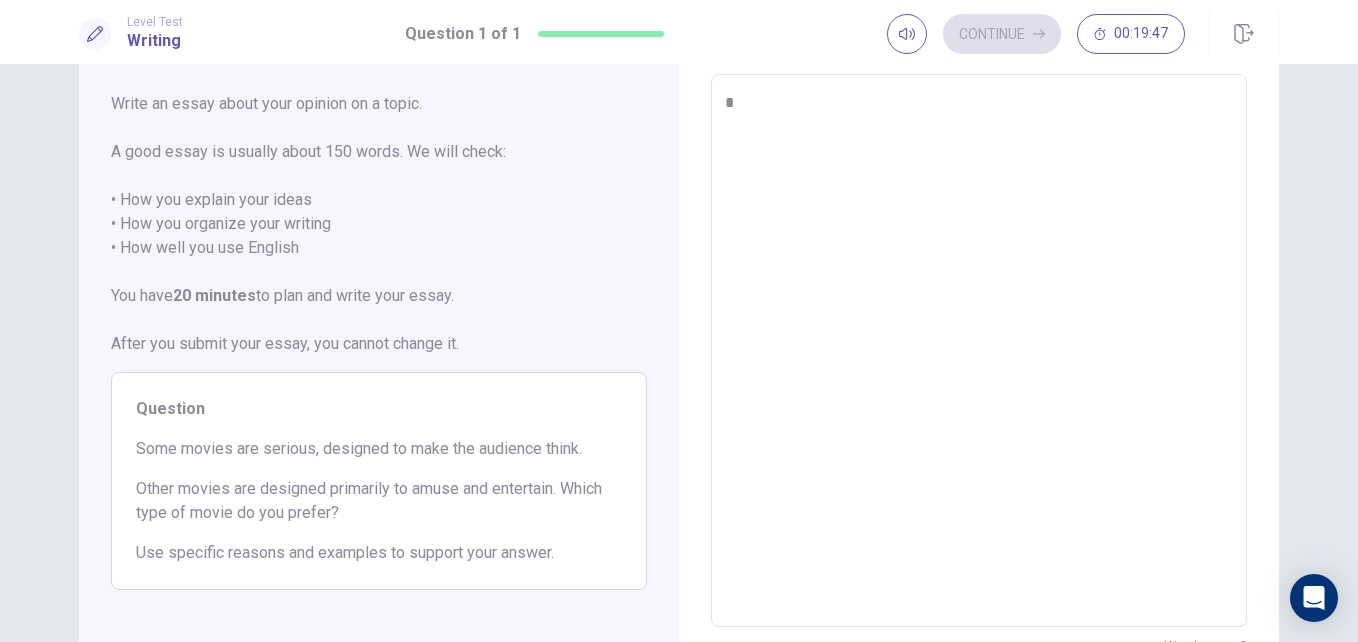 type on "*" 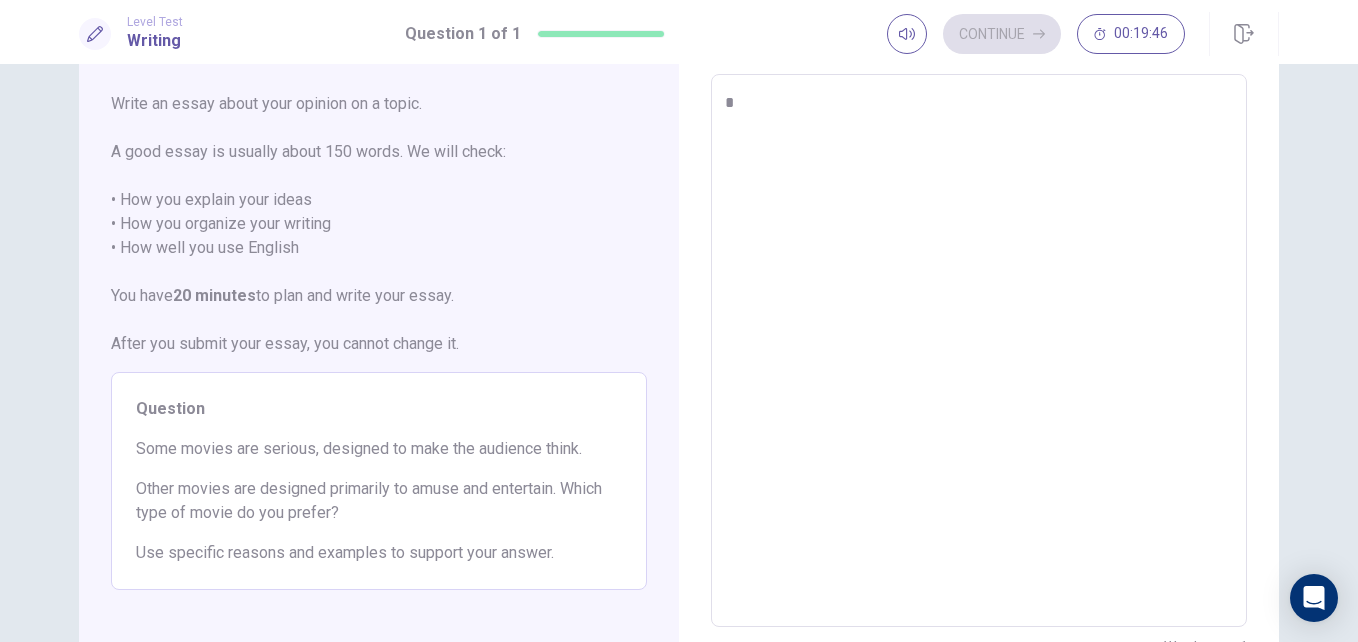 type on "*" 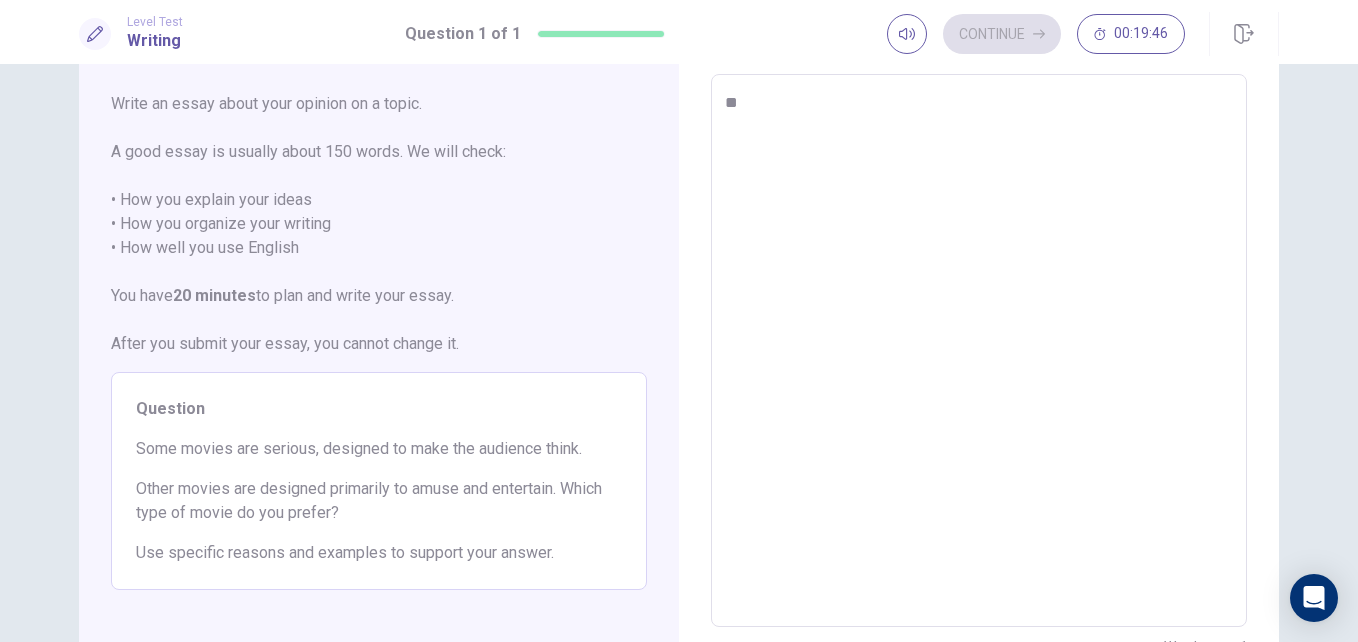type on "*" 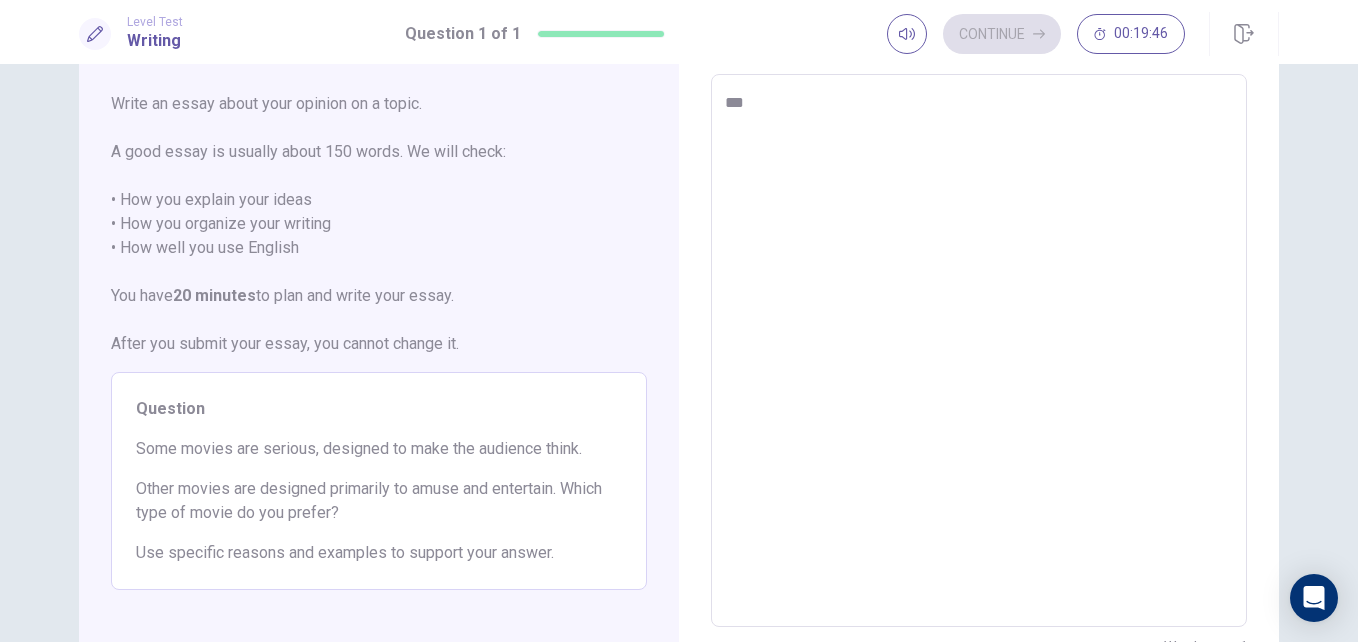 type on "*" 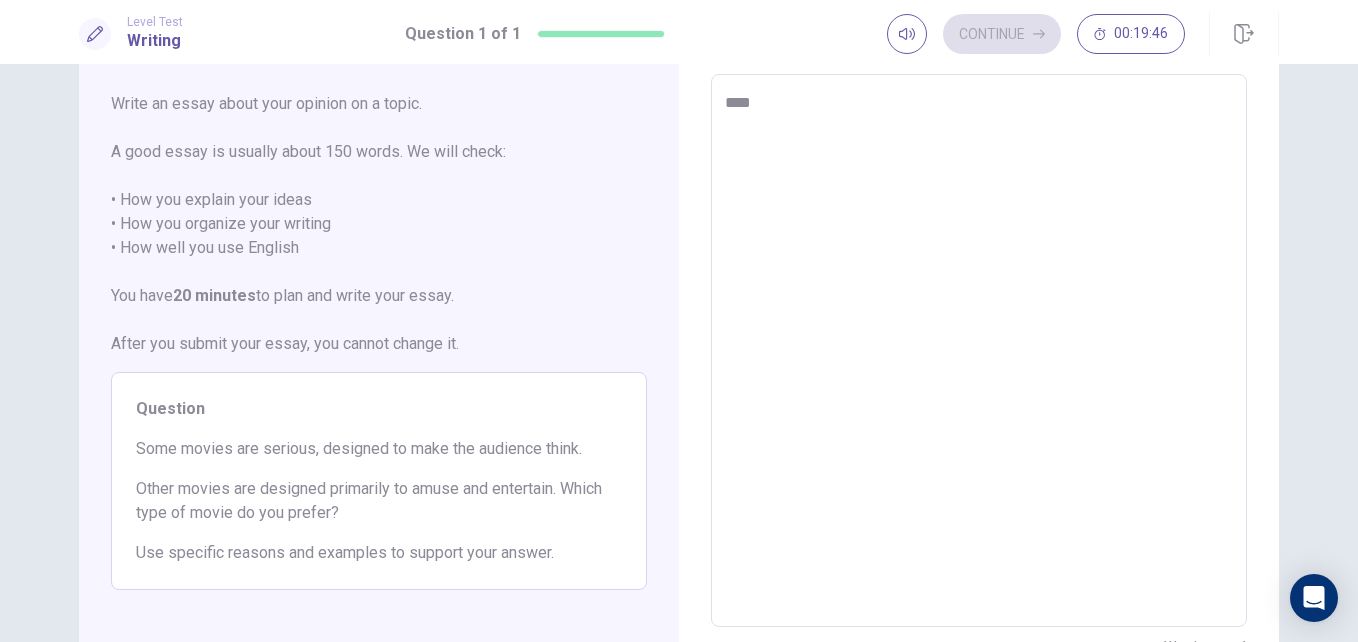 type on "*" 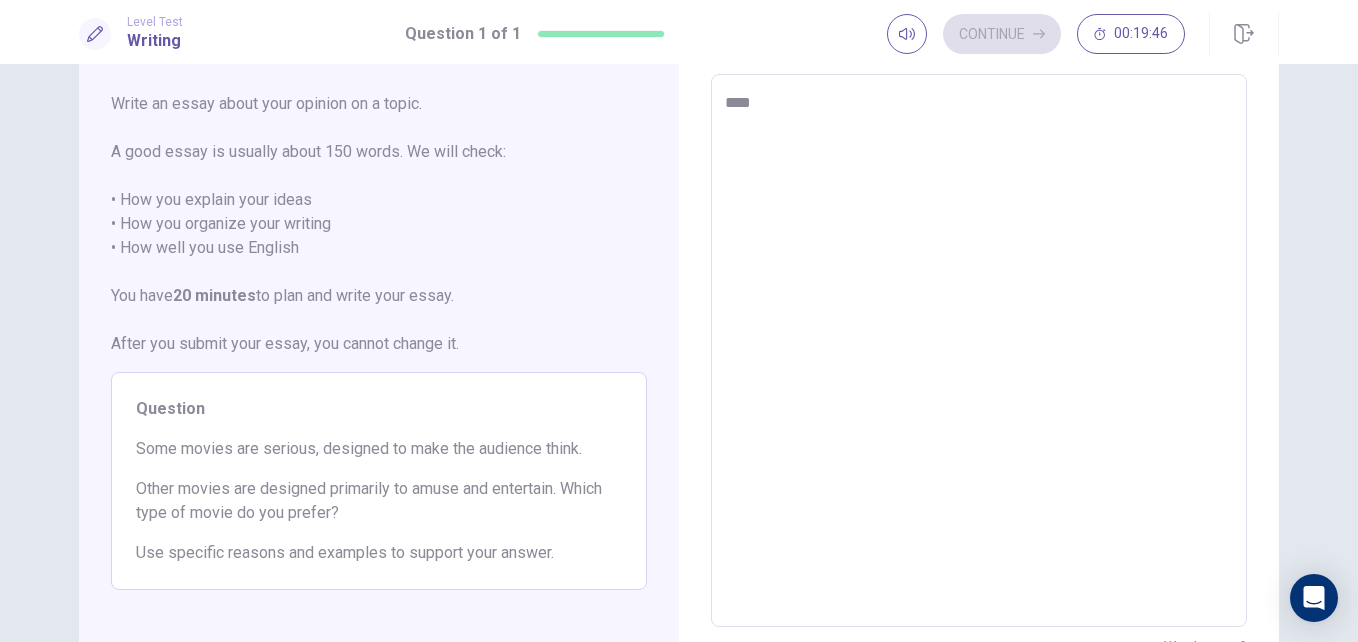 type on "*****" 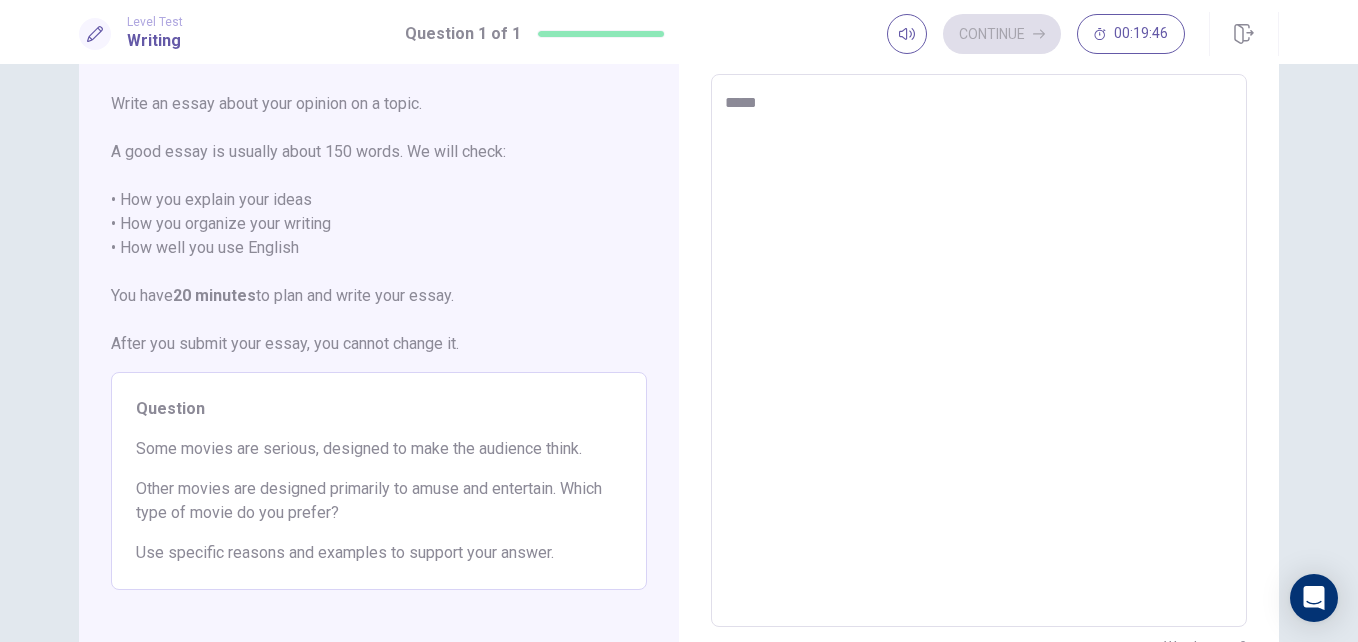 type on "*" 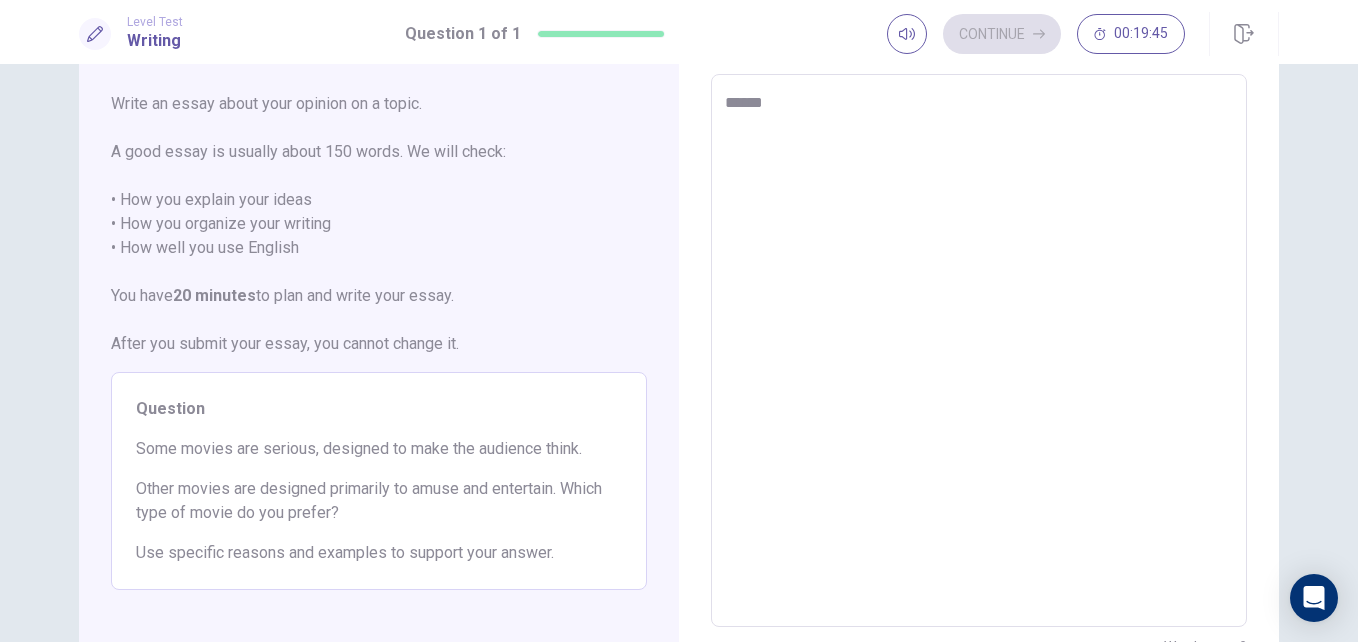 type on "*" 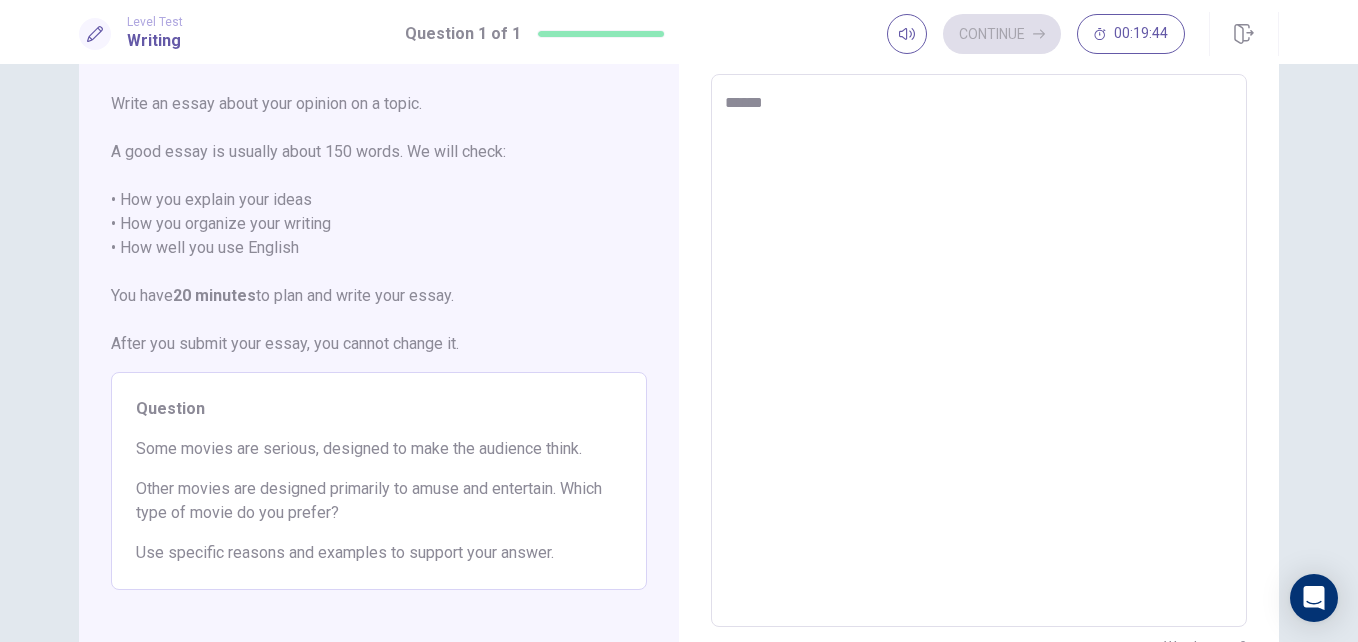 type on "*****" 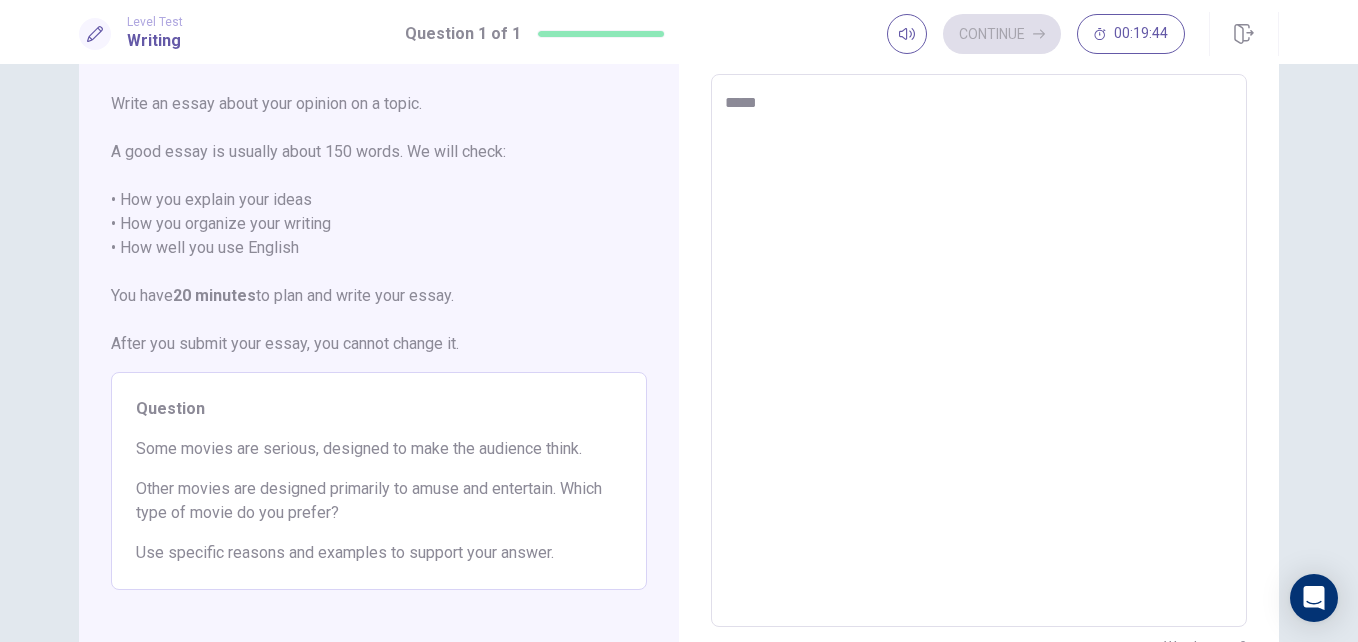 type on "*" 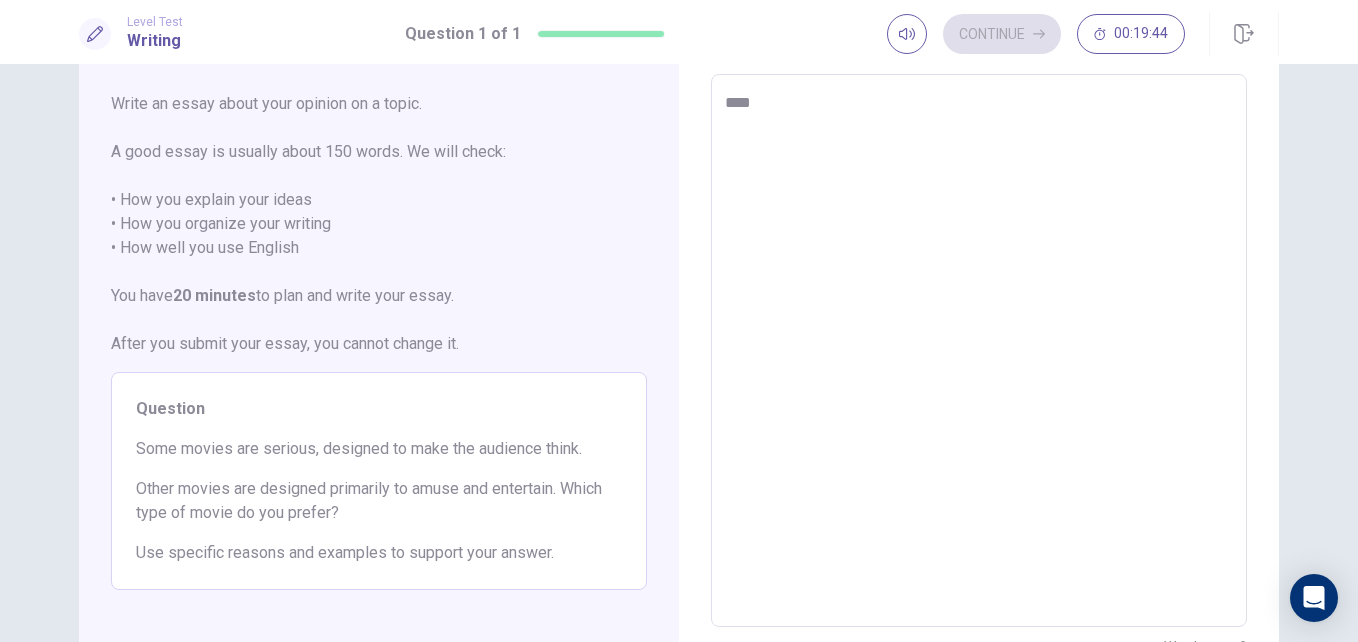 type on "*" 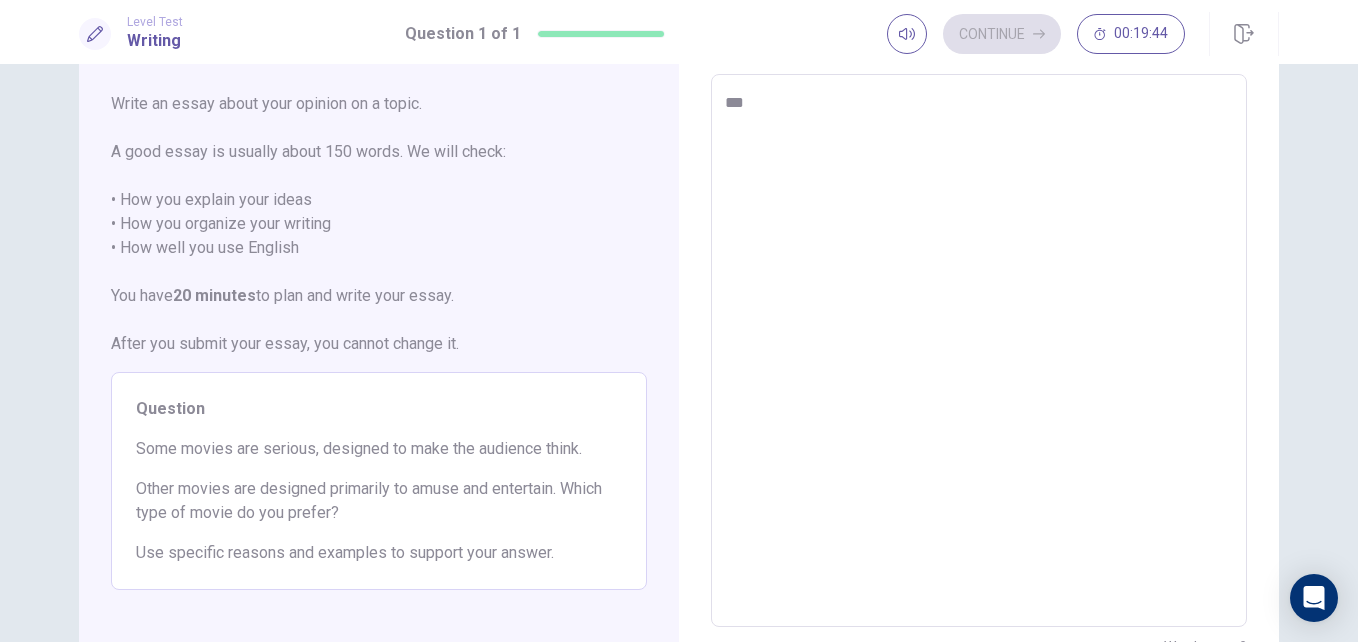 type on "*" 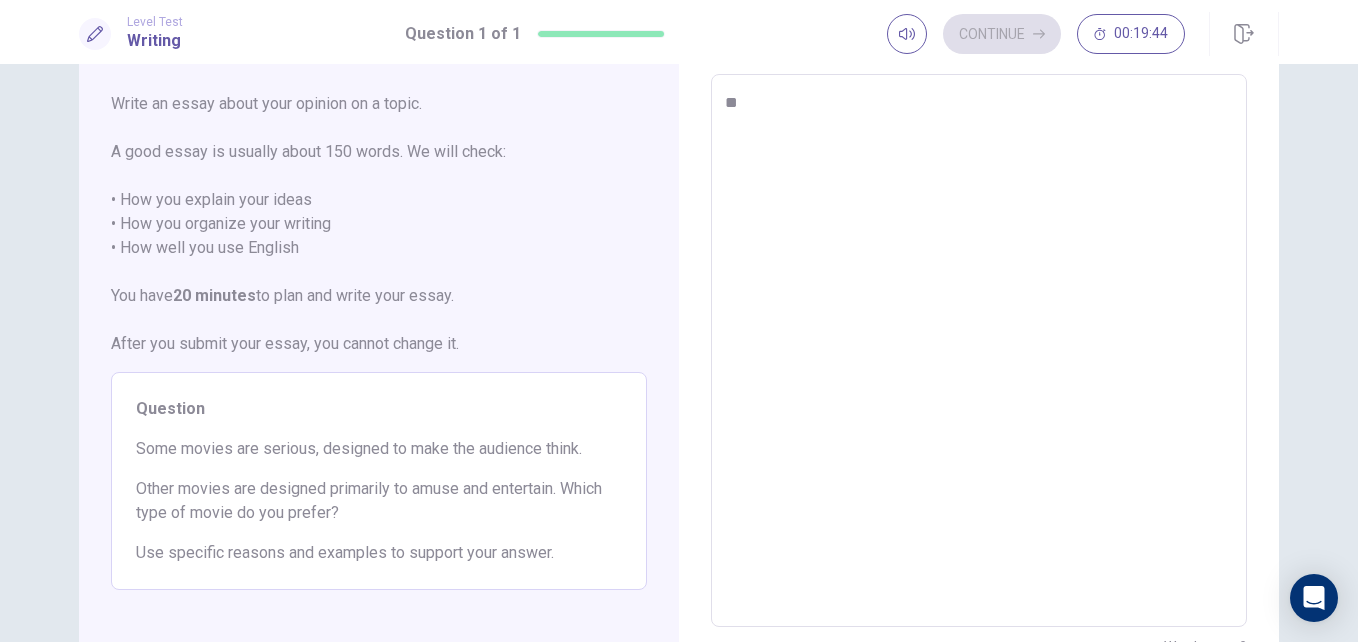 type on "*" 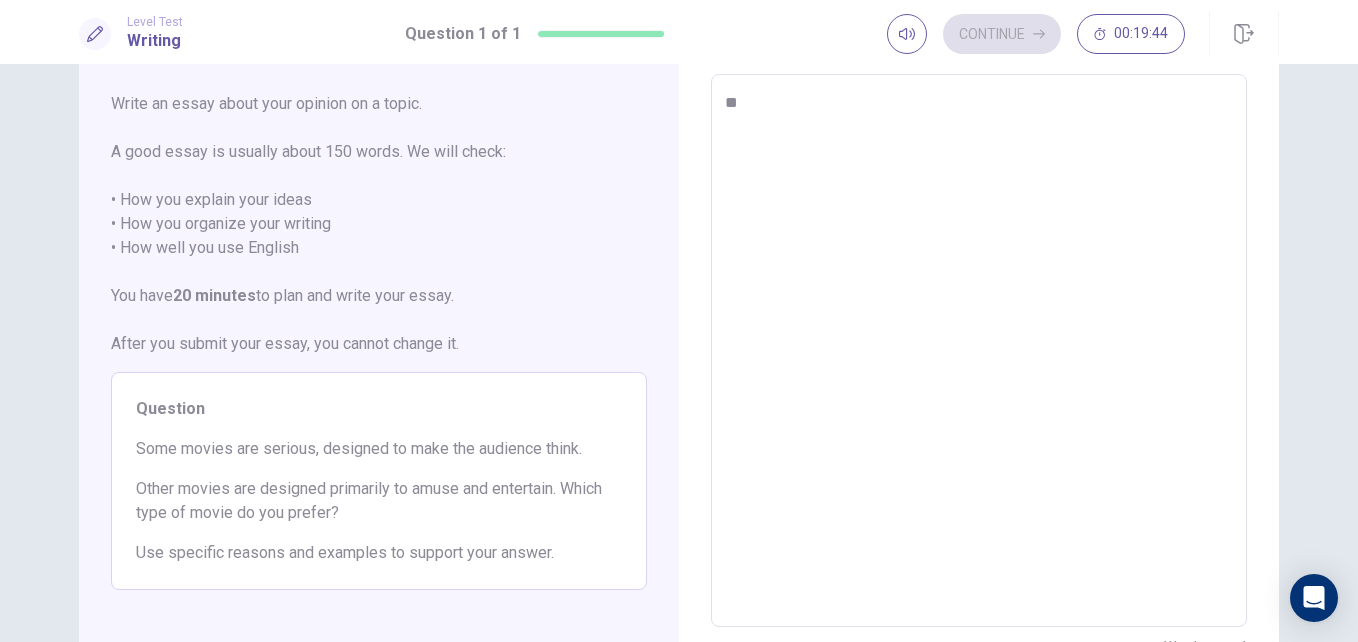 type on "***" 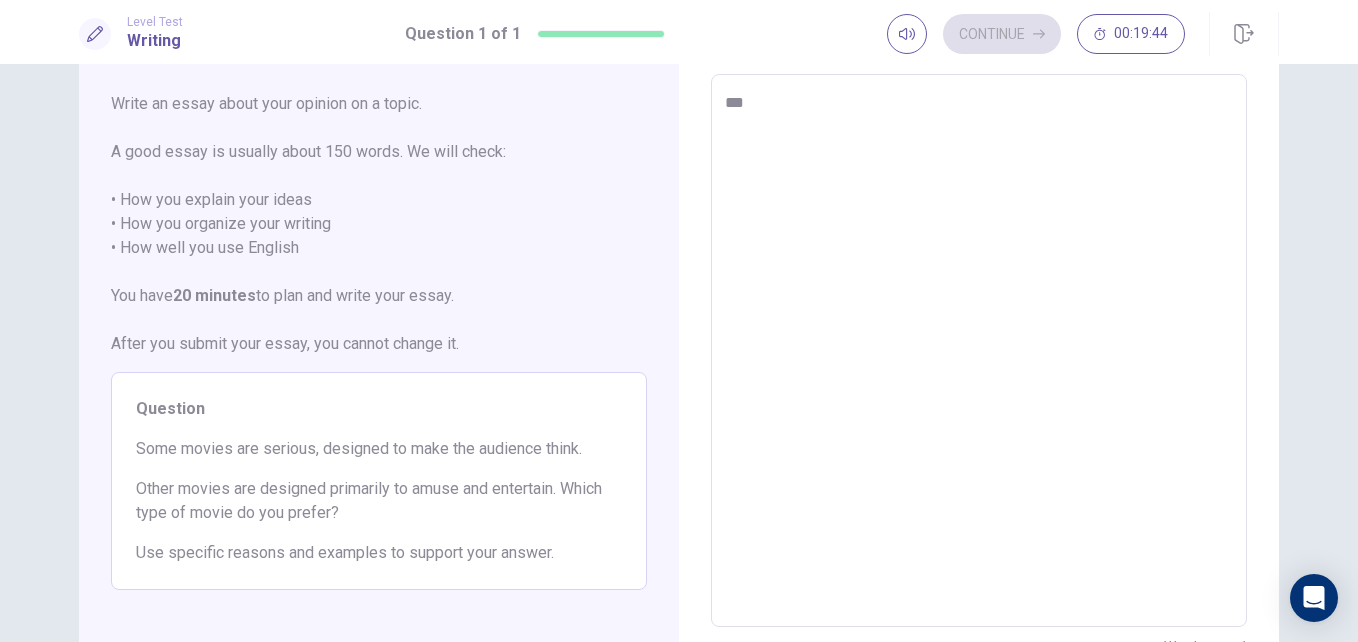 type on "*" 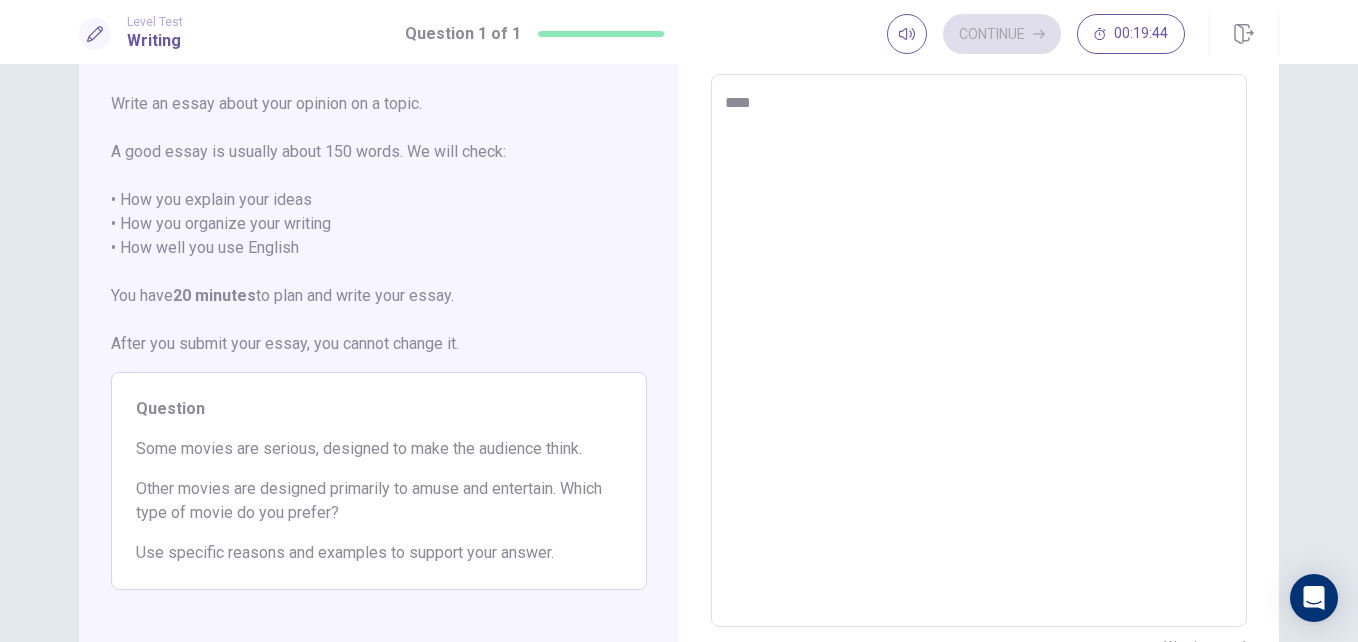 type on "*" 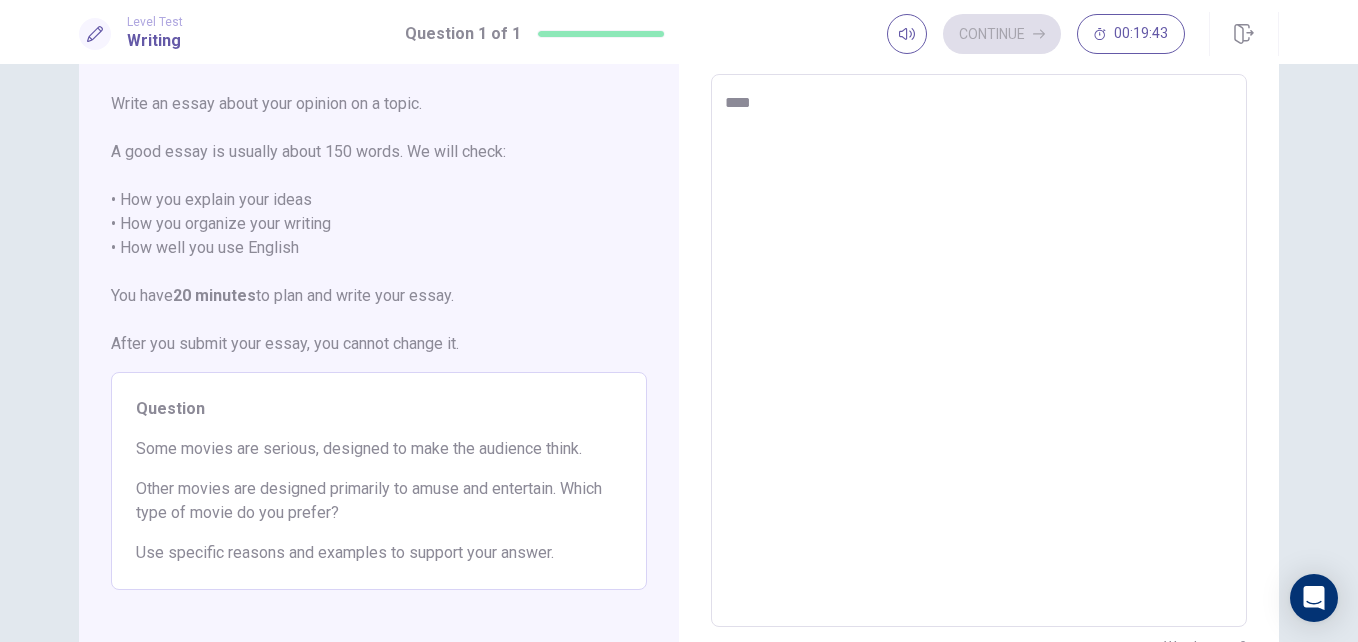 type on "*****" 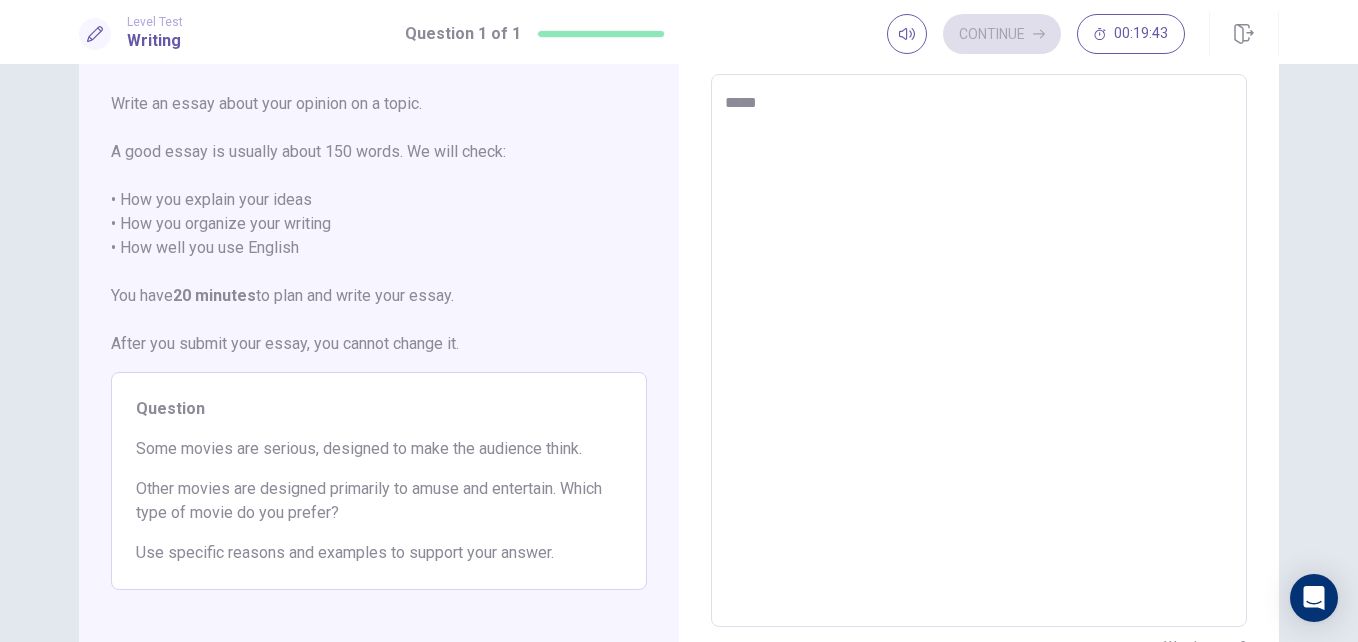 type on "*" 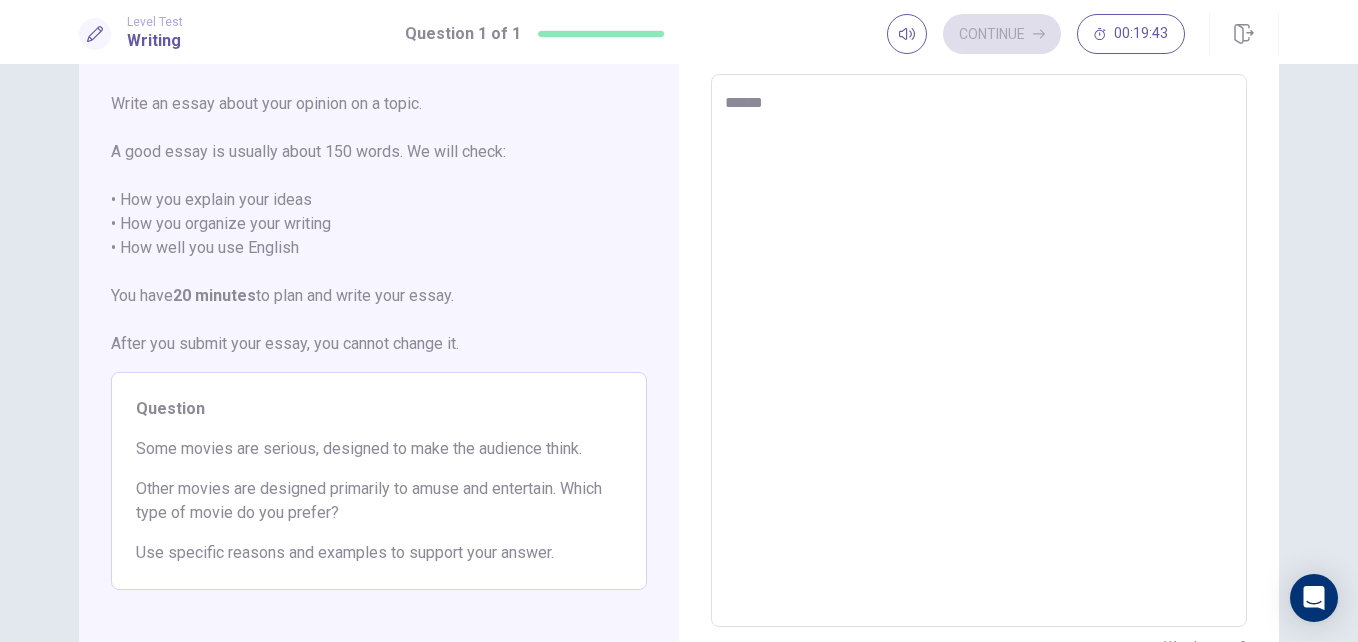 type on "*" 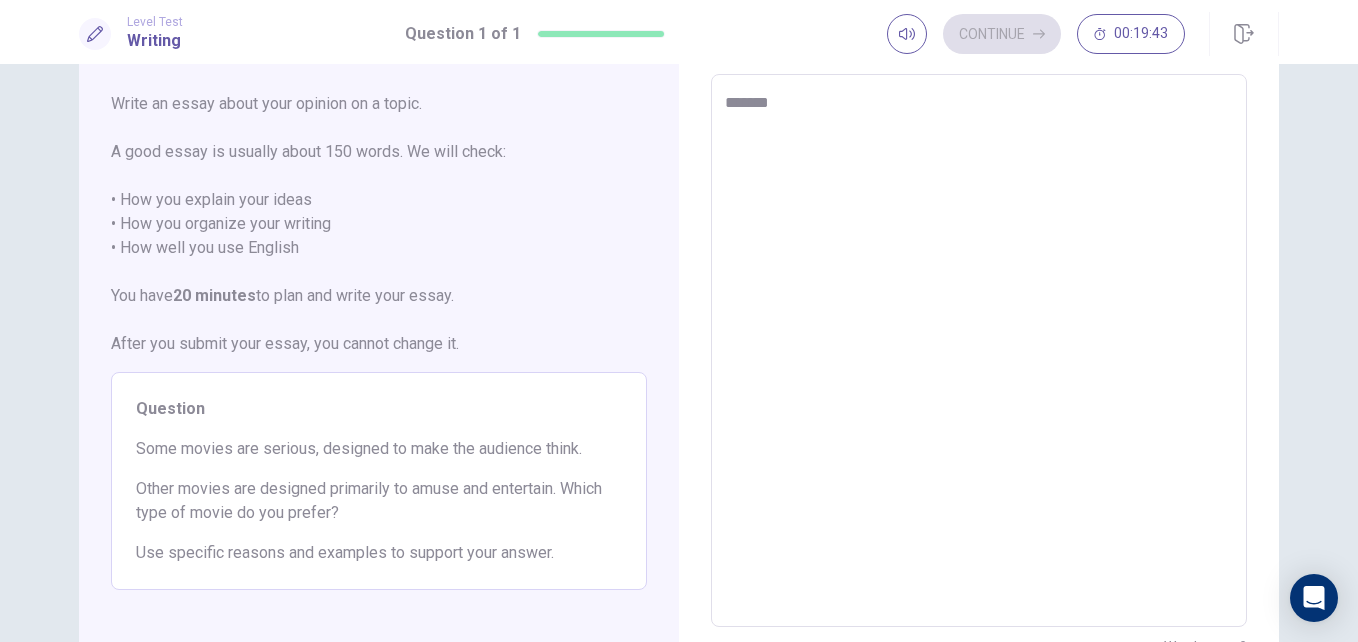 type on "*" 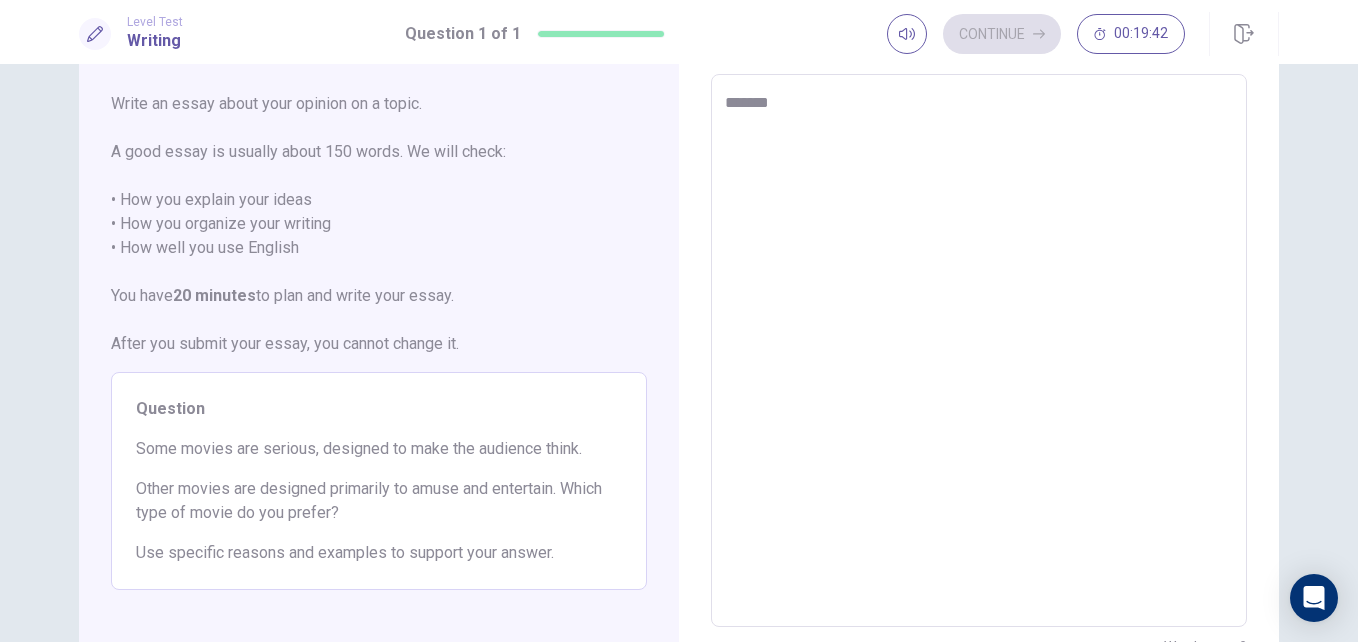 type on "******" 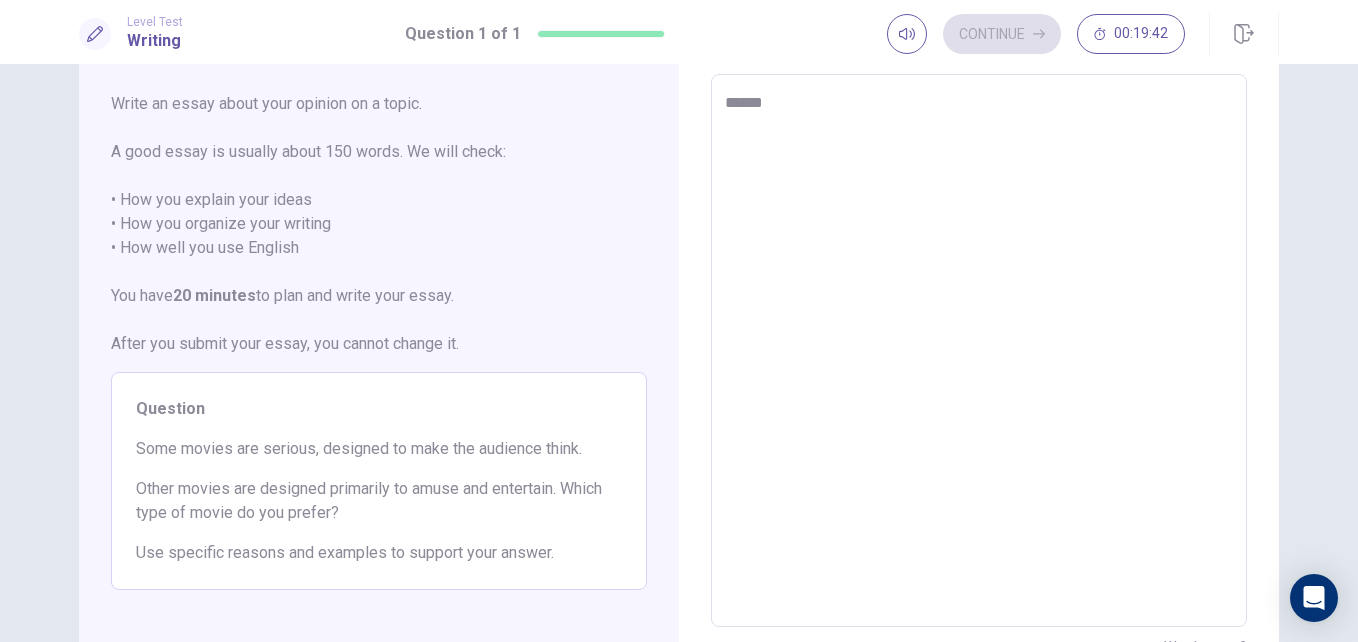 type on "*" 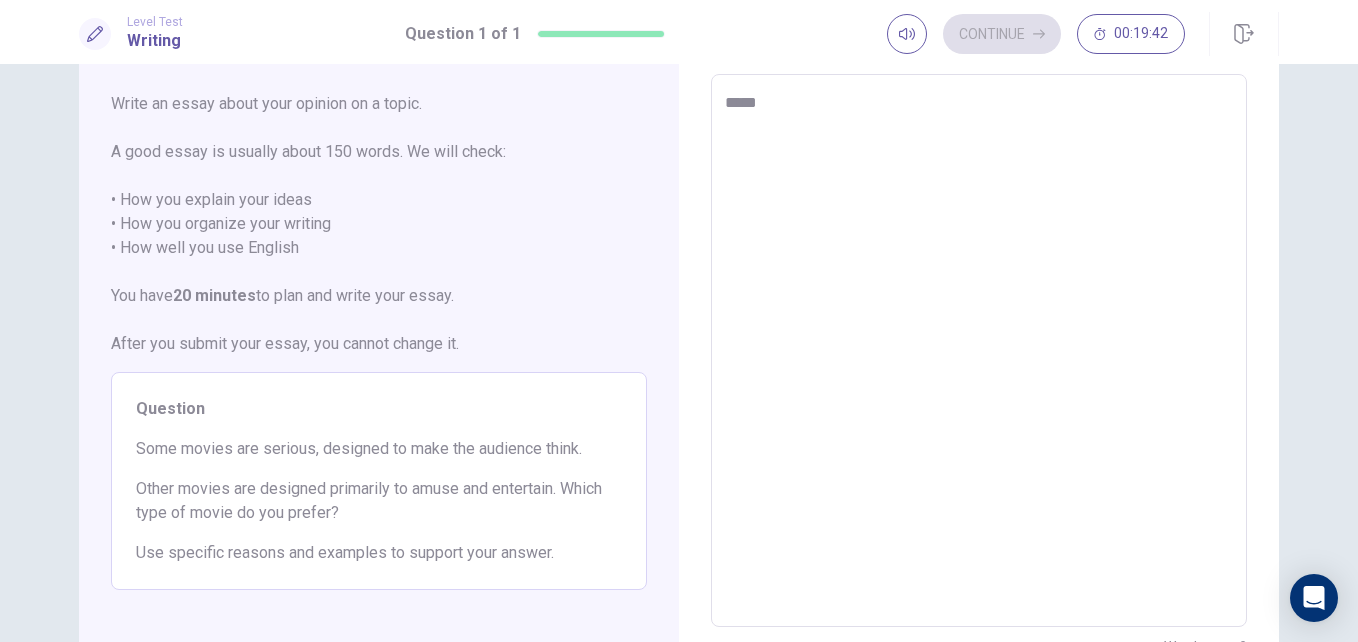 type on "*" 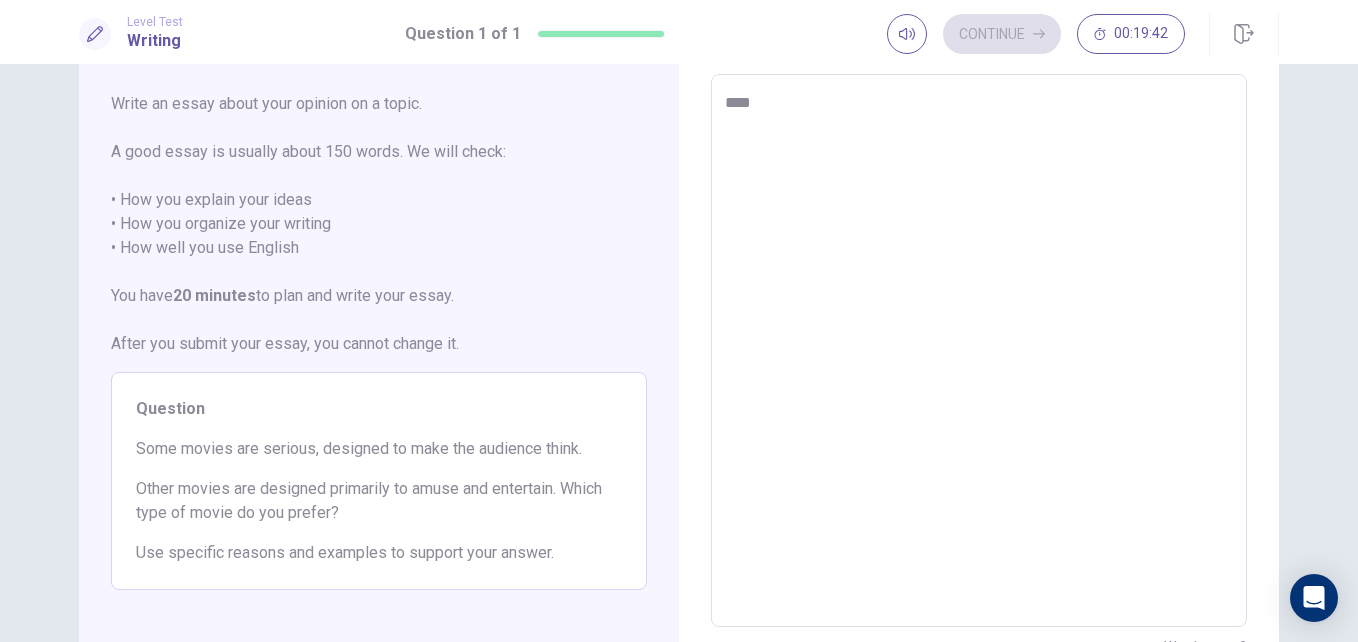 type on "*" 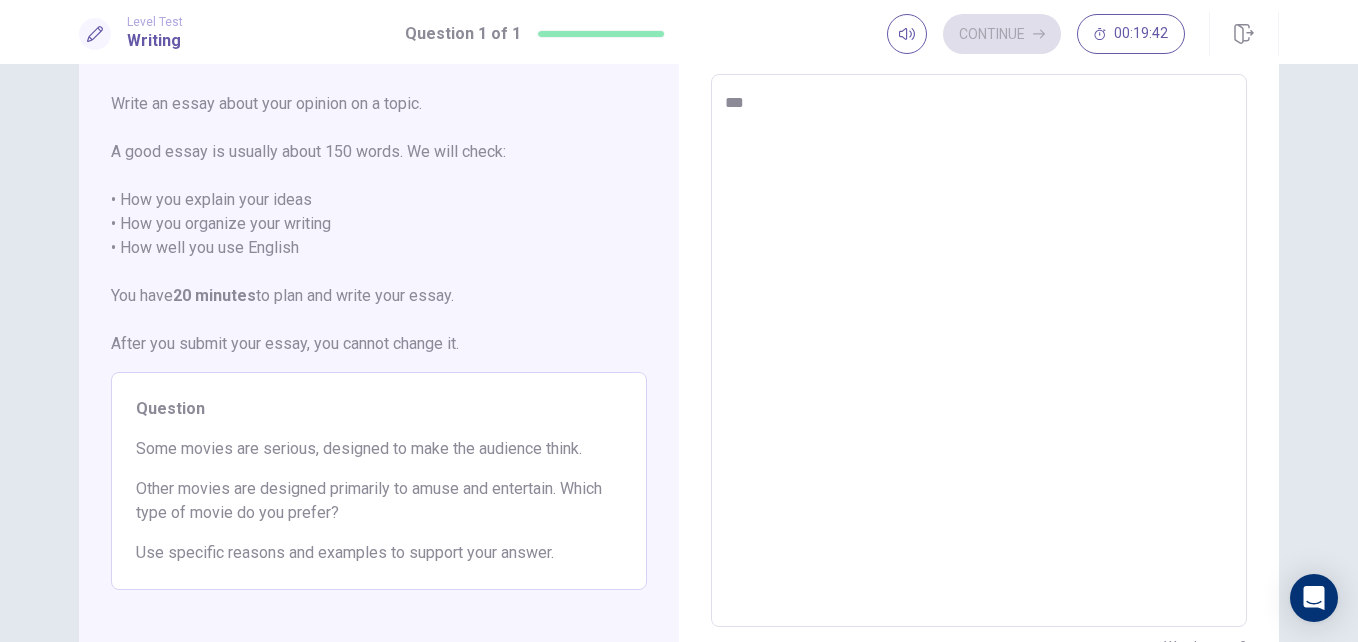 type on "*" 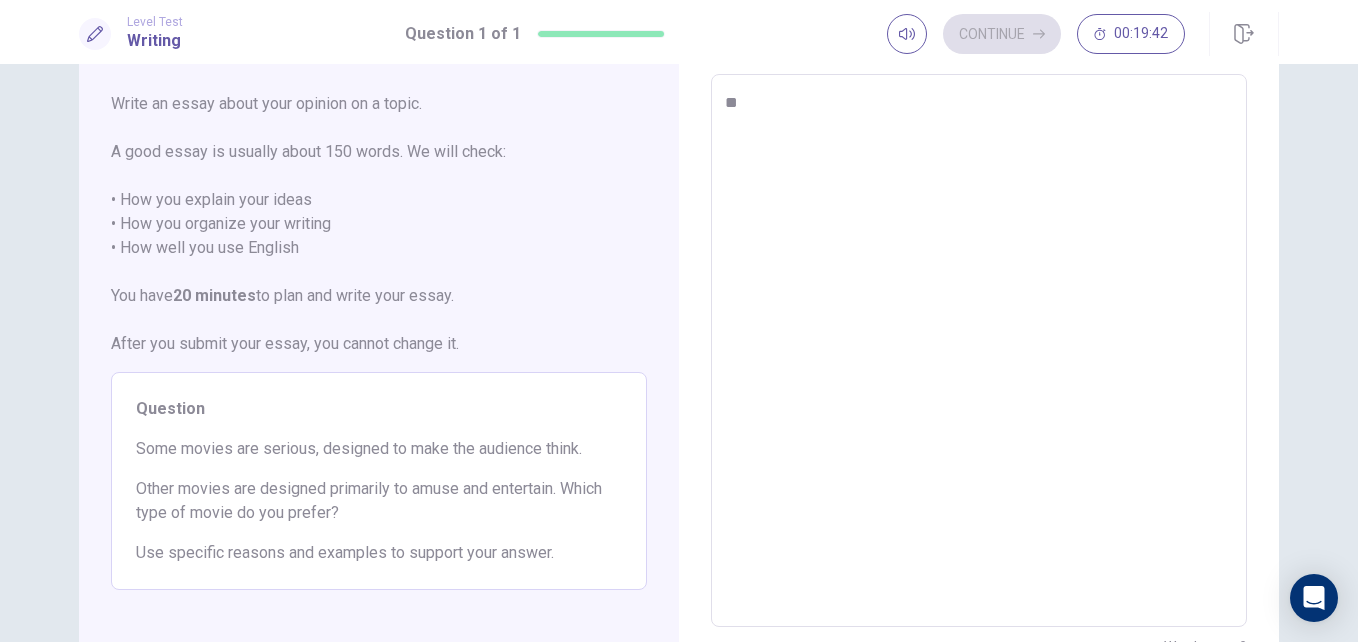 type on "*" 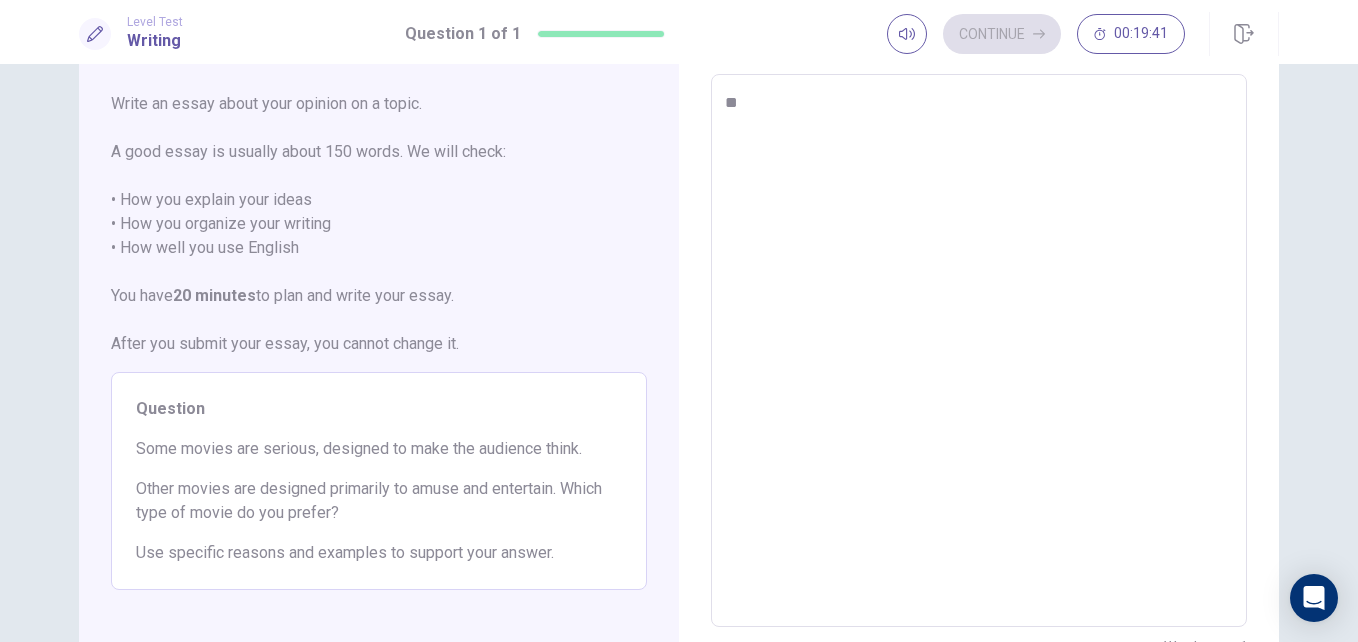 type on "***" 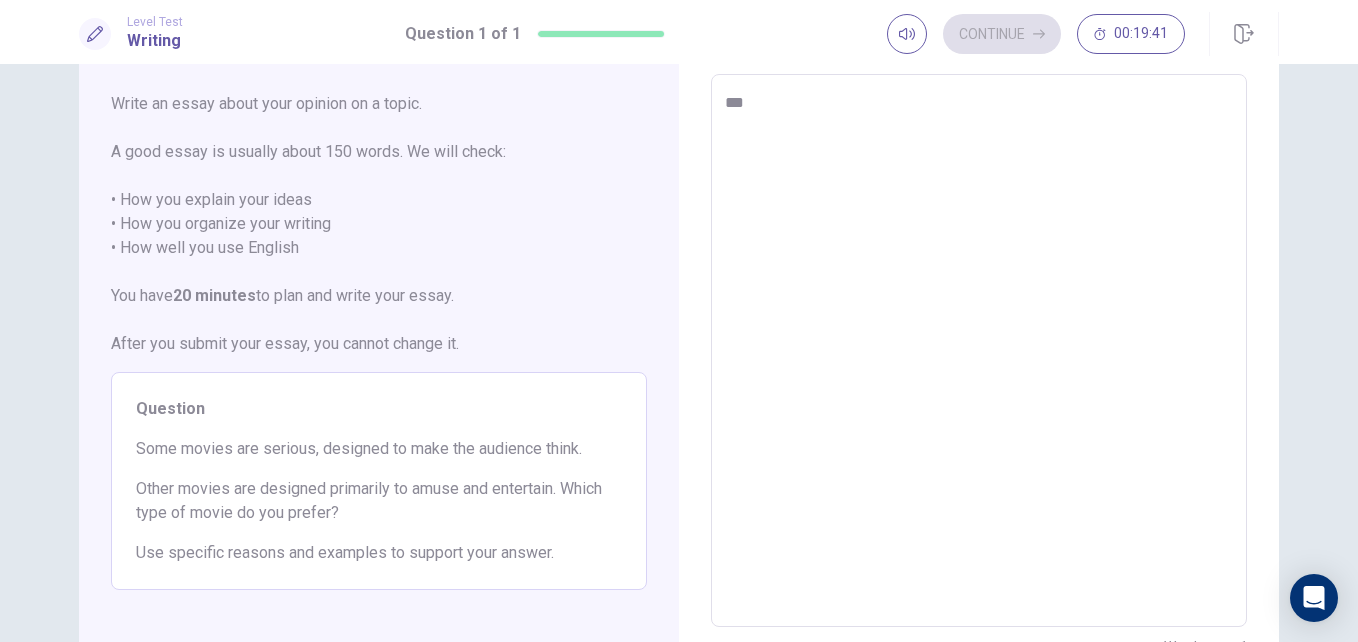 type on "*" 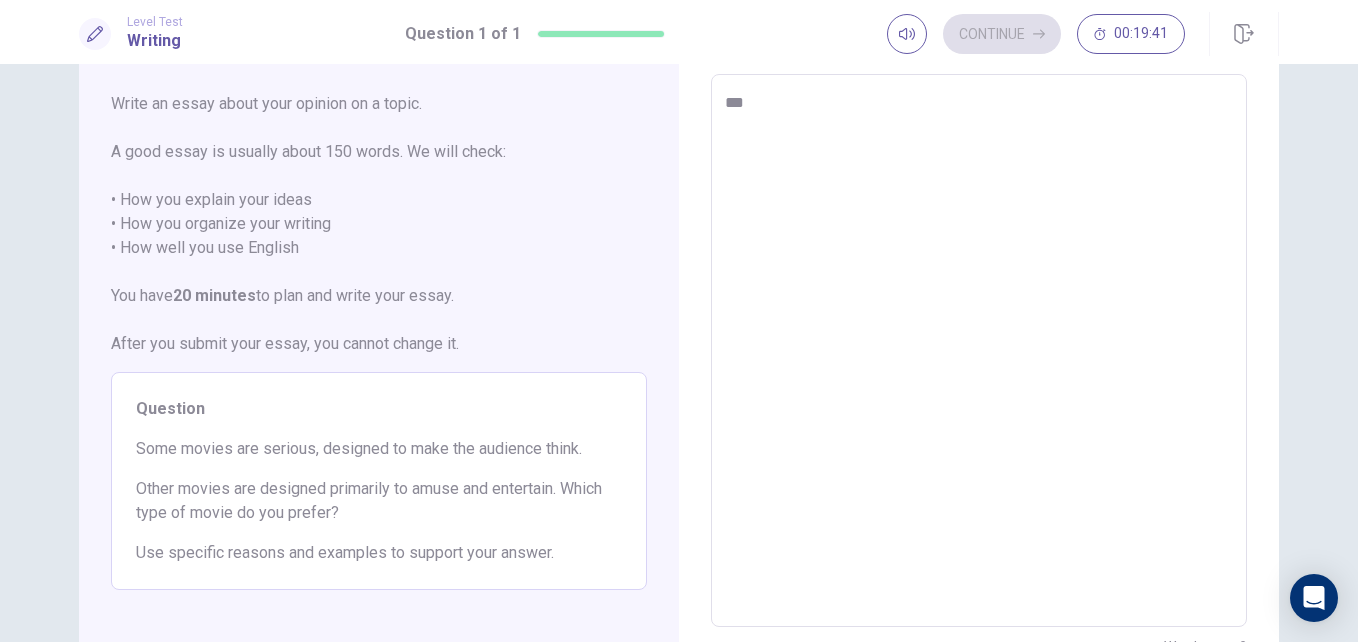 type on "****" 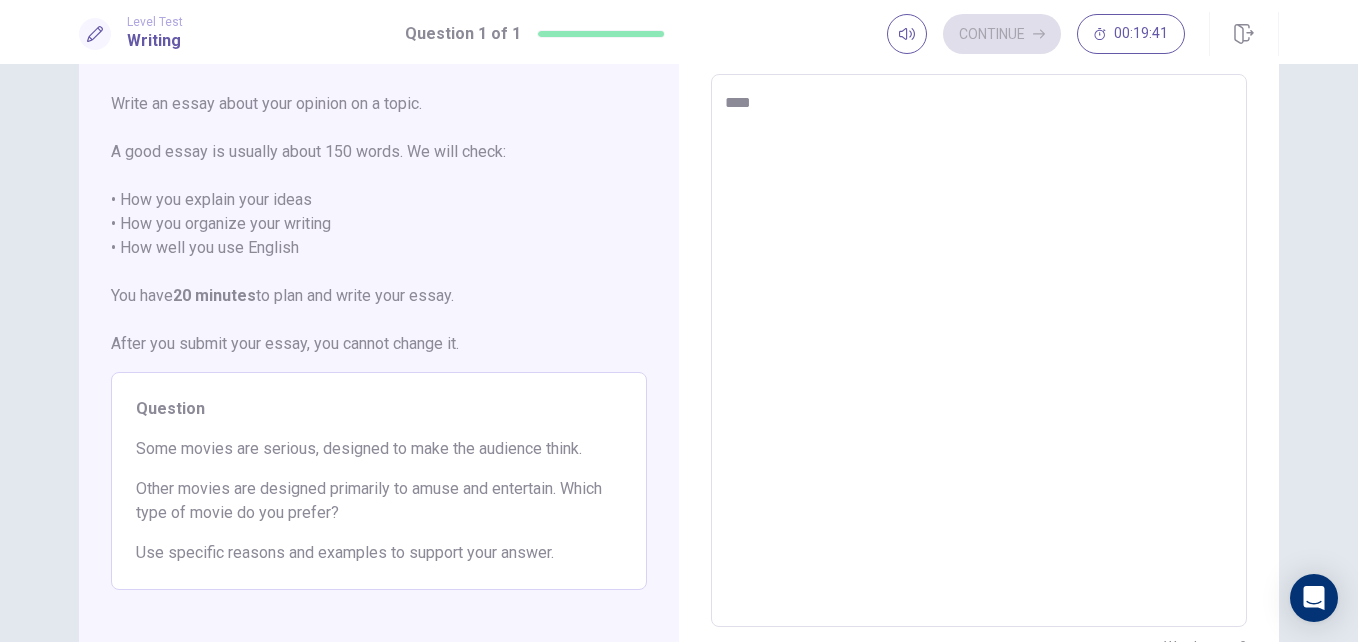 type on "*" 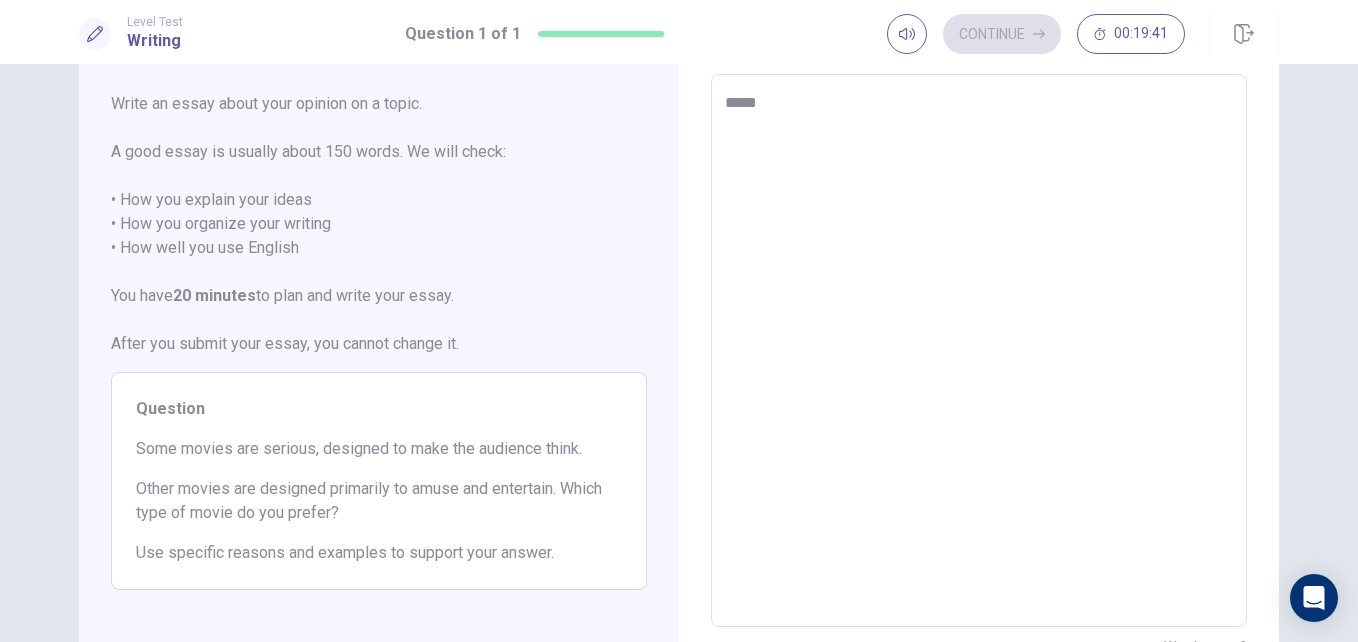 type on "*" 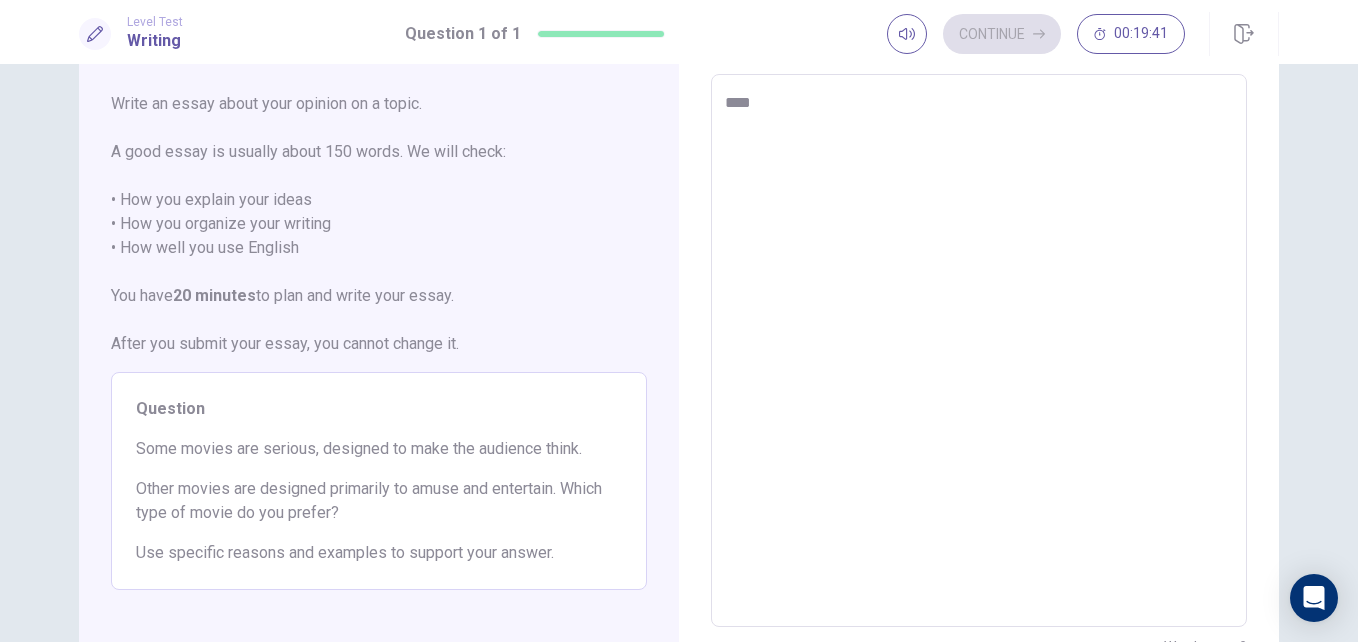 type on "*" 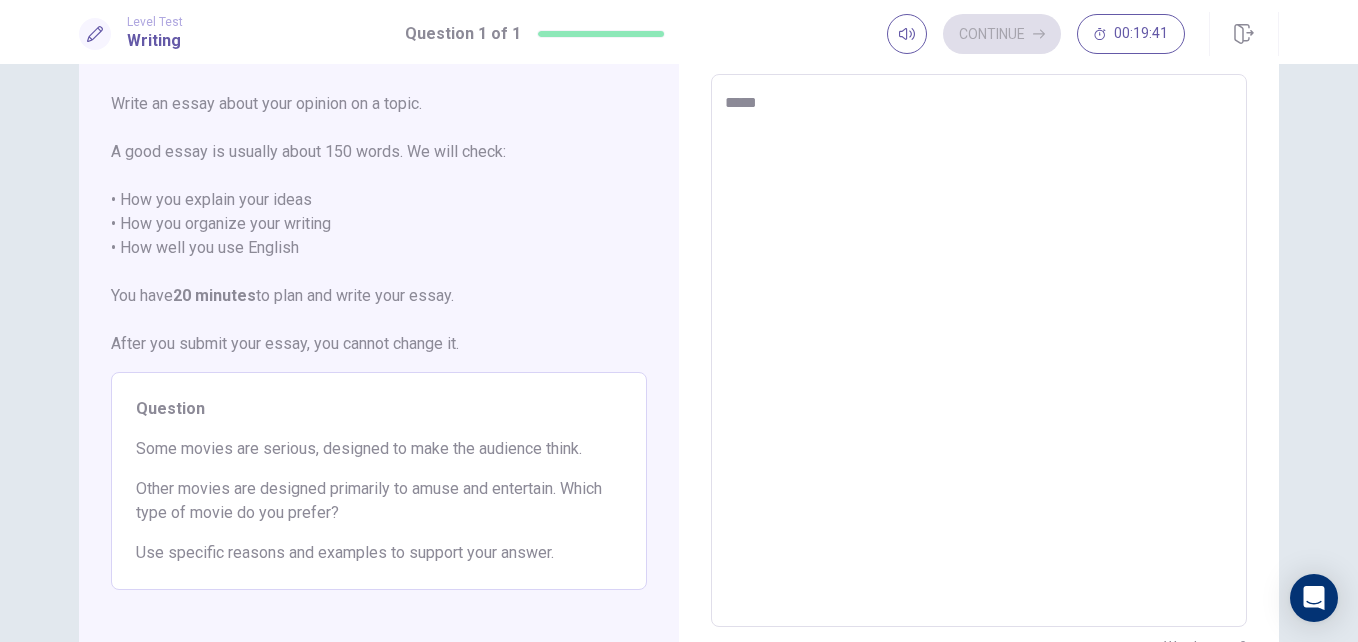 type on "*" 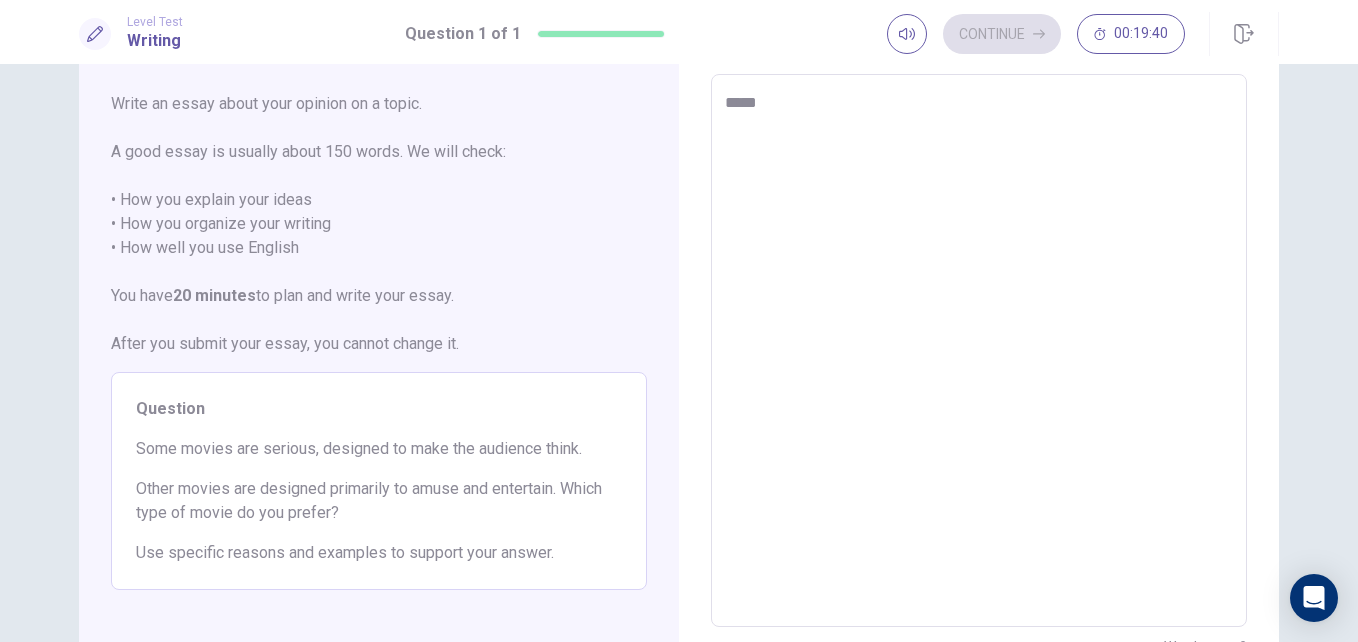type on "****" 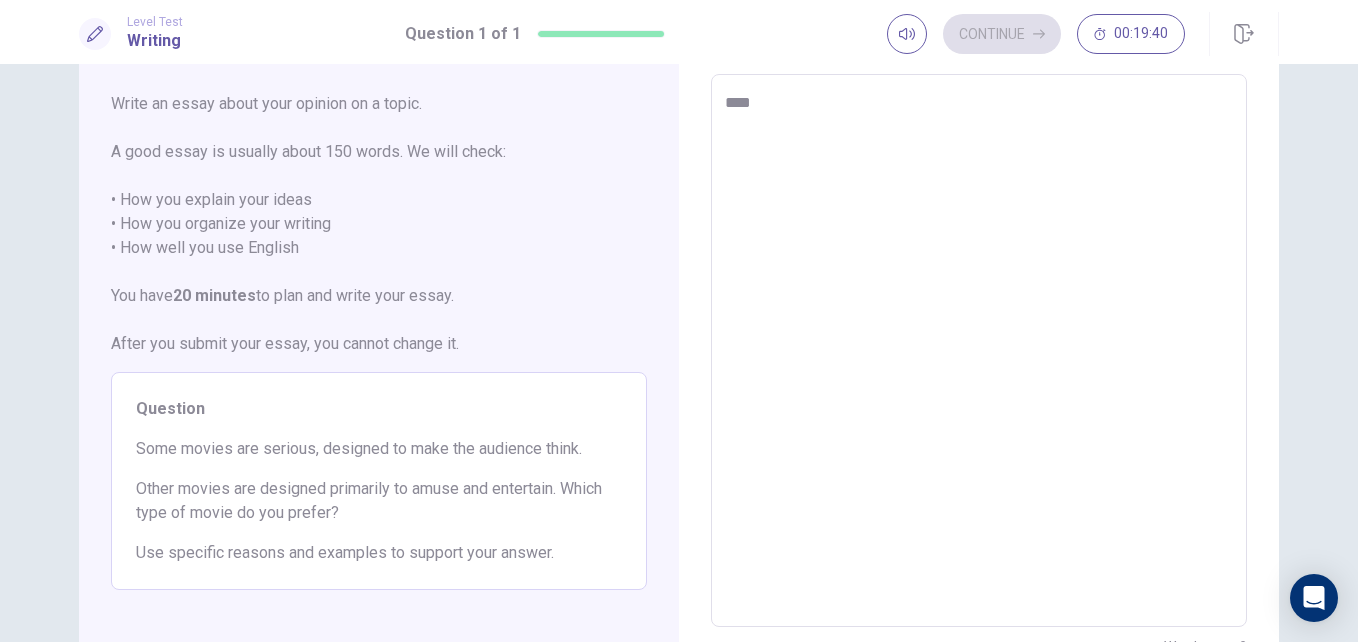 type on "*" 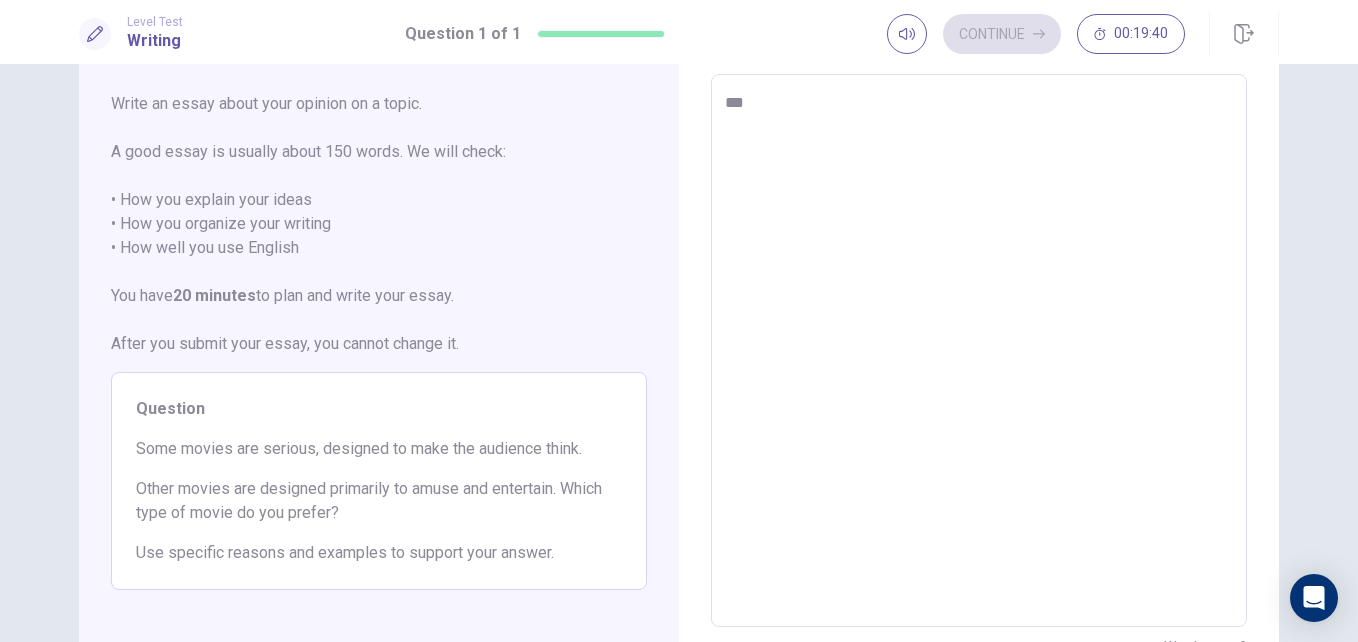 type on "*" 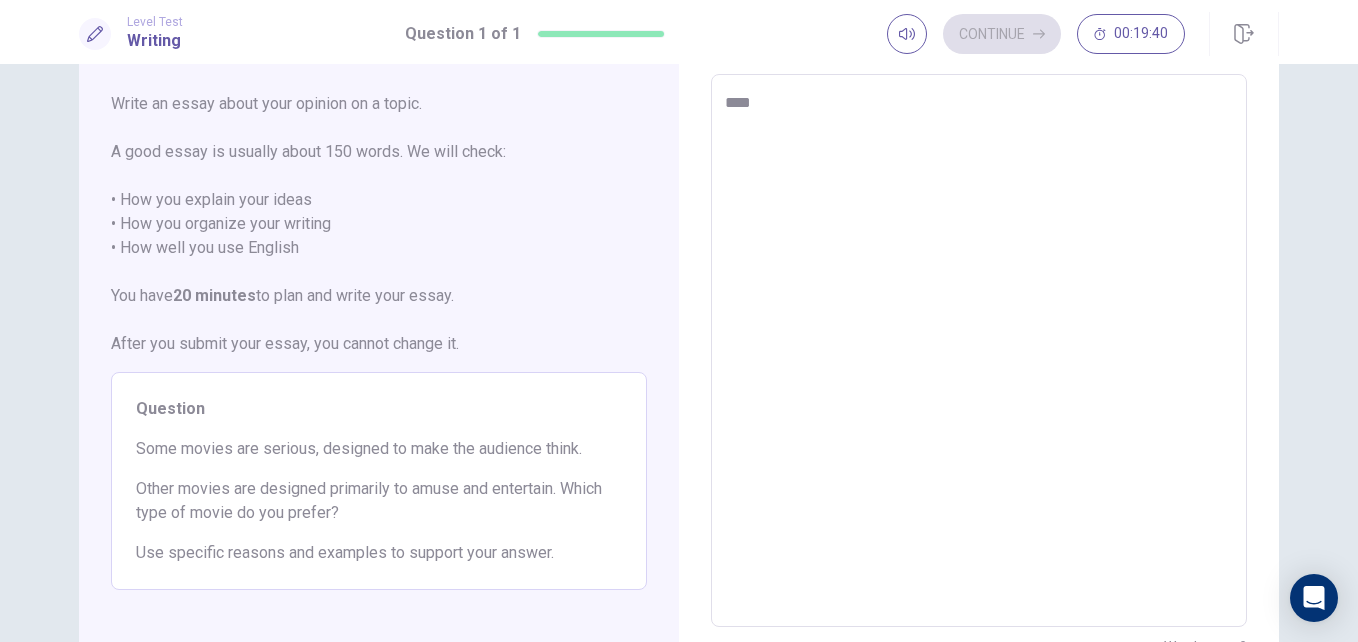 type on "*" 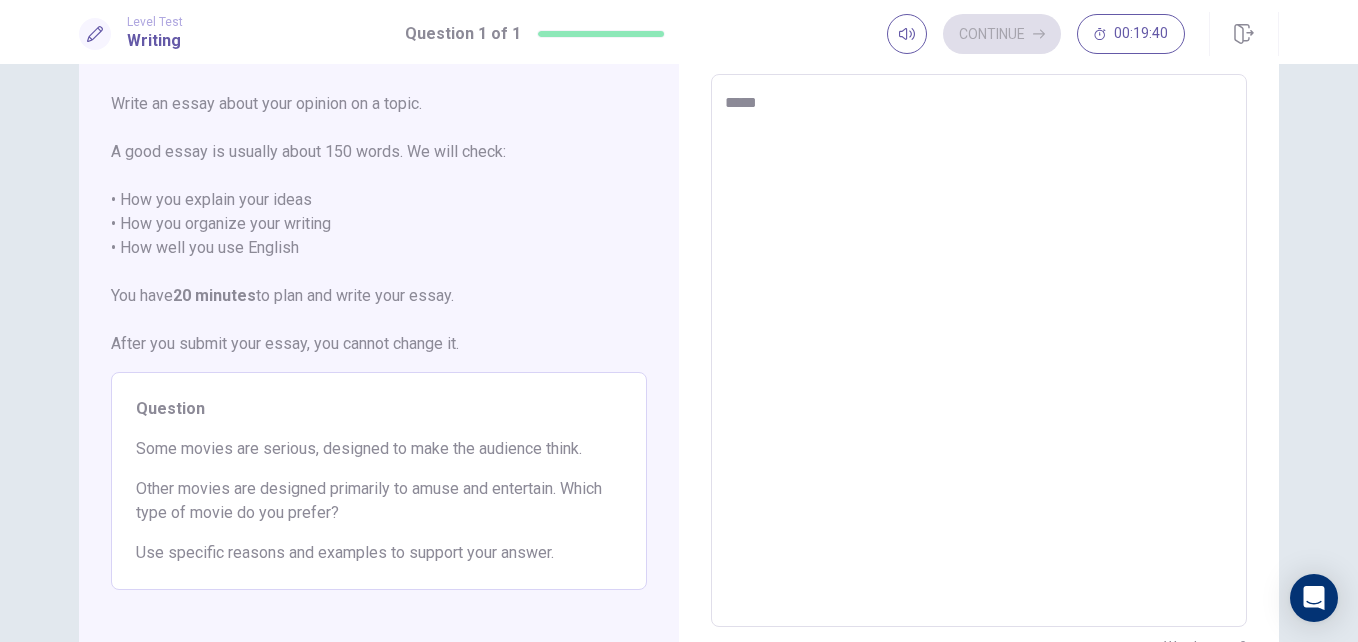 type on "*" 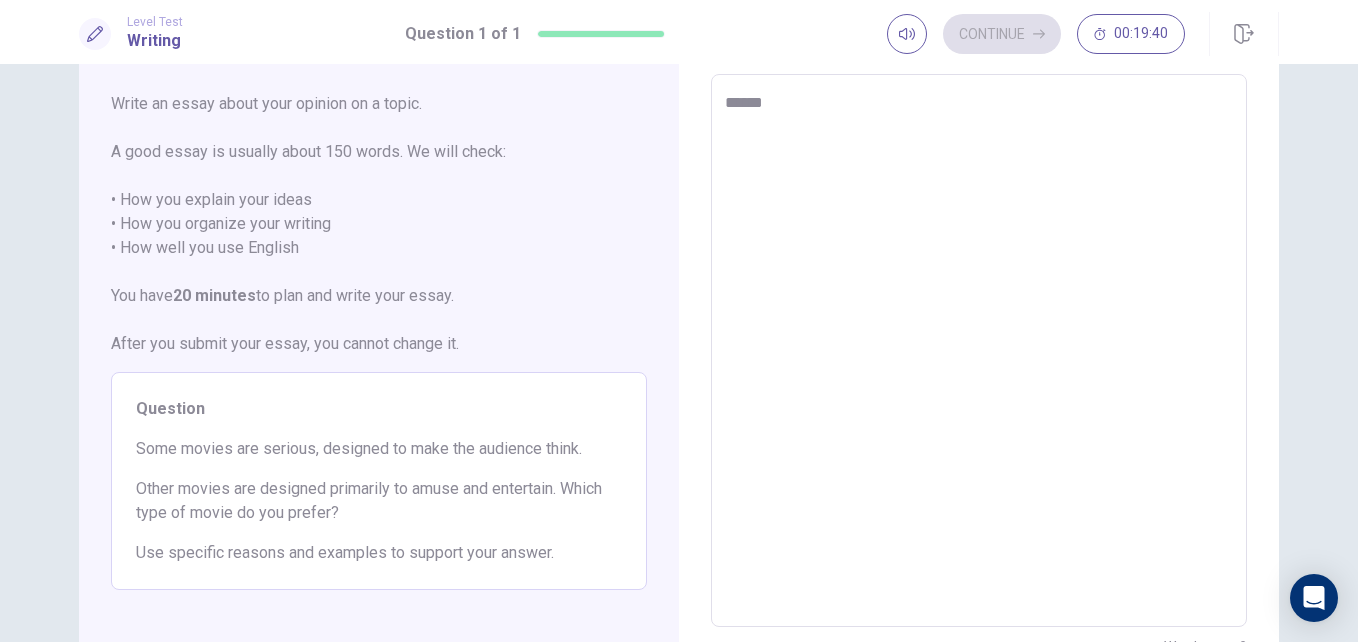 type on "*" 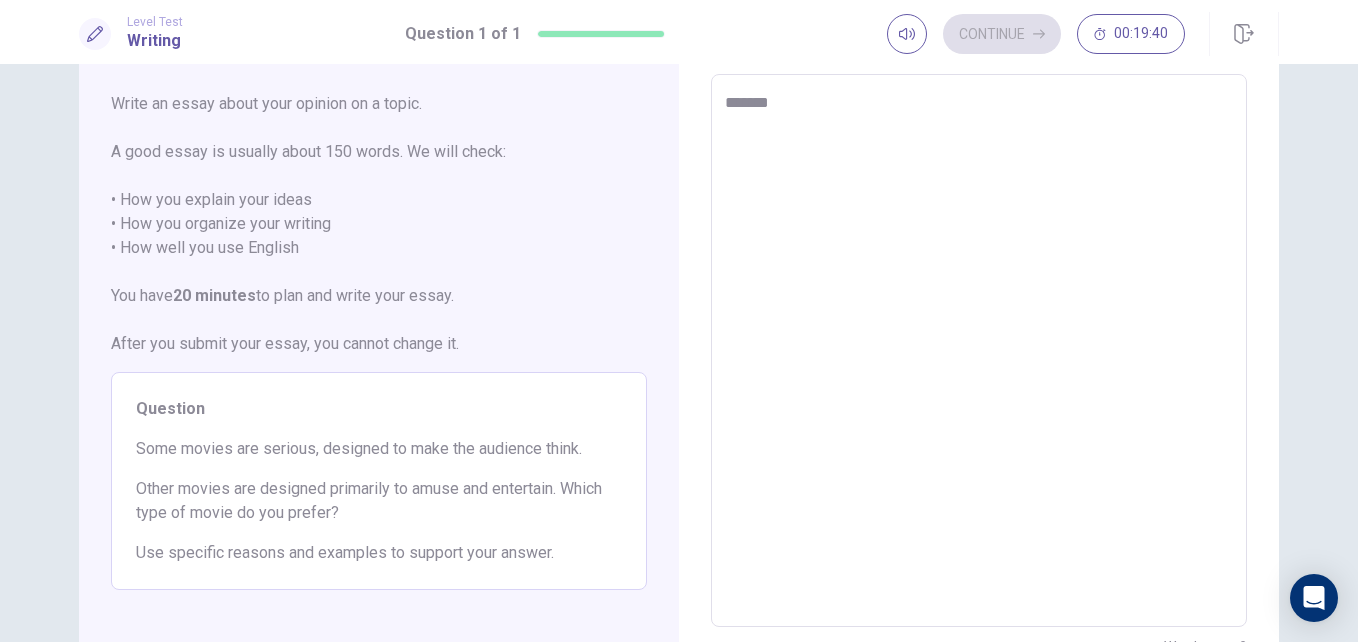 type on "*" 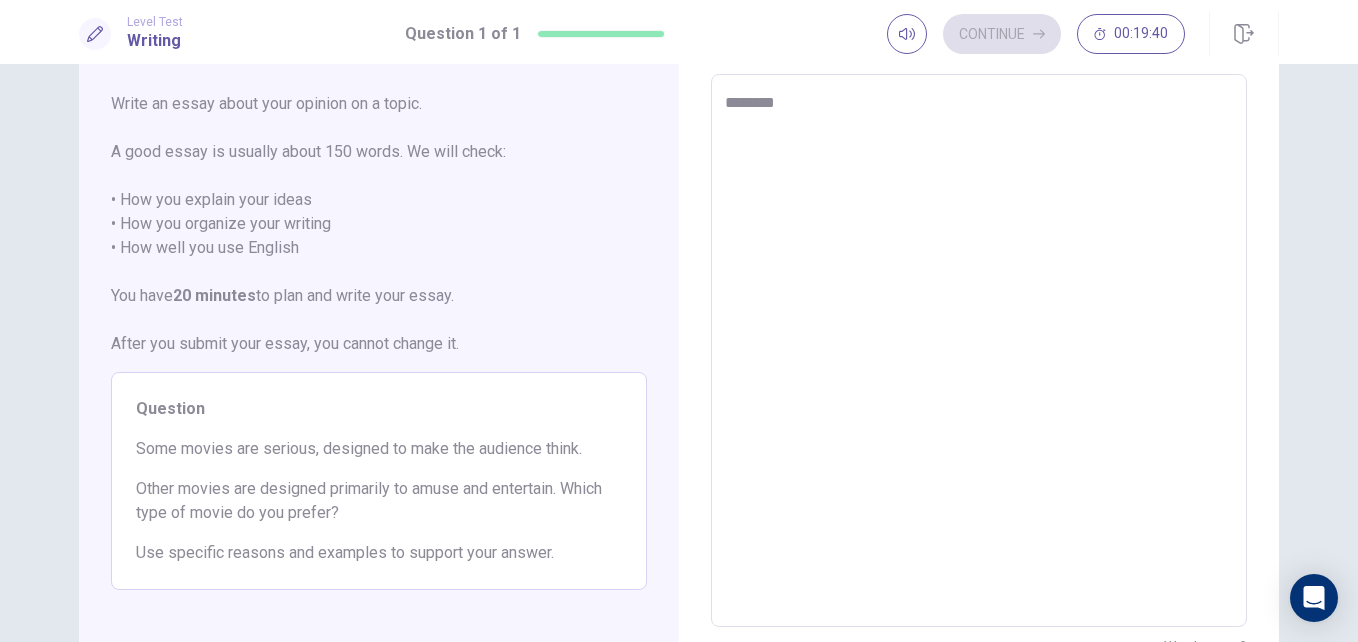 type on "*" 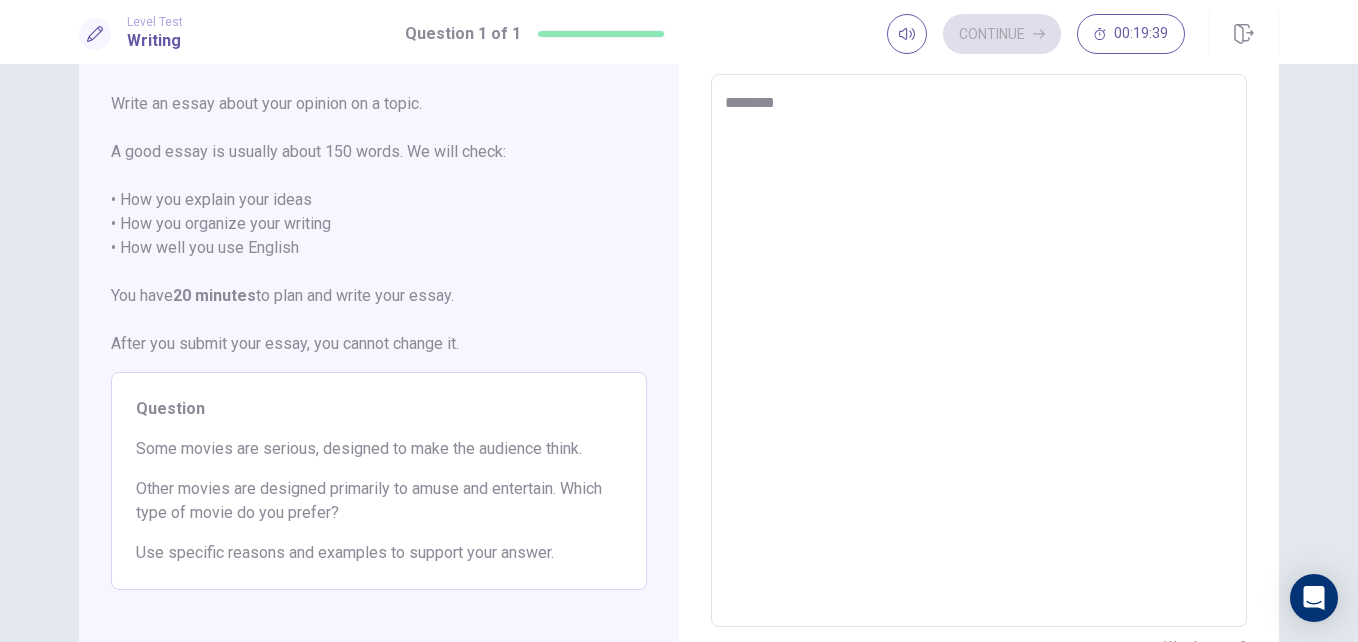 type on "********" 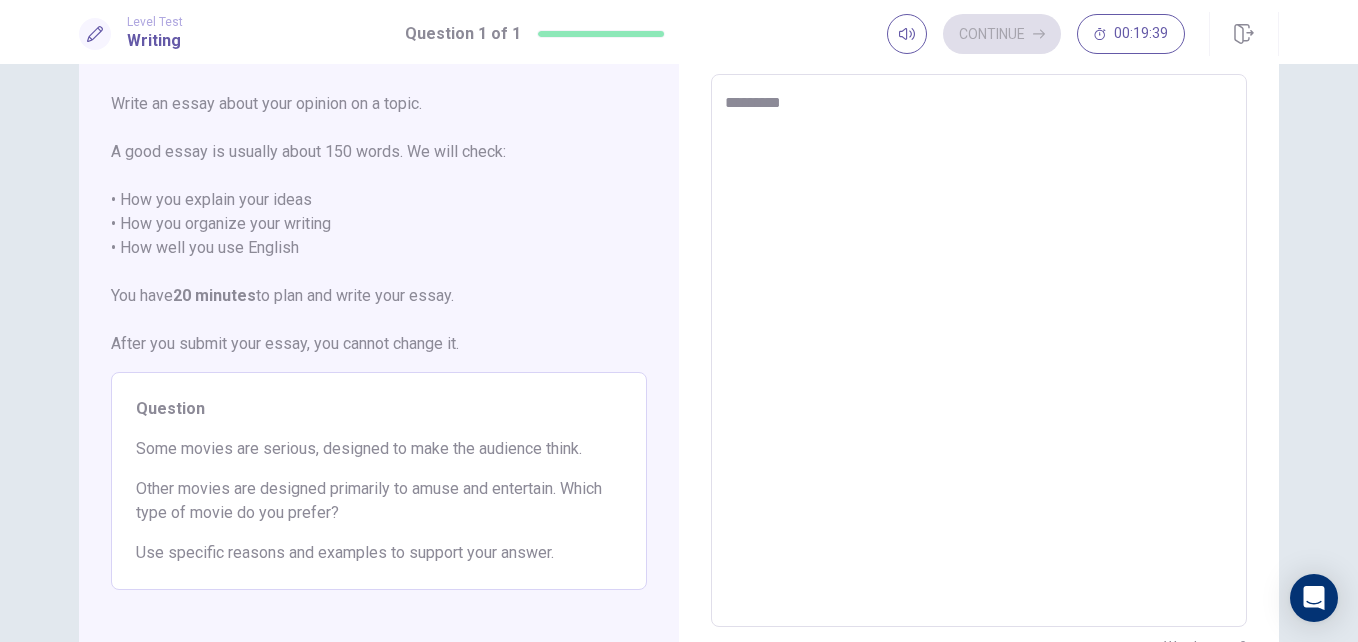 type on "*" 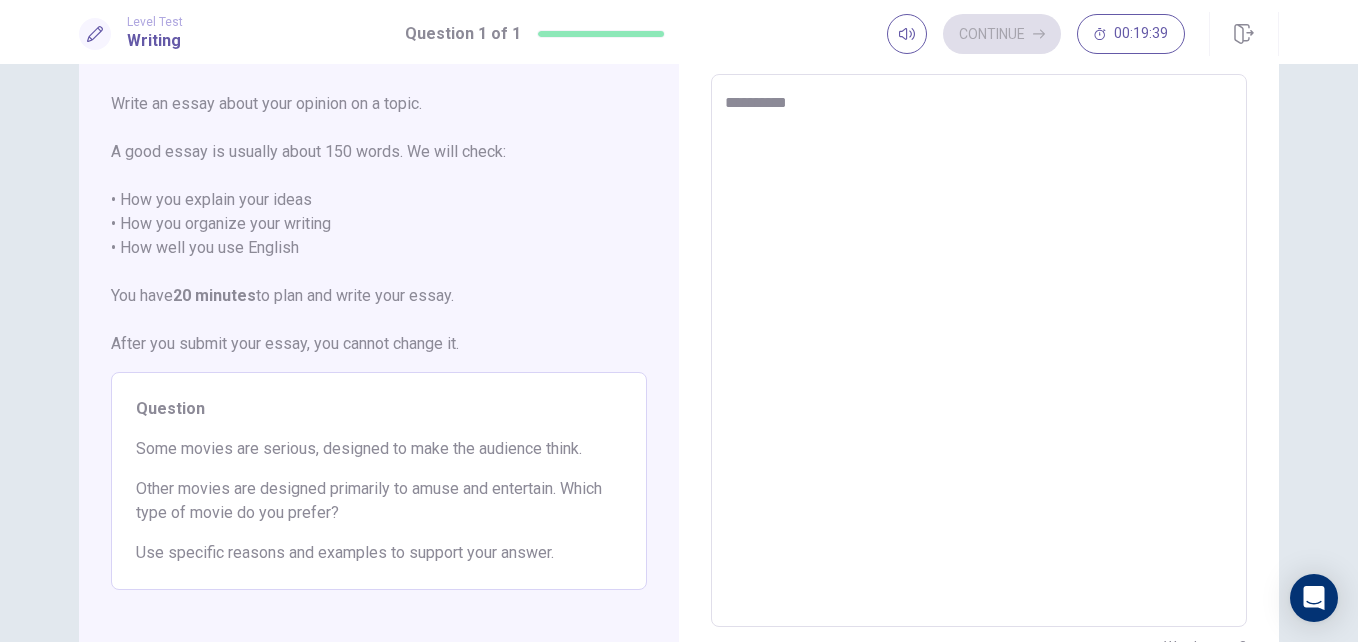 type on "*" 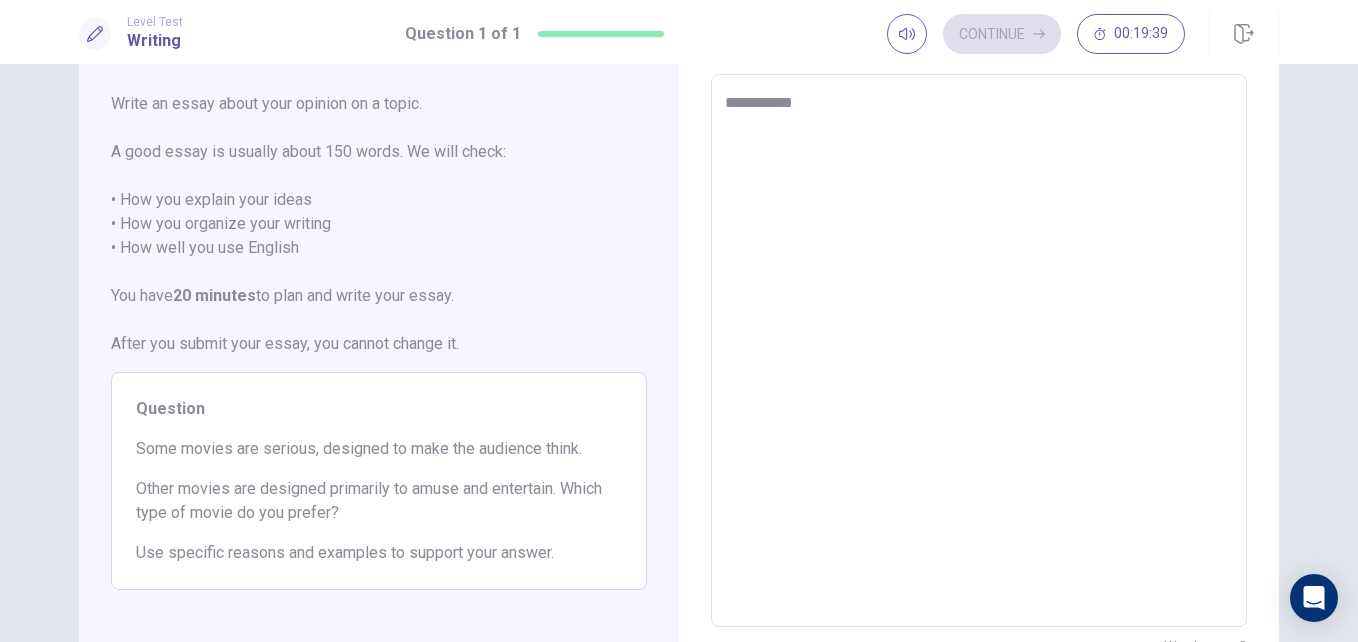 type on "*" 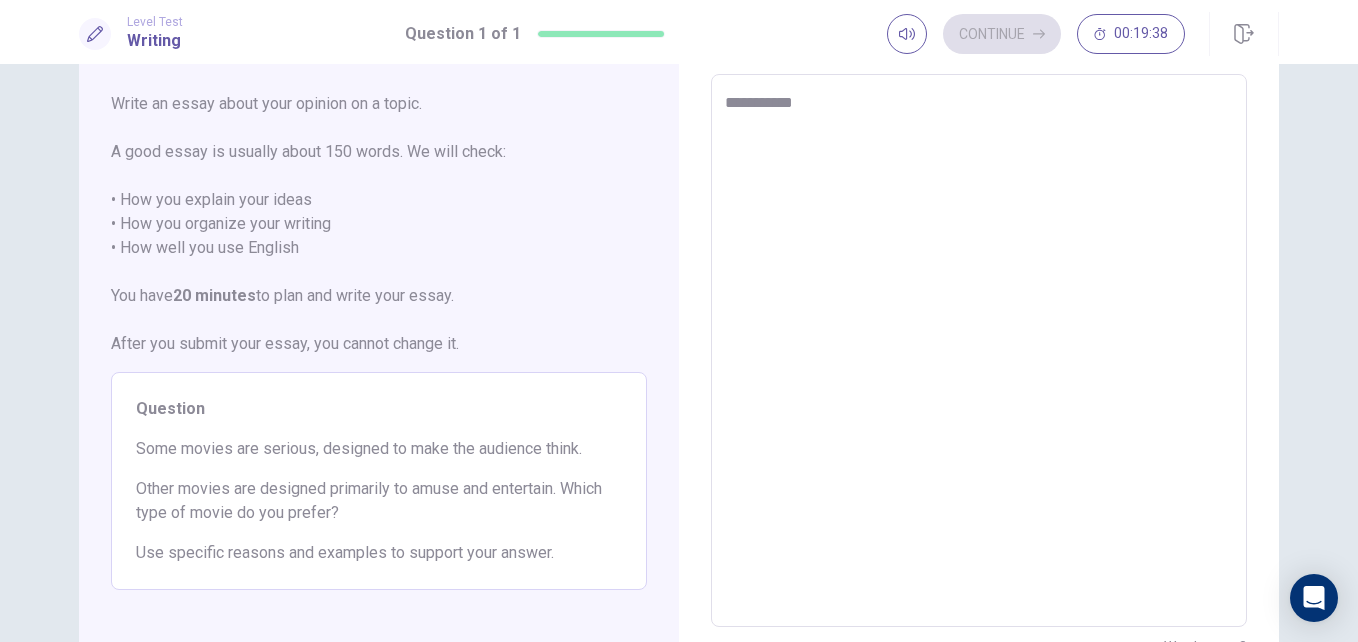 type on "**********" 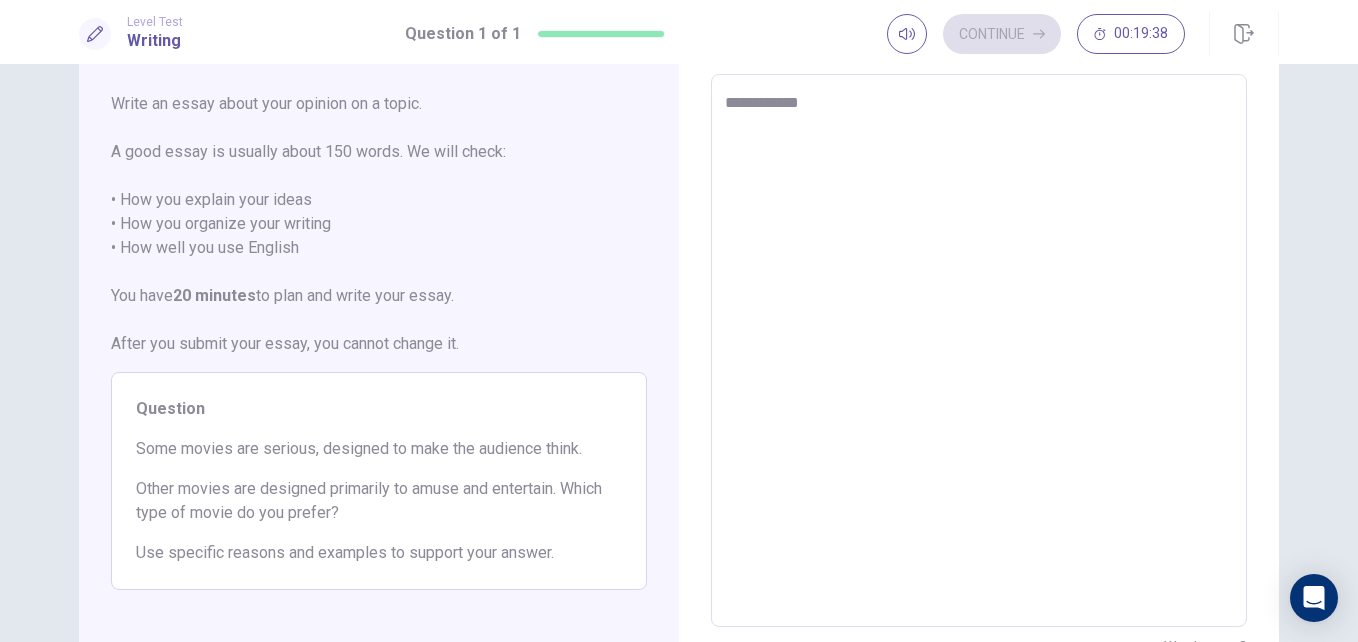 type on "*" 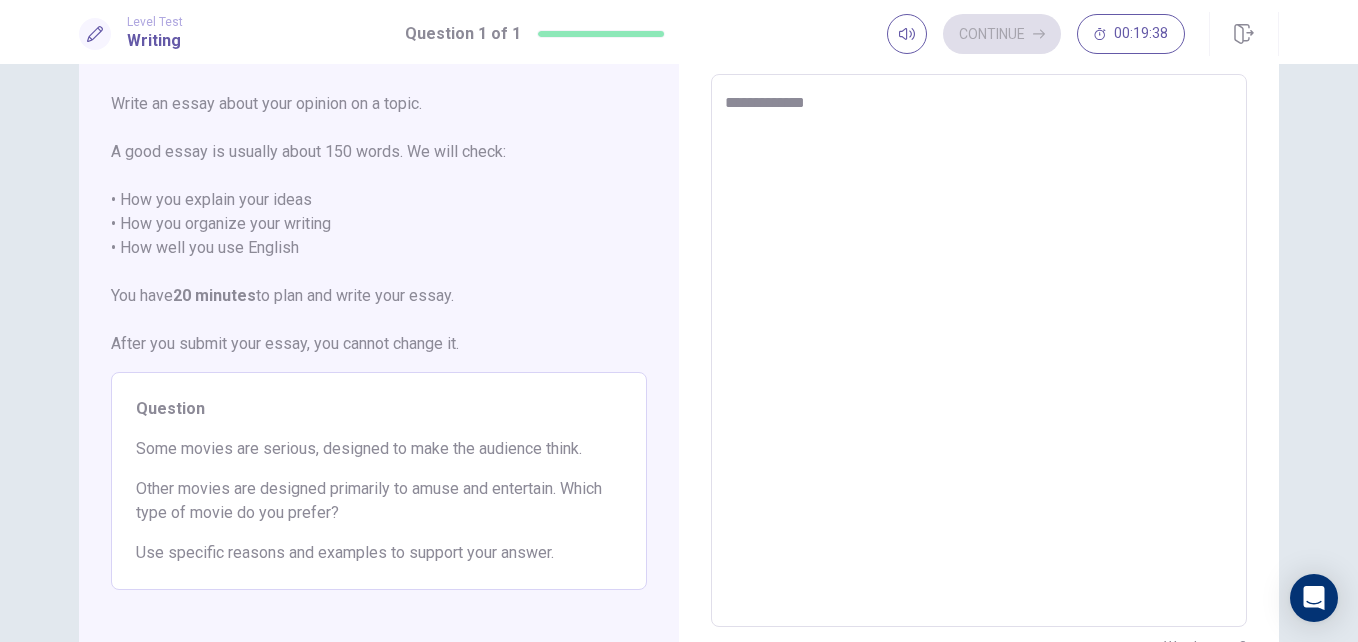 type on "*" 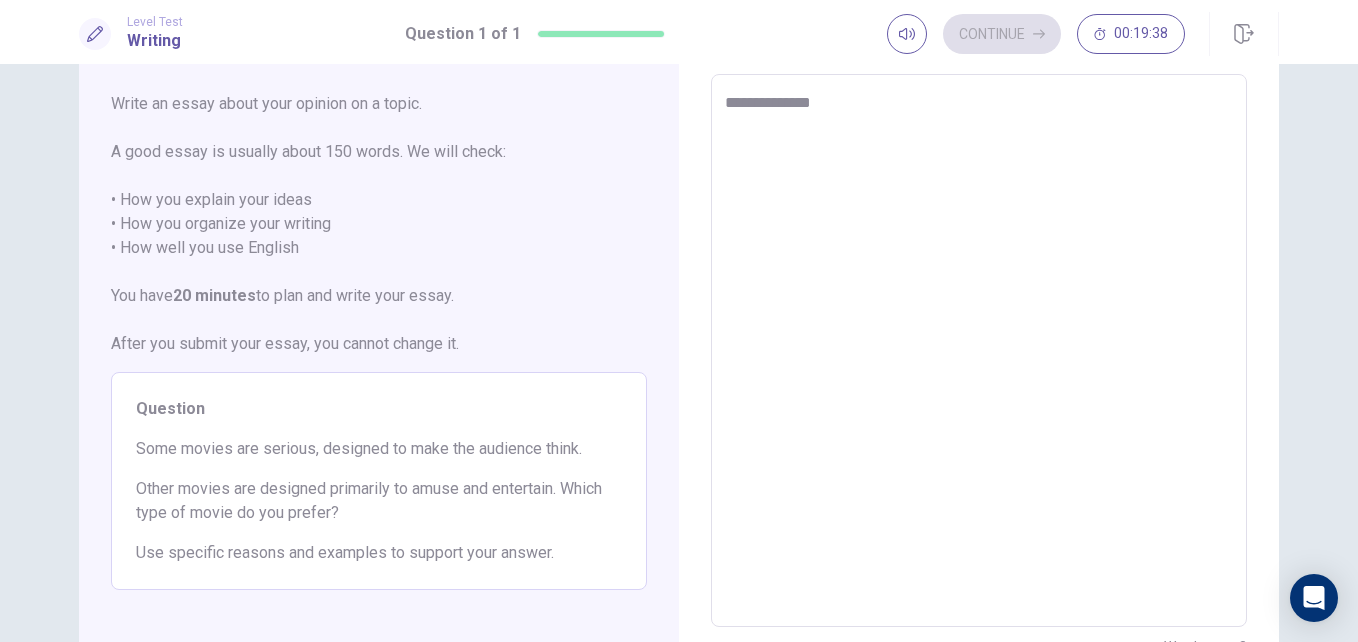 type on "*" 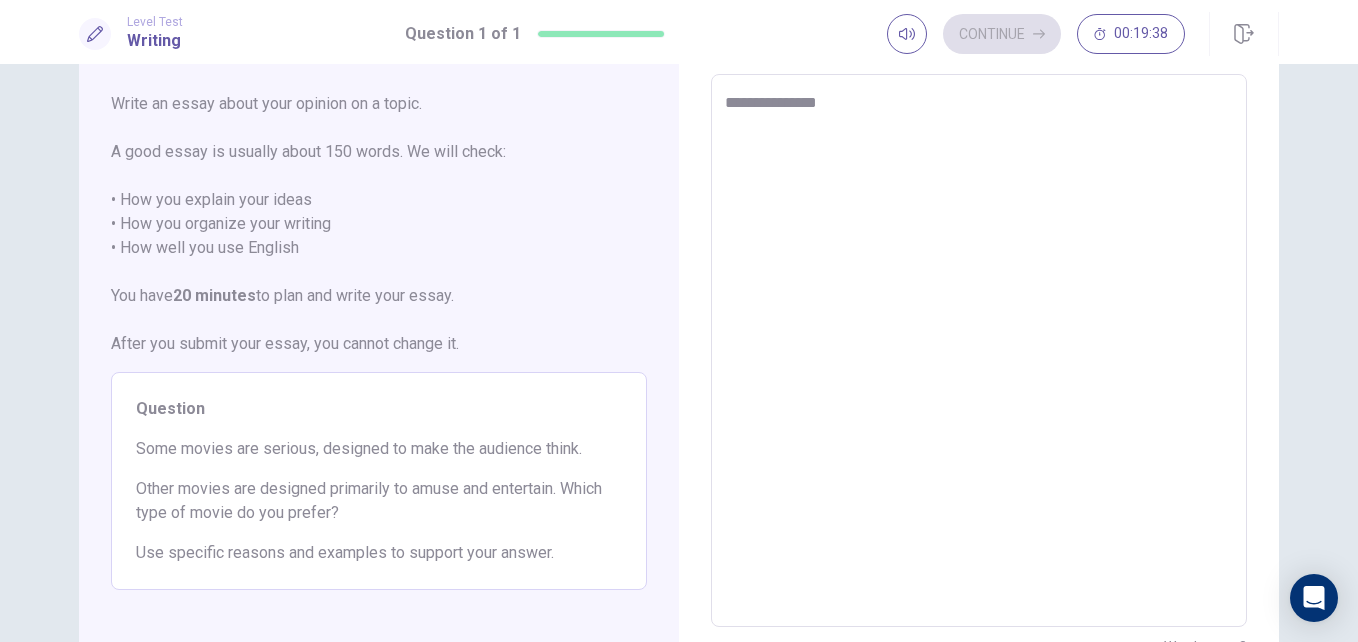 type on "*" 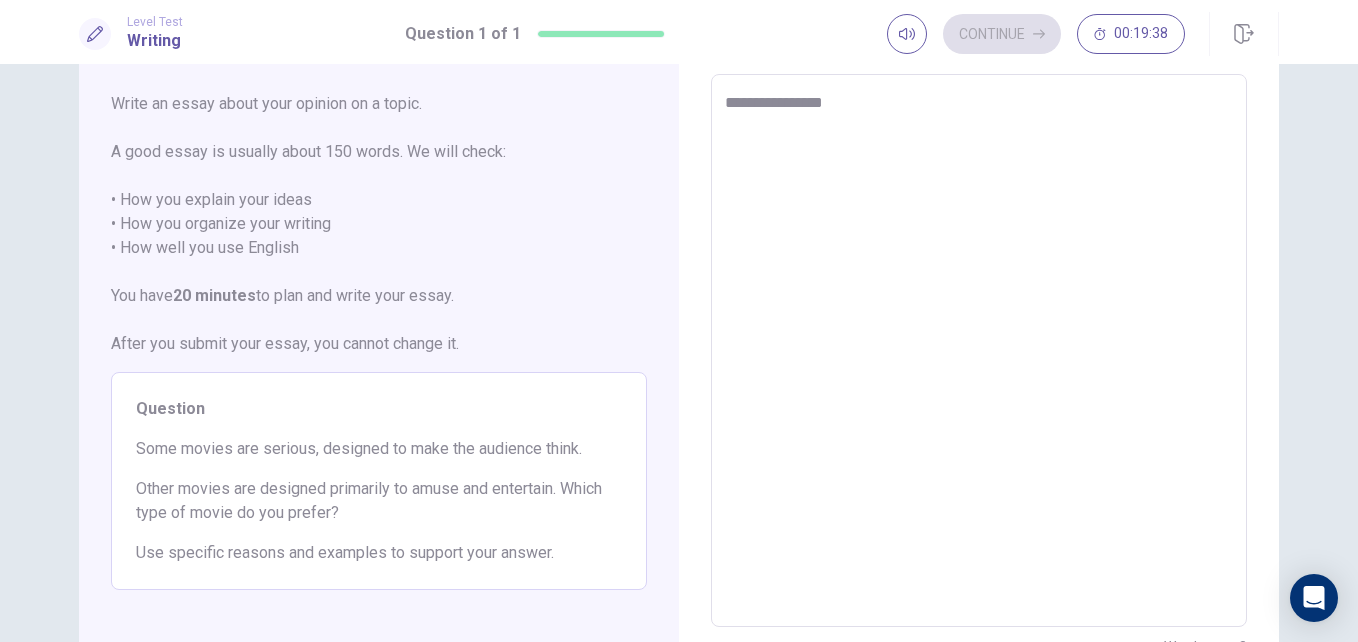 type on "**********" 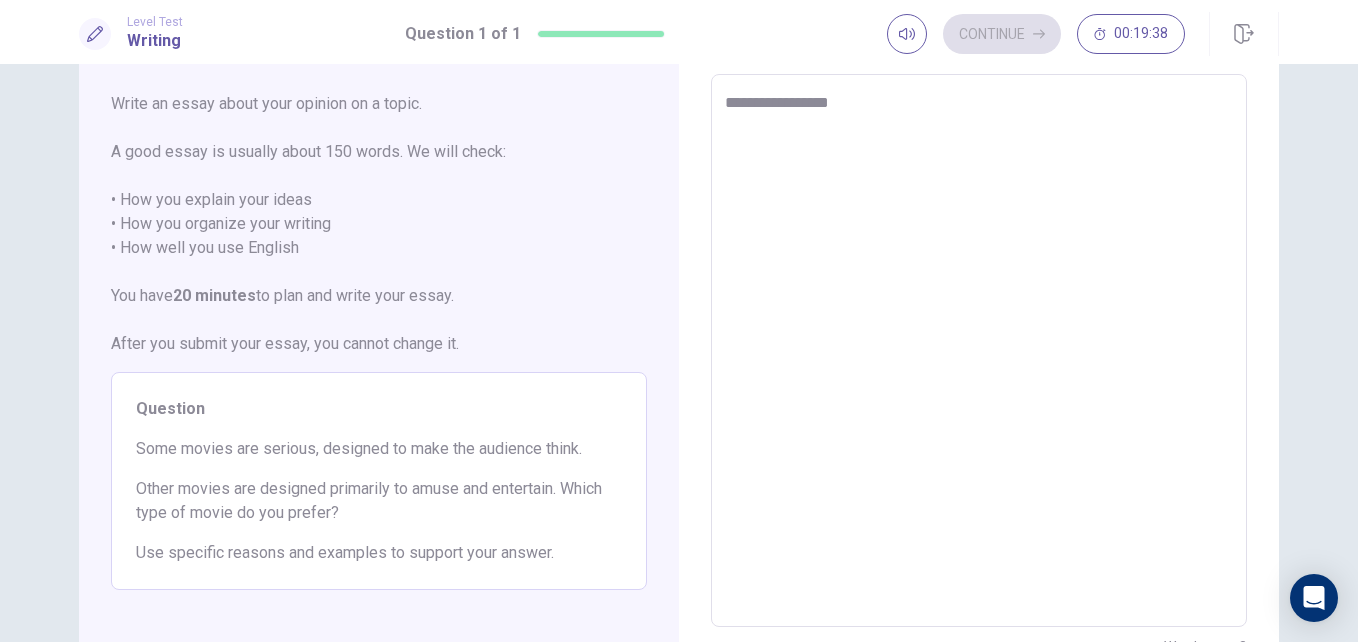 type on "*" 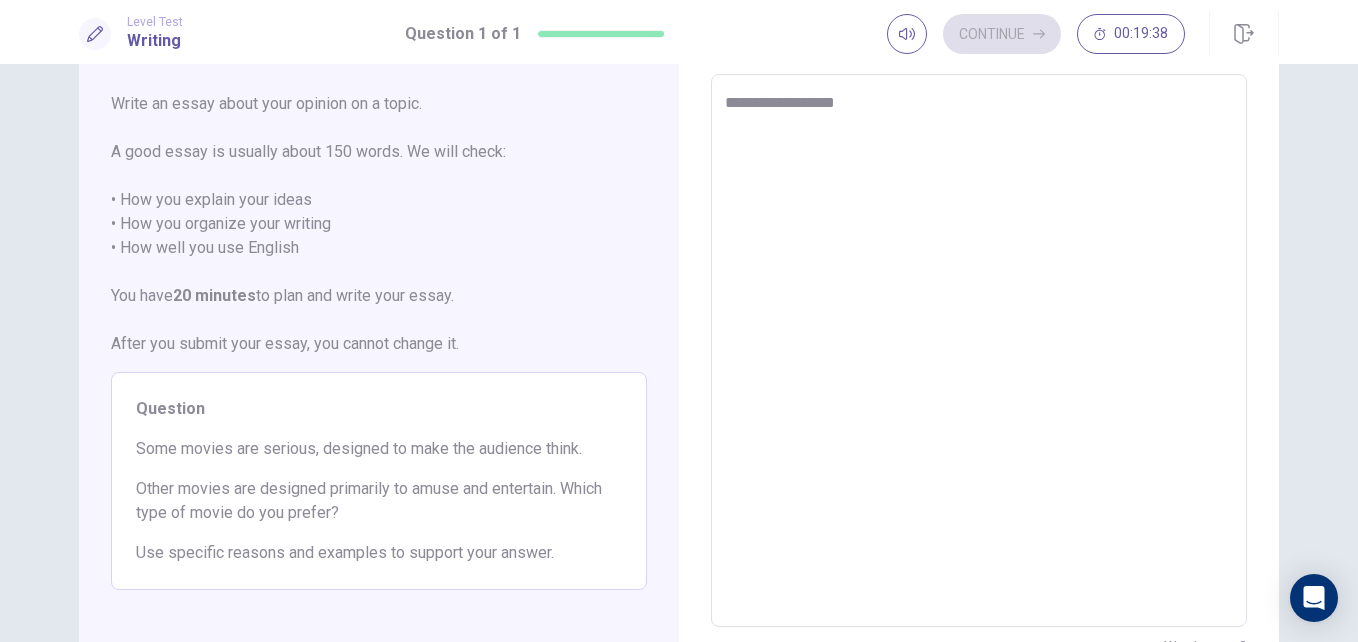 type on "*" 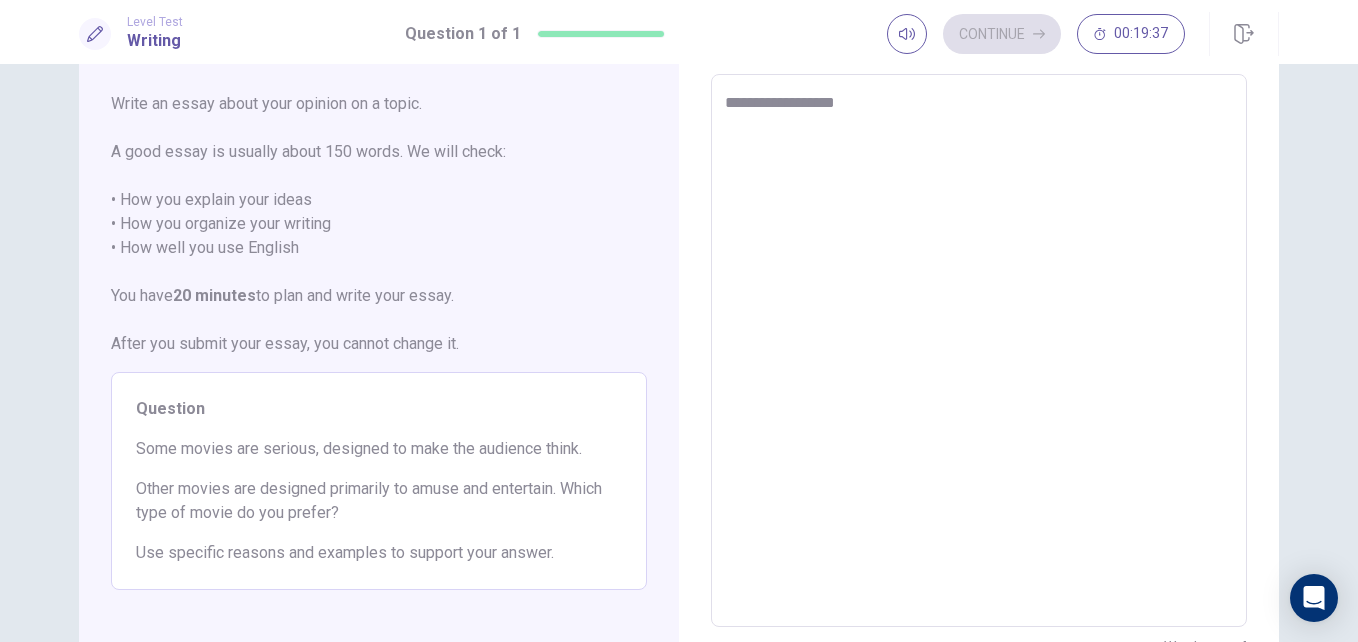 type on "**********" 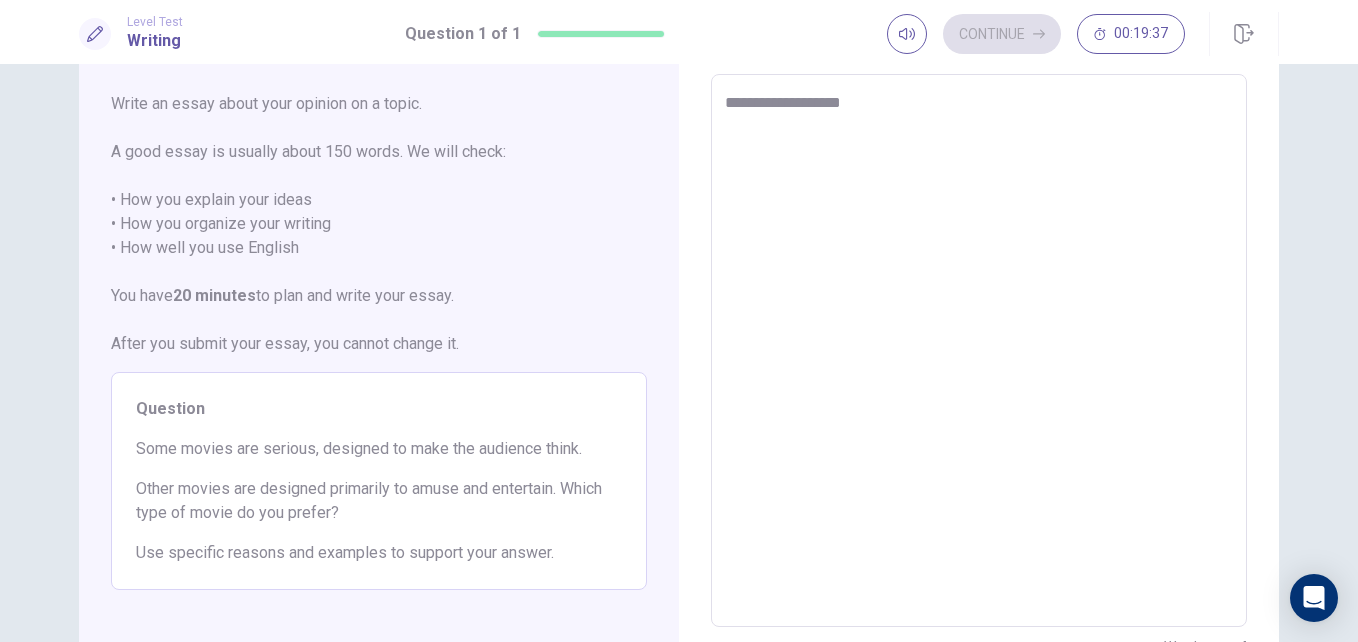 type on "**********" 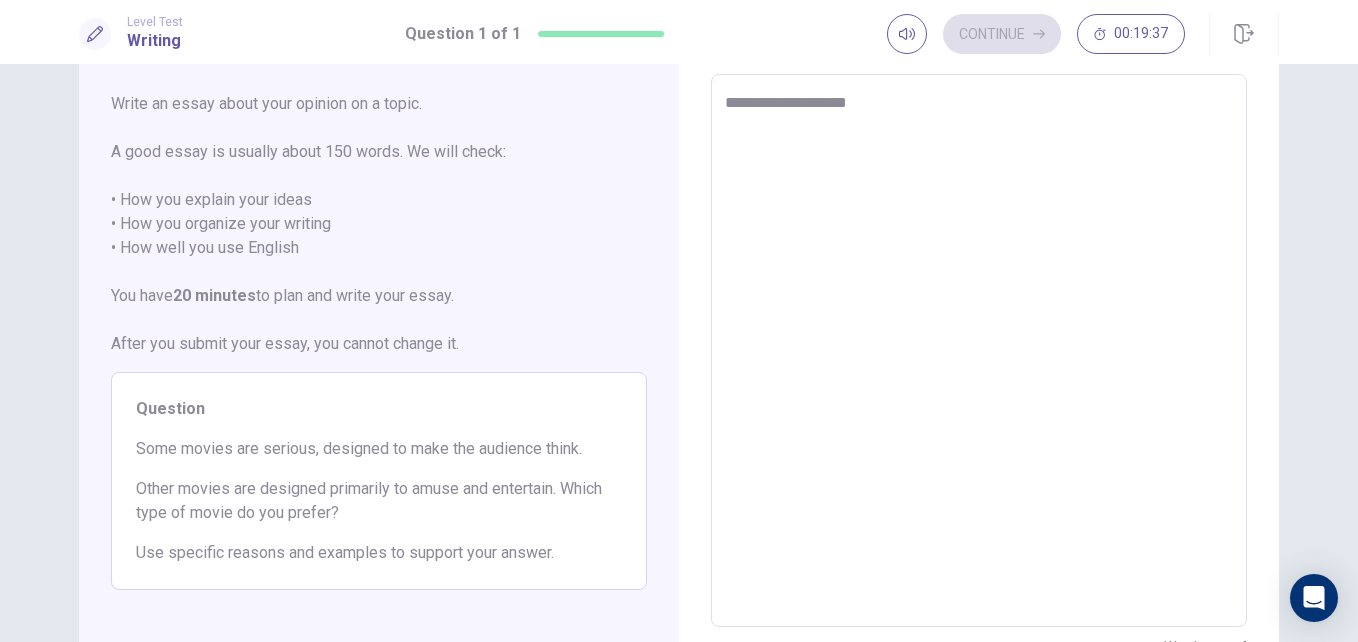 type on "*" 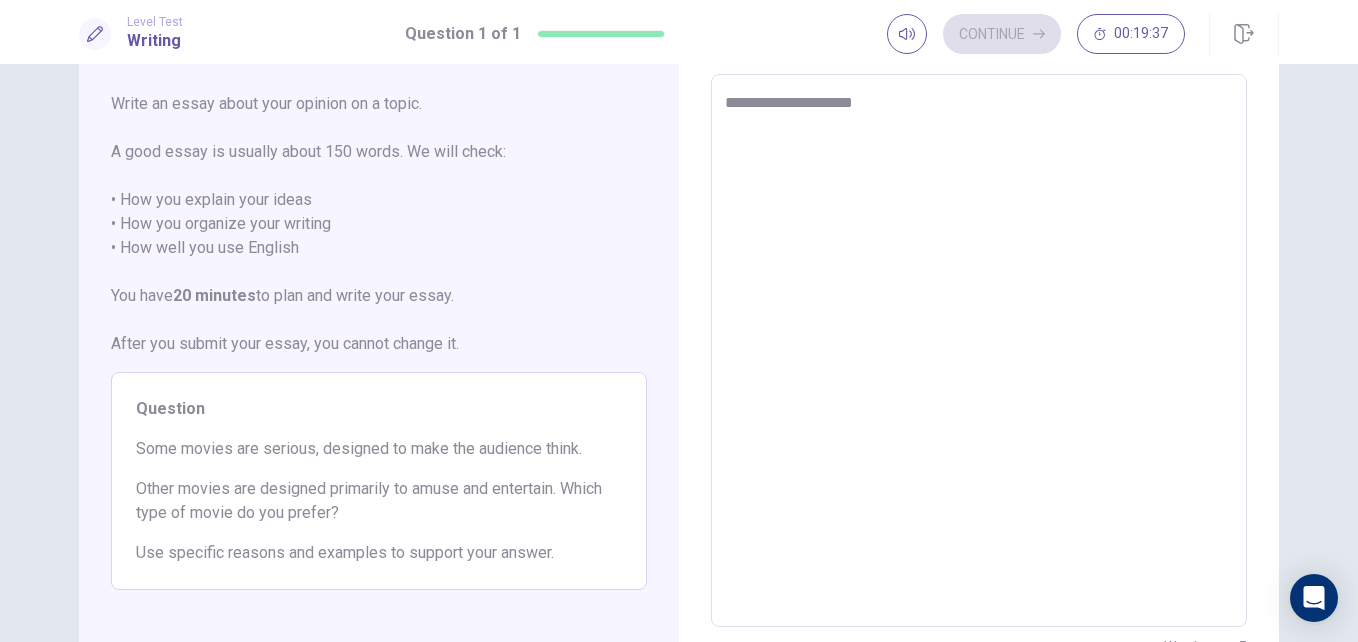 type on "*" 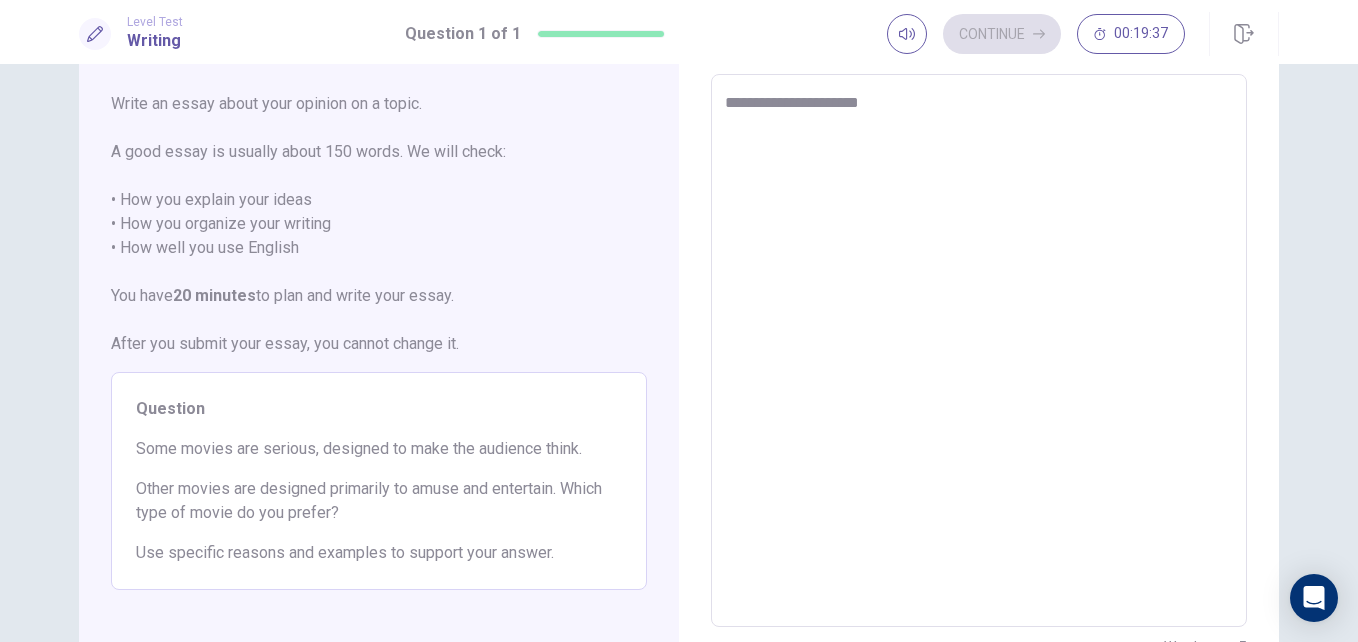 type on "*" 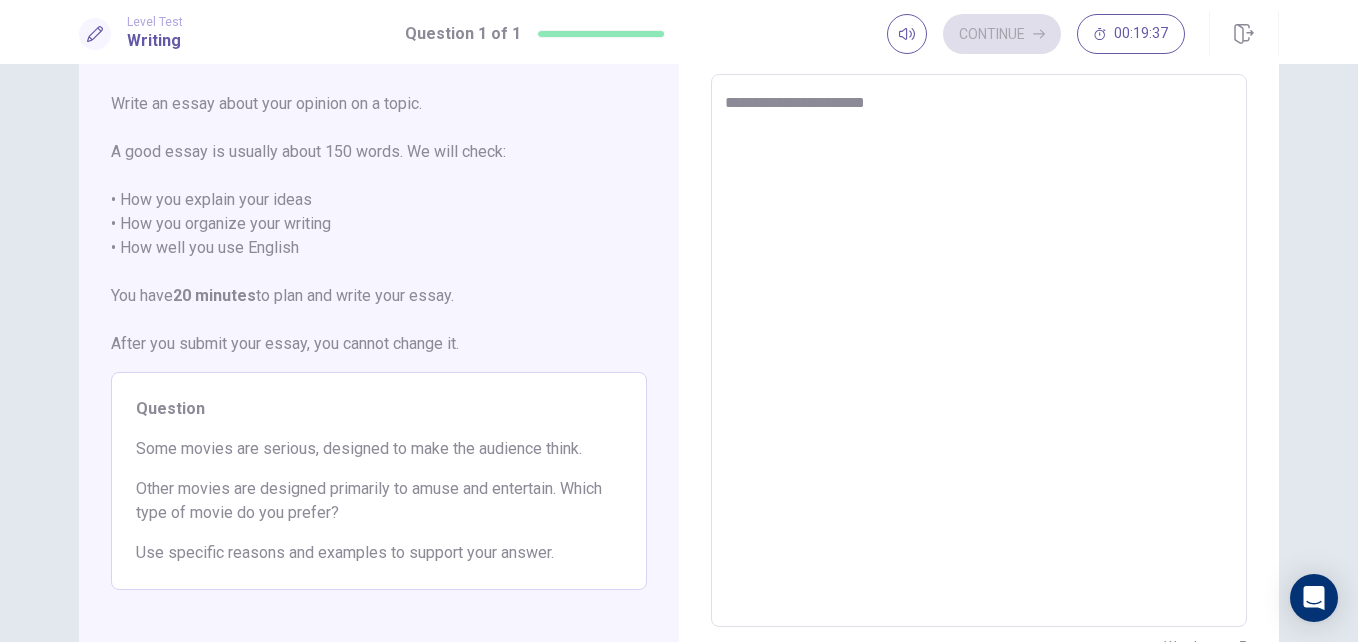 type on "*" 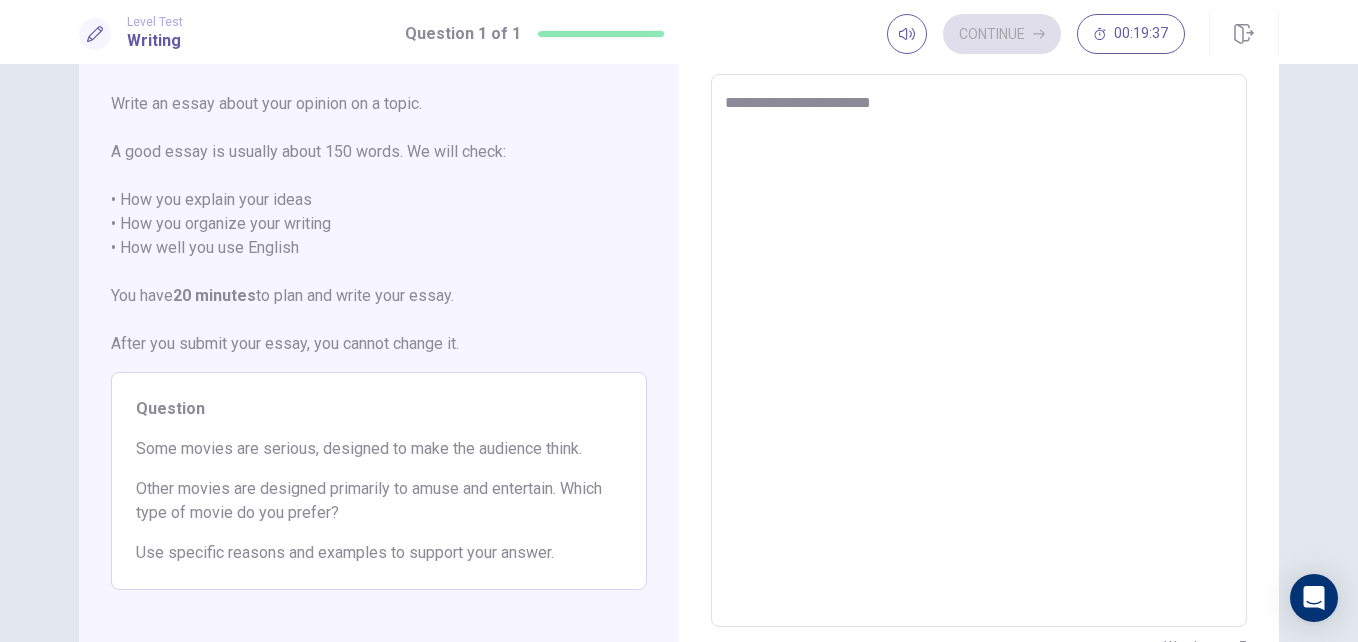 type on "*" 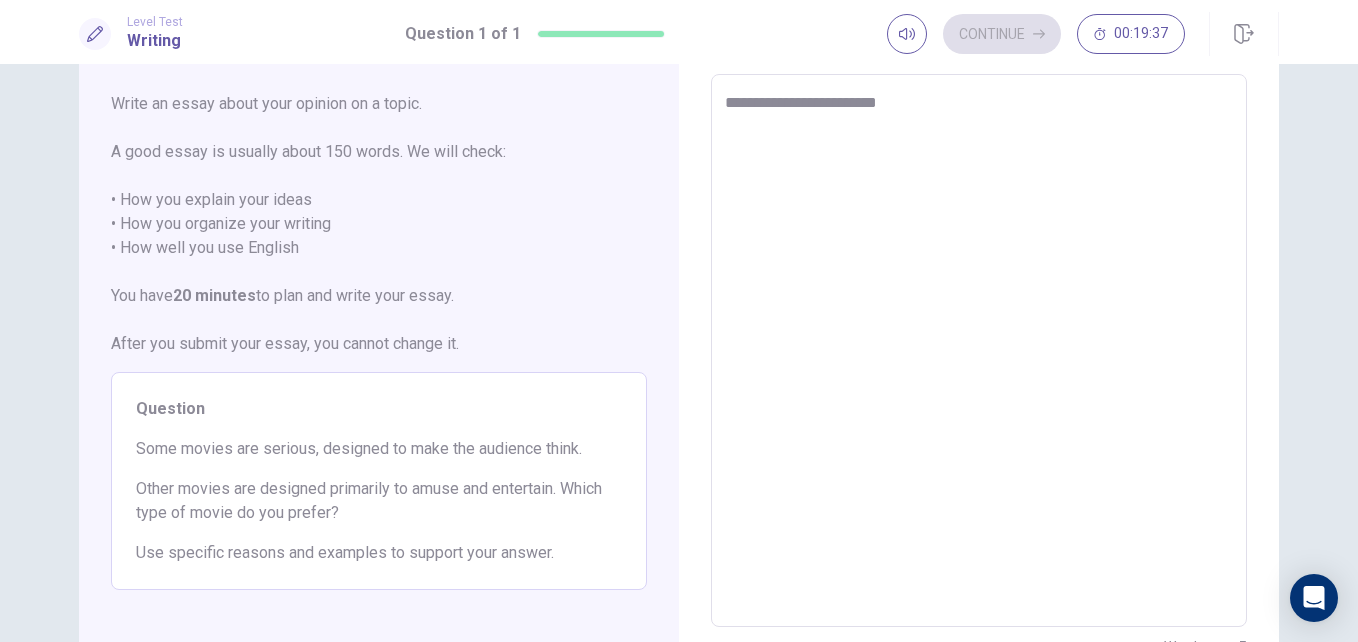 type on "*" 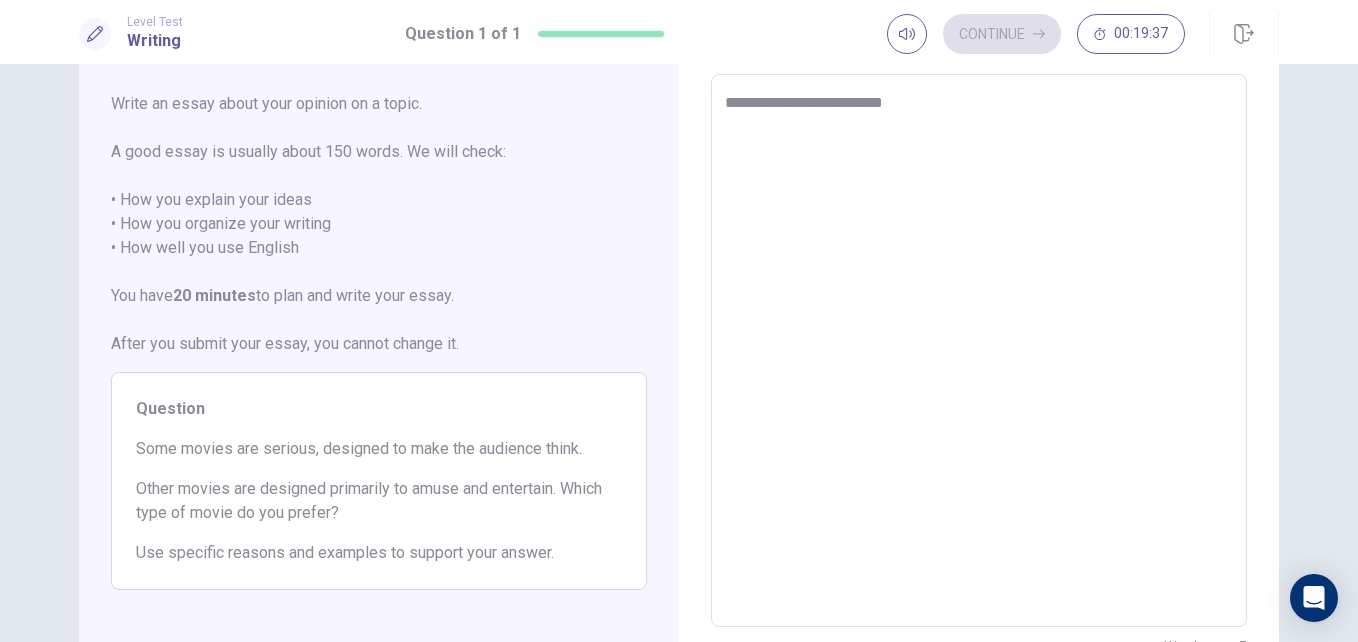 type on "*" 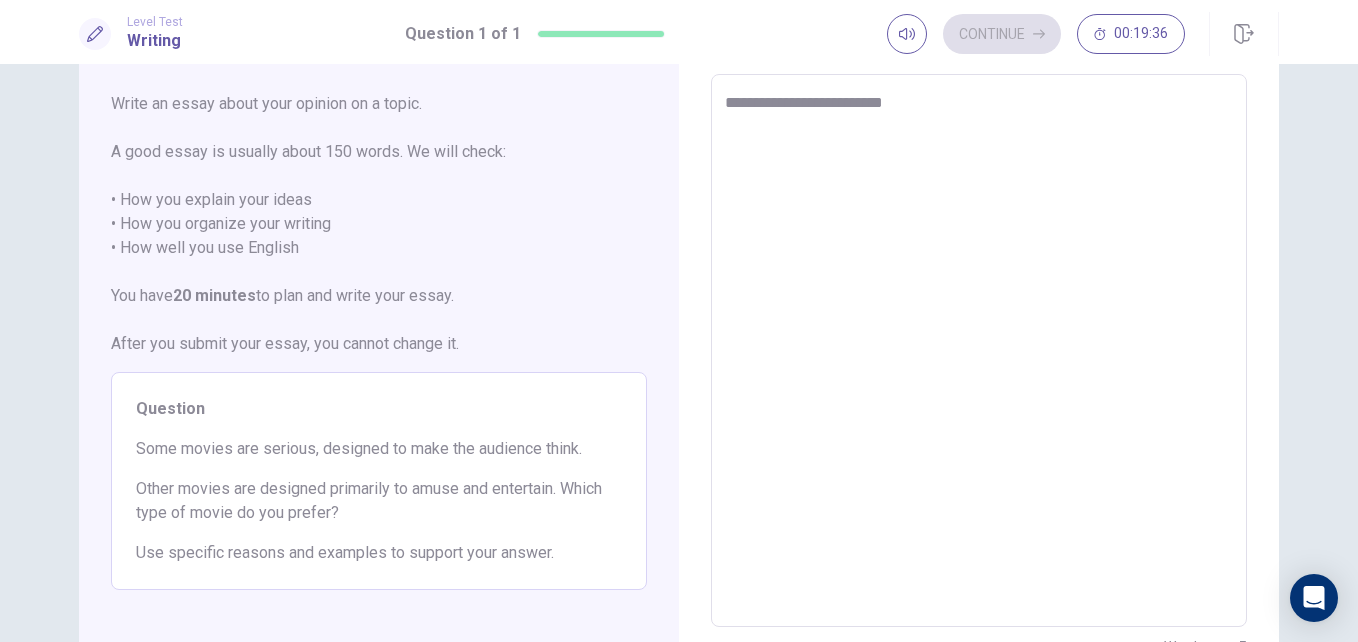 type on "**********" 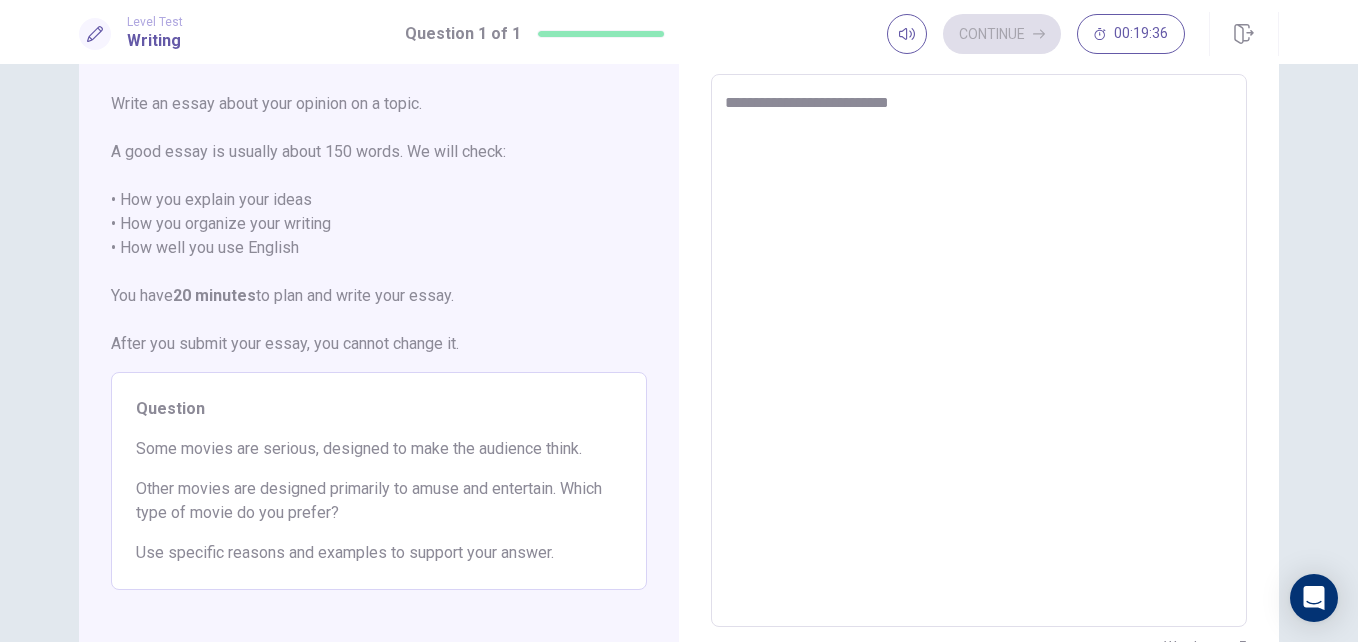 type on "*" 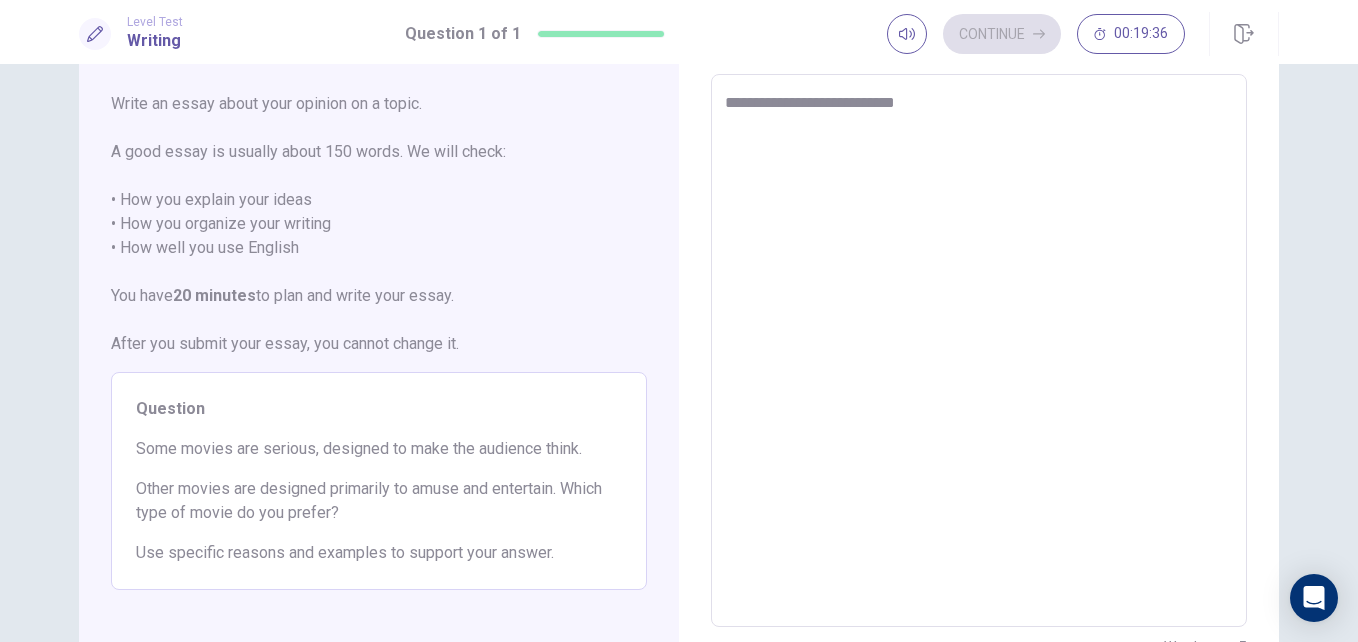 type on "*" 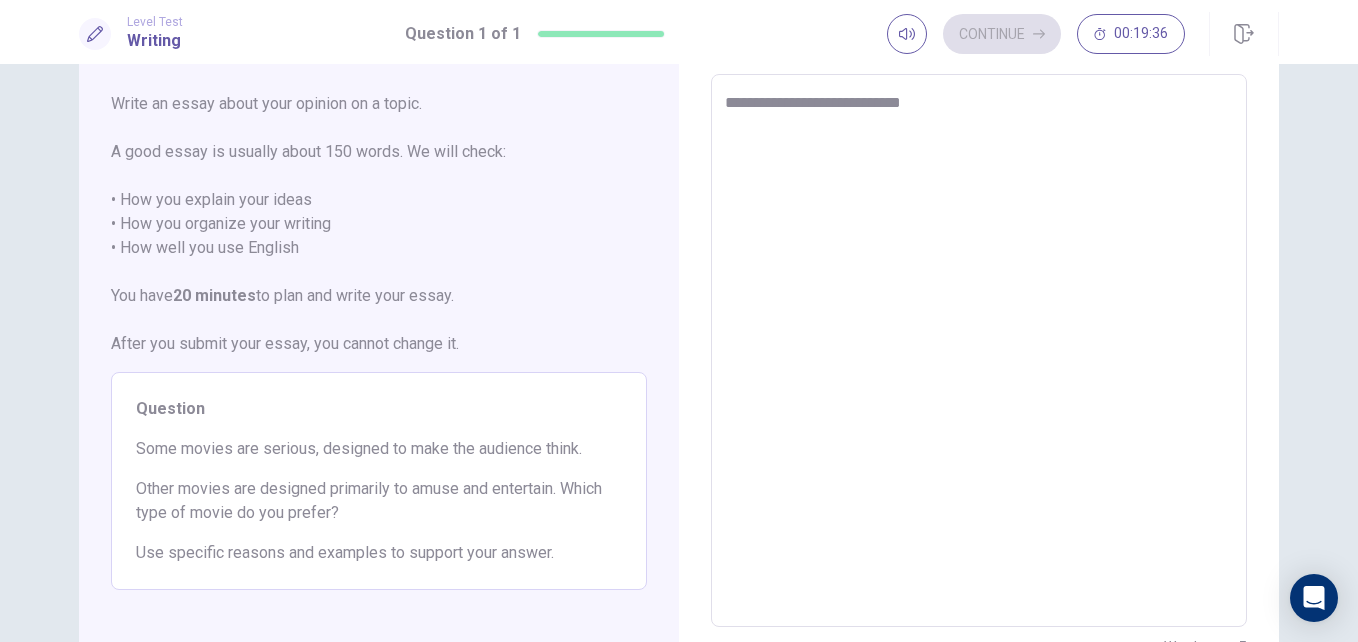type on "*" 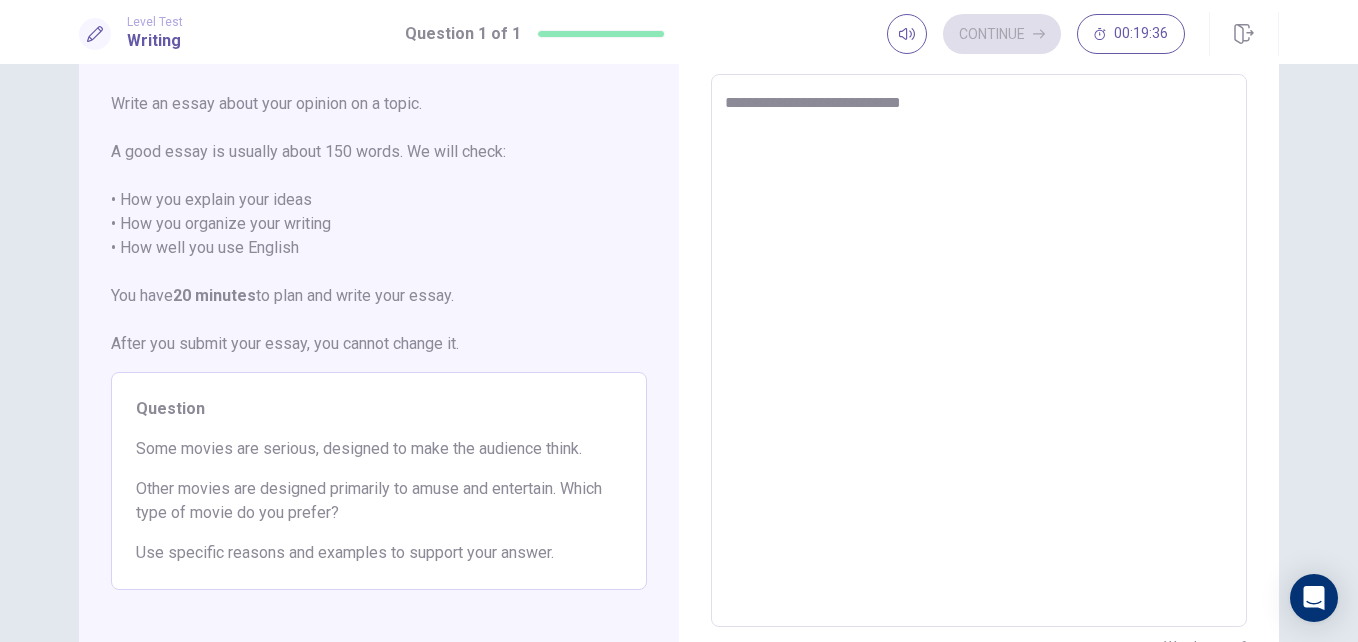 type on "**********" 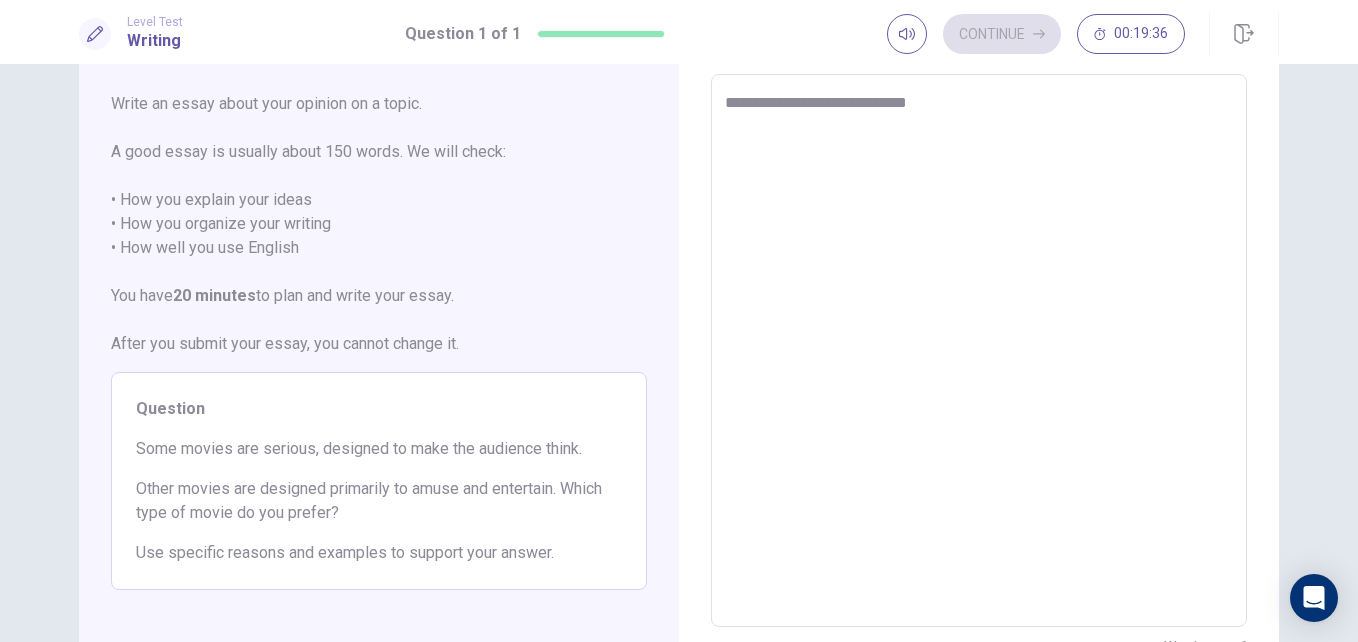 type on "*" 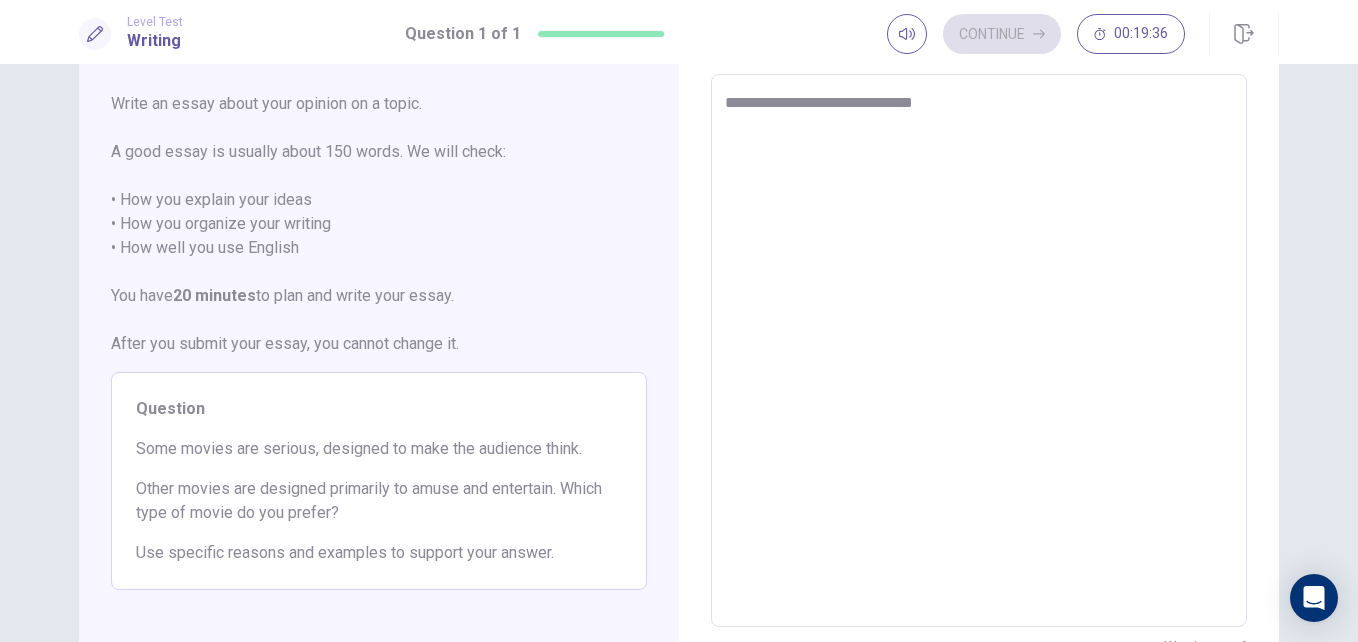 type on "*" 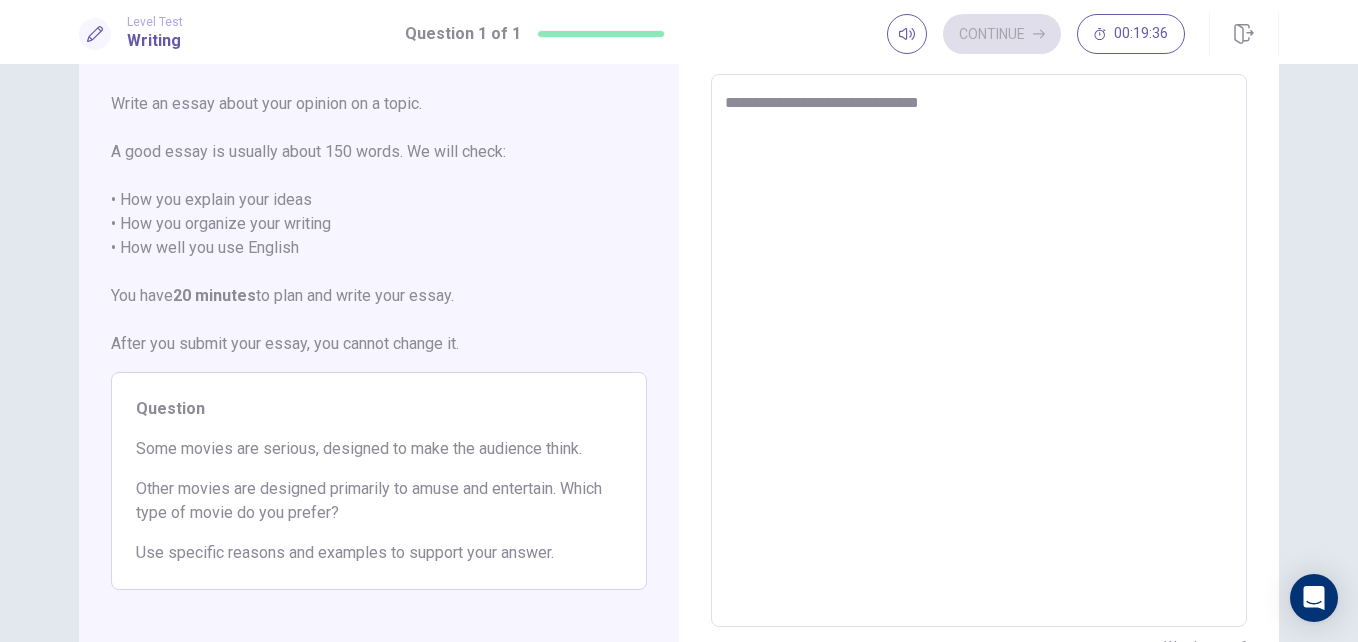 type on "*" 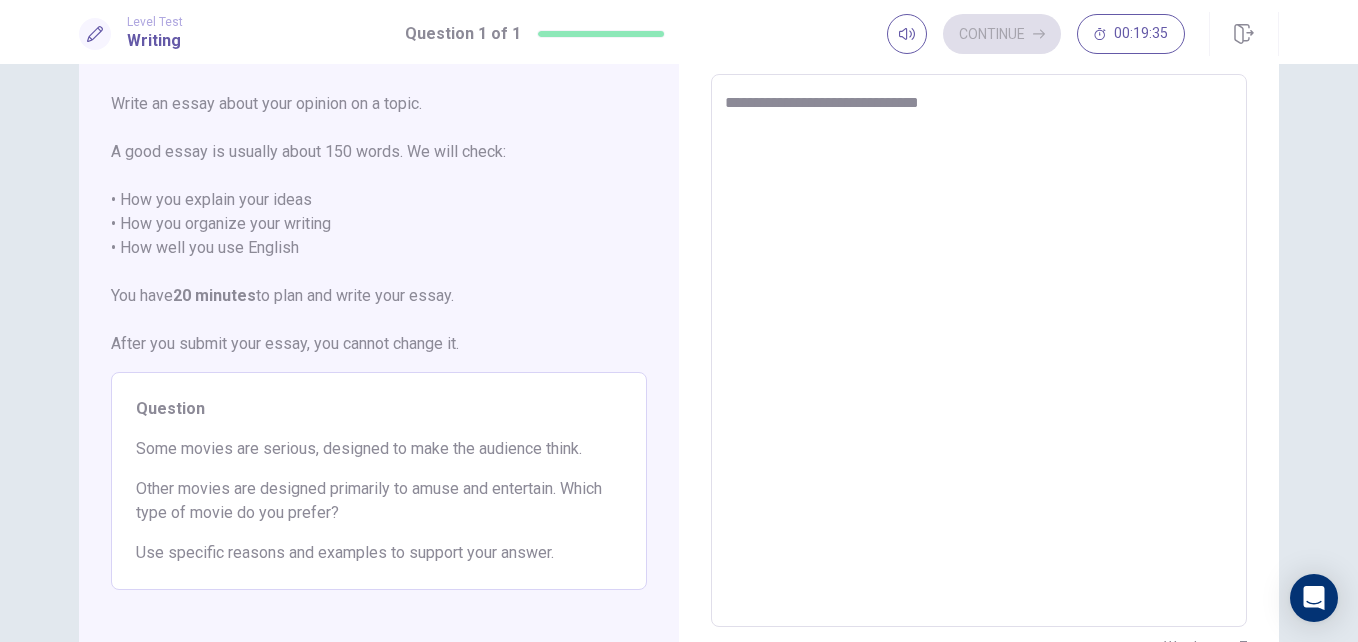 type on "**********" 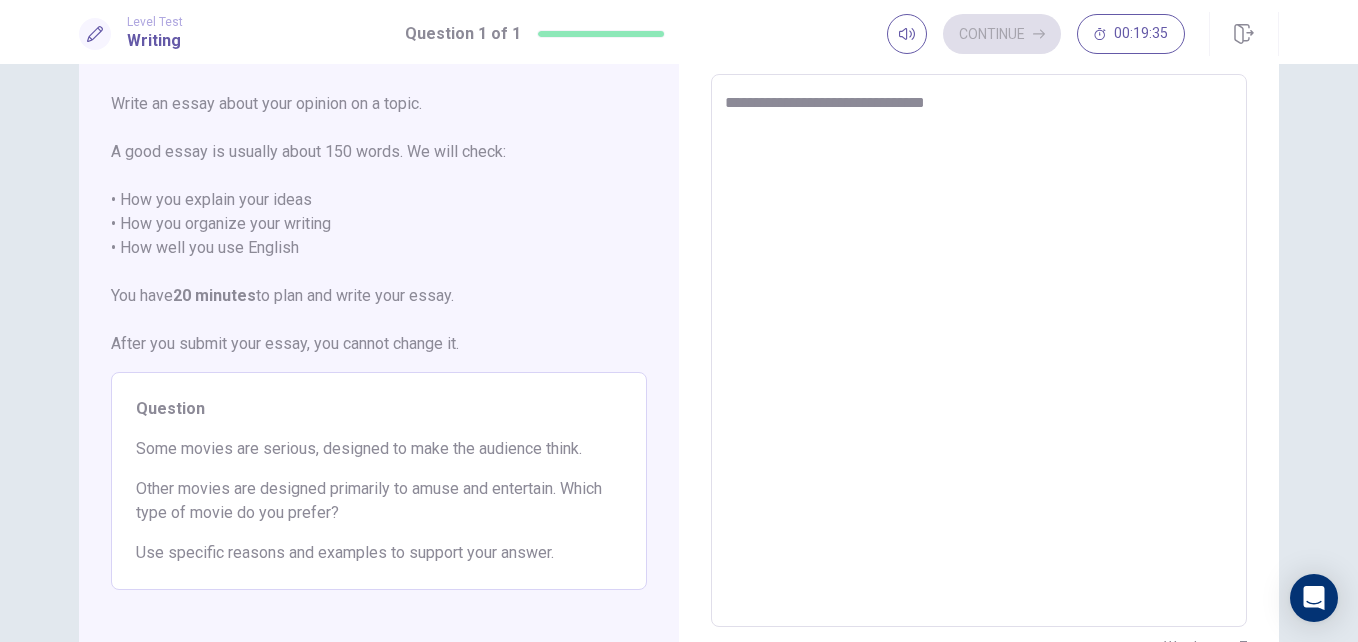 type on "*" 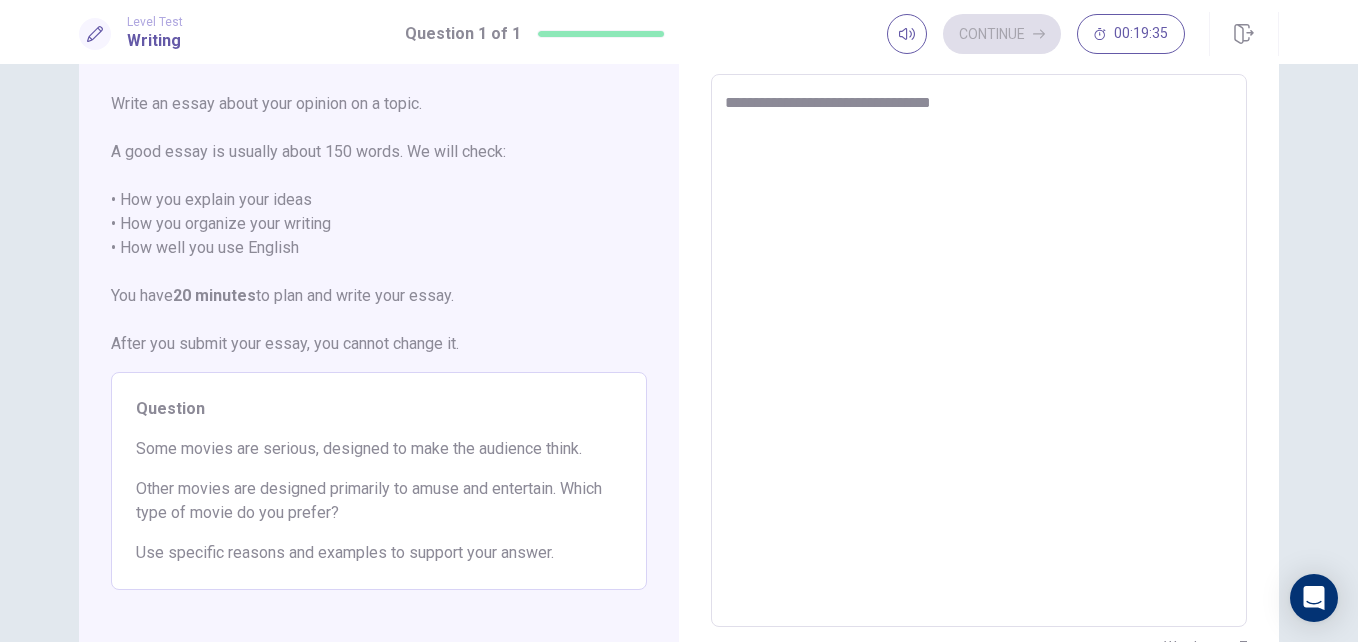 type on "*" 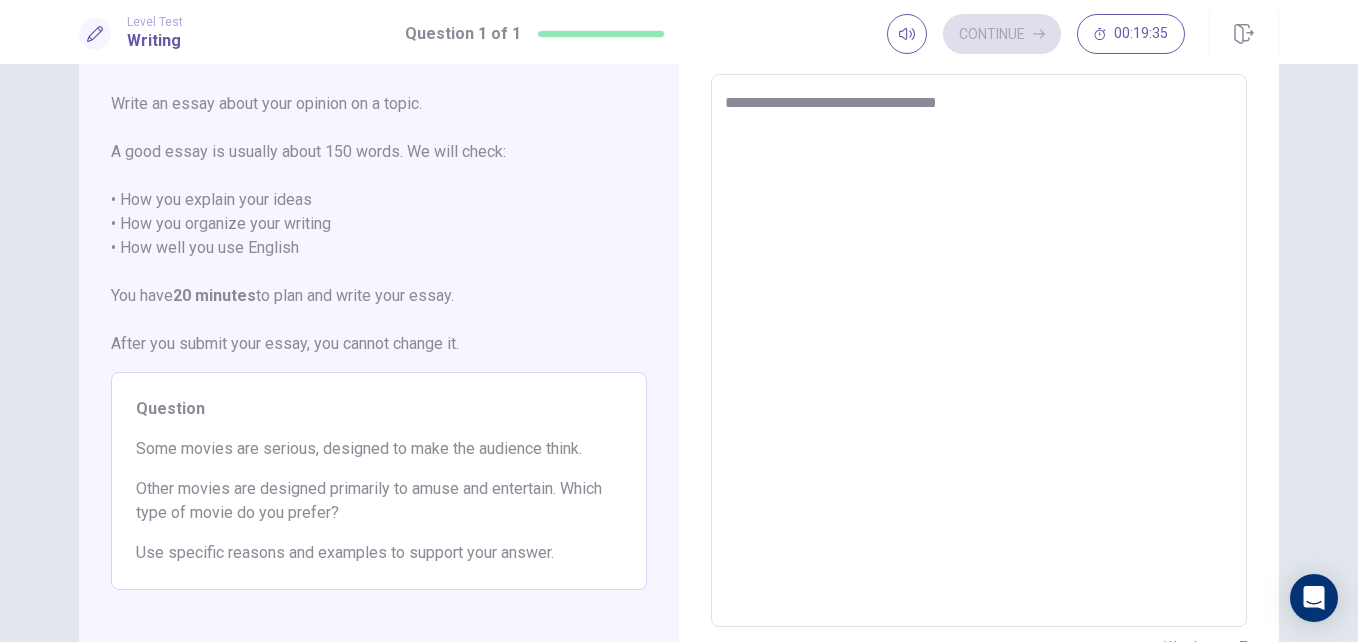 type on "*" 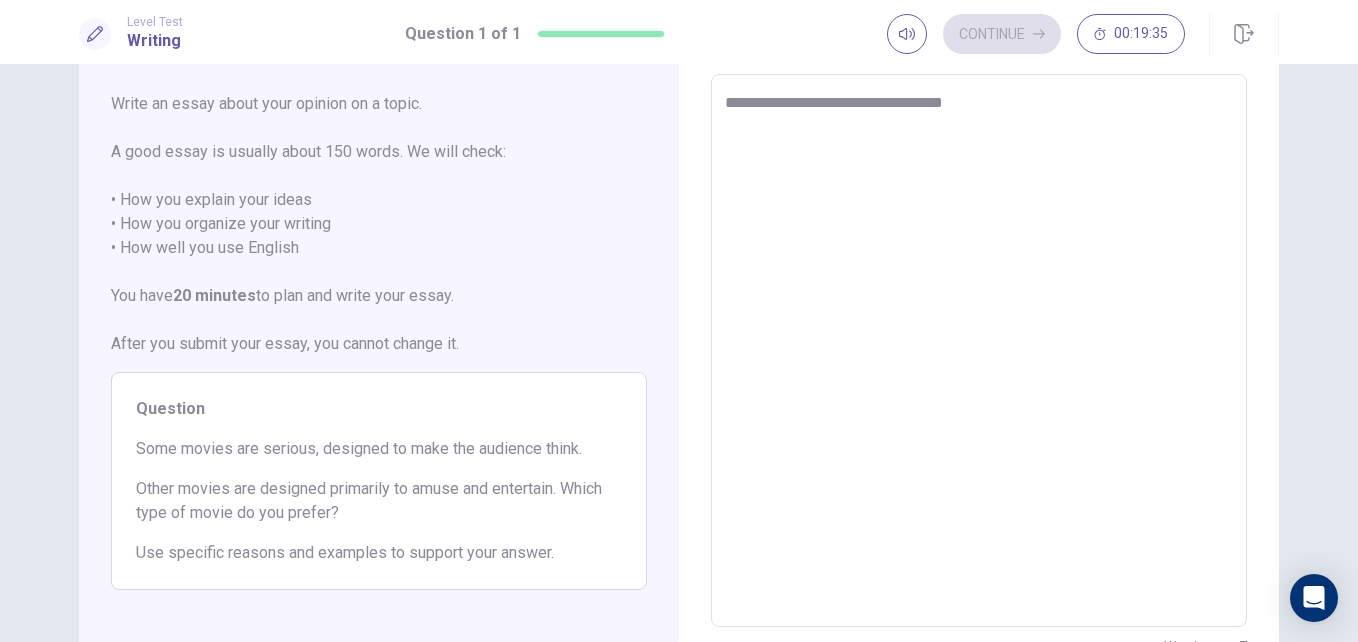 type on "*" 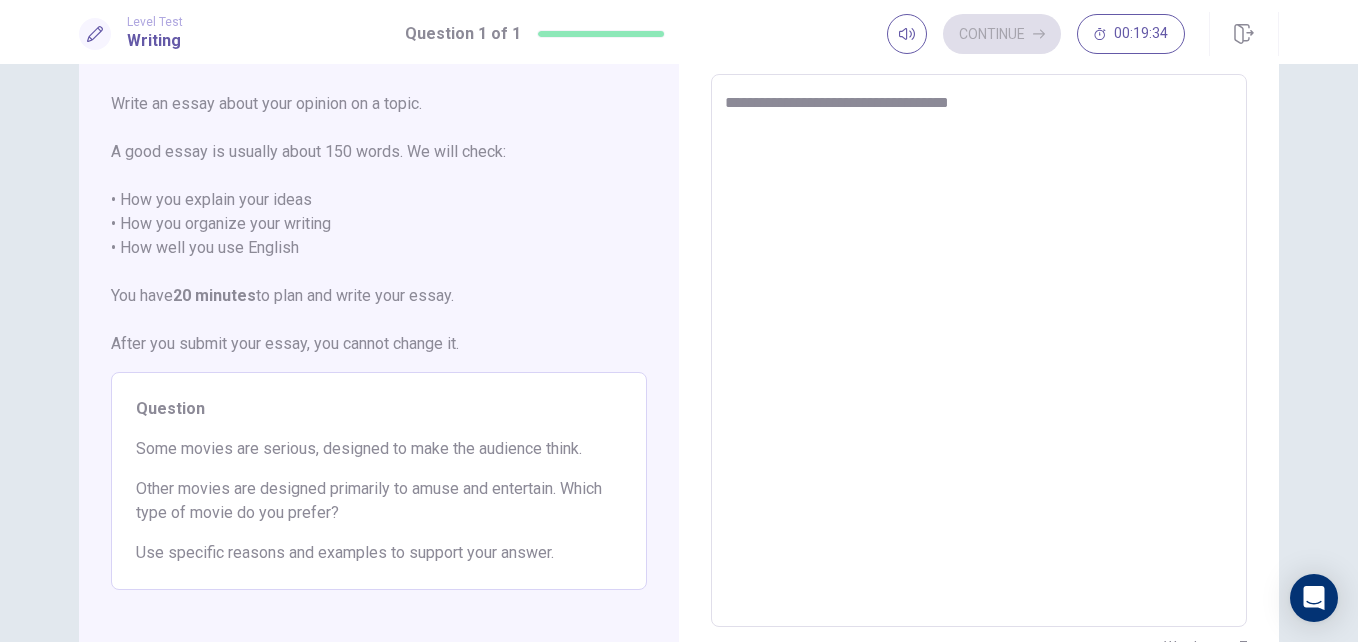 type on "*" 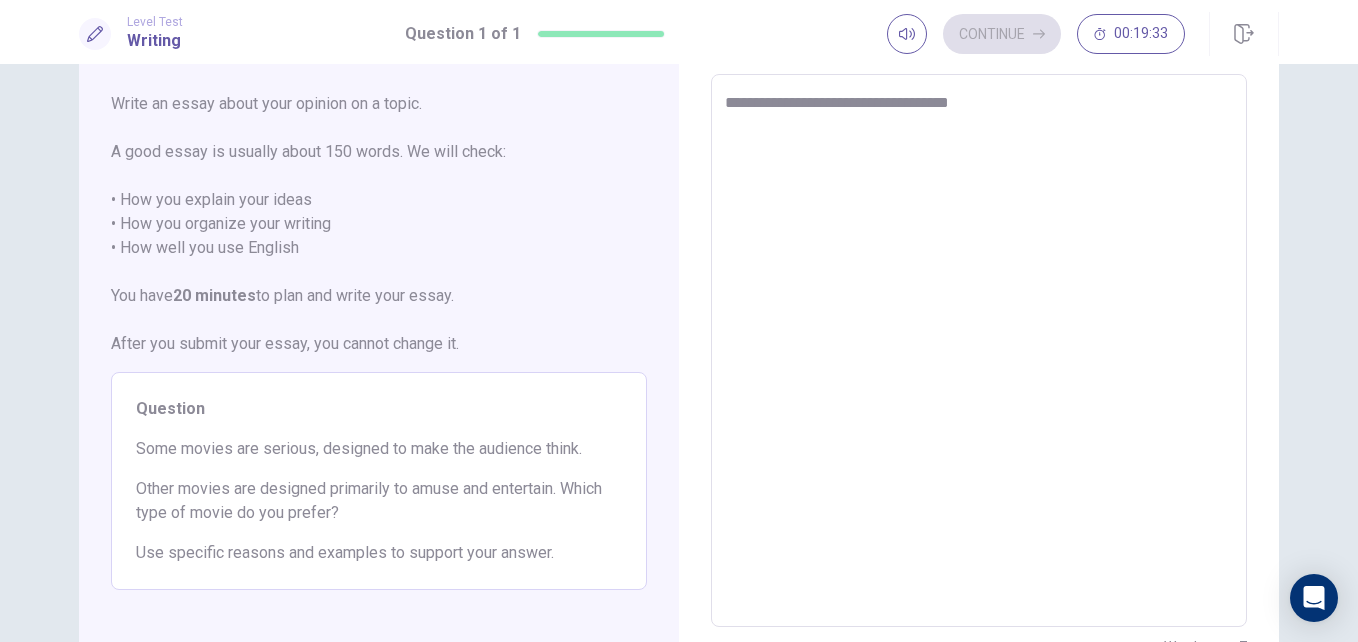 type on "**********" 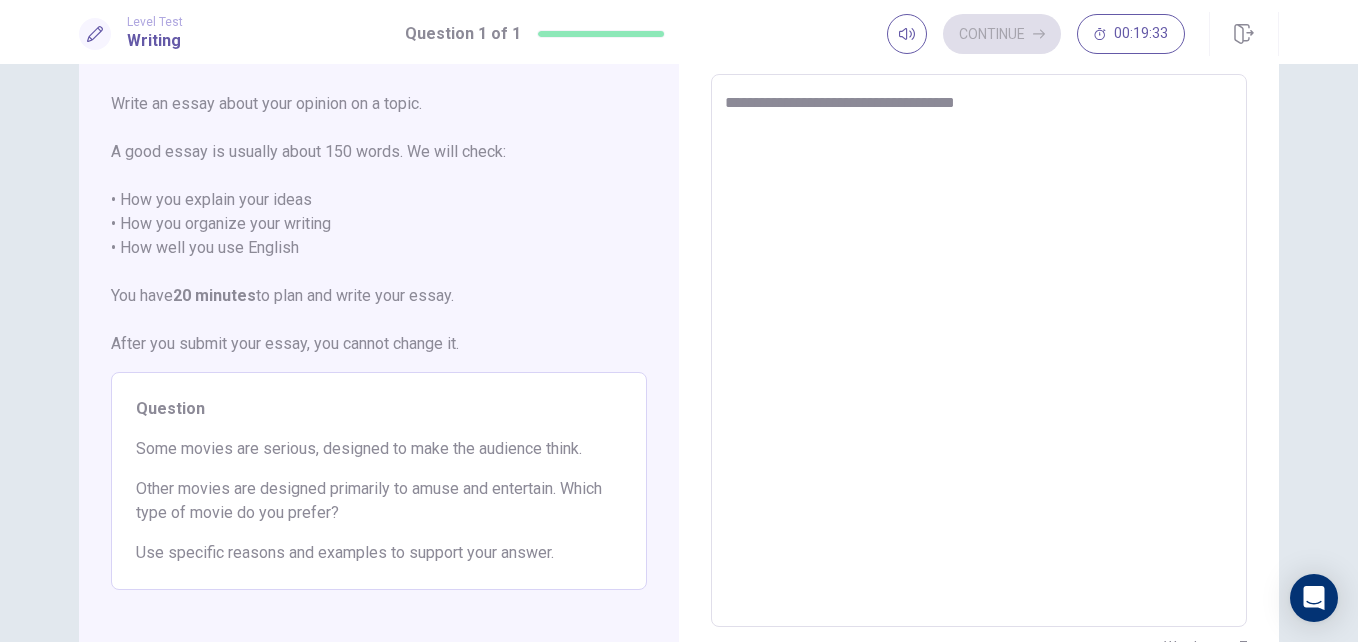 type on "*" 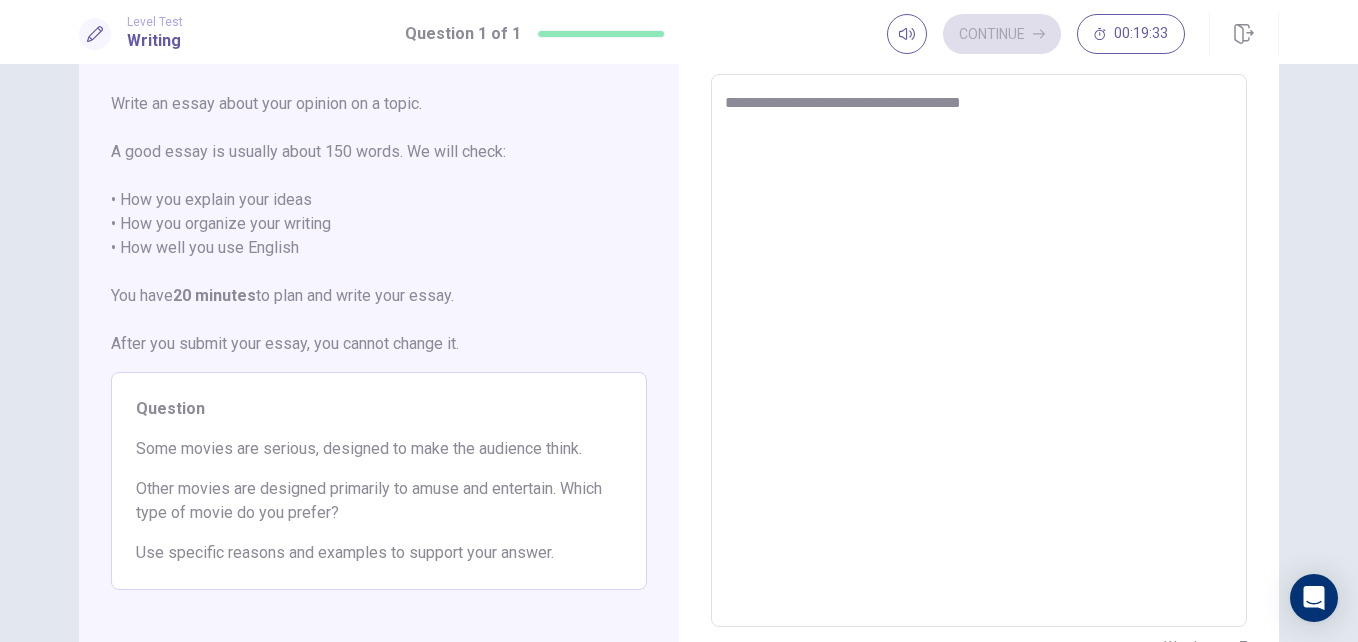 type on "*" 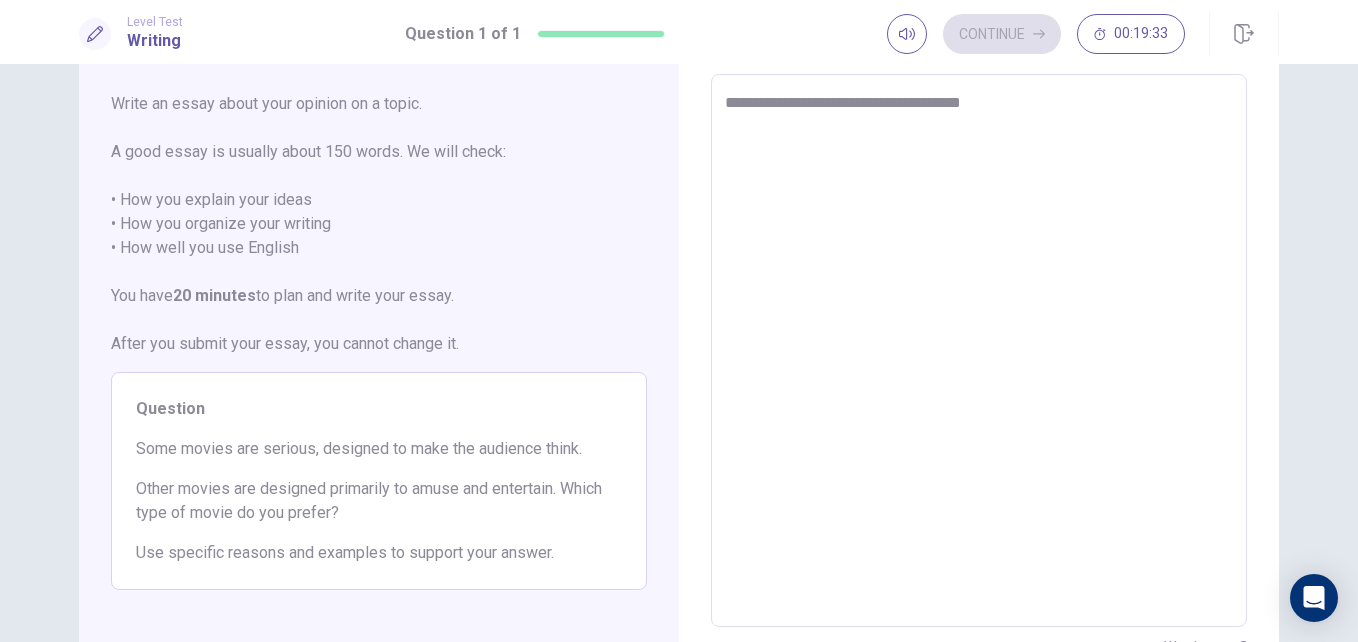 type on "**********" 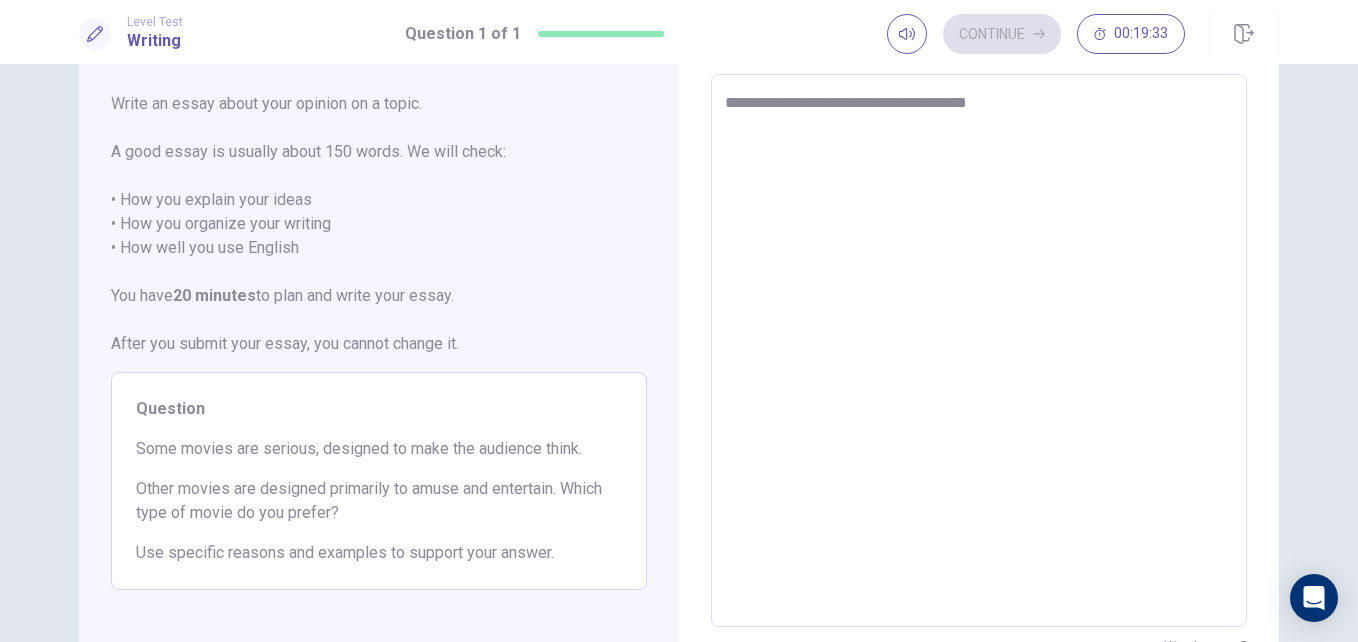 type on "*" 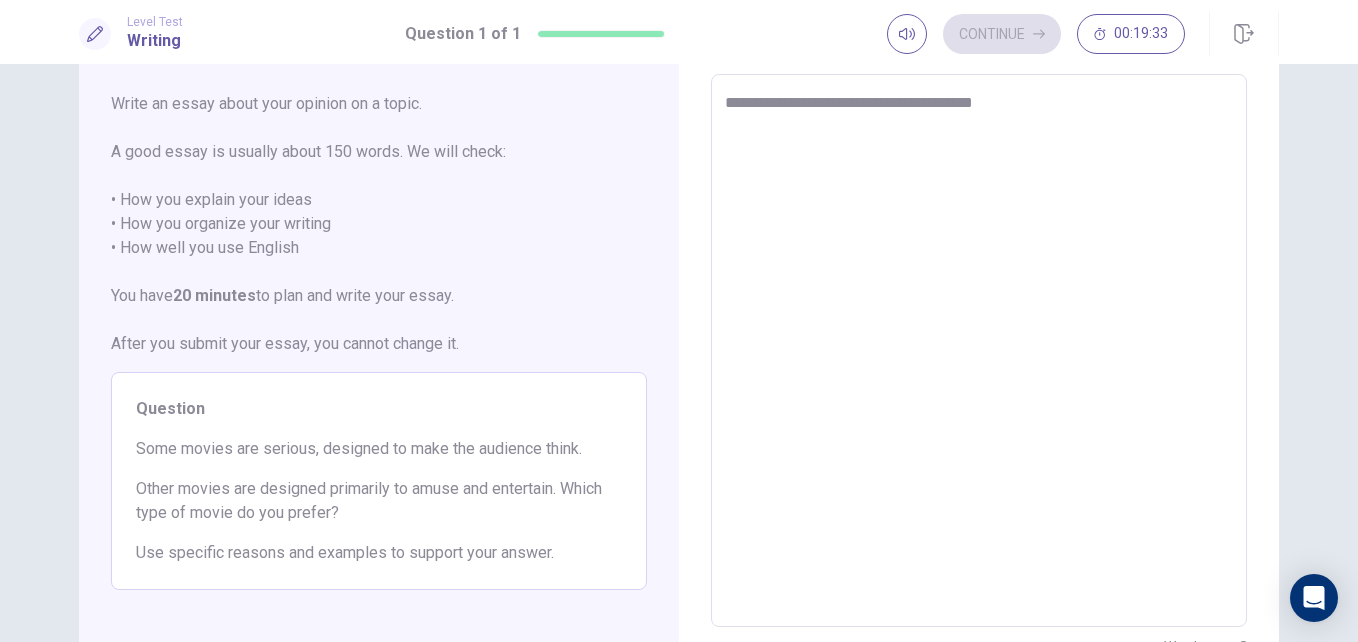 type on "*" 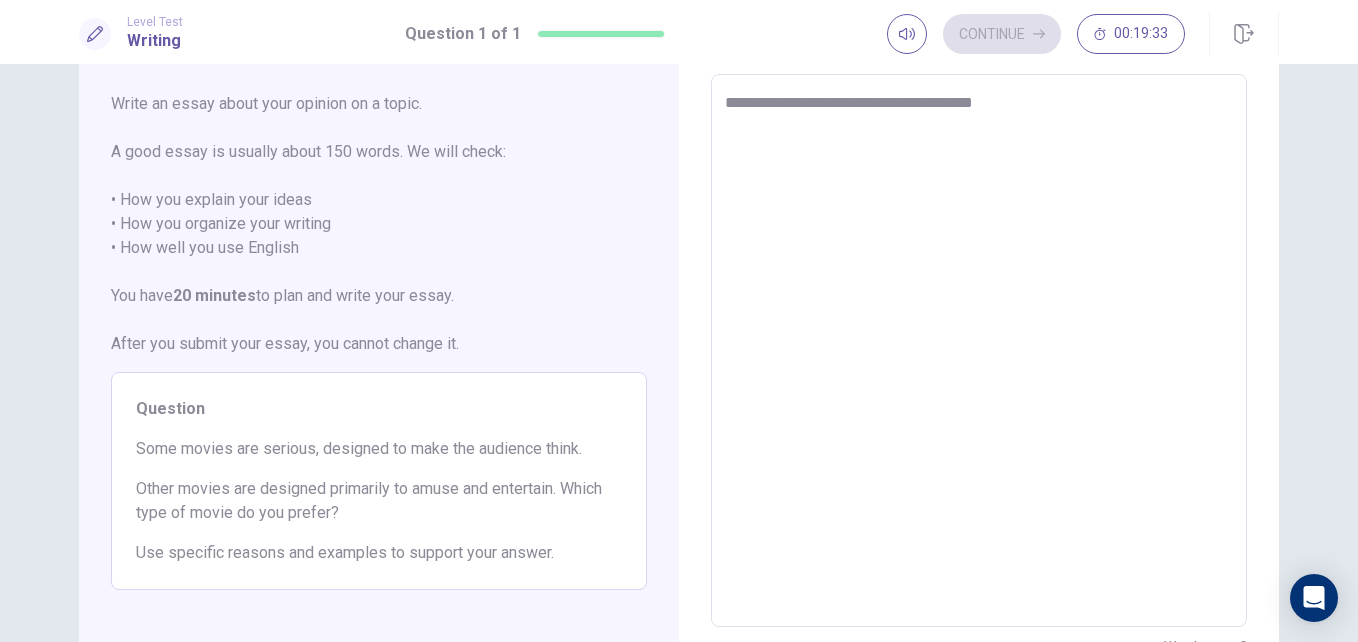 type on "**********" 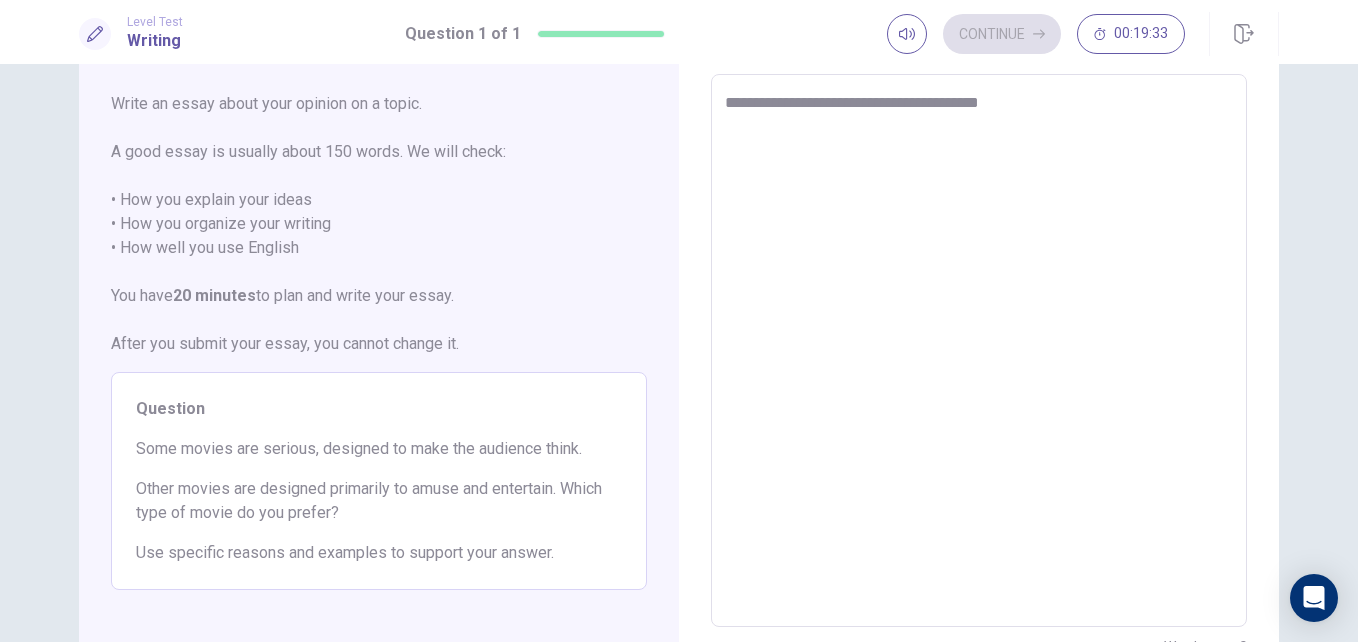 type on "*" 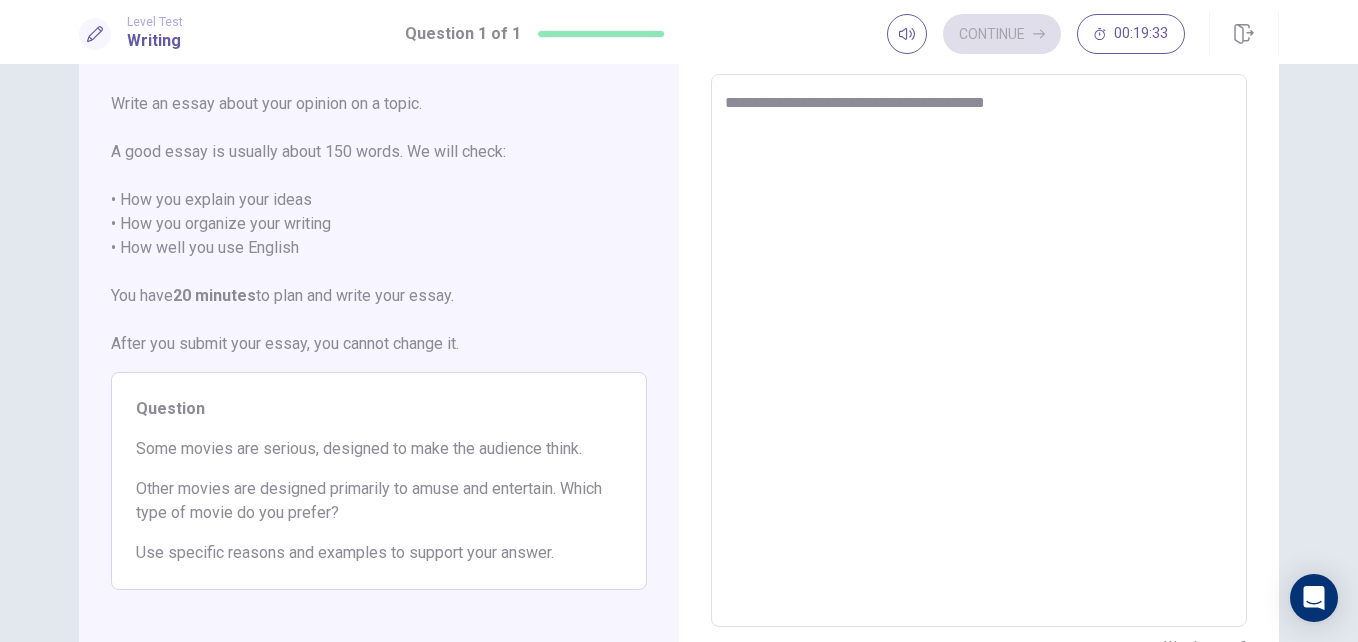 type on "*" 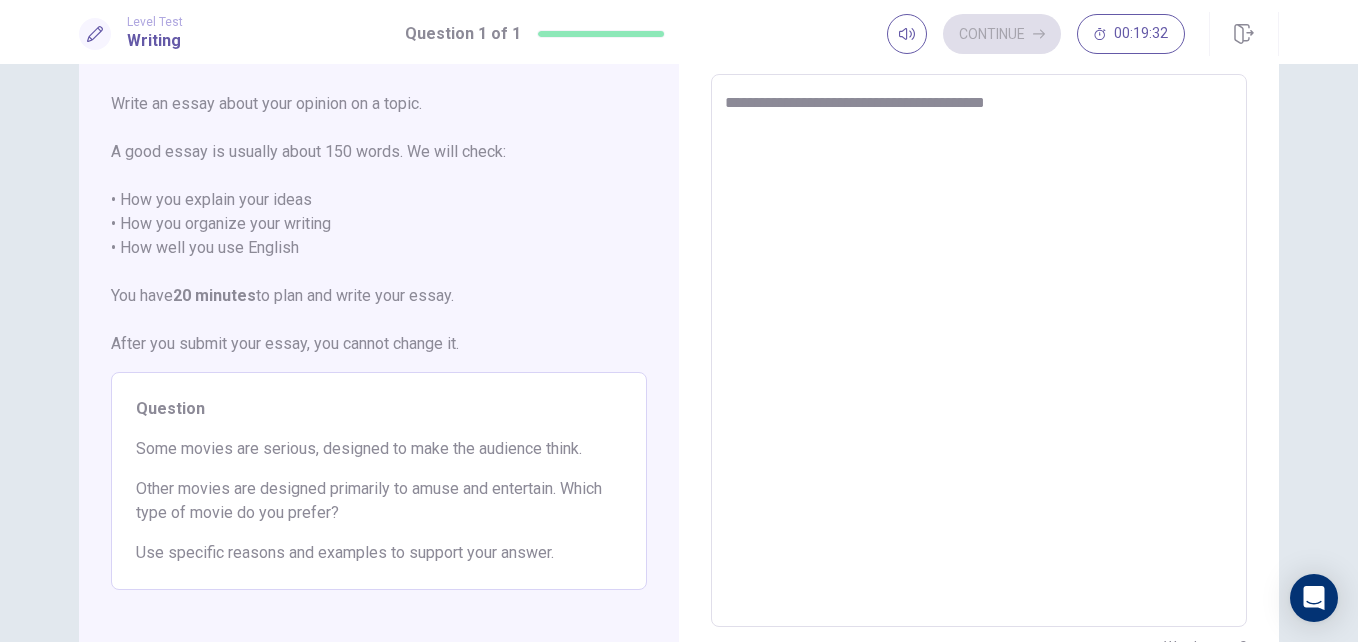 type on "**********" 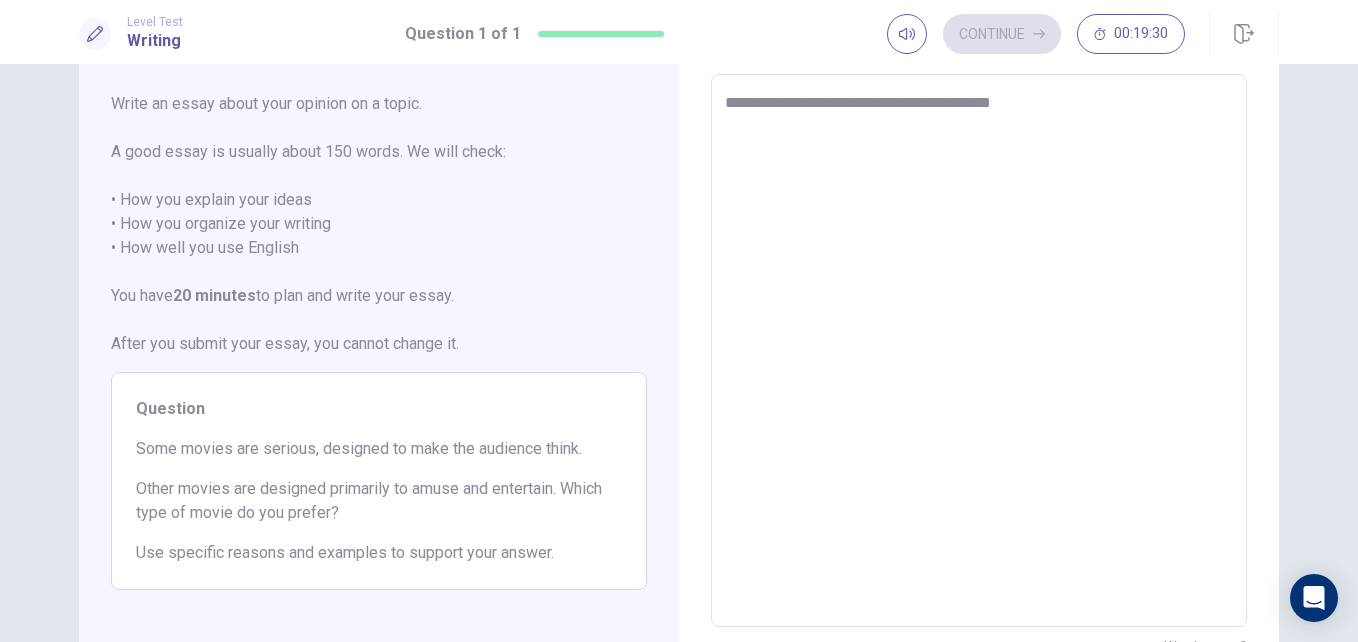 type on "*" 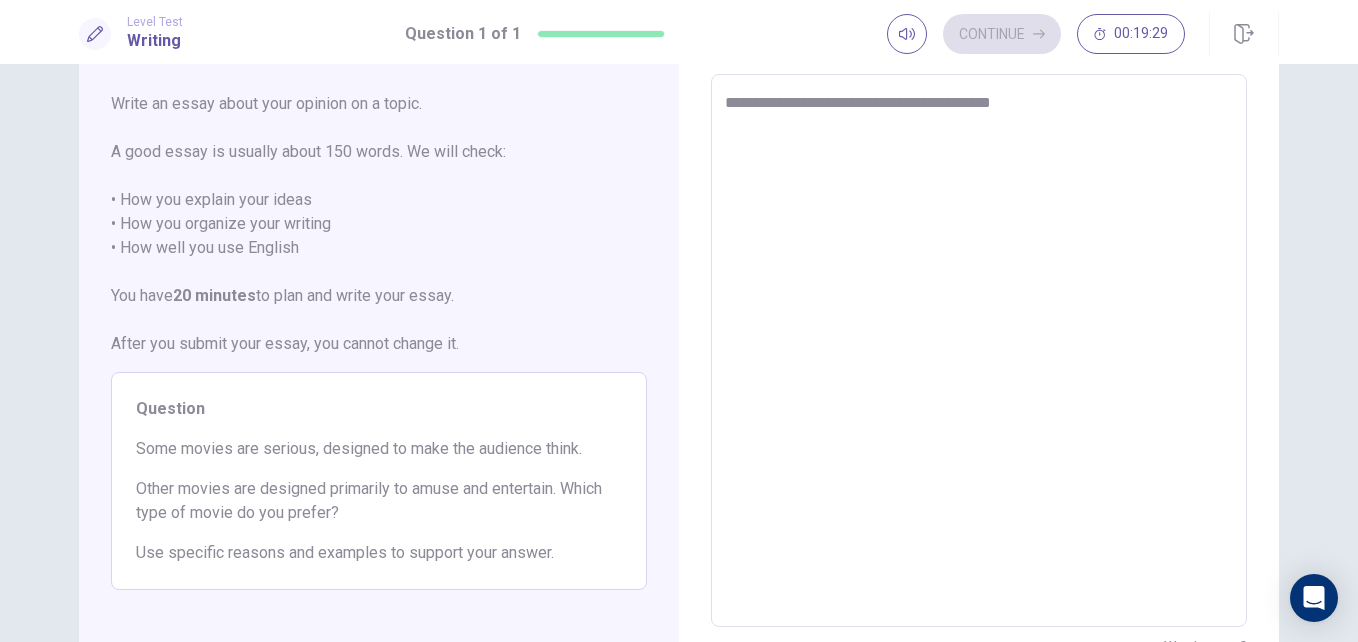 click on "**********" at bounding box center (979, 351) 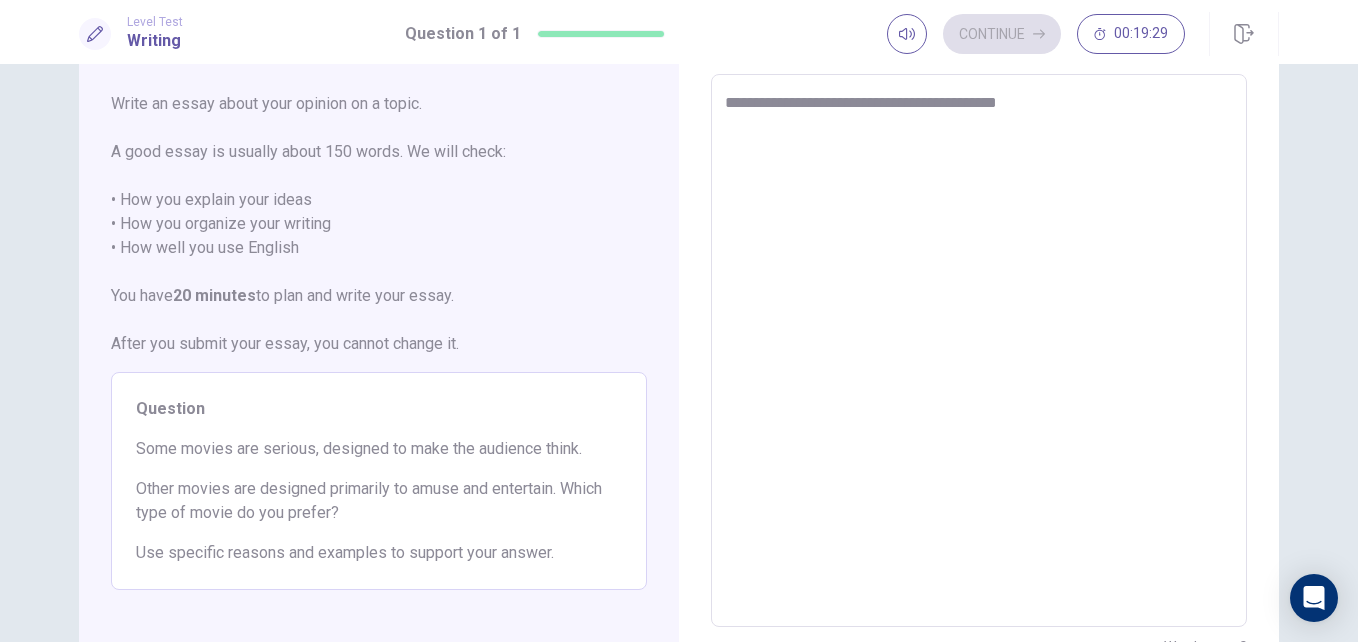 type on "*" 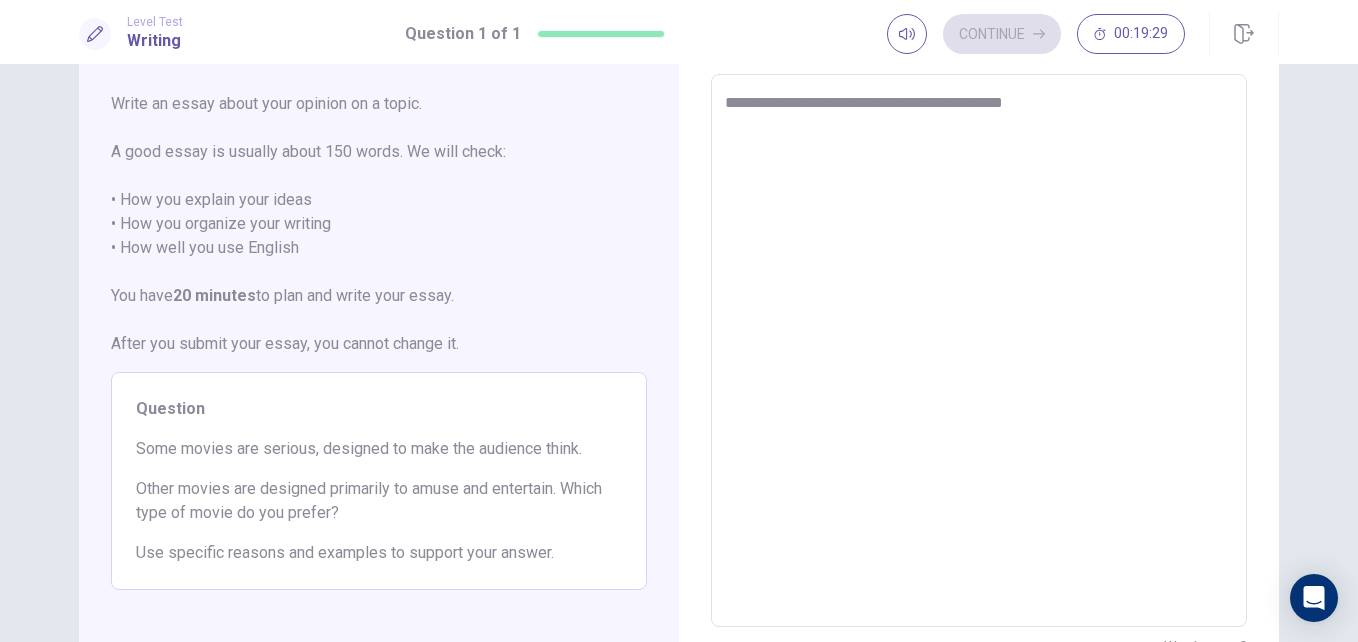 type on "*" 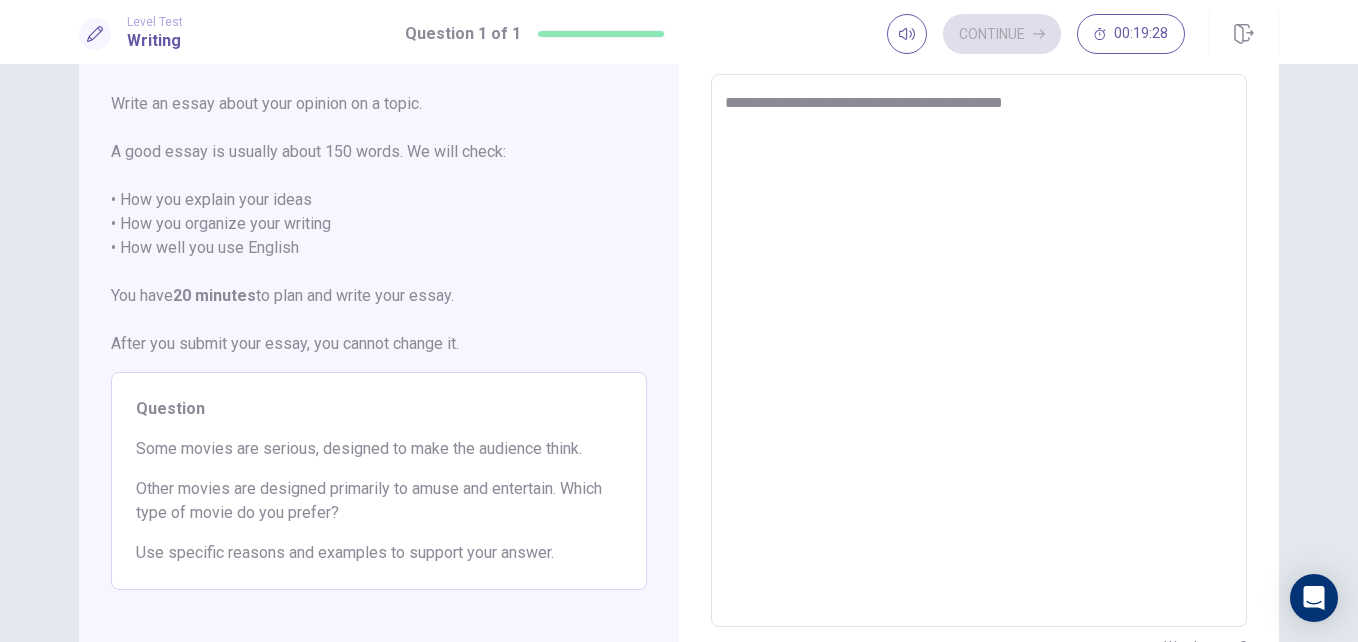 type on "**********" 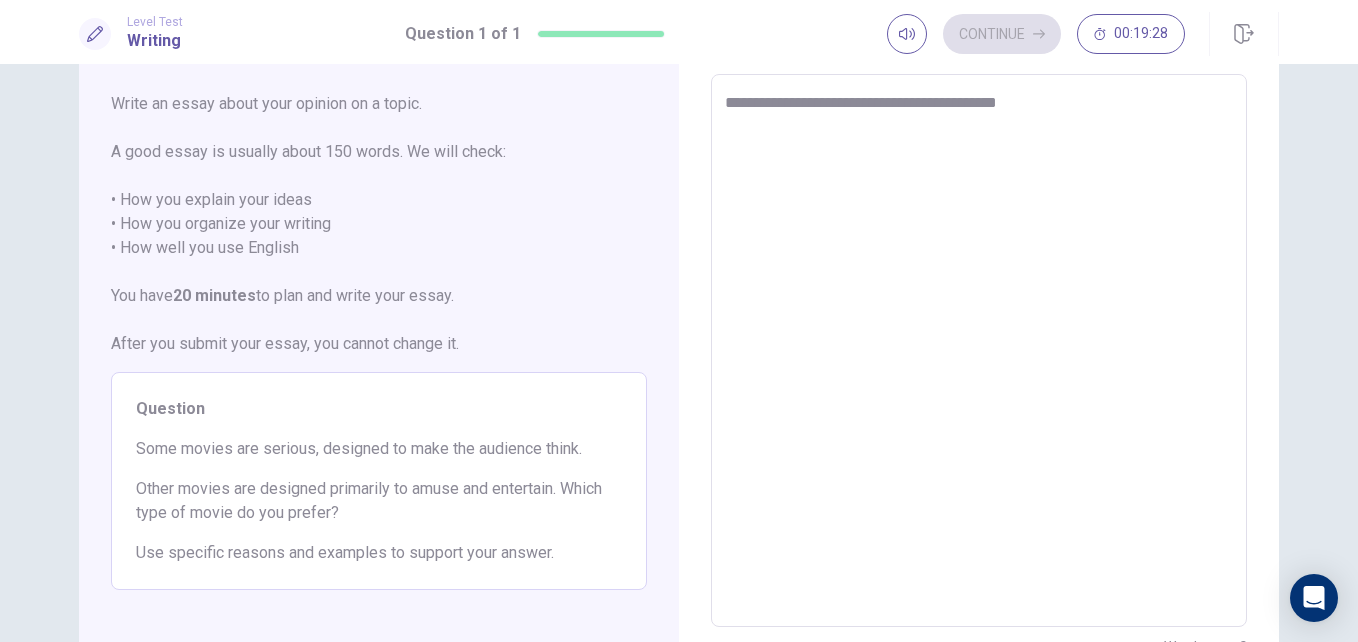 type on "*" 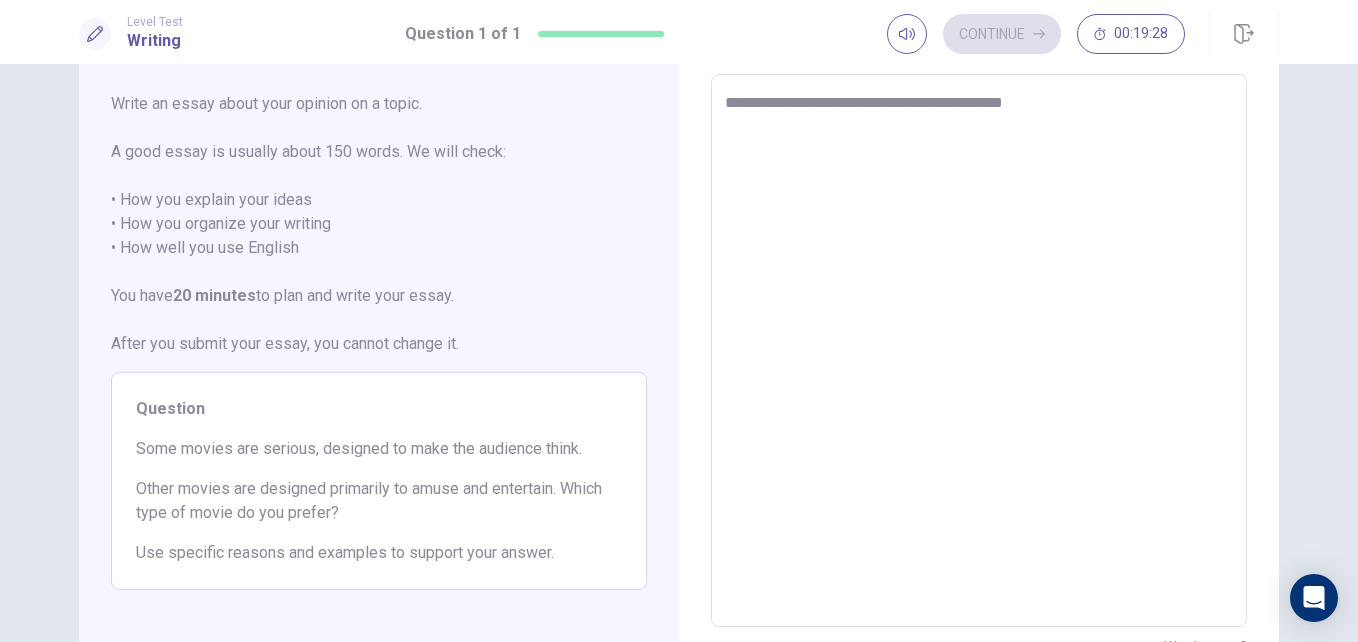 type on "*" 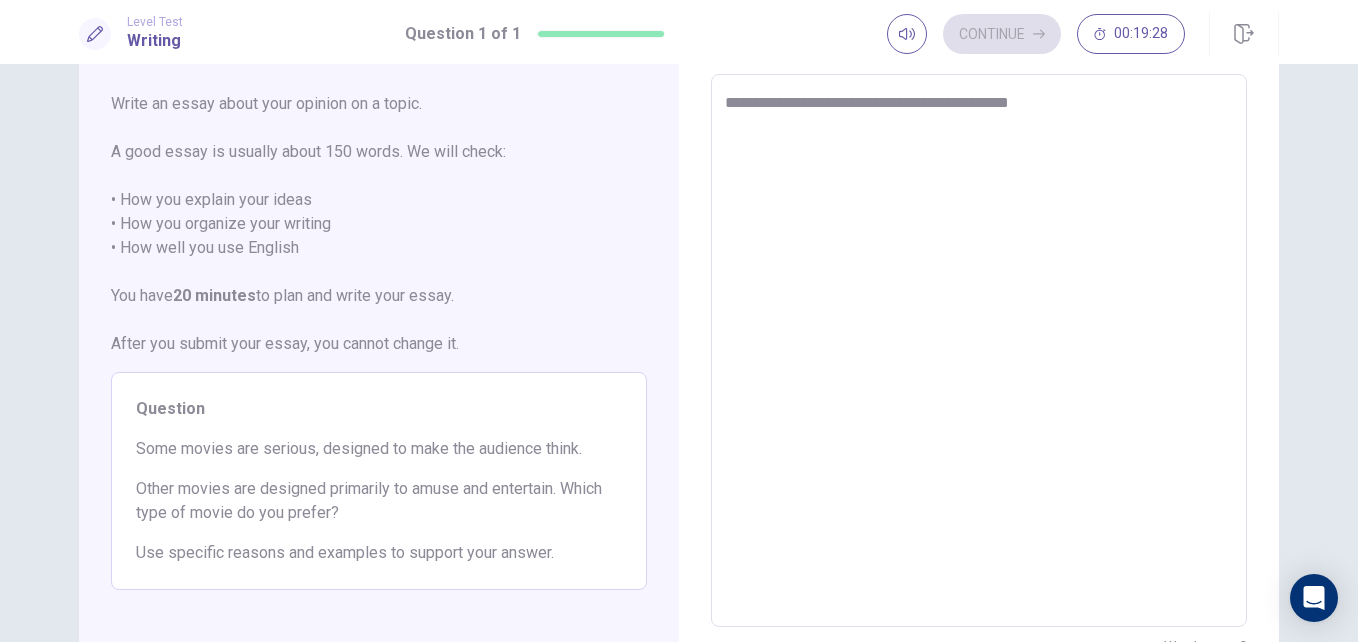 type on "*" 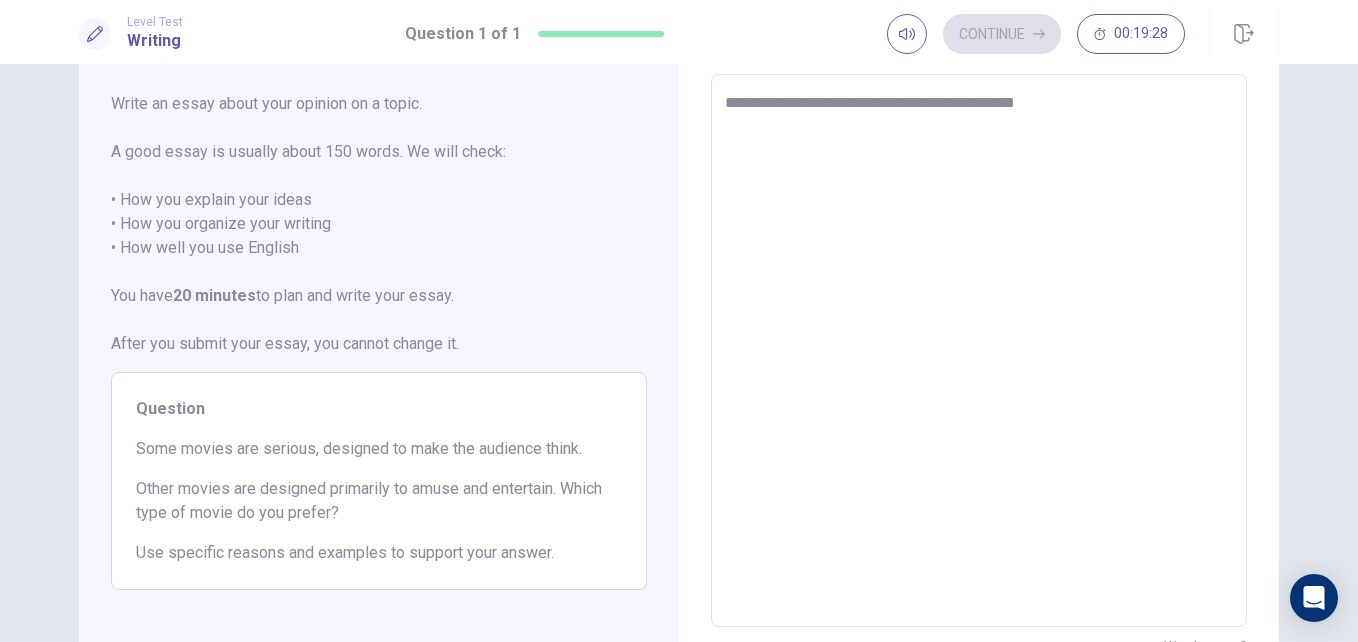 type on "*" 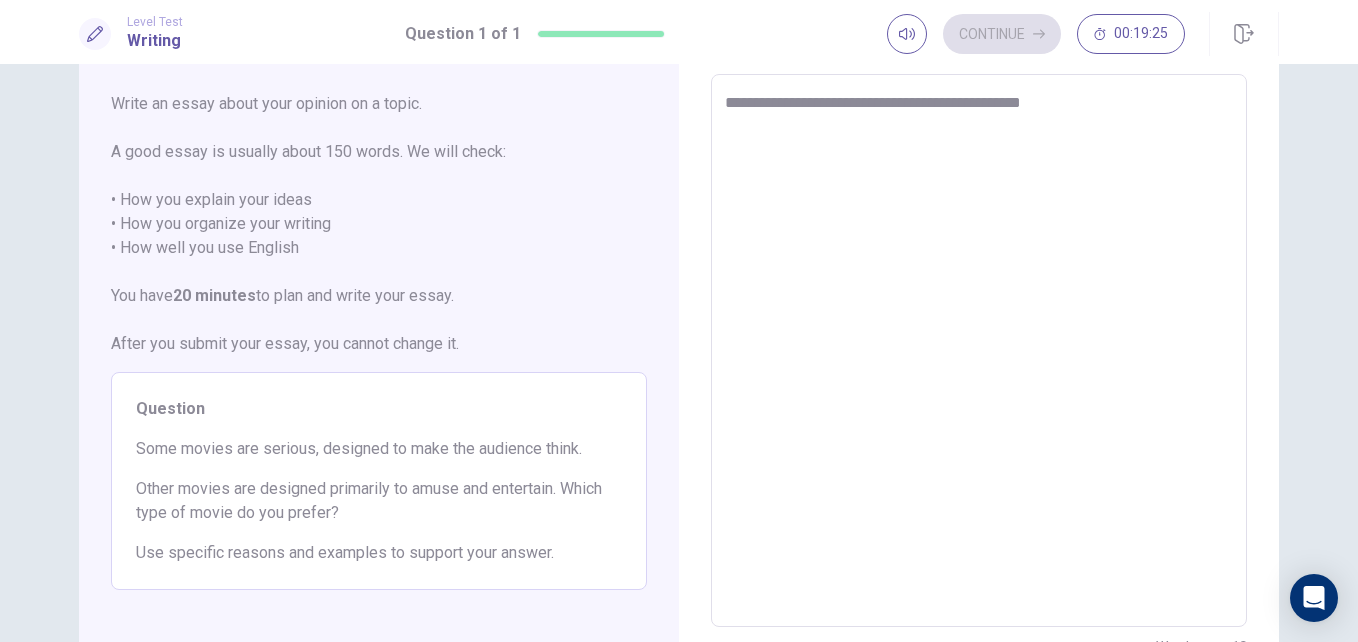 click on "**********" at bounding box center [979, 351] 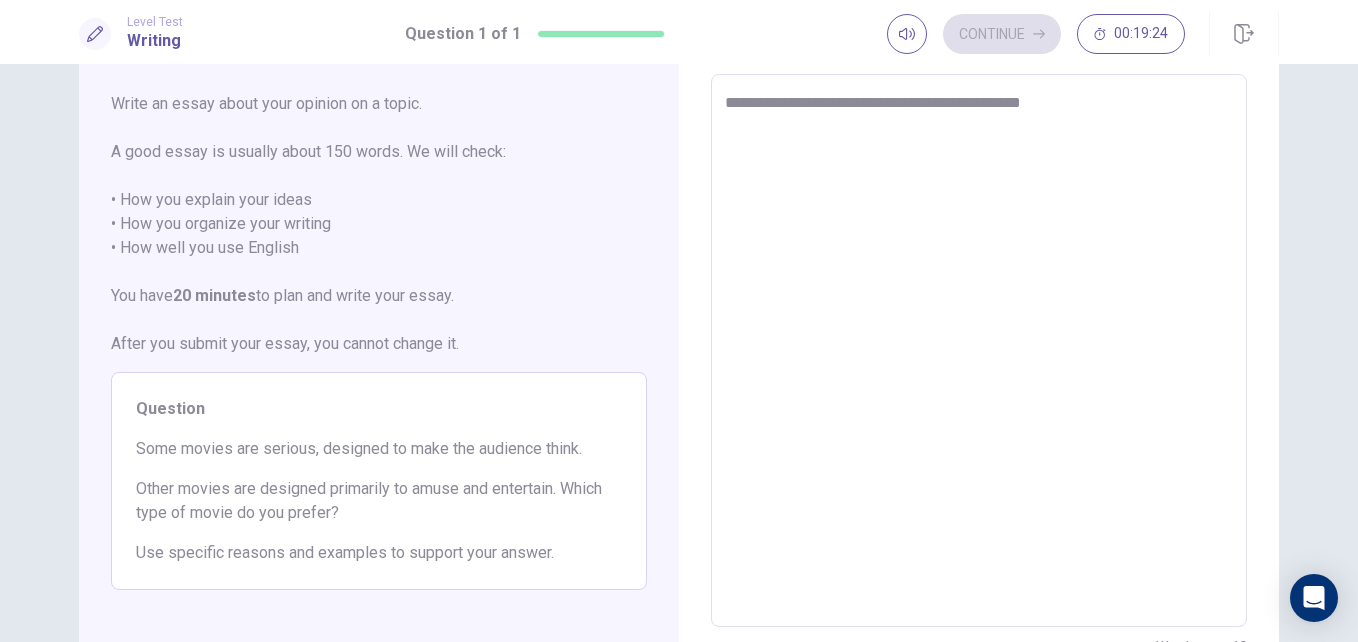 click on "**********" at bounding box center (979, 351) 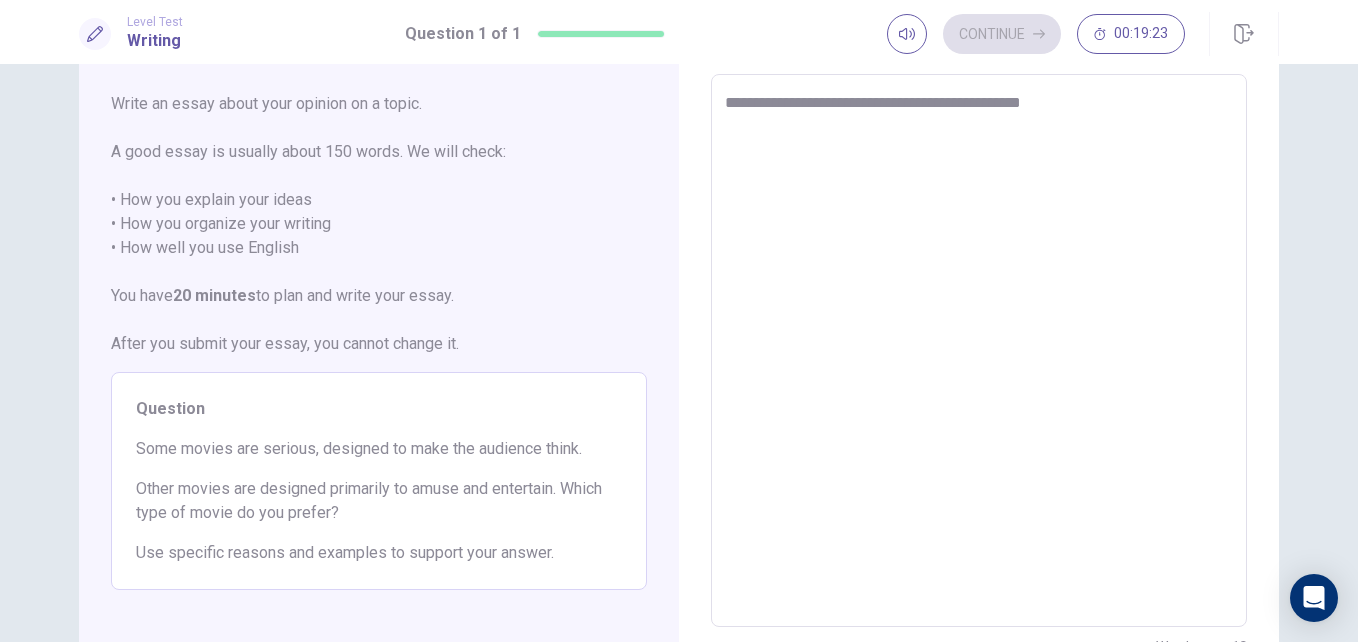 type on "**********" 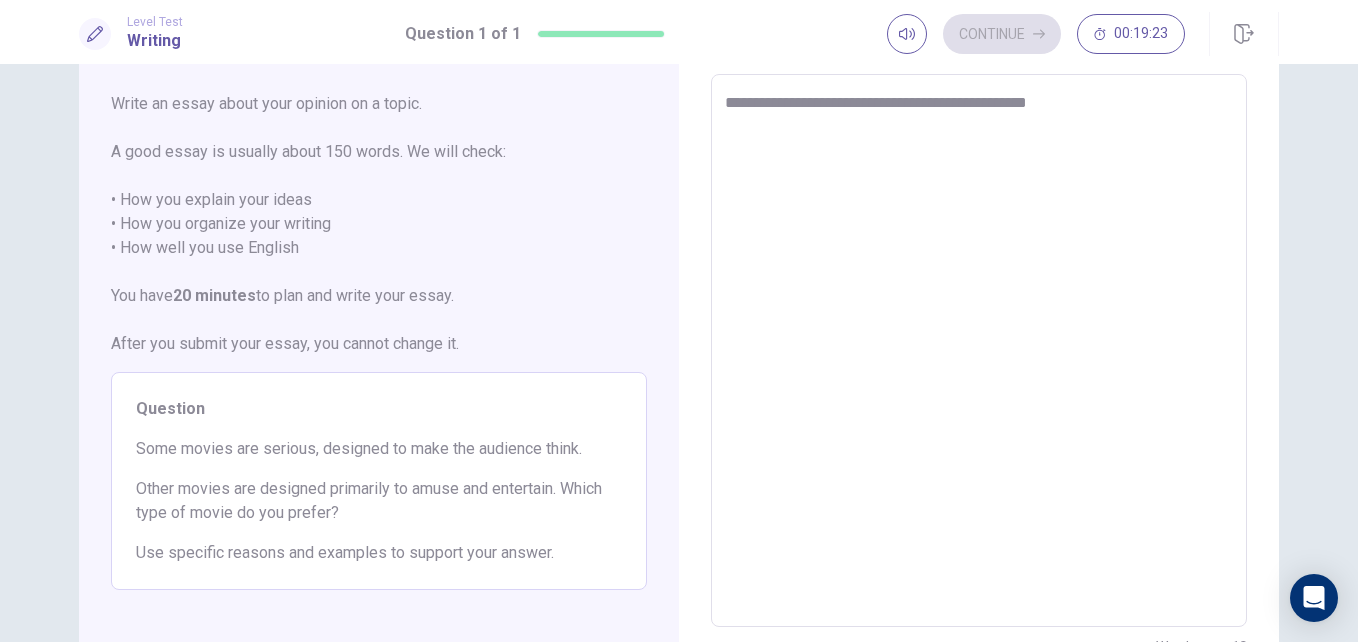 type on "*" 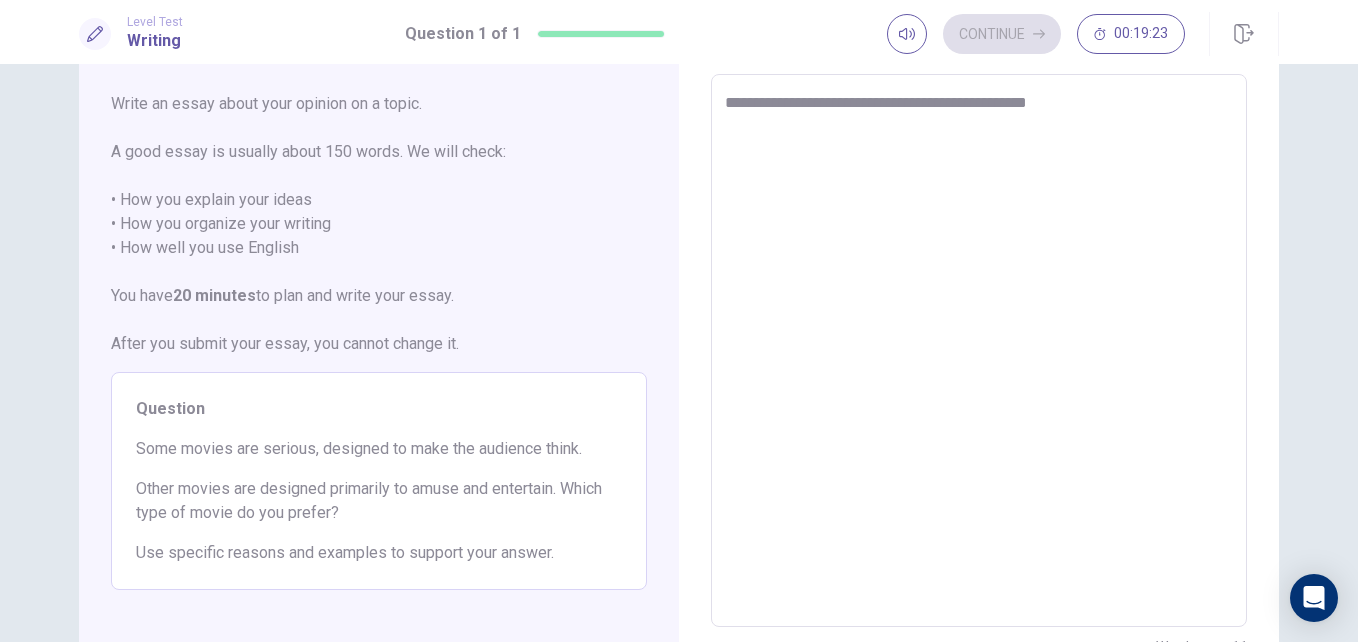 type on "**********" 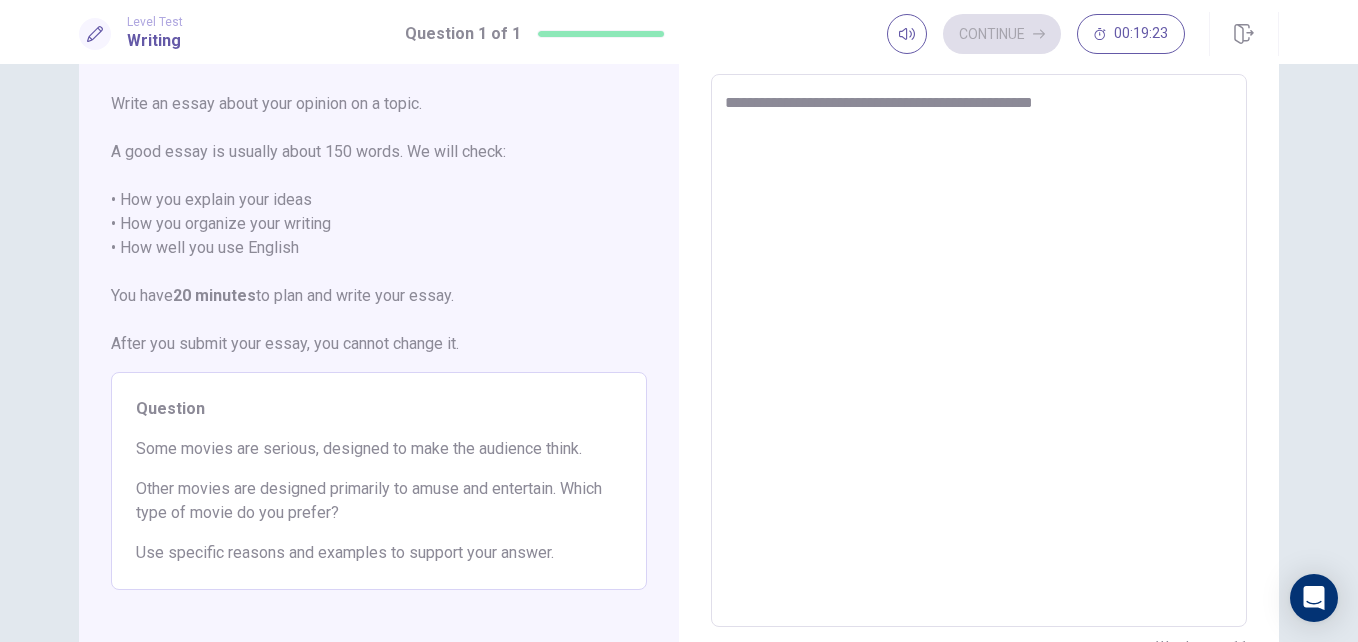 type on "*" 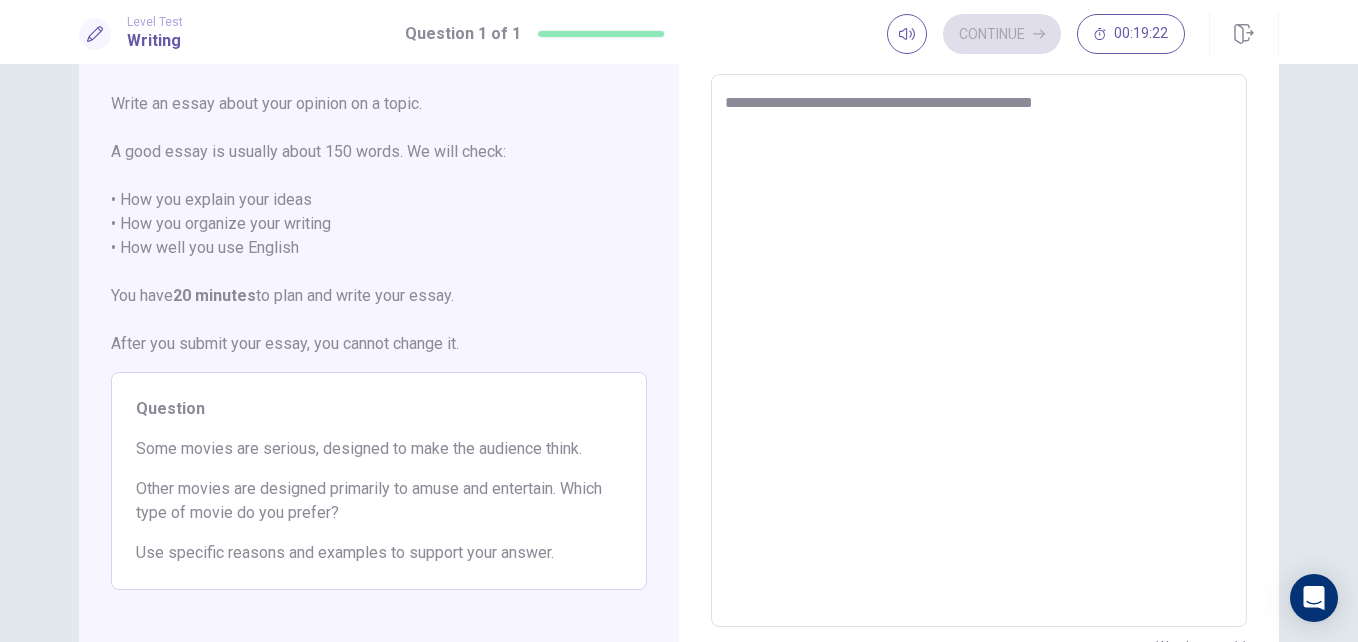 type on "**********" 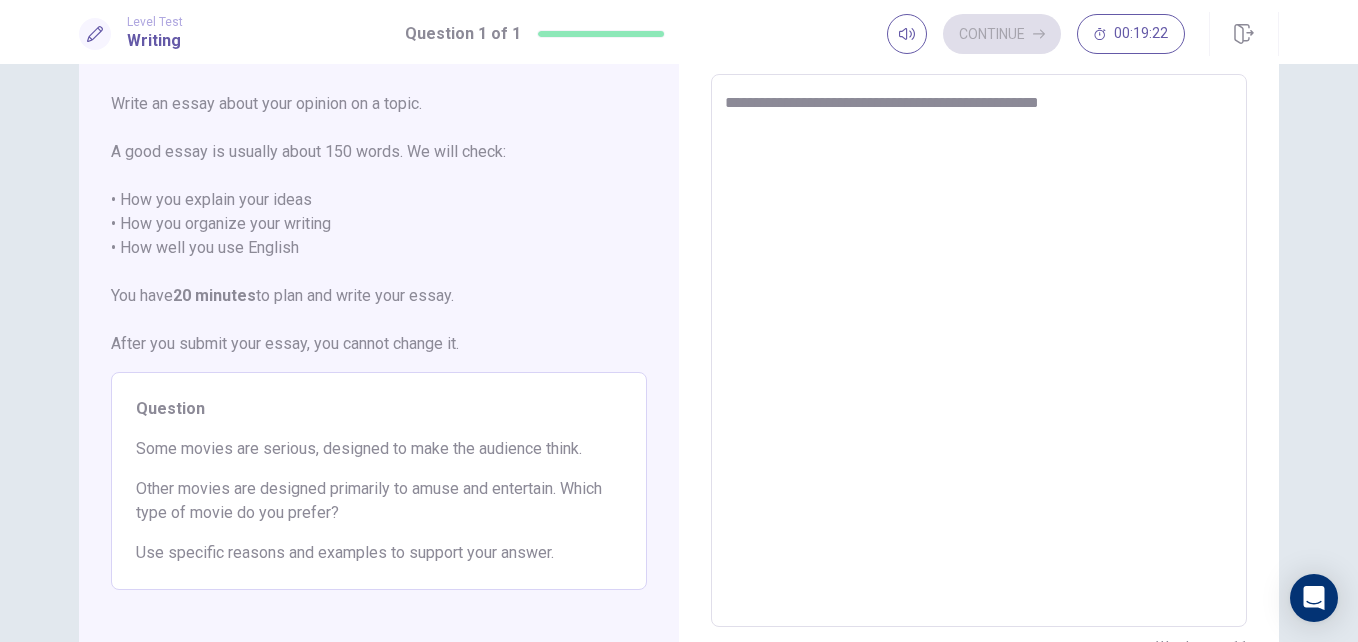 type on "*" 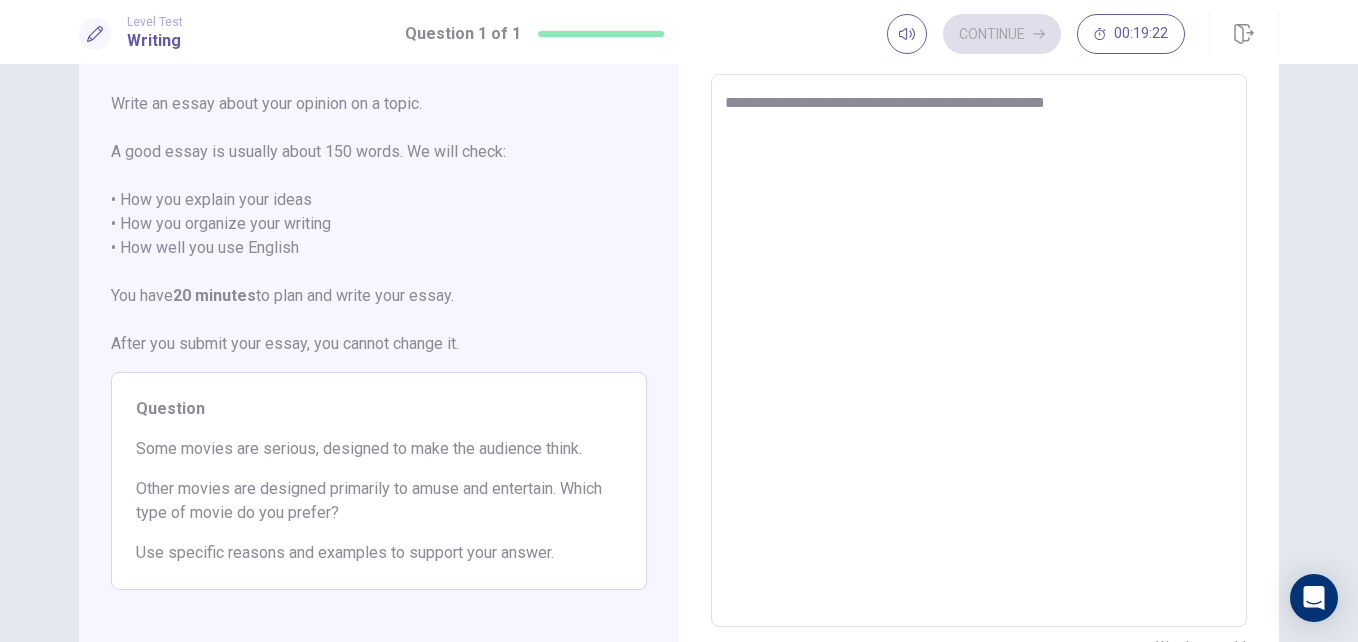 type on "*" 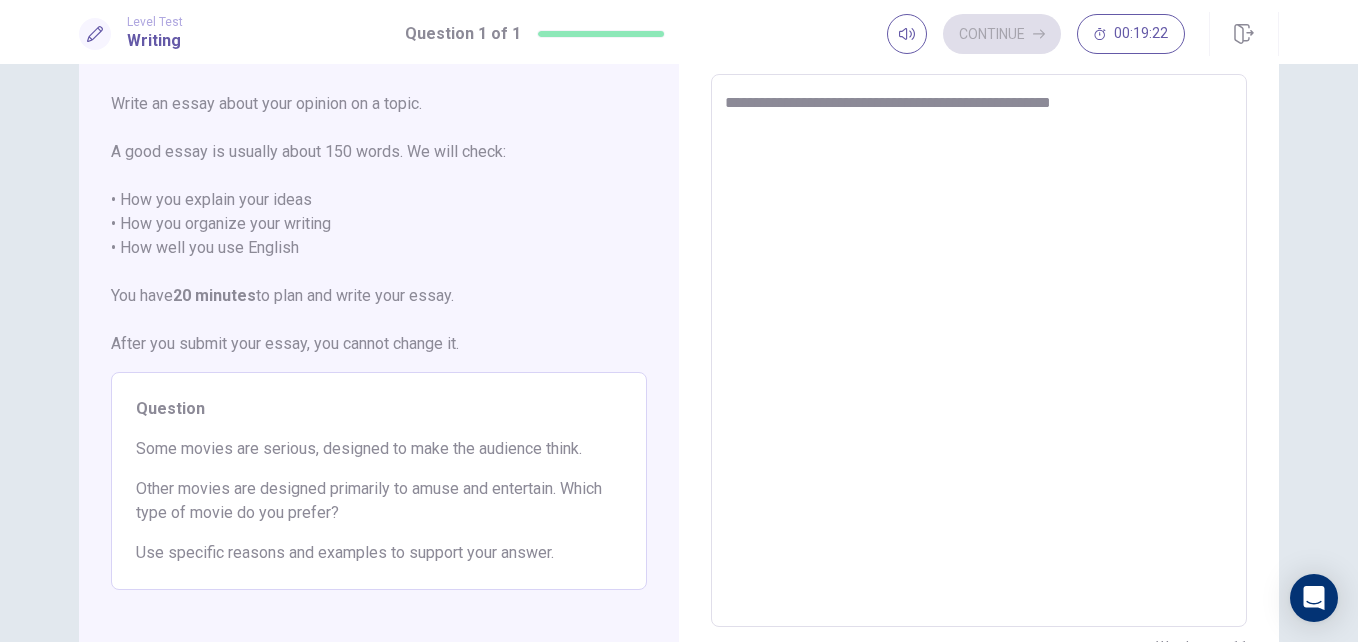 type on "*" 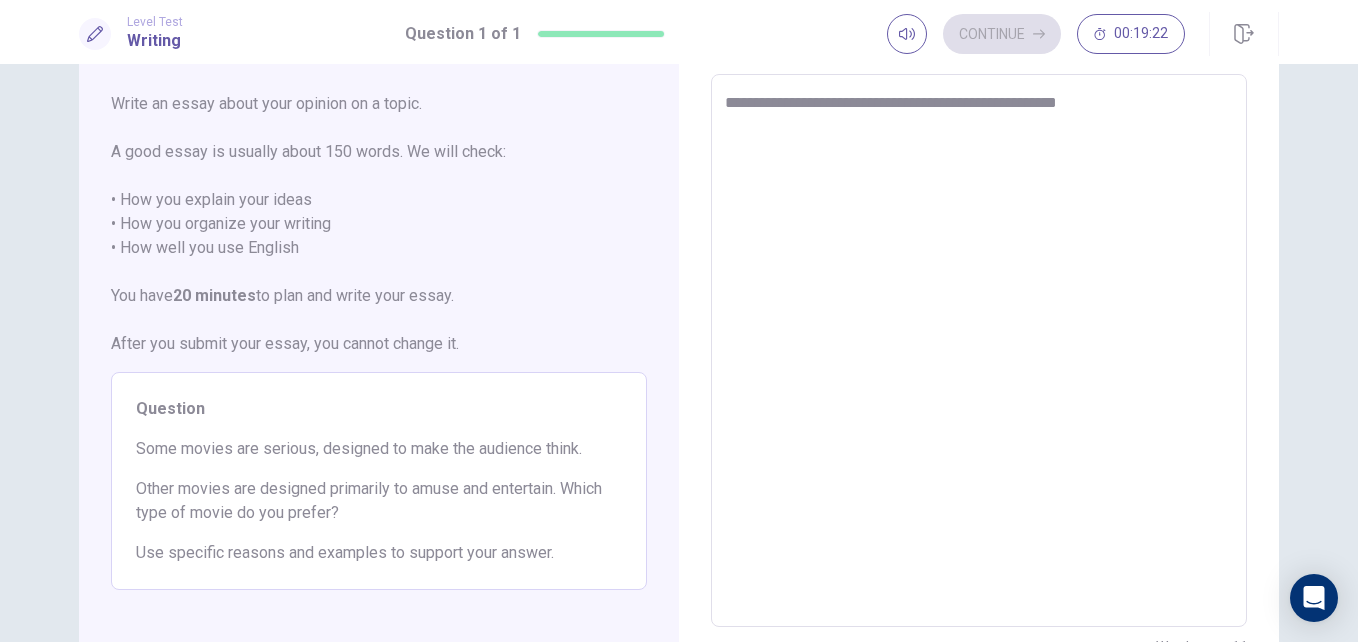 type on "*" 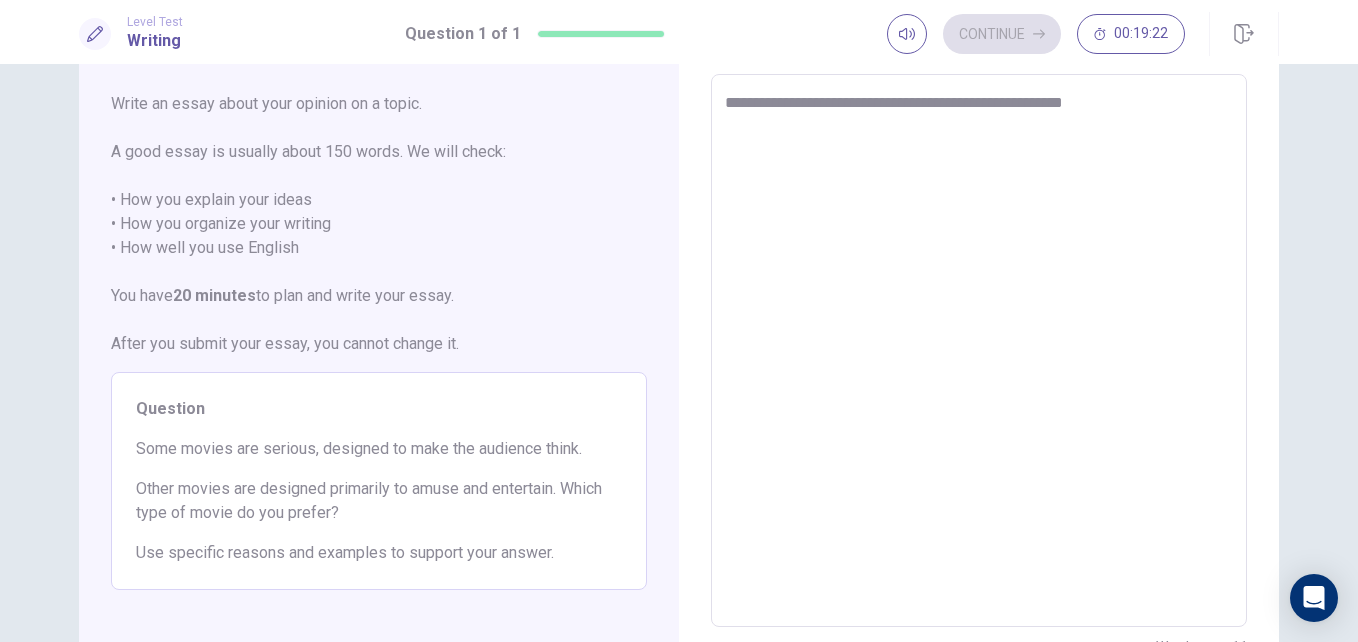 type on "*" 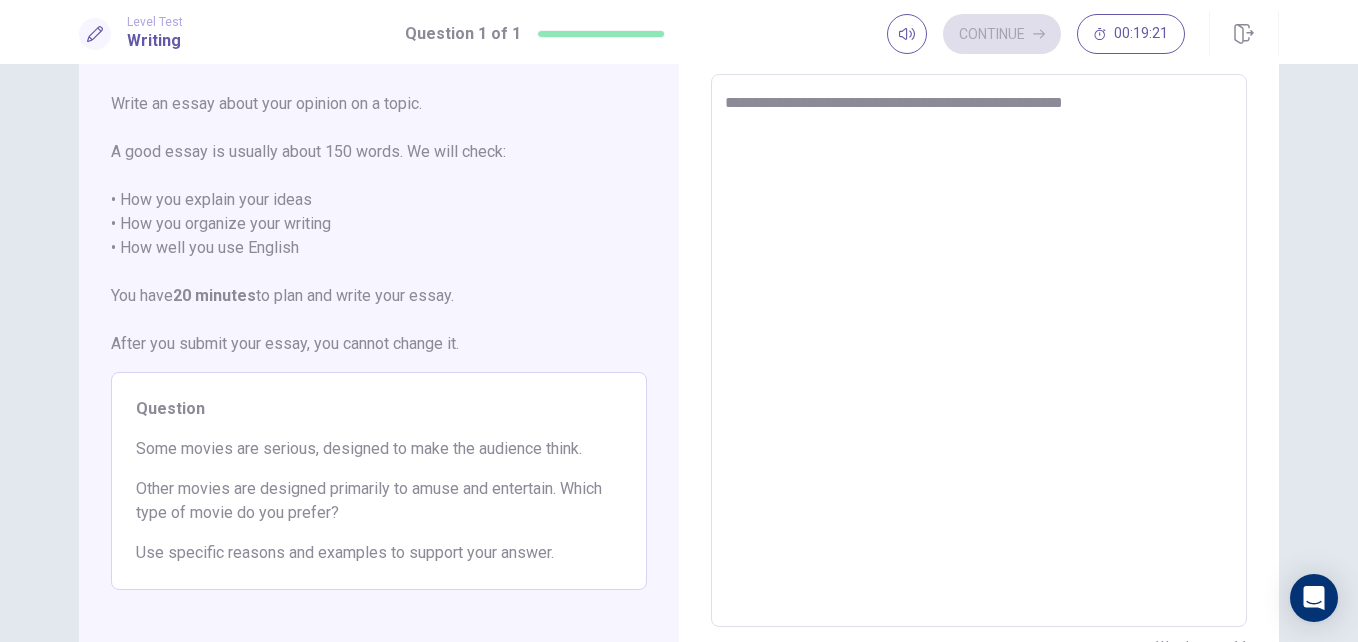 type on "**********" 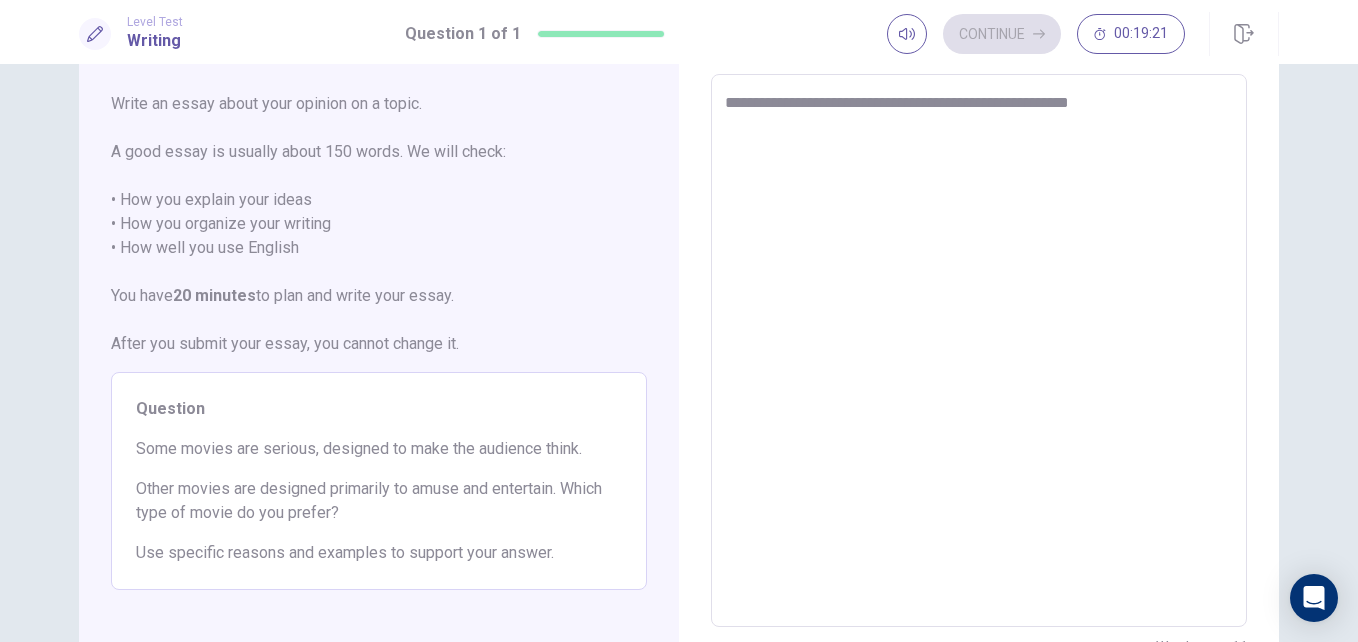 type on "*" 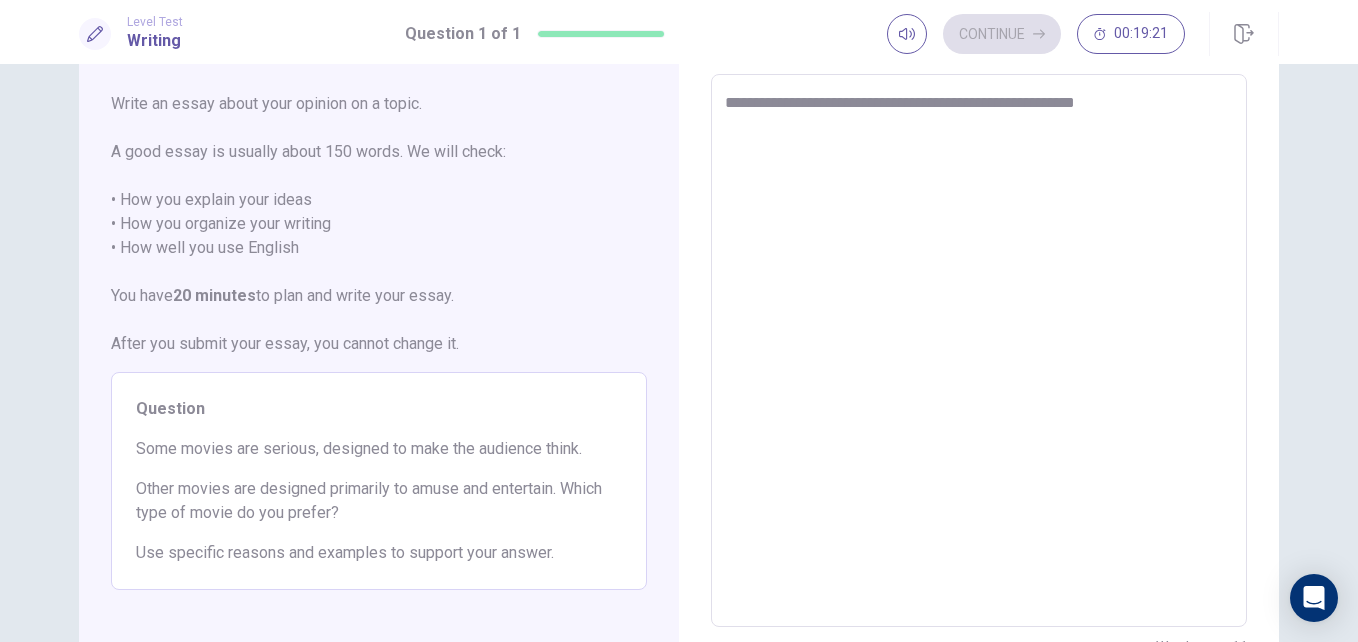 type on "*" 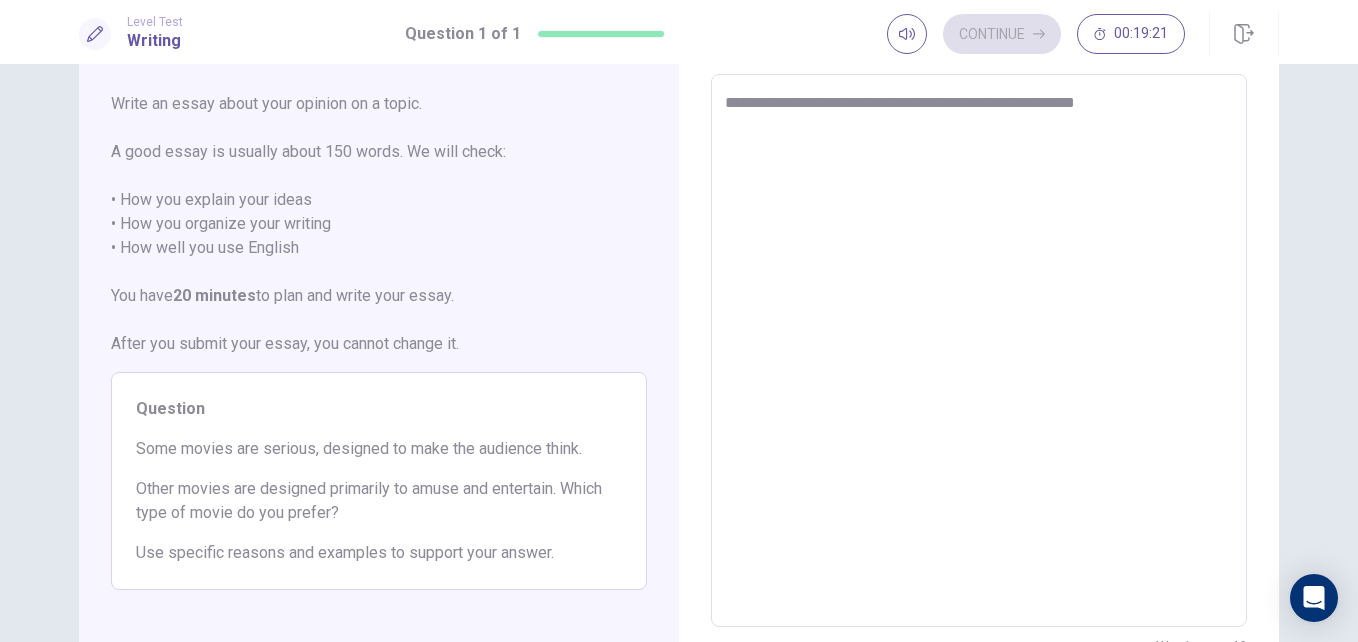 type on "**********" 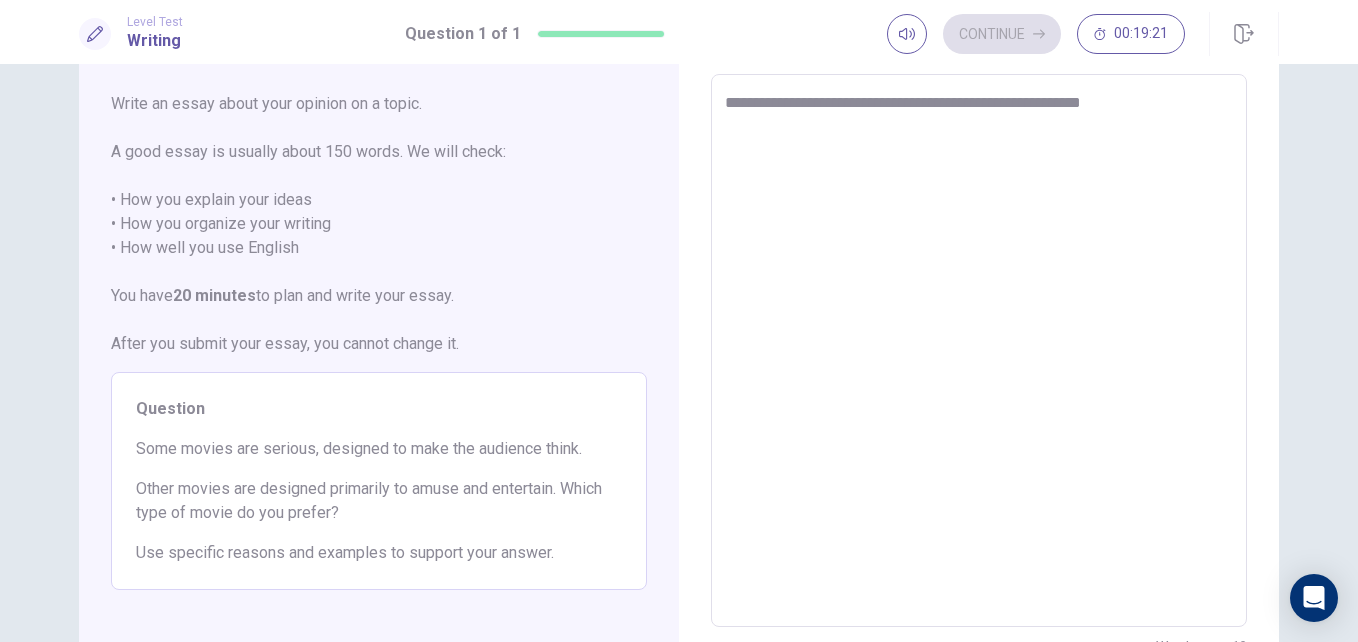 type on "*" 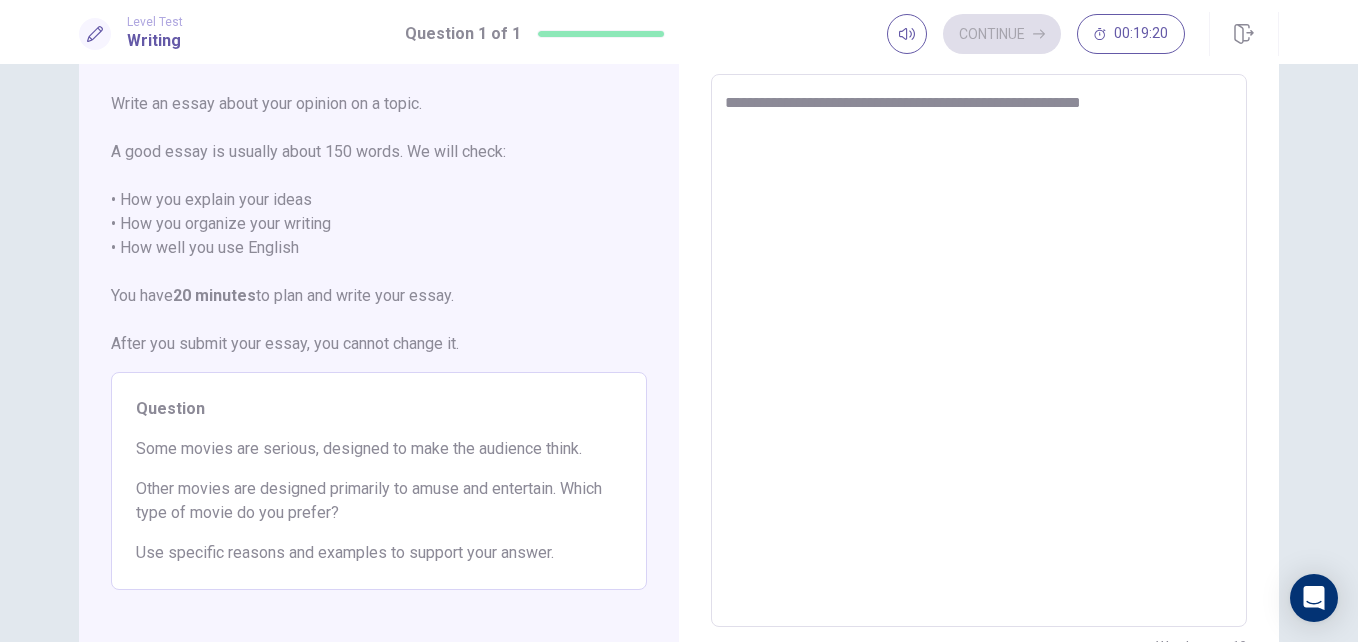 type on "**********" 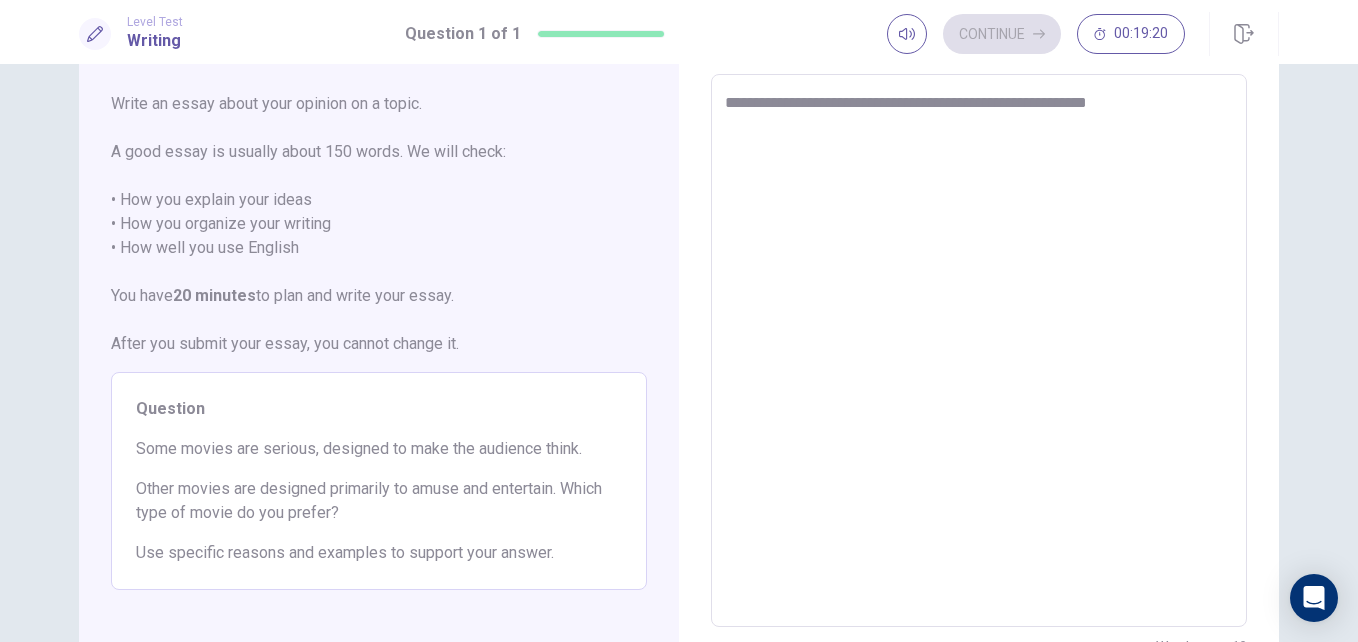 type on "*" 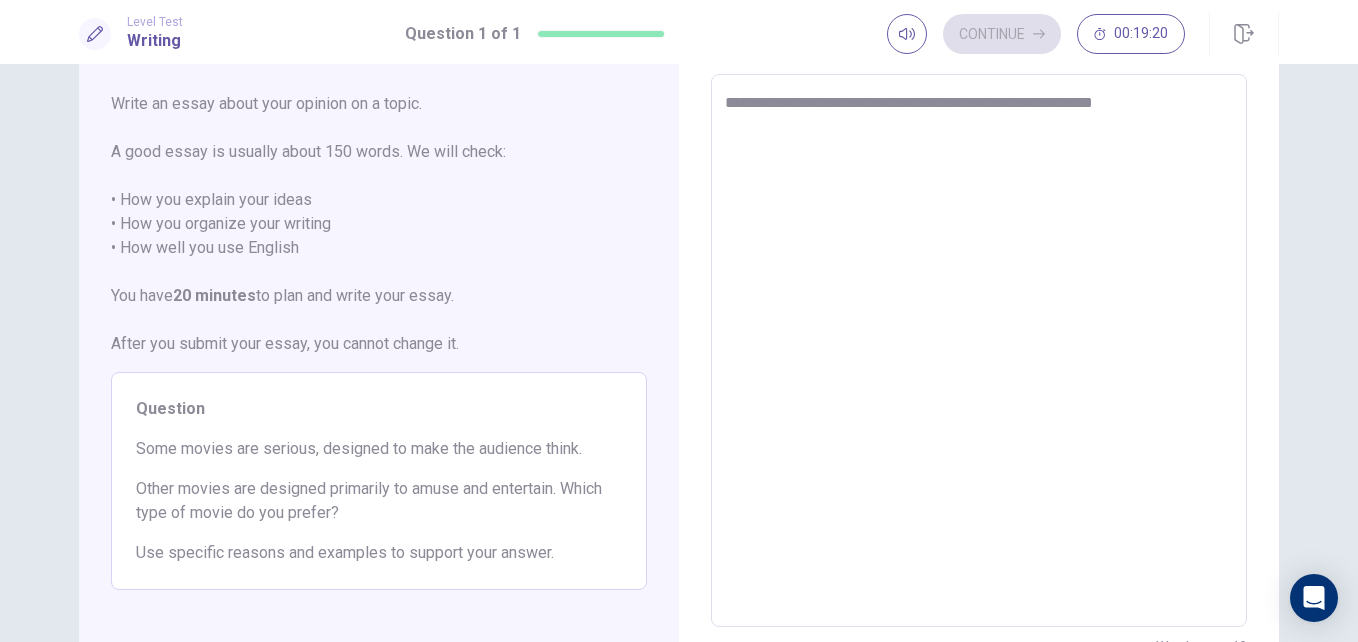 type on "*" 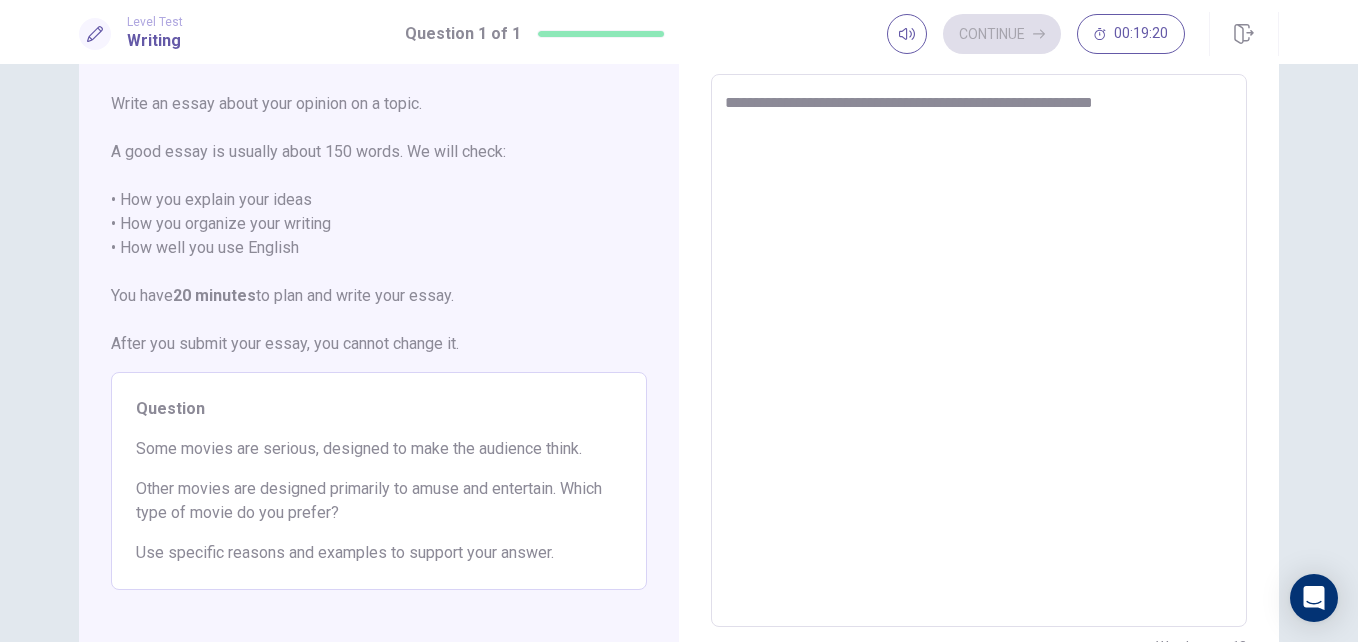 type on "**********" 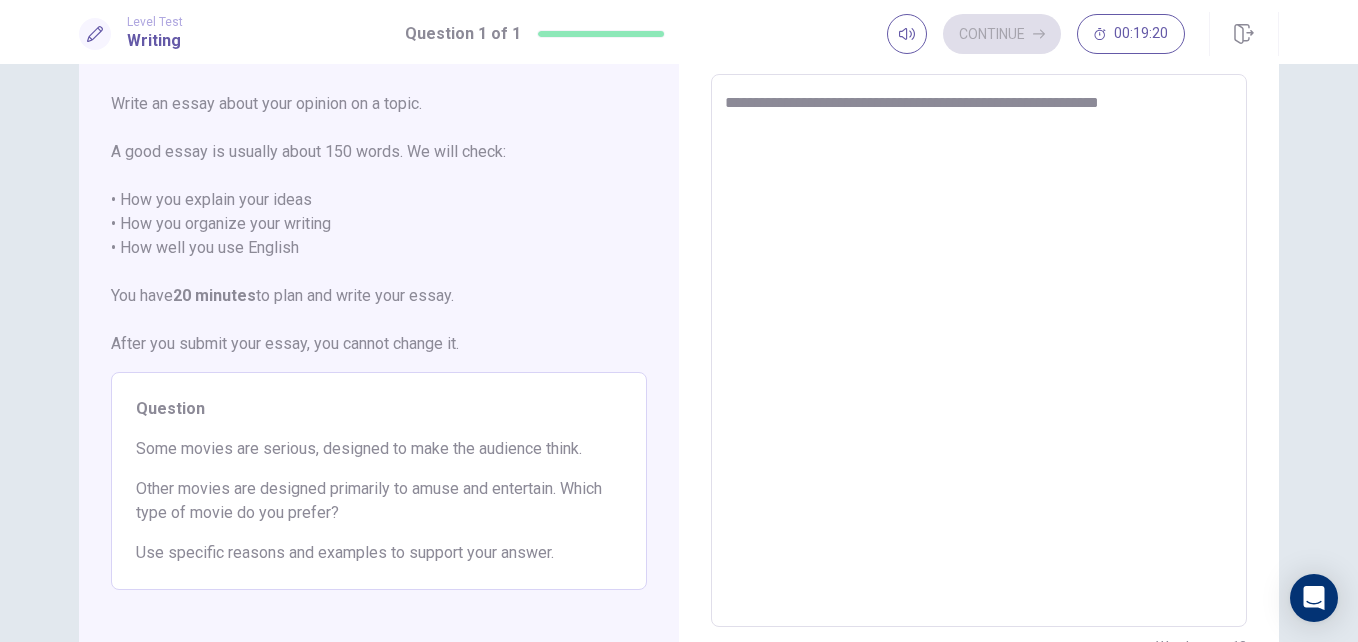 type on "*" 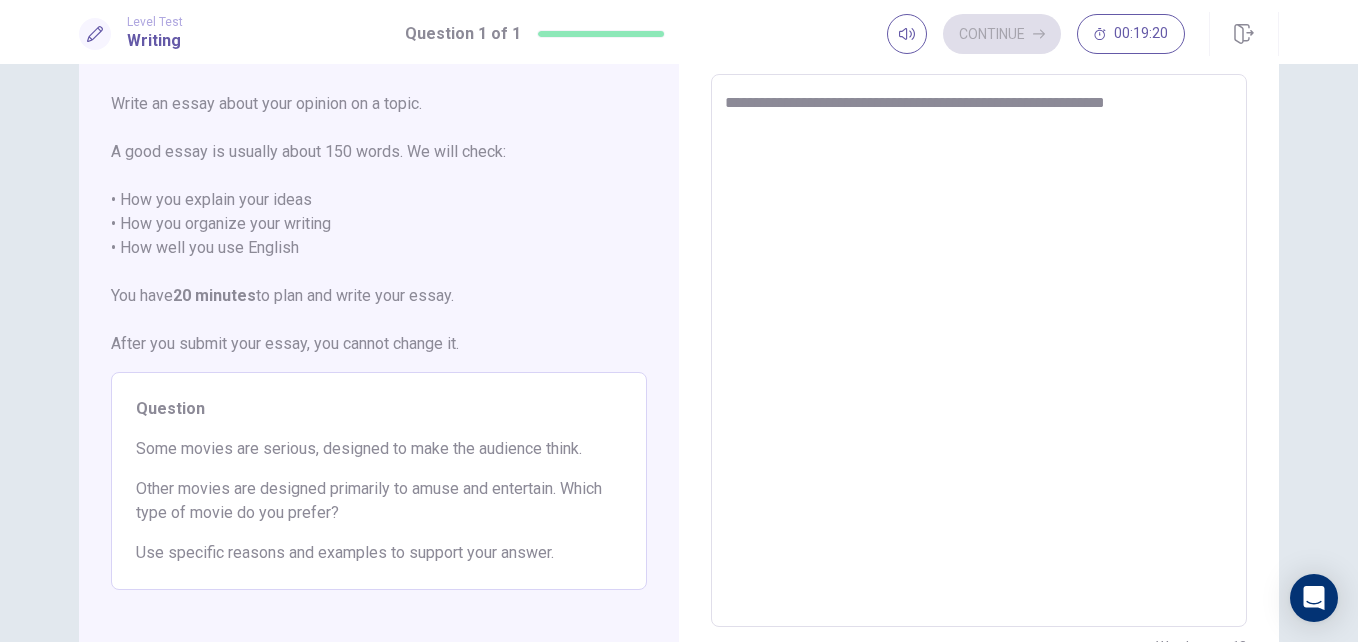 type on "*" 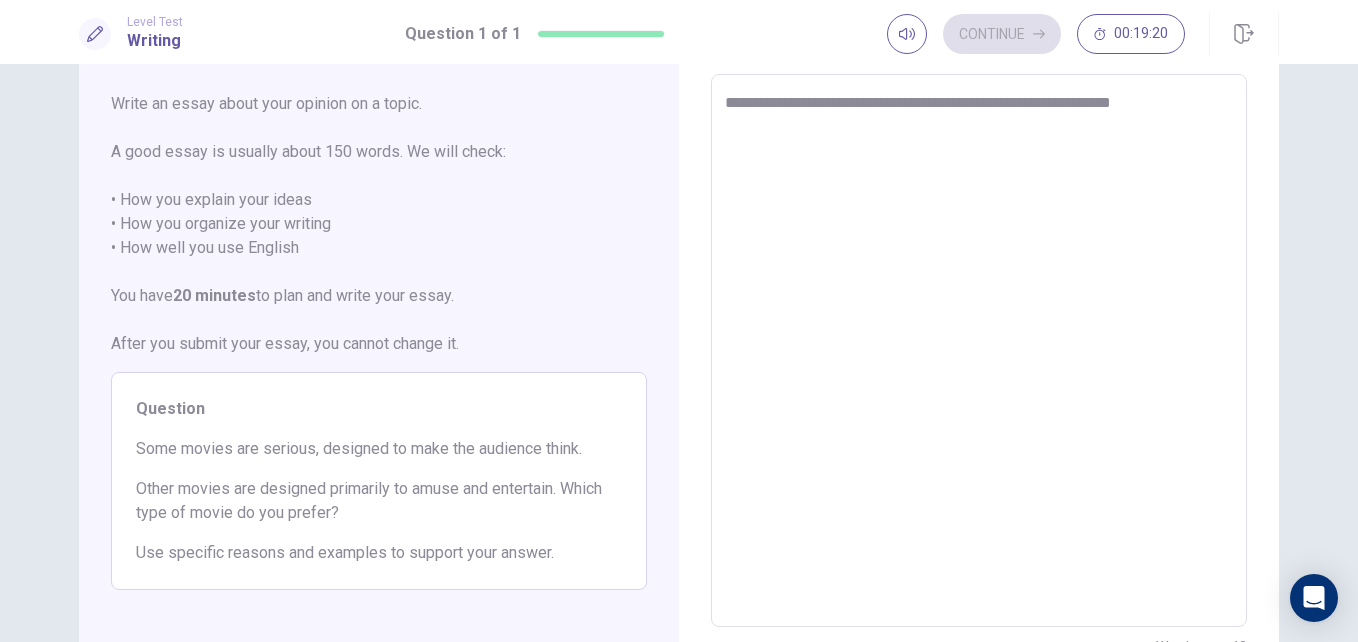 type on "*" 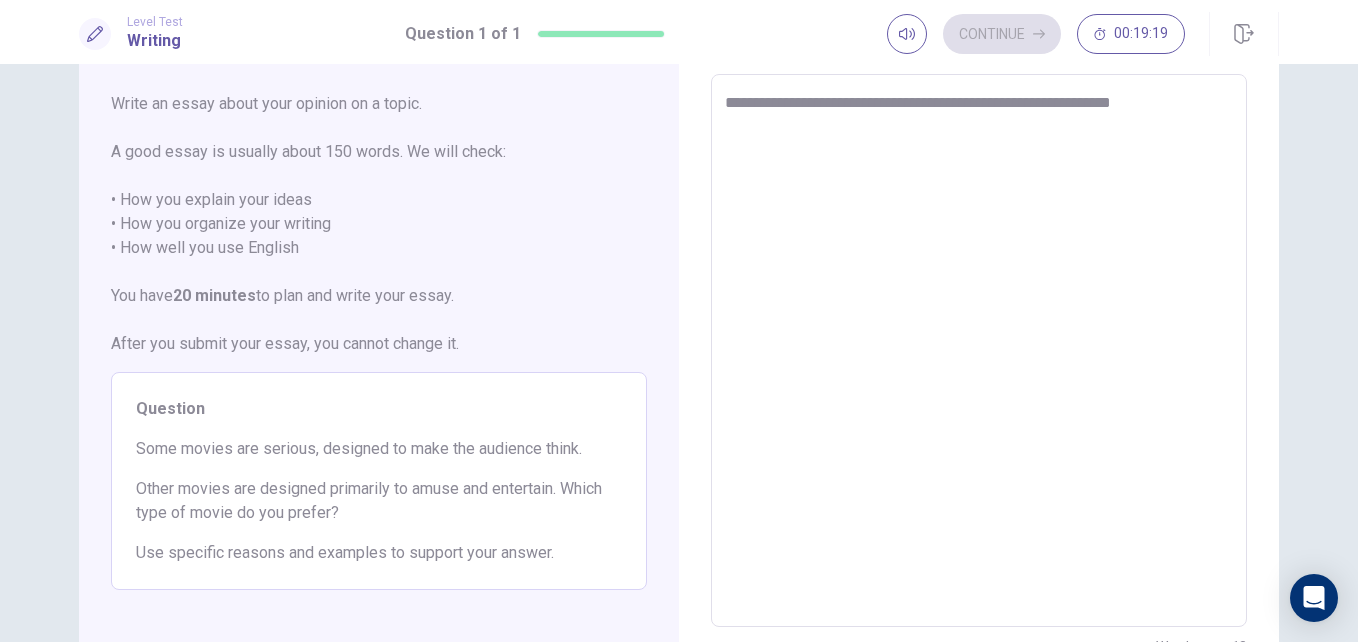 type on "**********" 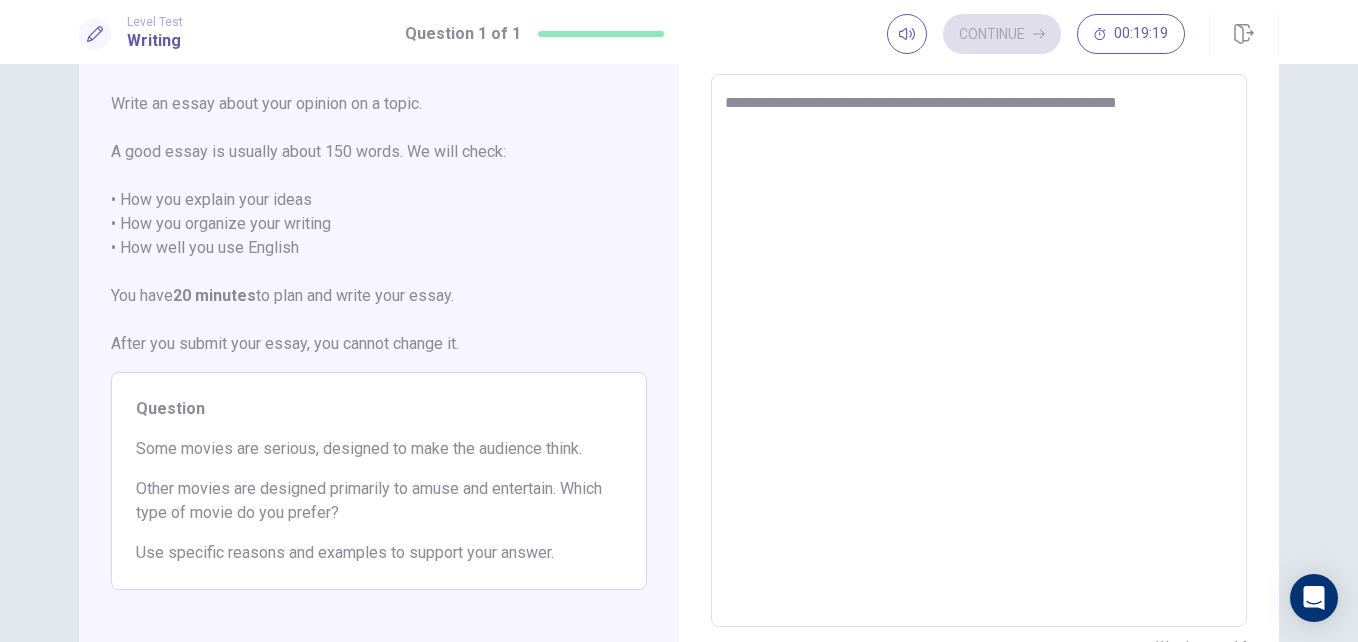 type on "*" 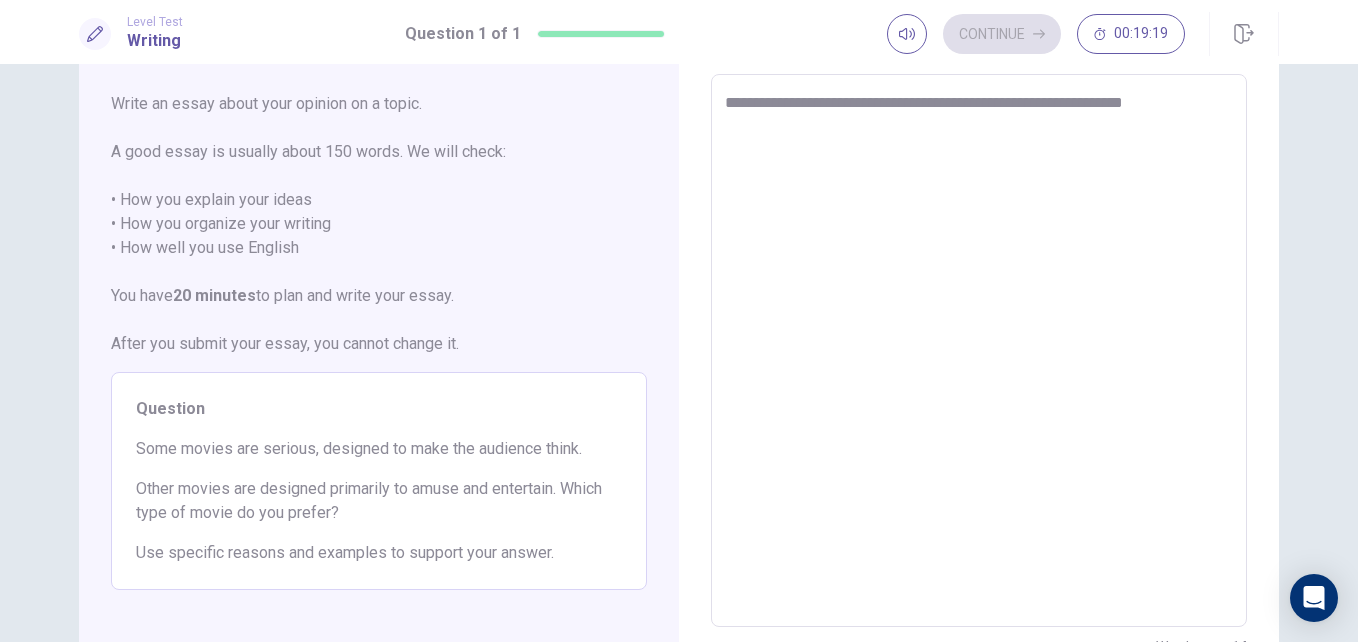 type on "*" 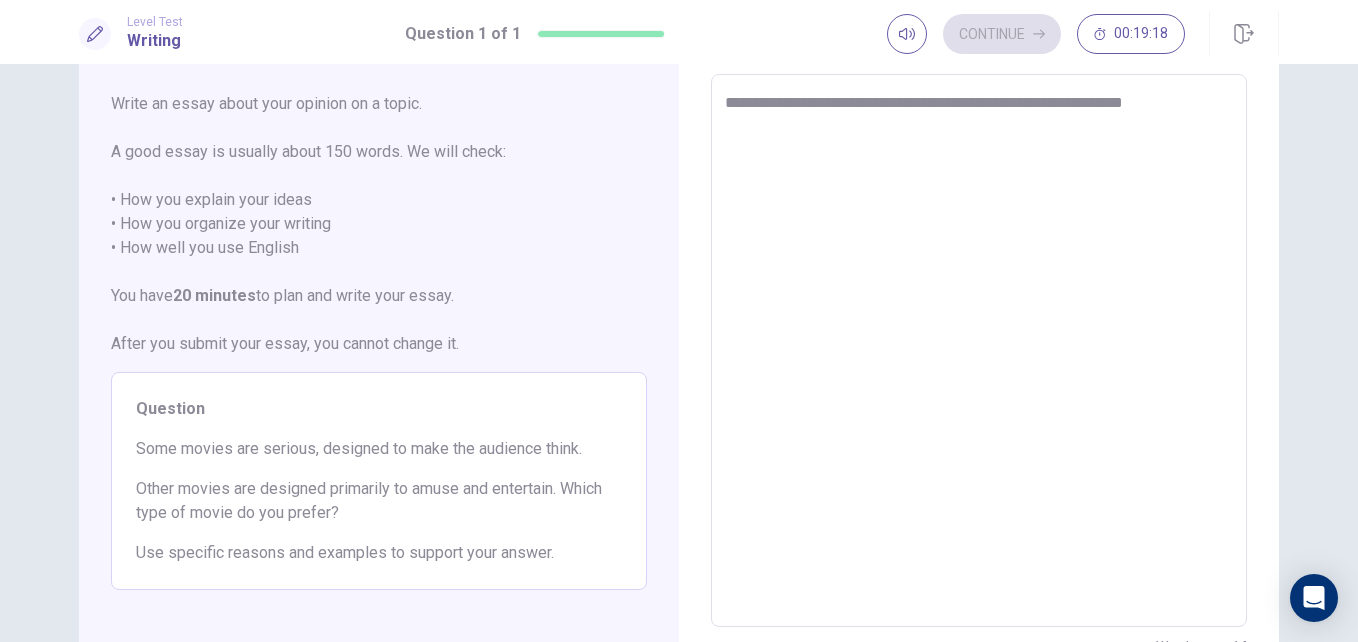 type on "**********" 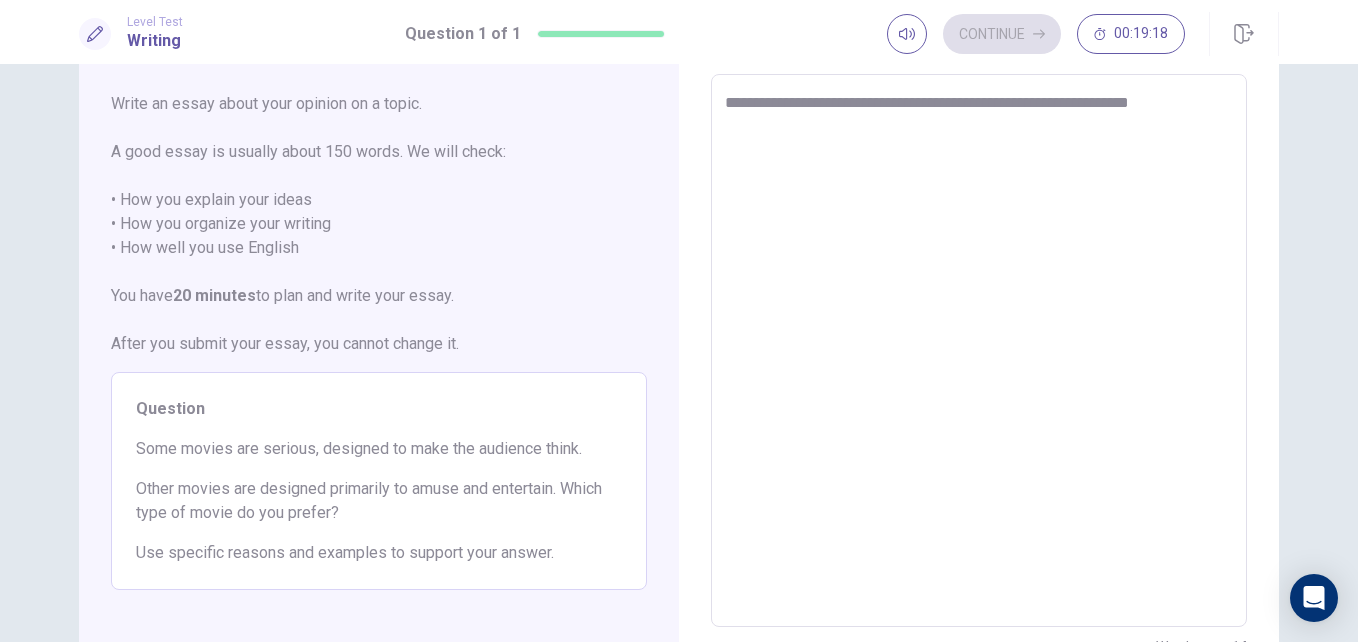 type on "*" 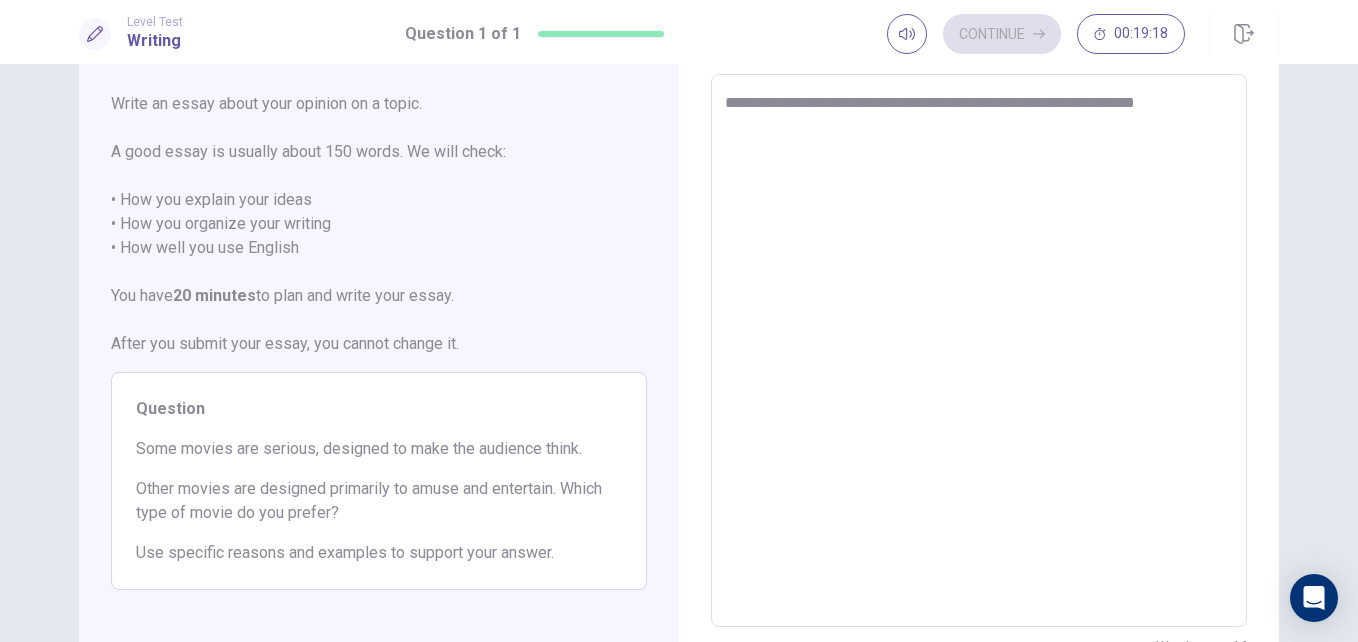 type on "*" 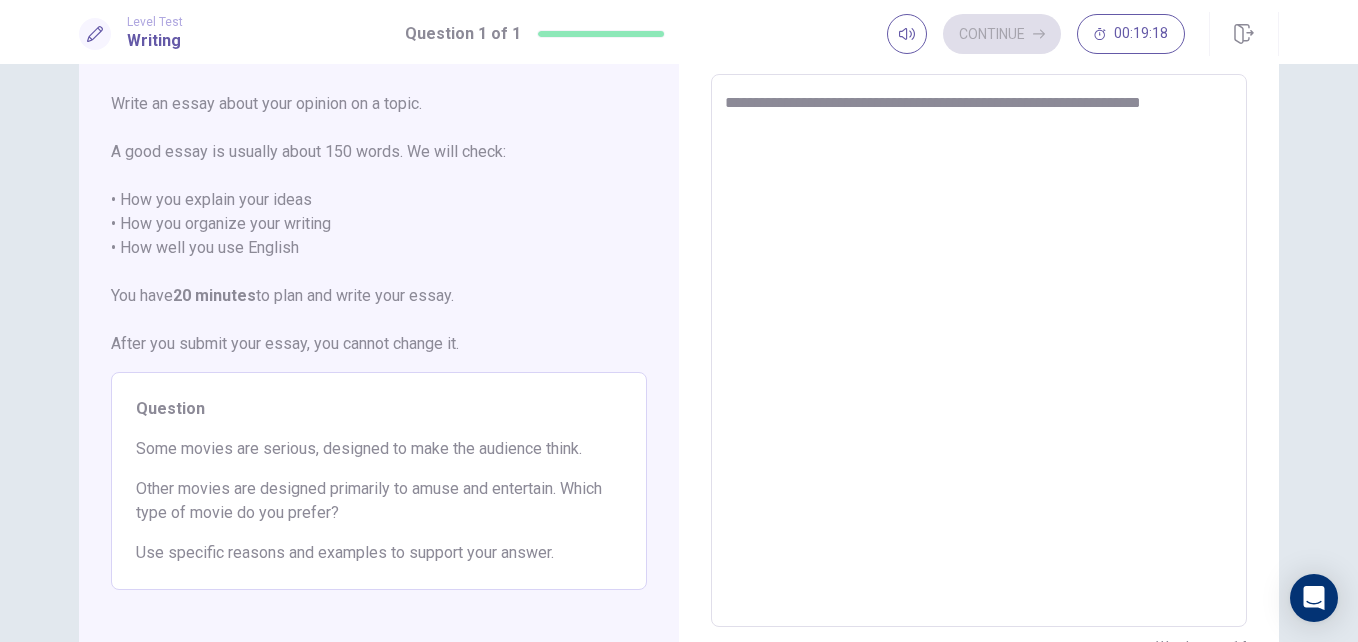 type on "**********" 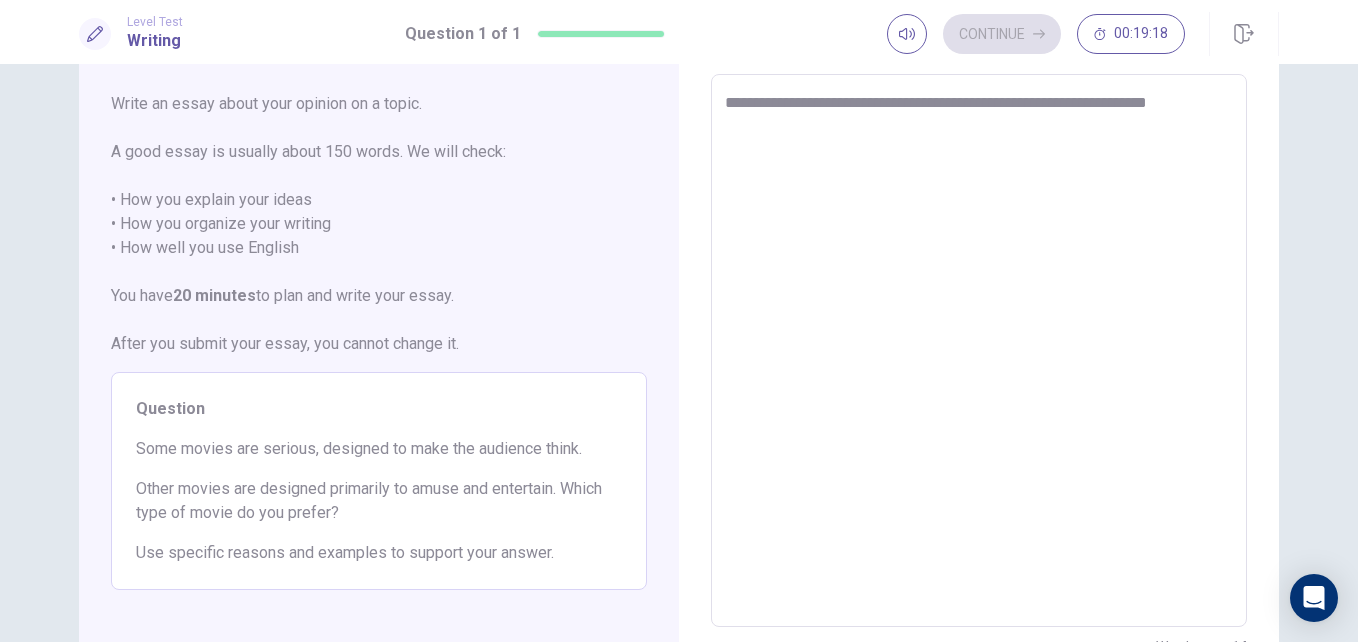 type on "*" 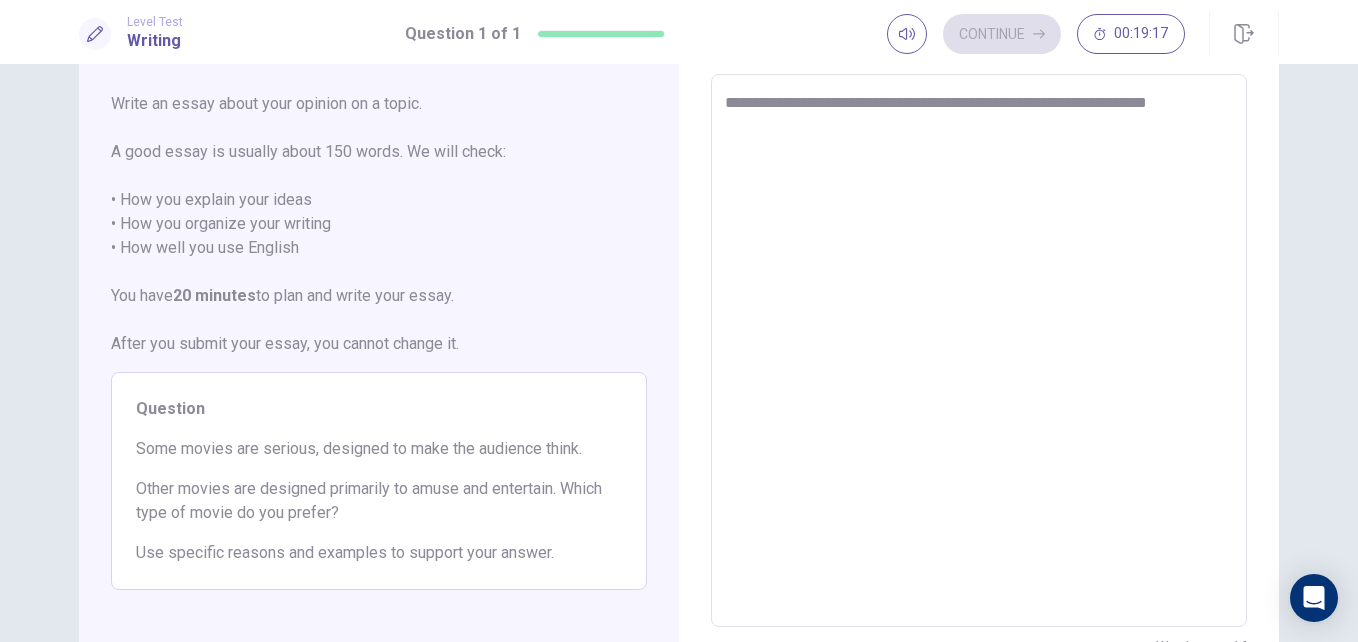 type on "**********" 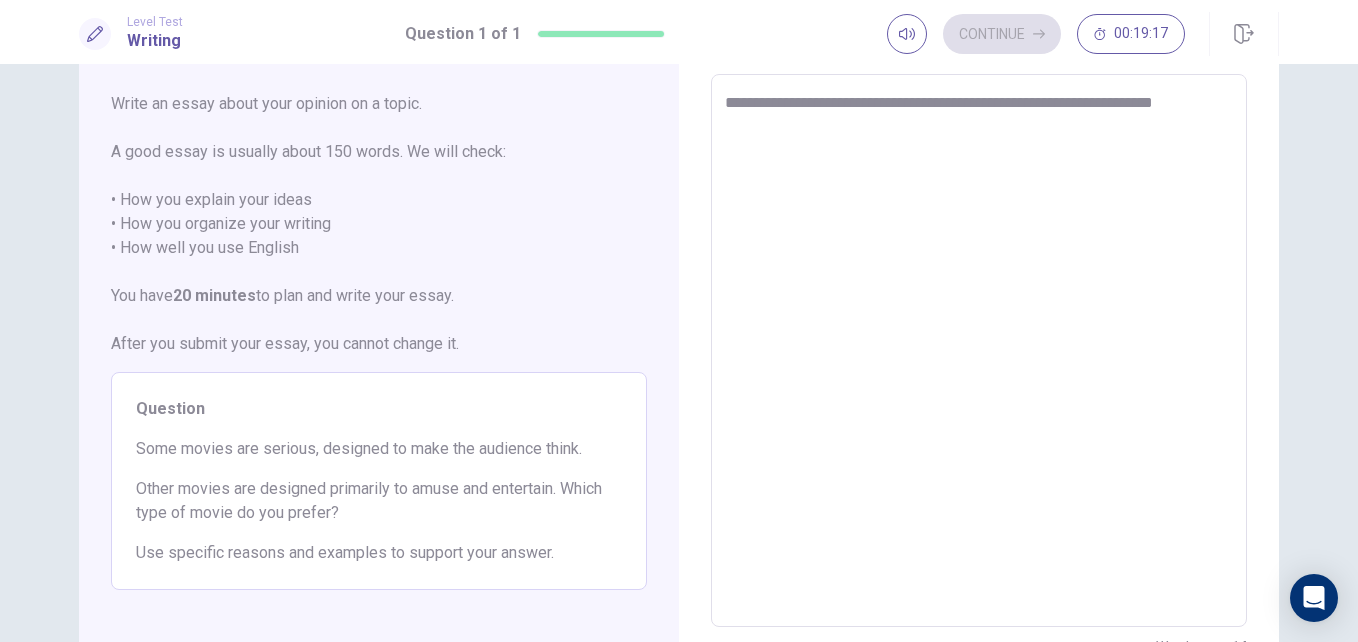 type on "*" 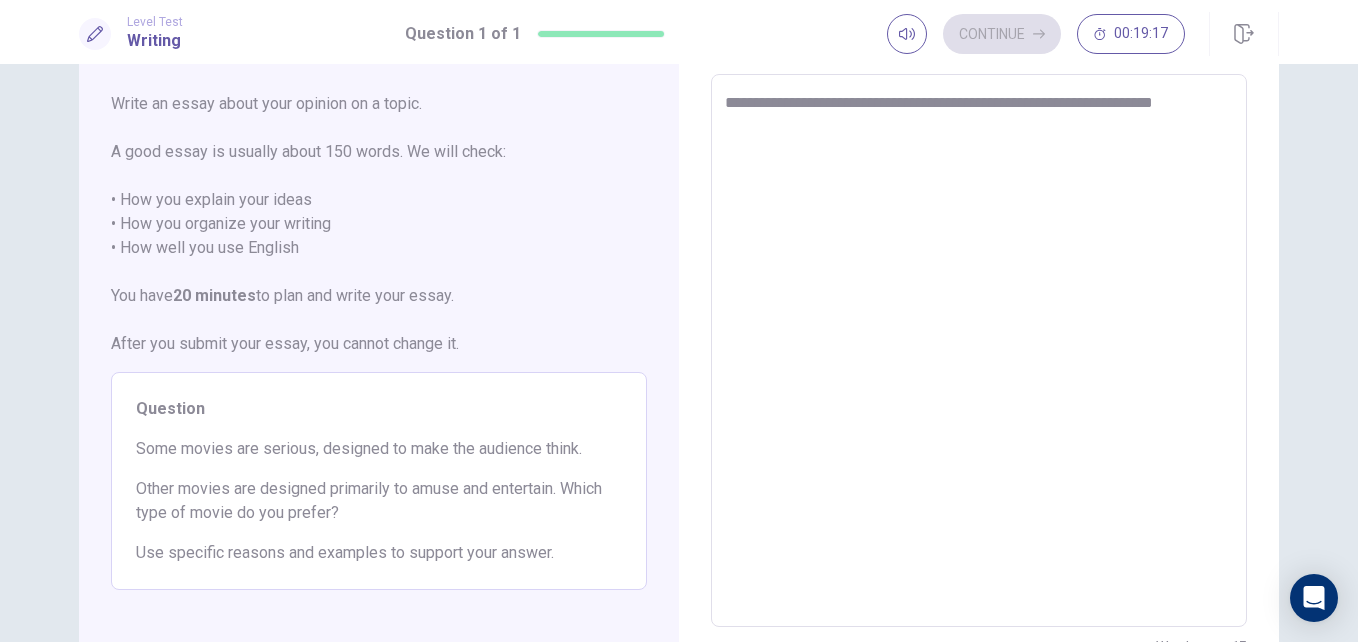 type on "**********" 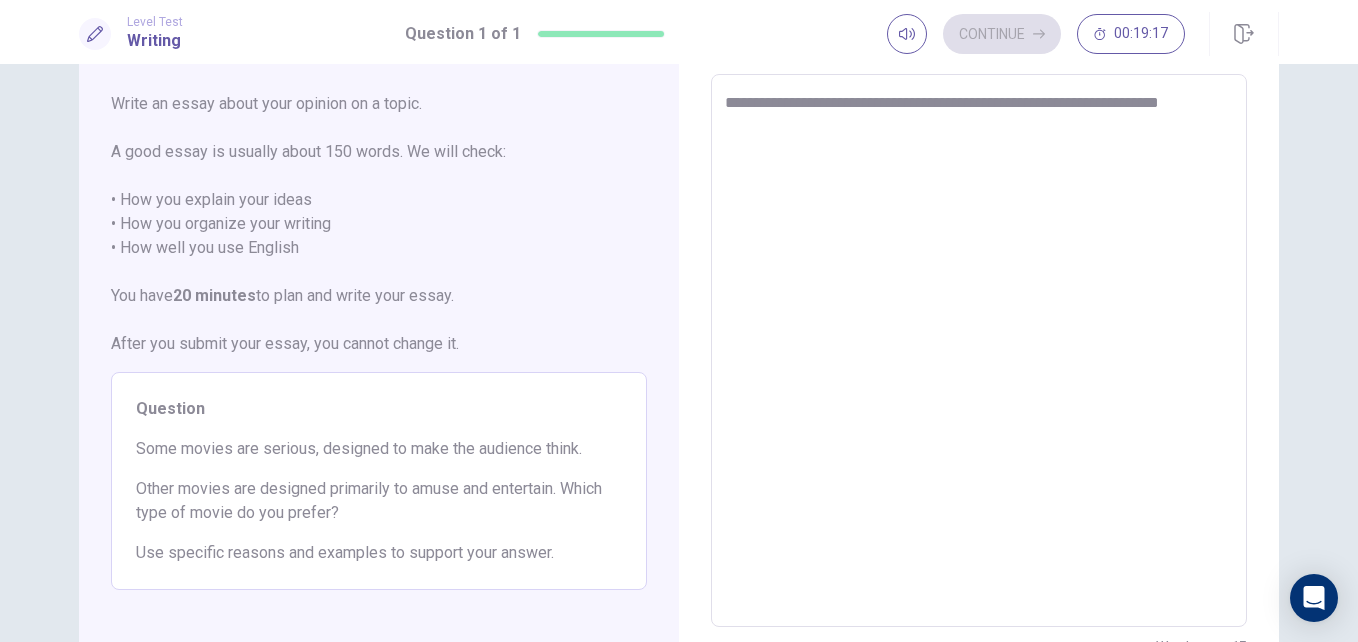 type on "*" 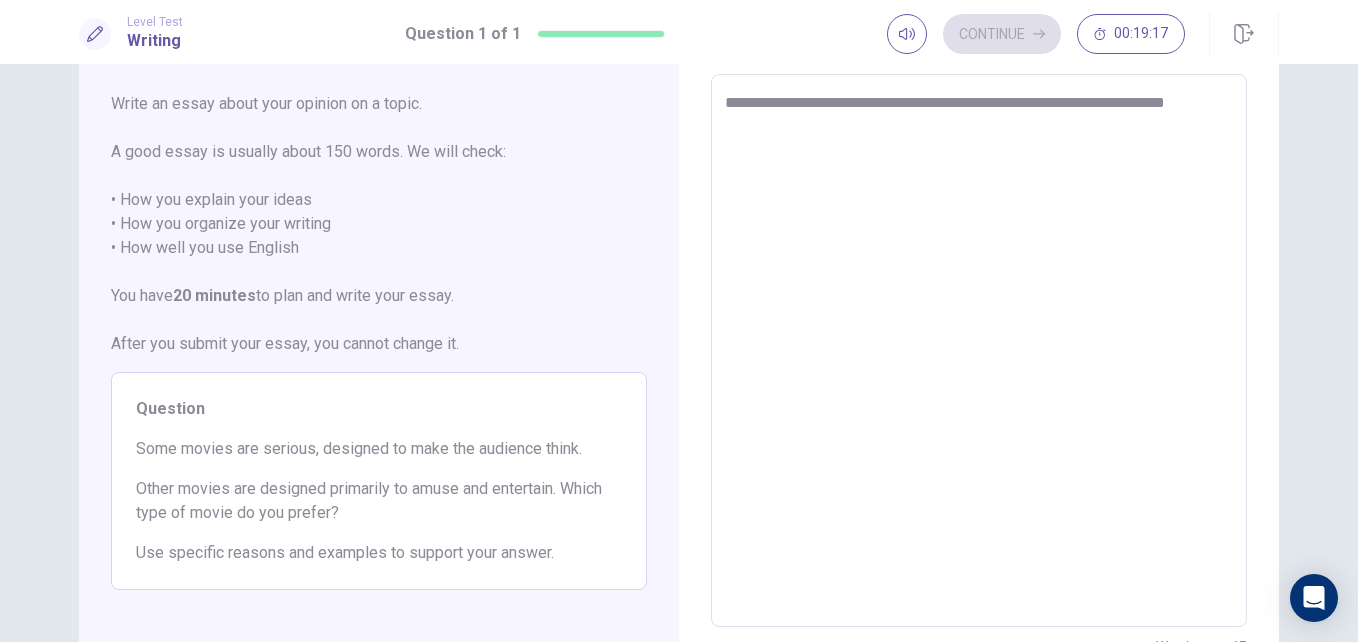 type on "*" 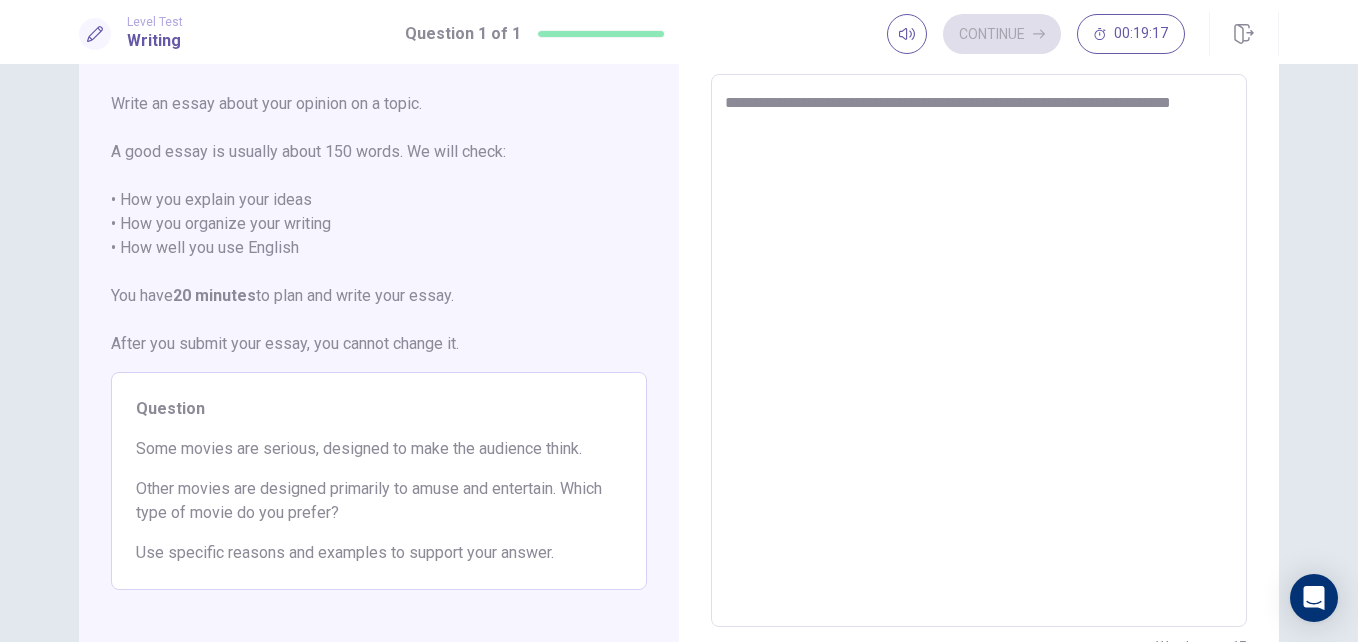 type on "*" 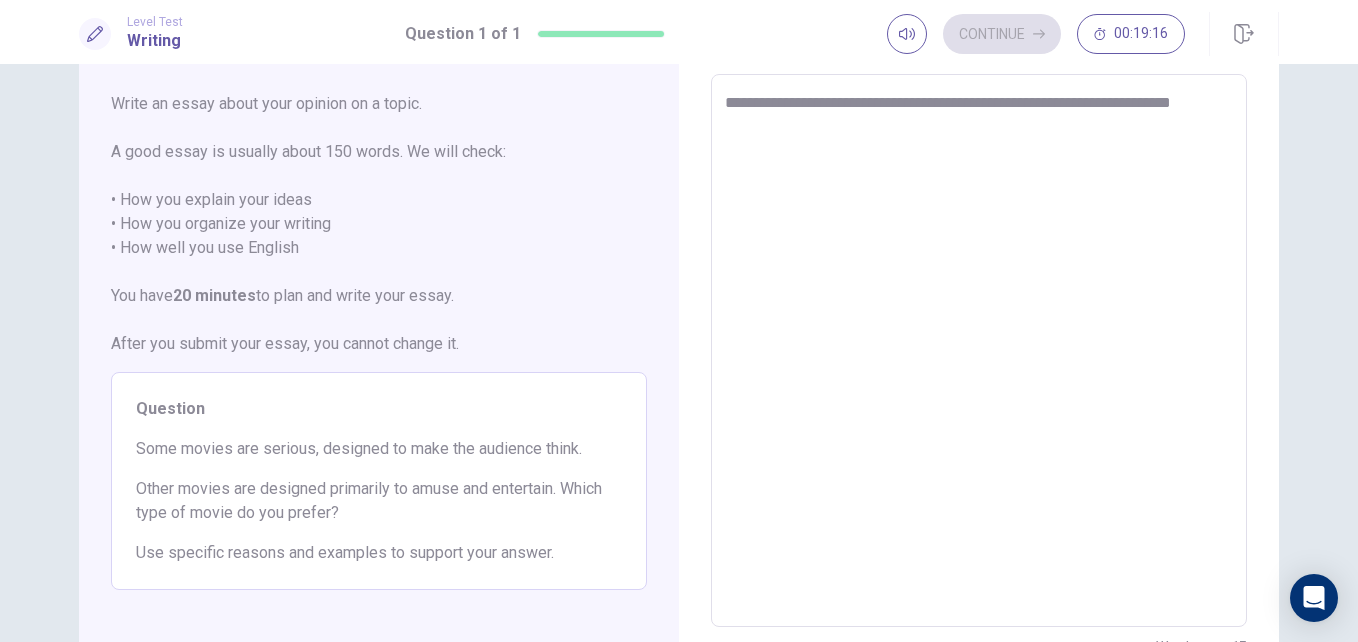 type 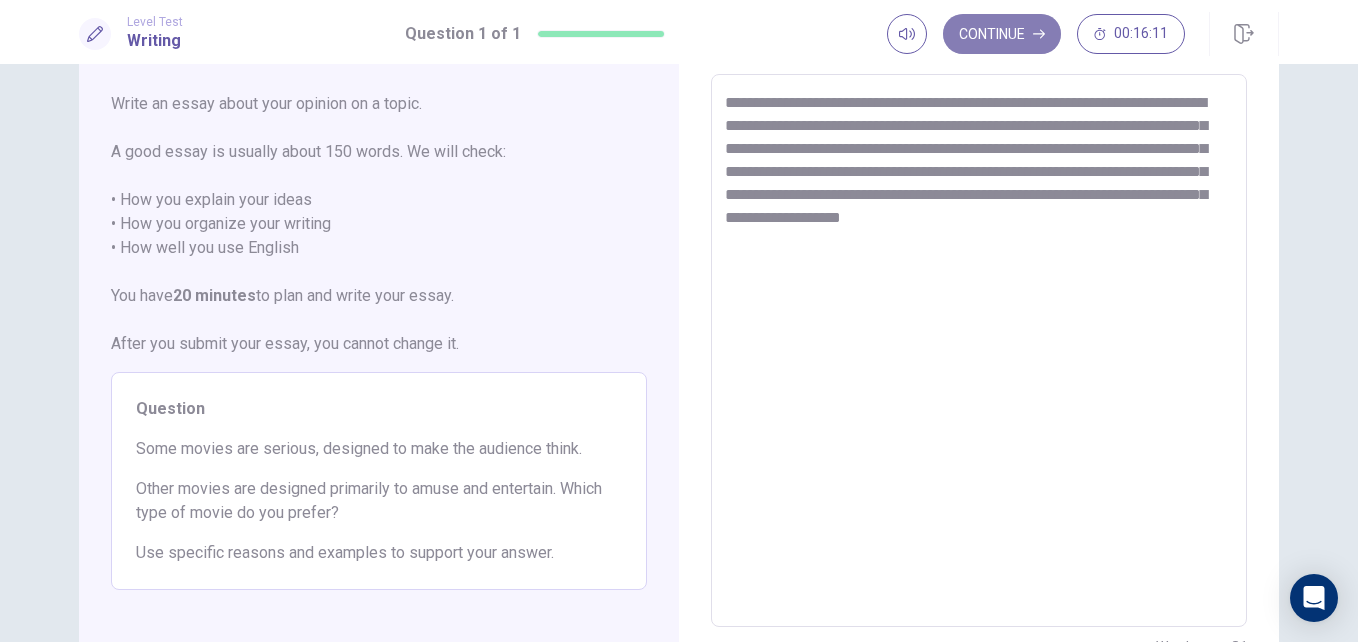 click on "Continue" at bounding box center [1002, 34] 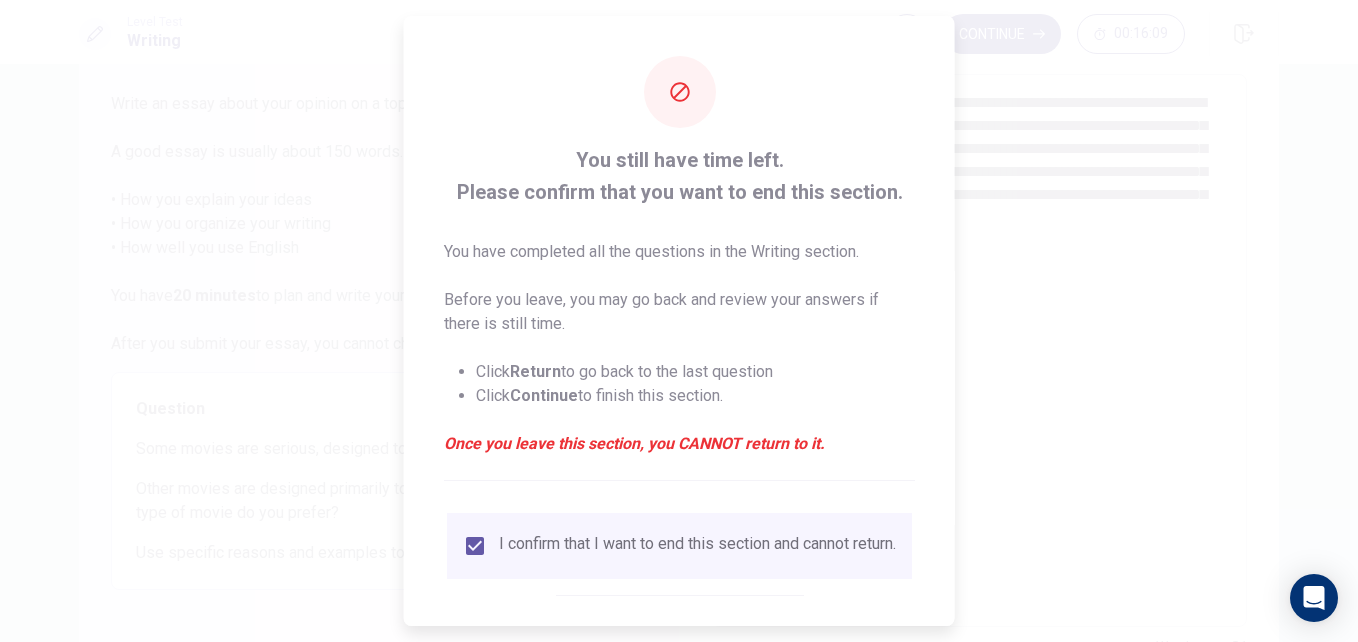 scroll, scrollTop: 104, scrollLeft: 0, axis: vertical 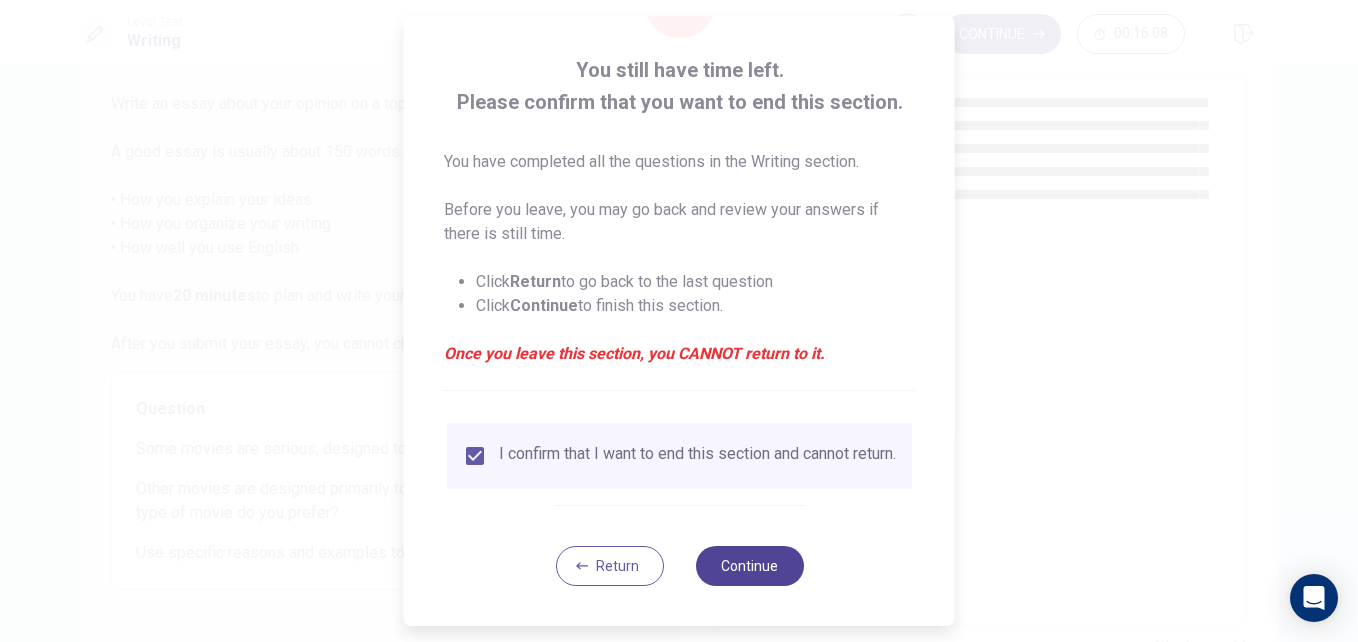 click on "Continue" at bounding box center (749, 566) 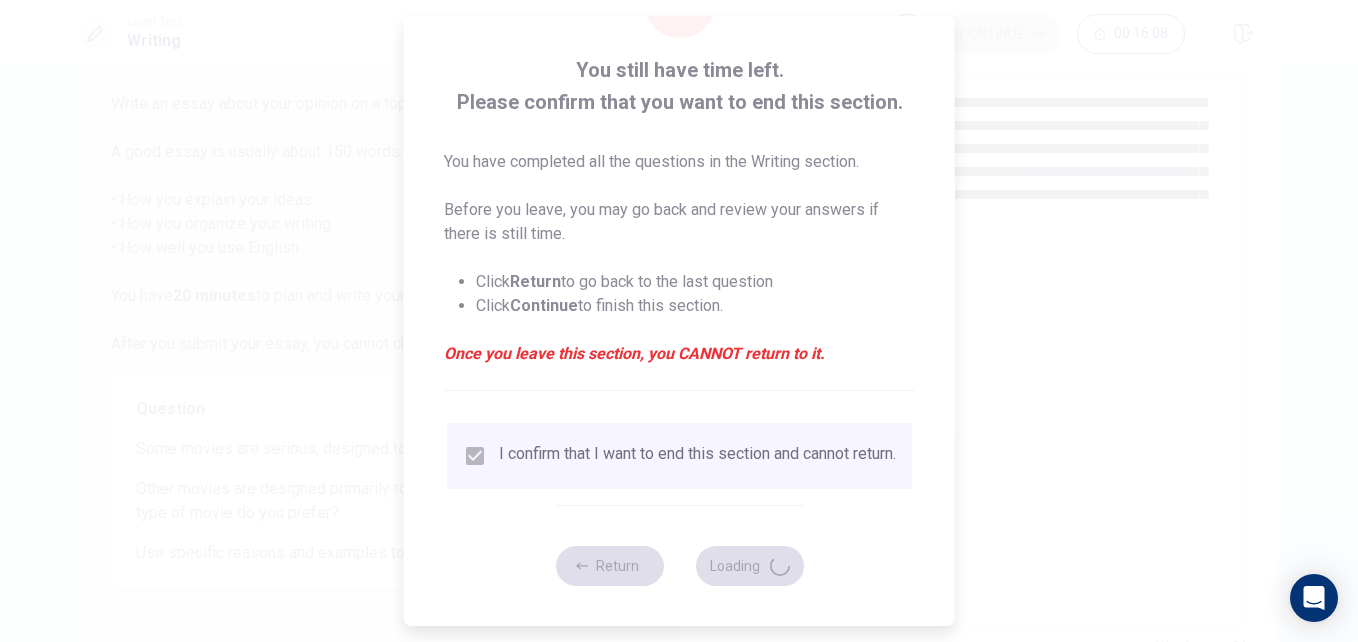 scroll, scrollTop: 86, scrollLeft: 0, axis: vertical 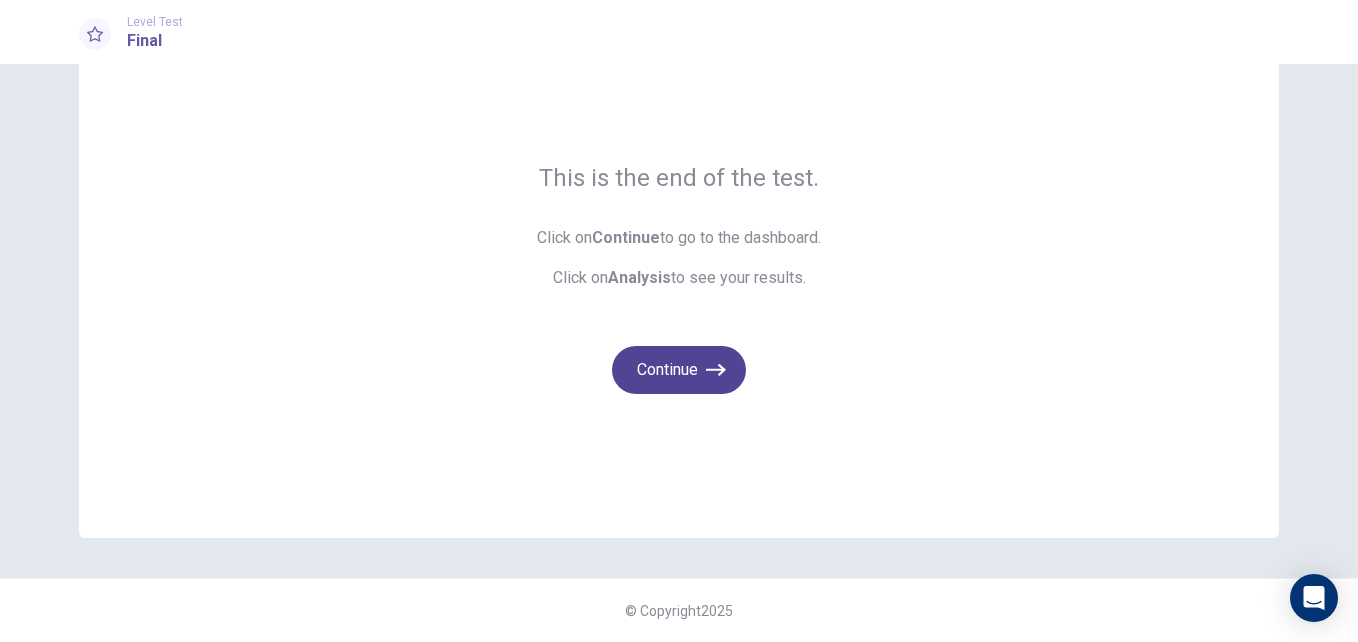 click on "Continue" at bounding box center (679, 370) 